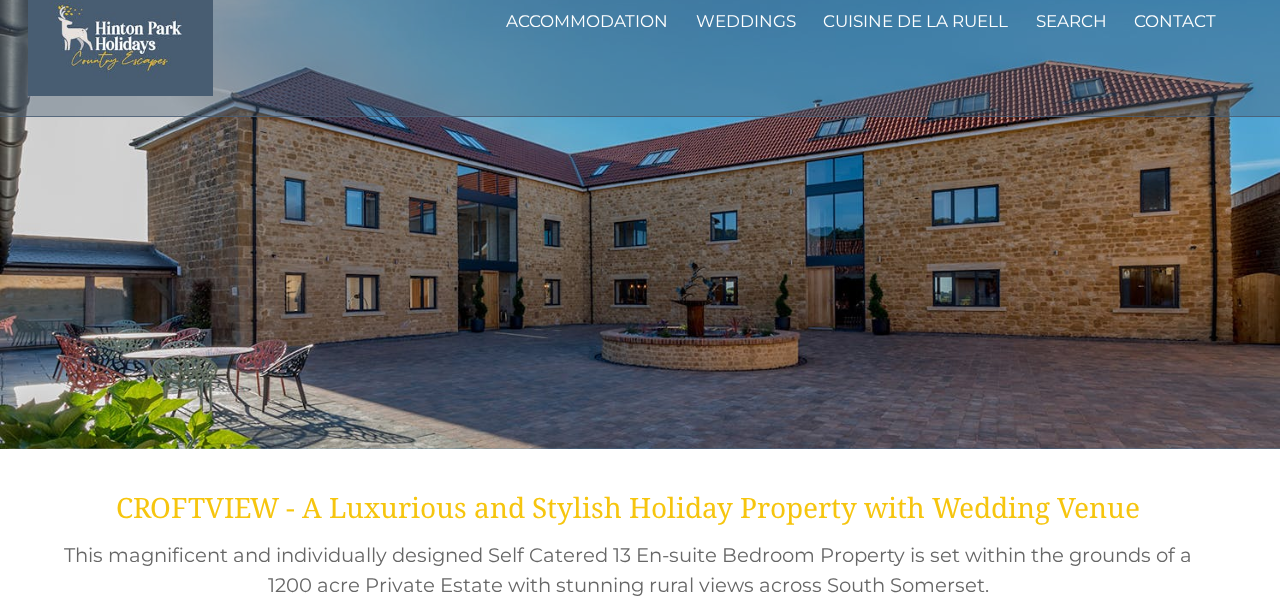 scroll, scrollTop: 27, scrollLeft: 0, axis: vertical 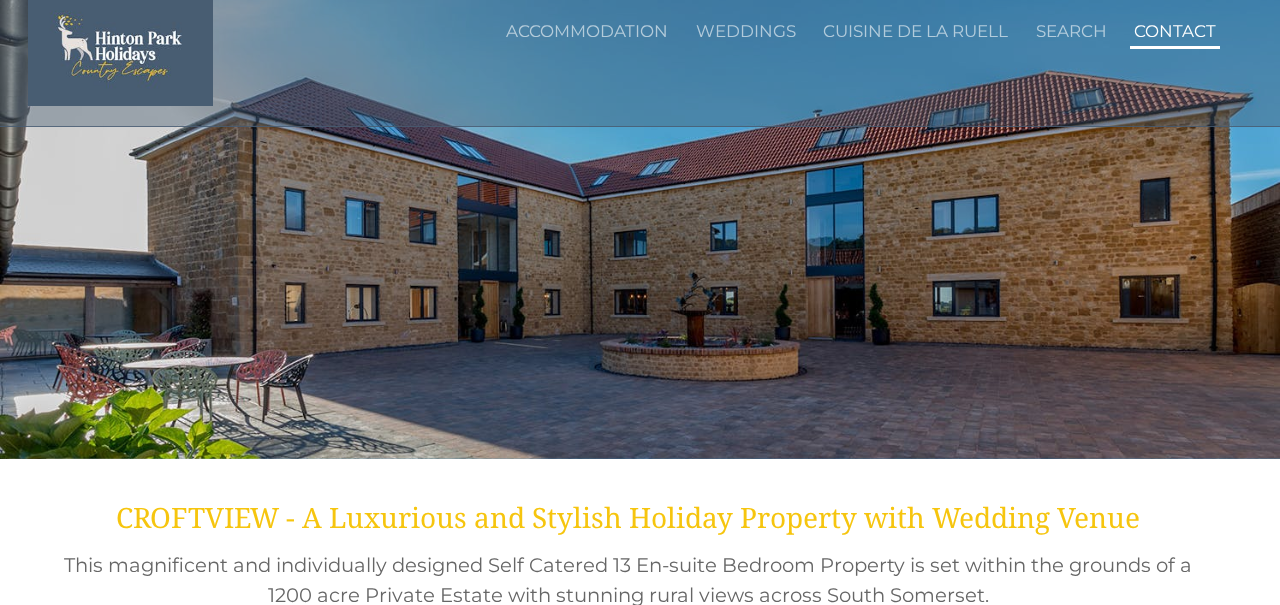 click on "Contact" at bounding box center [1175, 31] 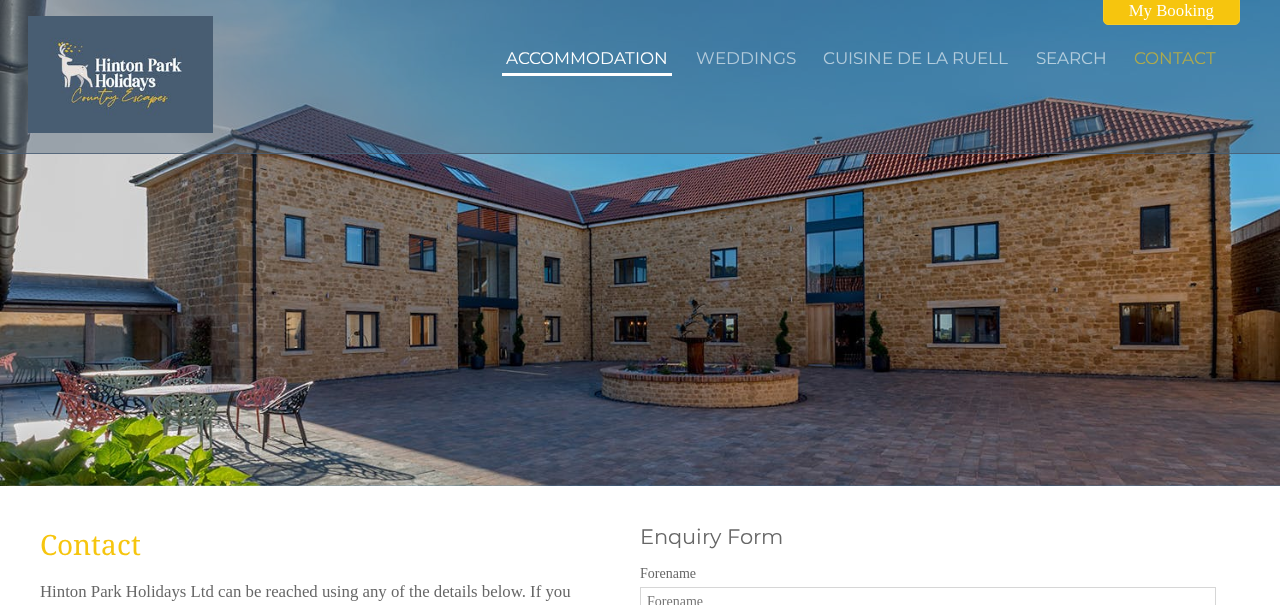 scroll, scrollTop: 0, scrollLeft: 0, axis: both 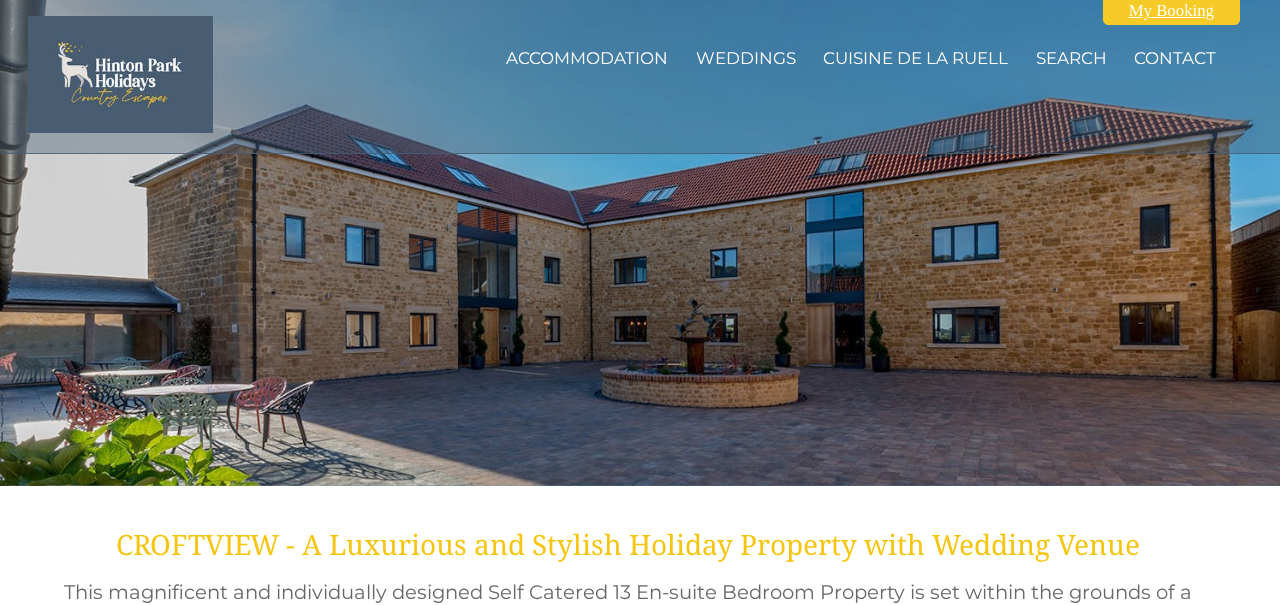 click on "My Booking" at bounding box center [1171, 11] 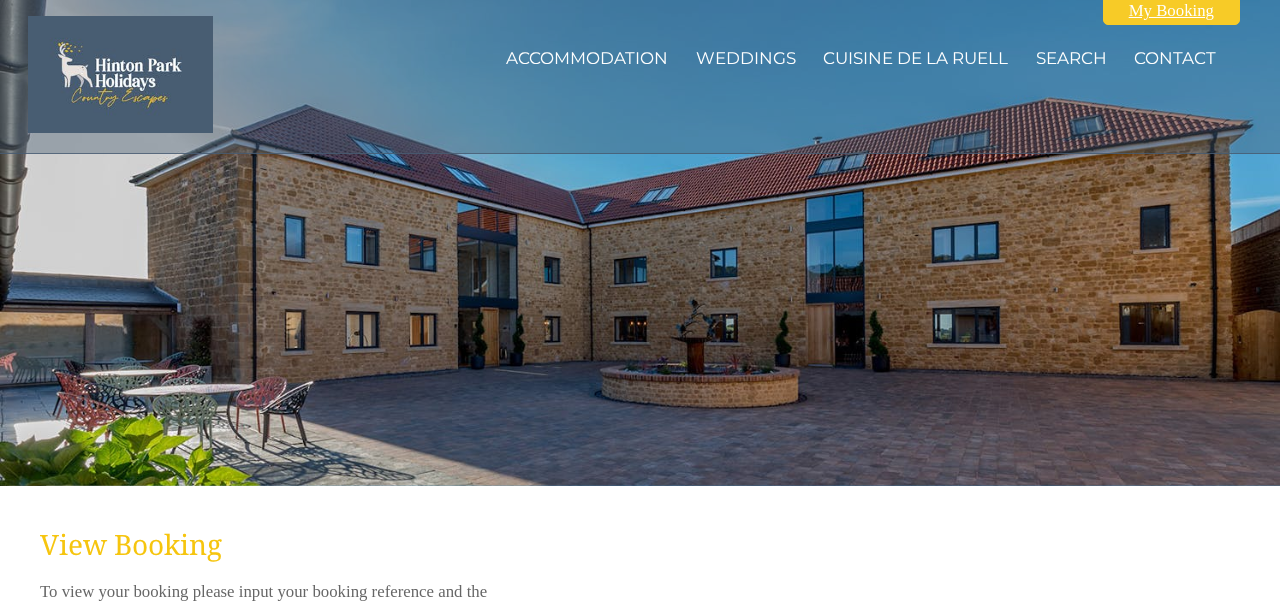 click on "My Booking" at bounding box center [1171, 11] 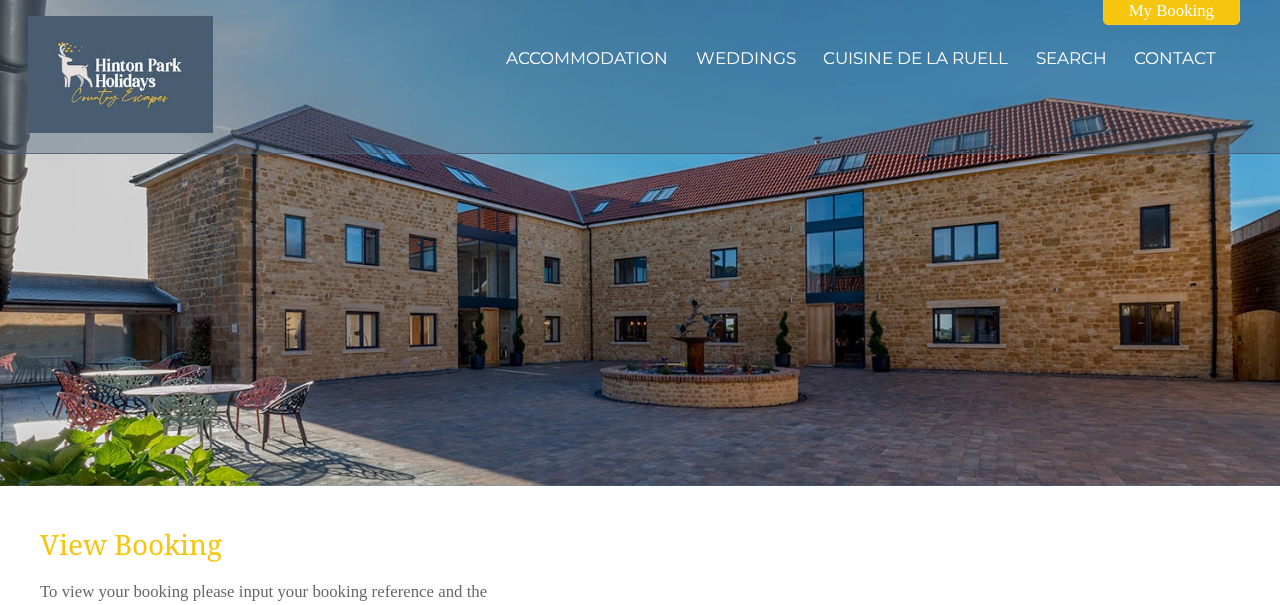 scroll, scrollTop: 0, scrollLeft: 0, axis: both 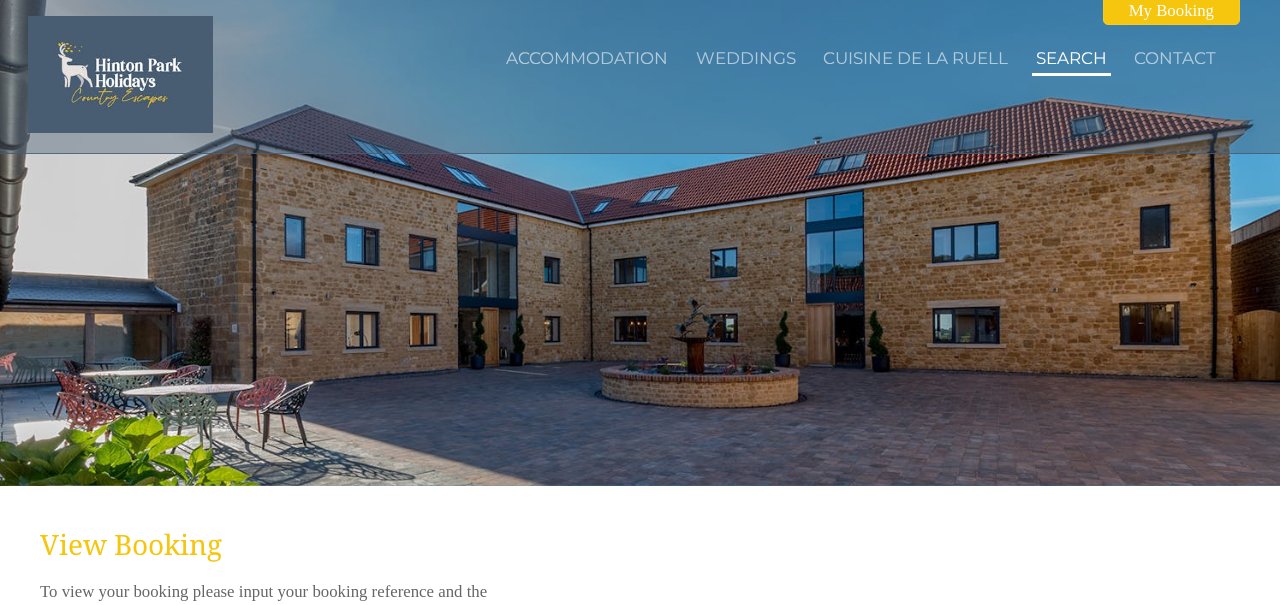 click on "Search" at bounding box center (1071, 58) 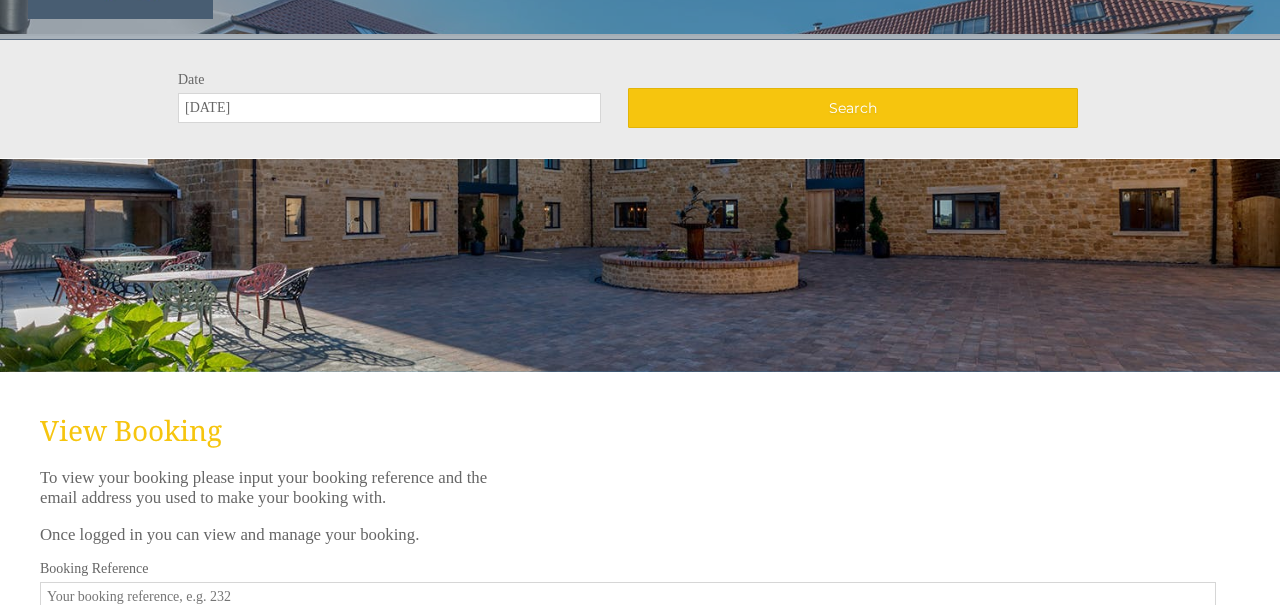 scroll, scrollTop: 118, scrollLeft: 0, axis: vertical 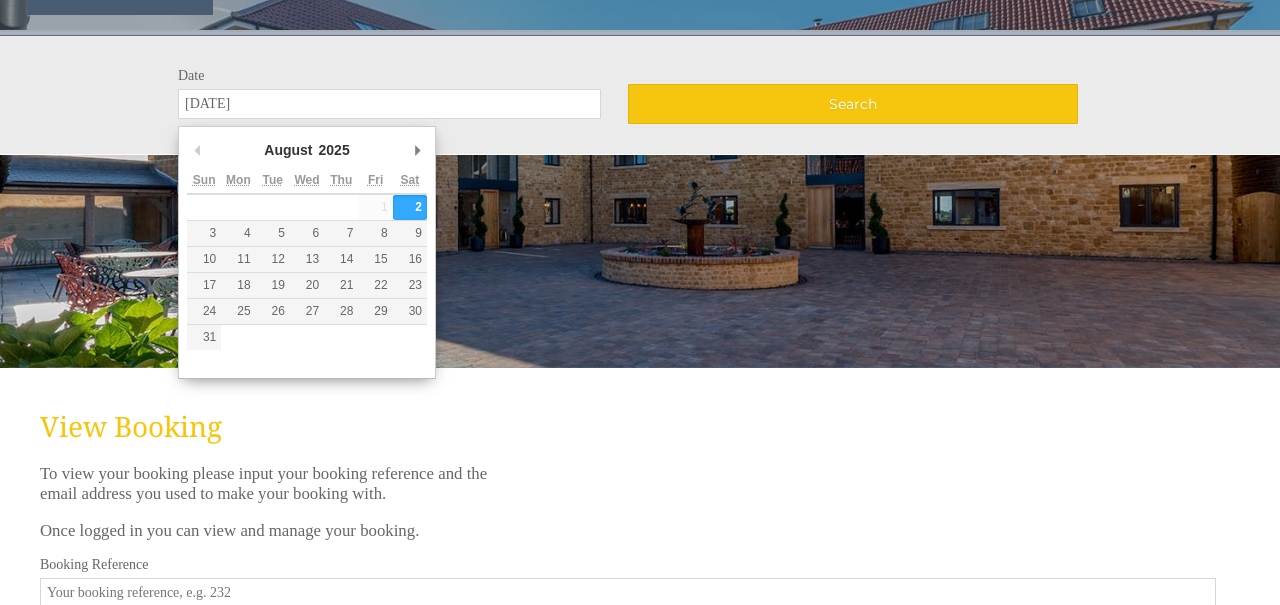 click on "[DATE]" at bounding box center [389, 104] 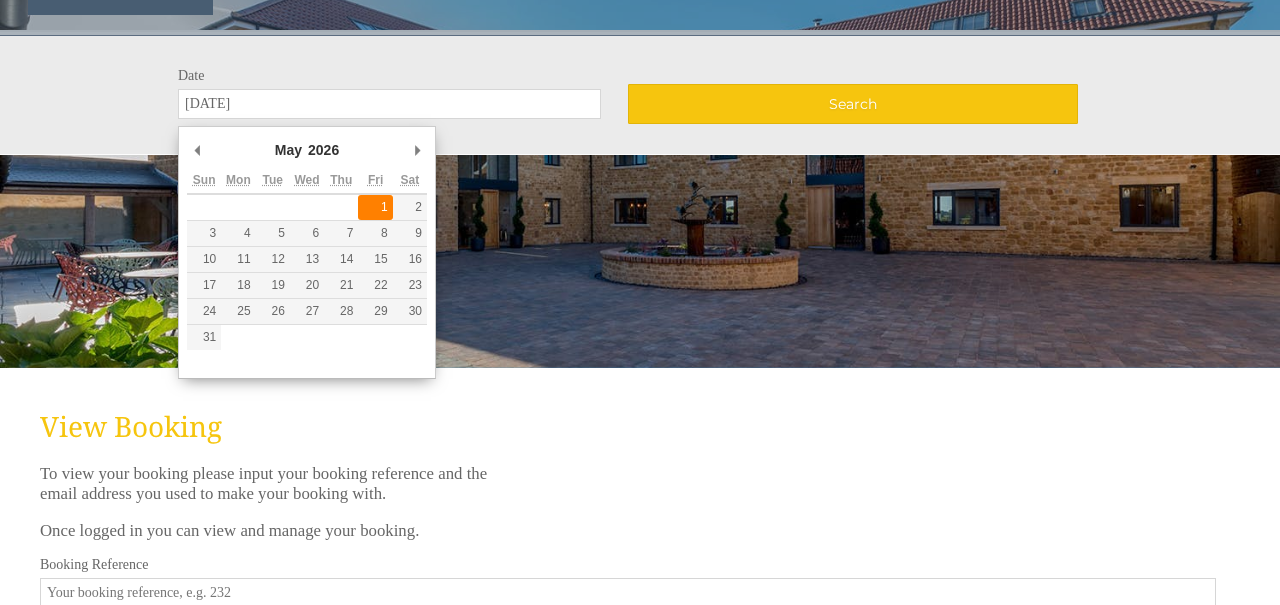 type on "[DATE]" 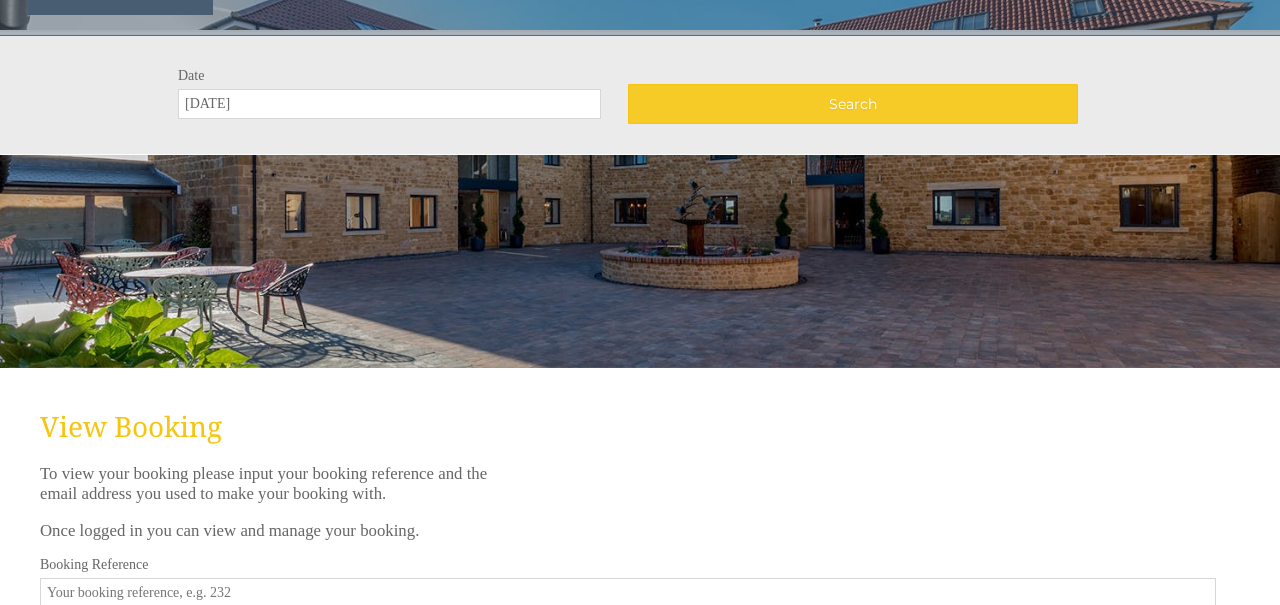 click on "Search" at bounding box center [853, 104] 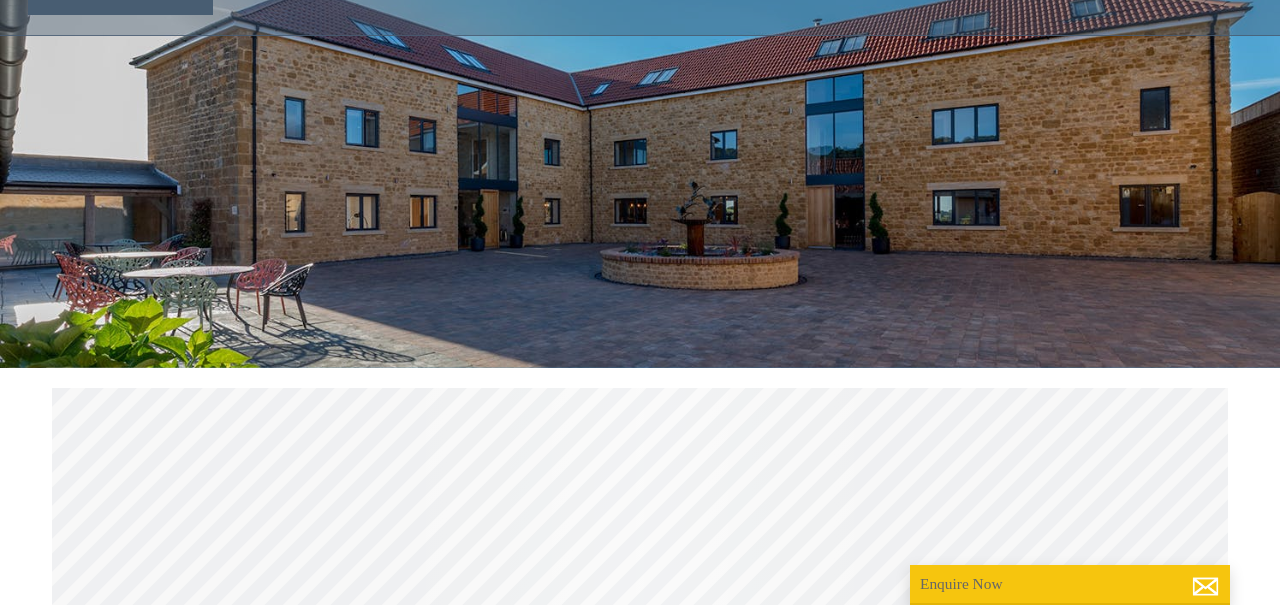 scroll, scrollTop: 0, scrollLeft: 0, axis: both 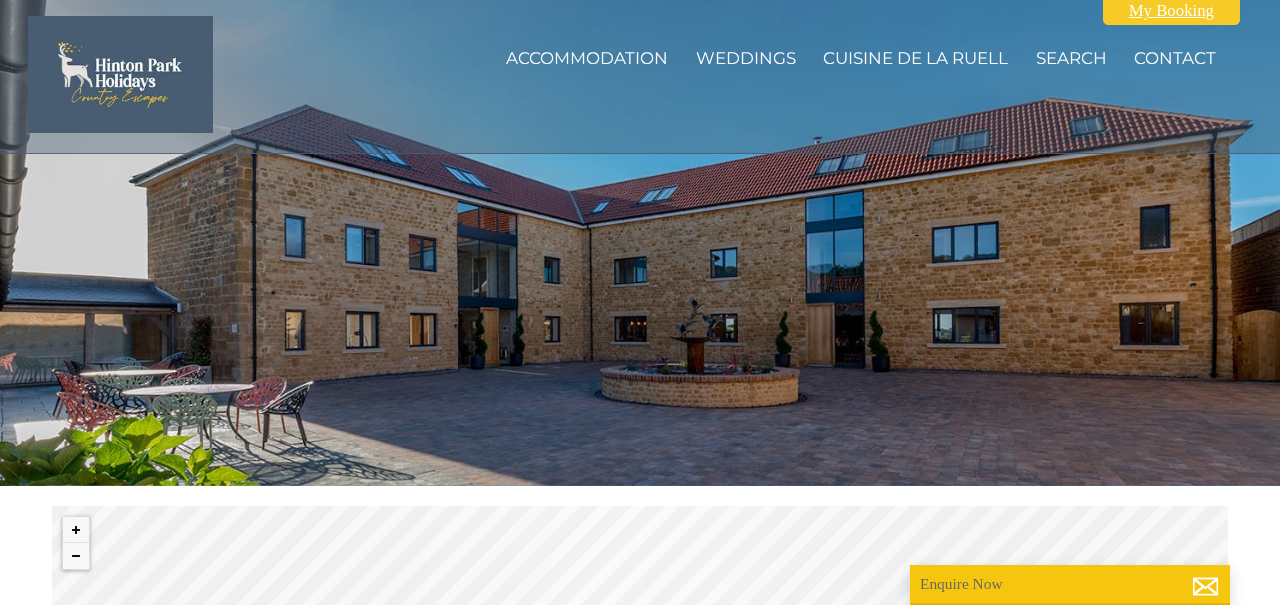 click on "My Booking" at bounding box center [1171, 11] 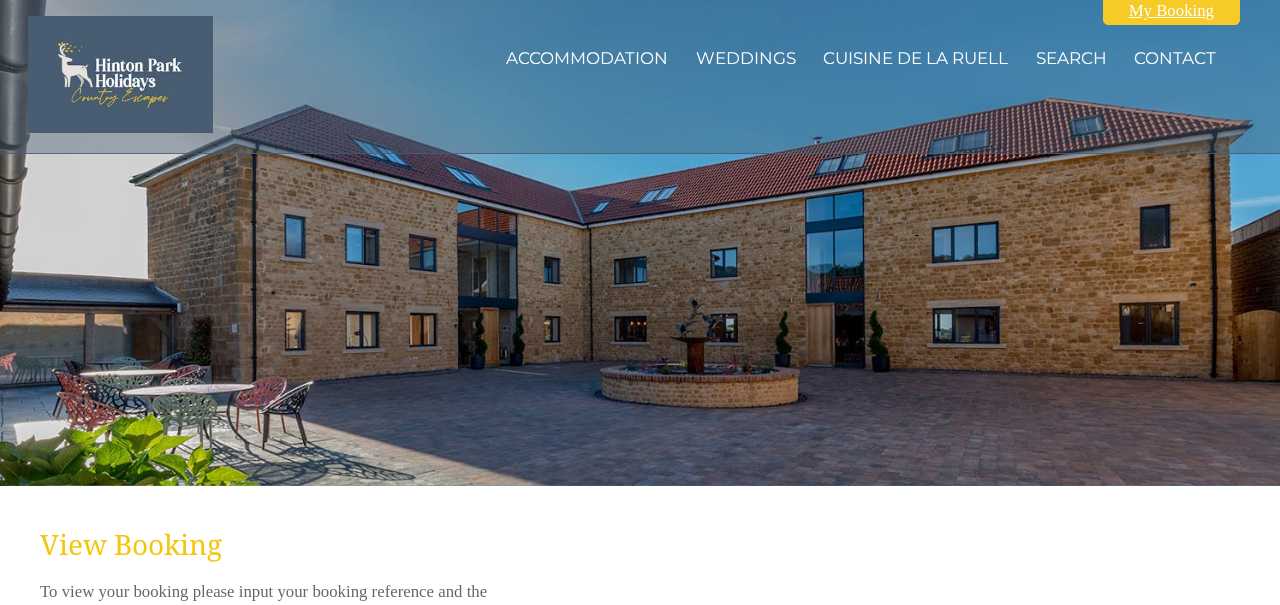 click on "My Booking" at bounding box center (1171, 11) 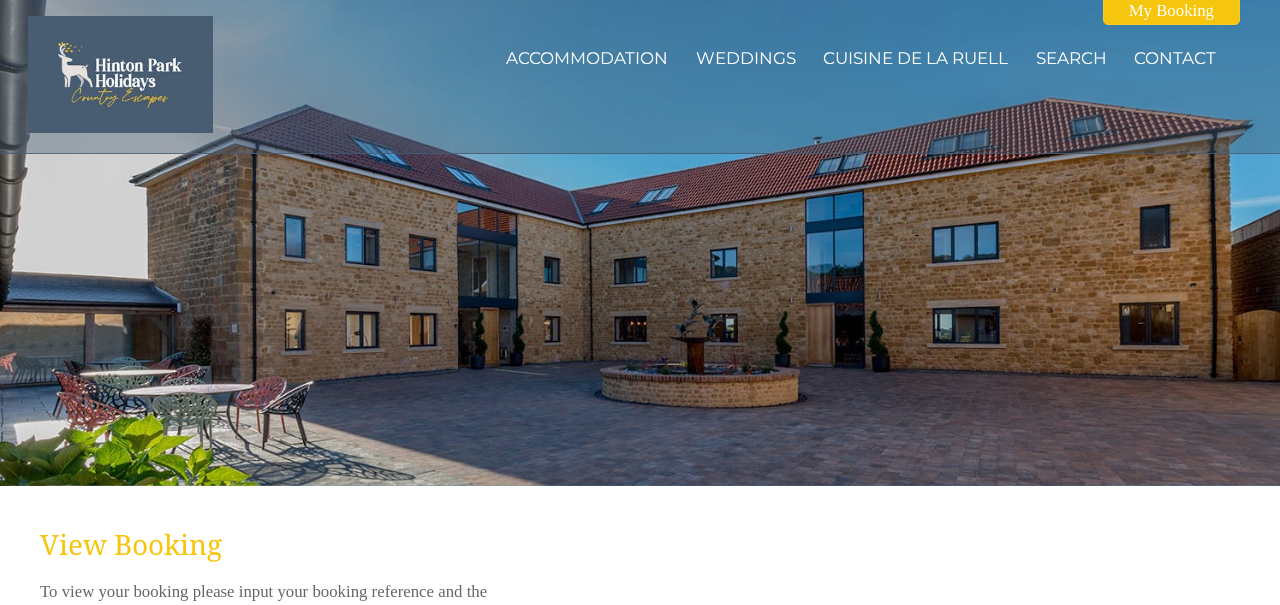 scroll, scrollTop: 0, scrollLeft: 0, axis: both 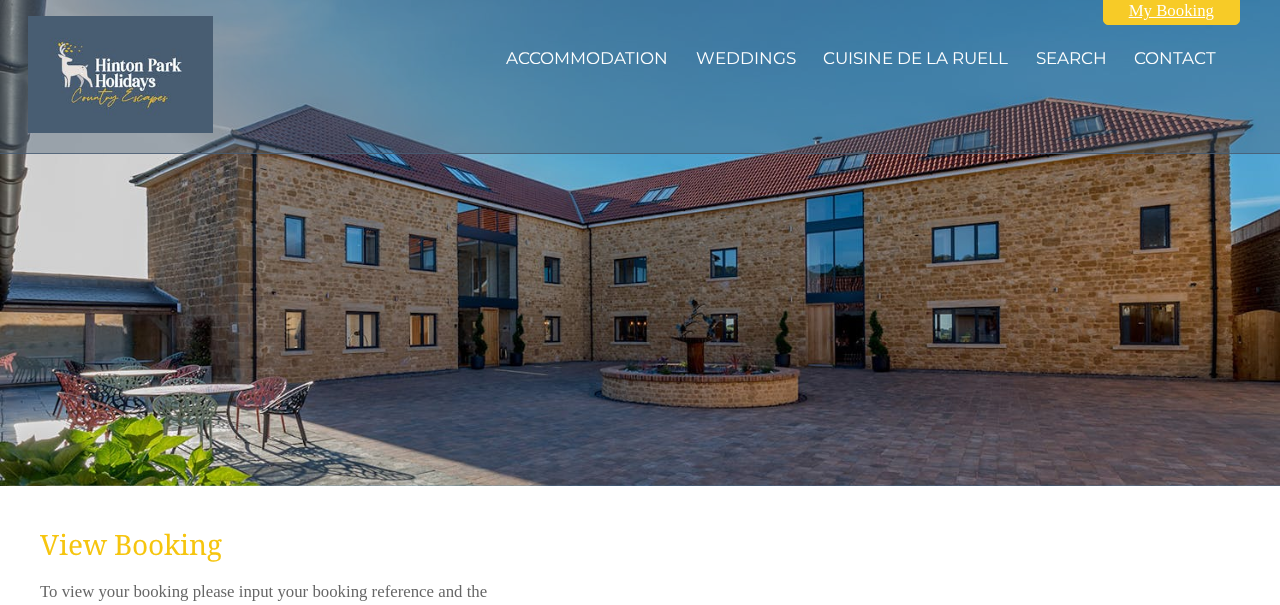 click on "My Booking" at bounding box center [1171, 11] 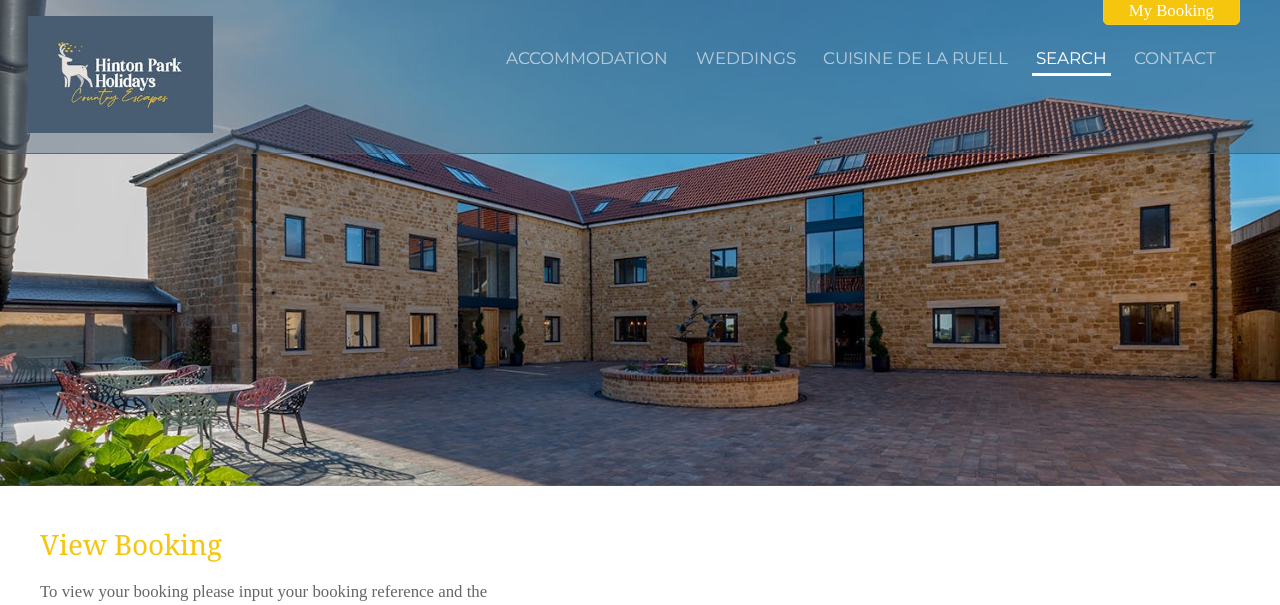 click on "Search" at bounding box center (1071, 58) 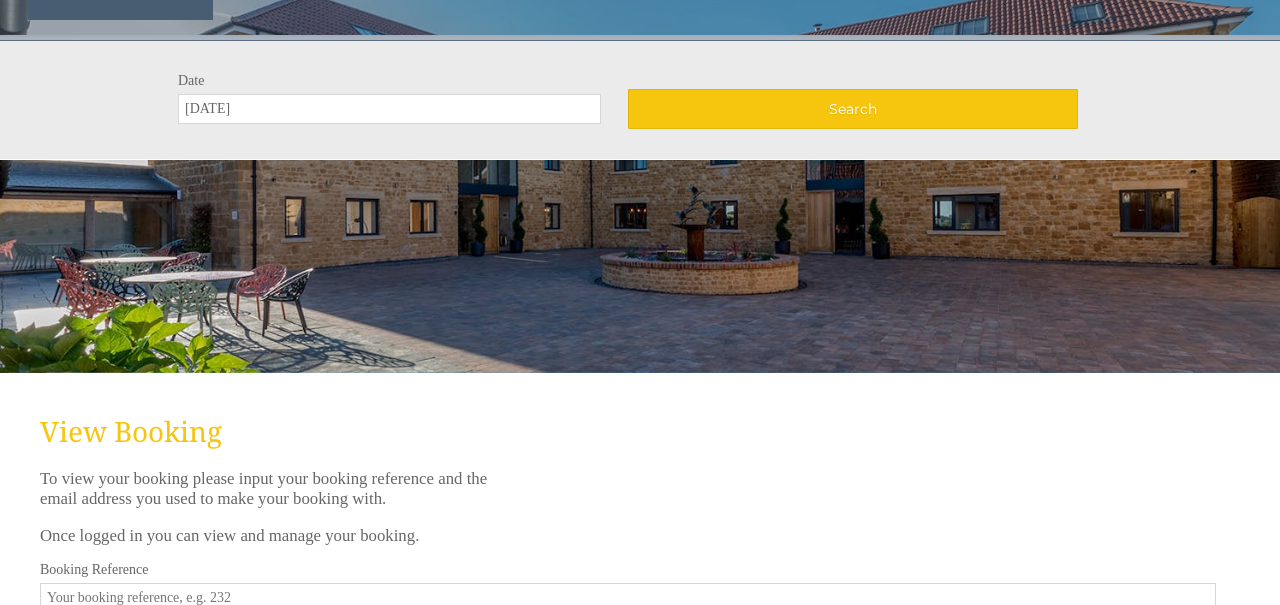 scroll, scrollTop: 118, scrollLeft: 0, axis: vertical 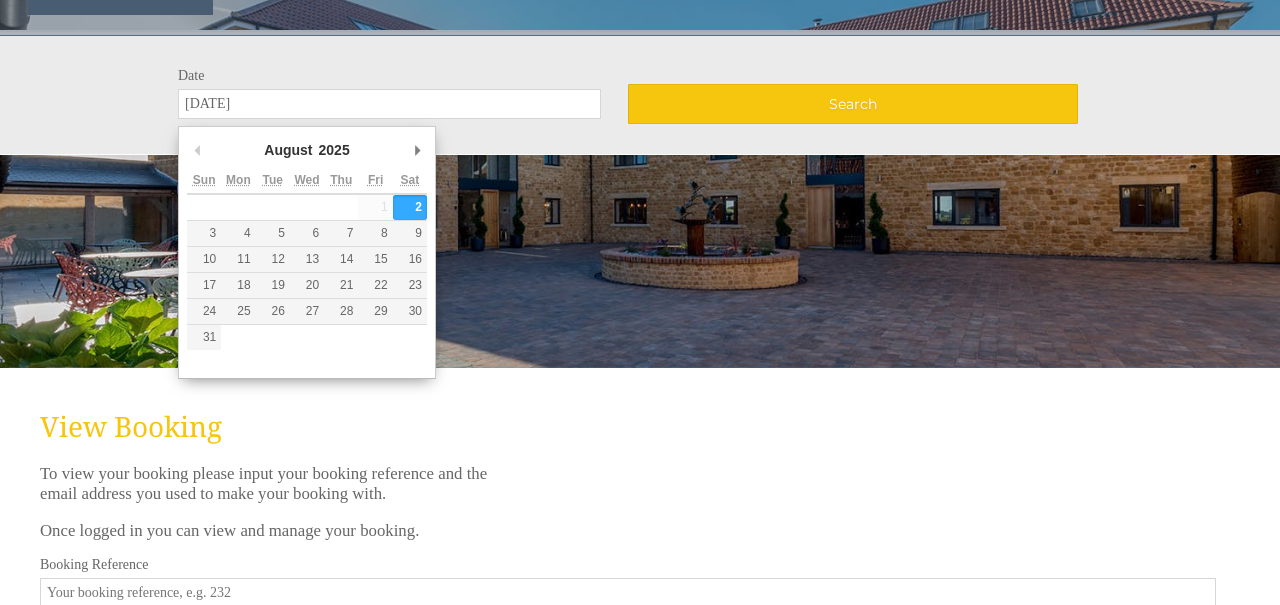 drag, startPoint x: 183, startPoint y: 109, endPoint x: 253, endPoint y: 99, distance: 70.71068 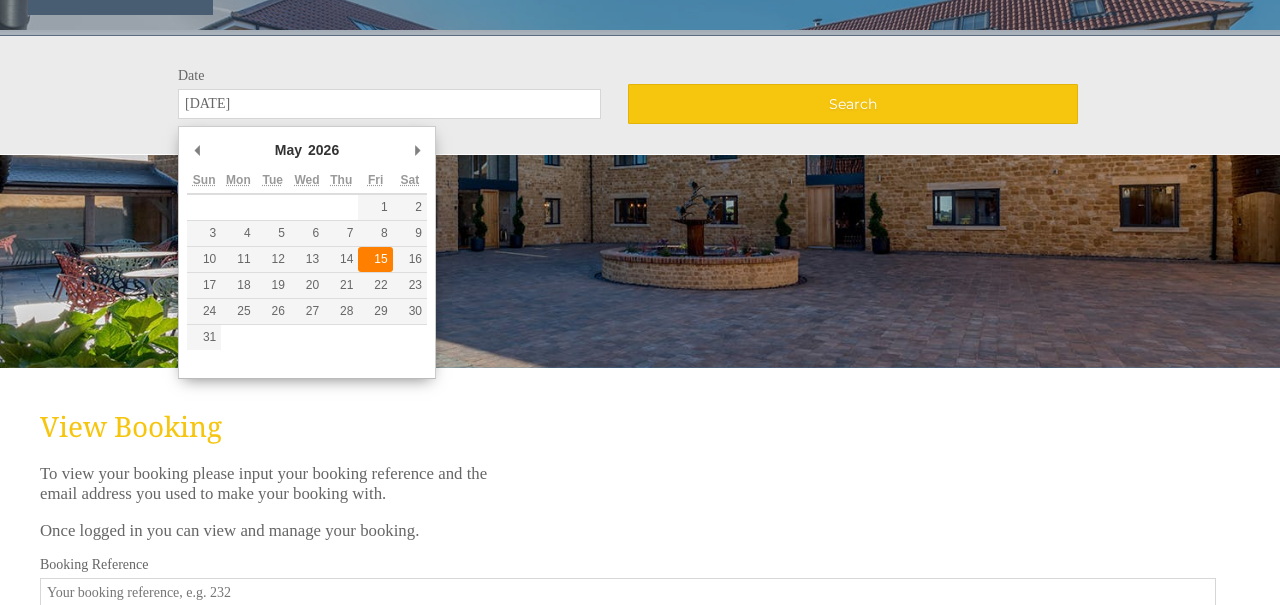 type on "[DD]/[MM]/[YYYY]" 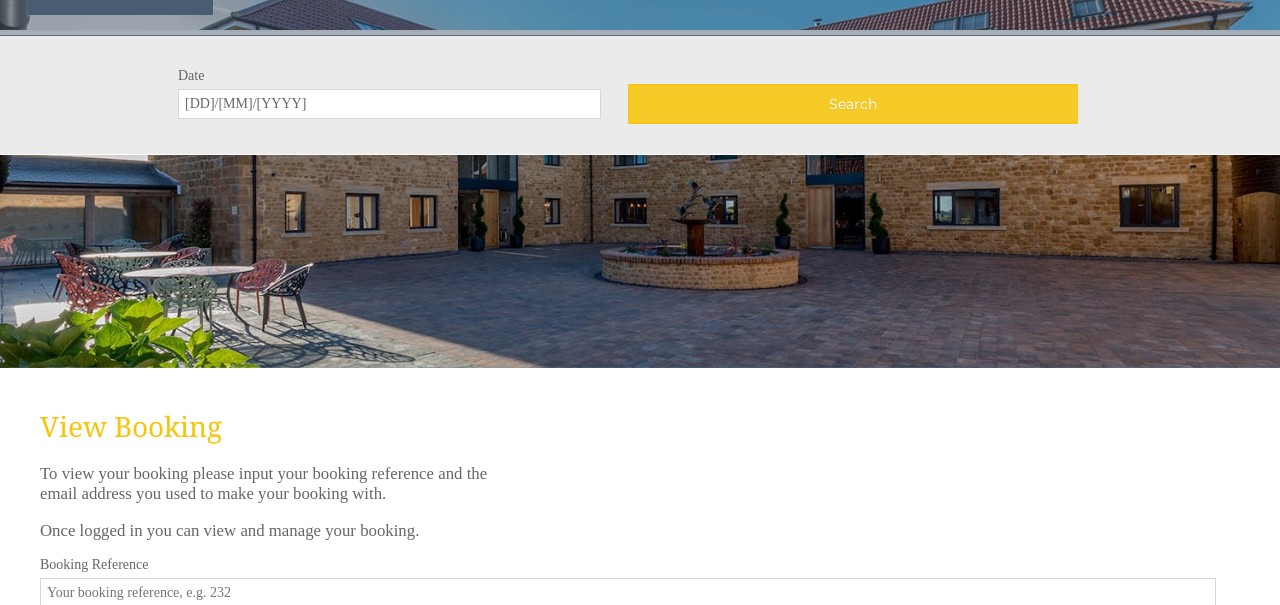click on "Search" at bounding box center (853, 104) 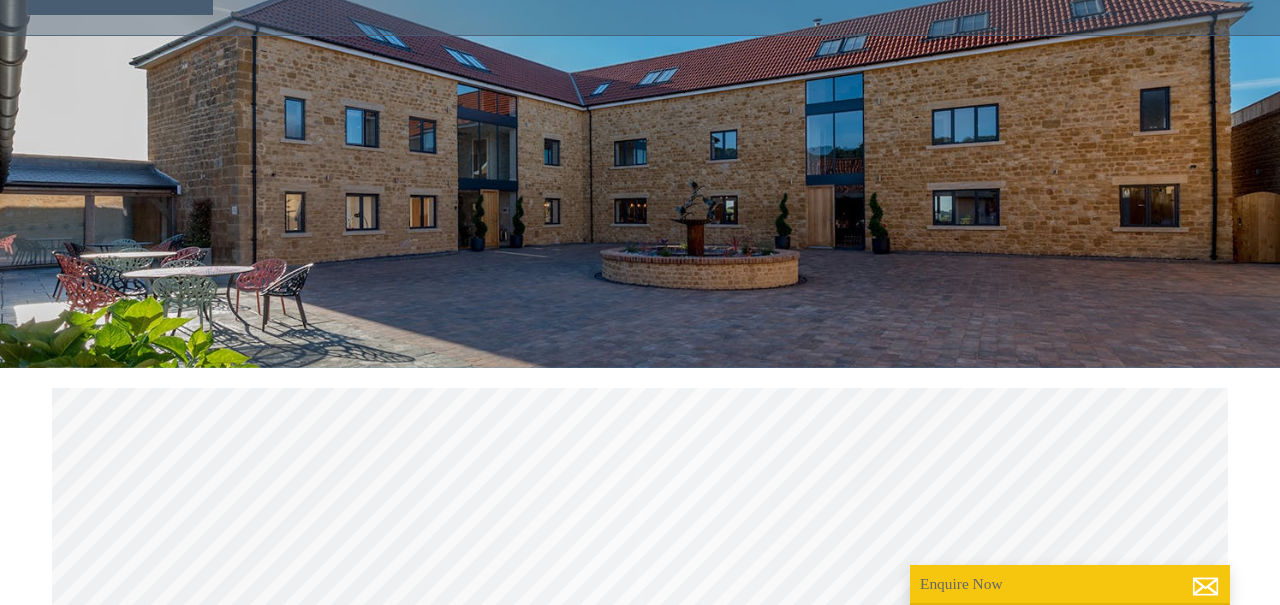 scroll, scrollTop: 0, scrollLeft: 0, axis: both 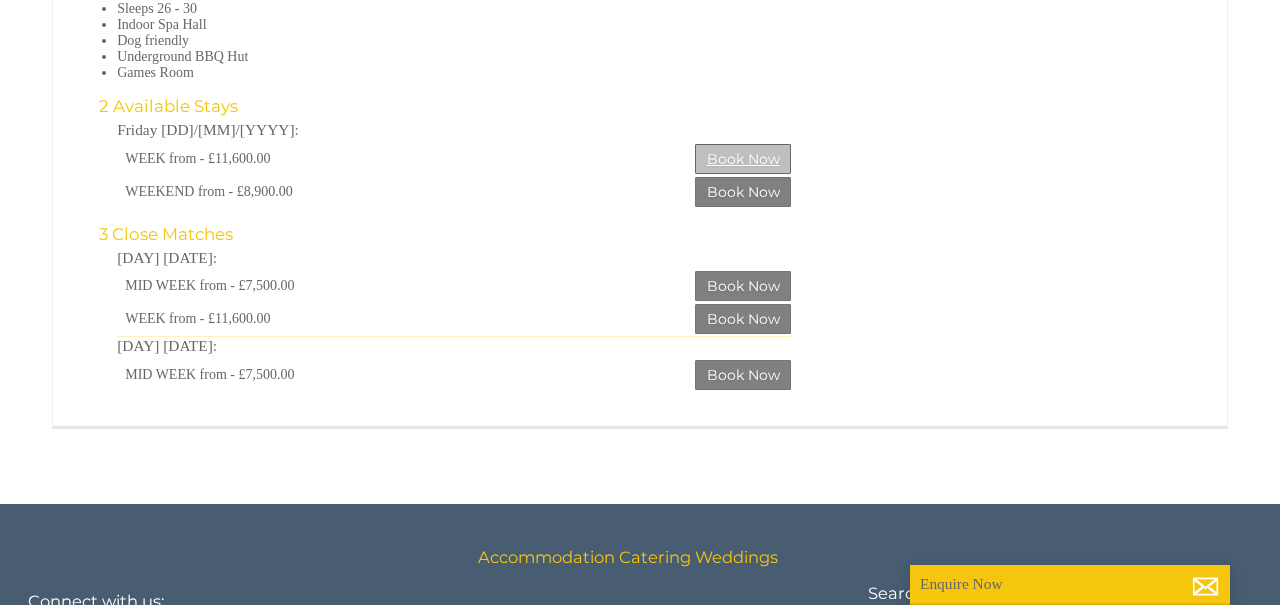 click on "Book Now" at bounding box center [743, 159] 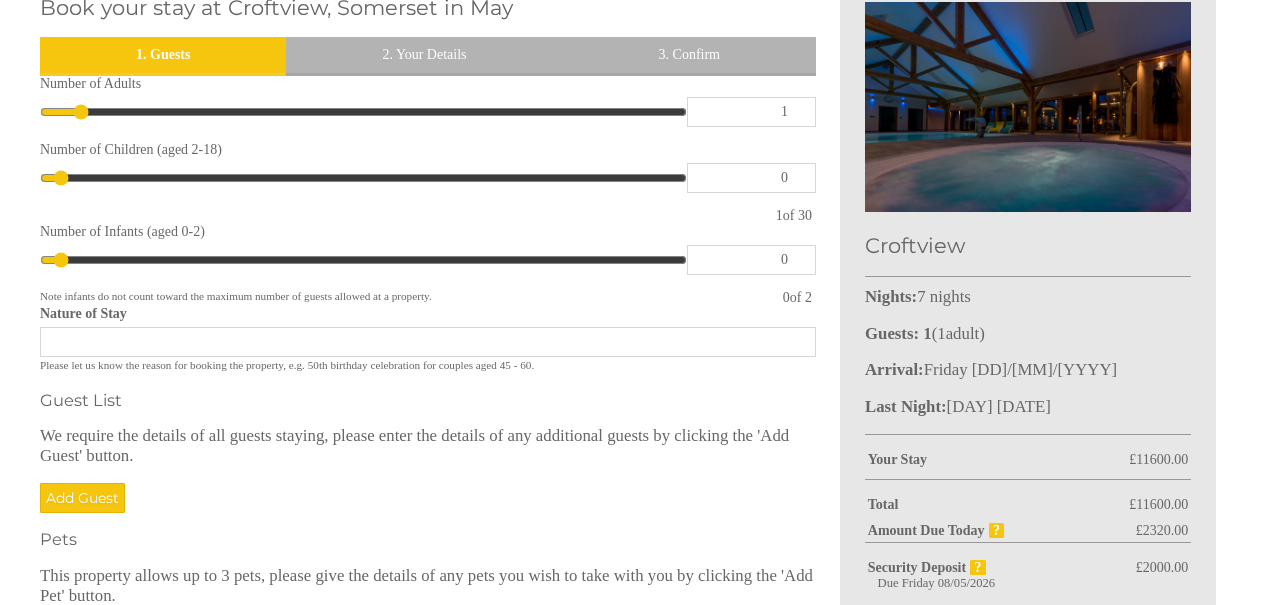 scroll, scrollTop: 527, scrollLeft: 0, axis: vertical 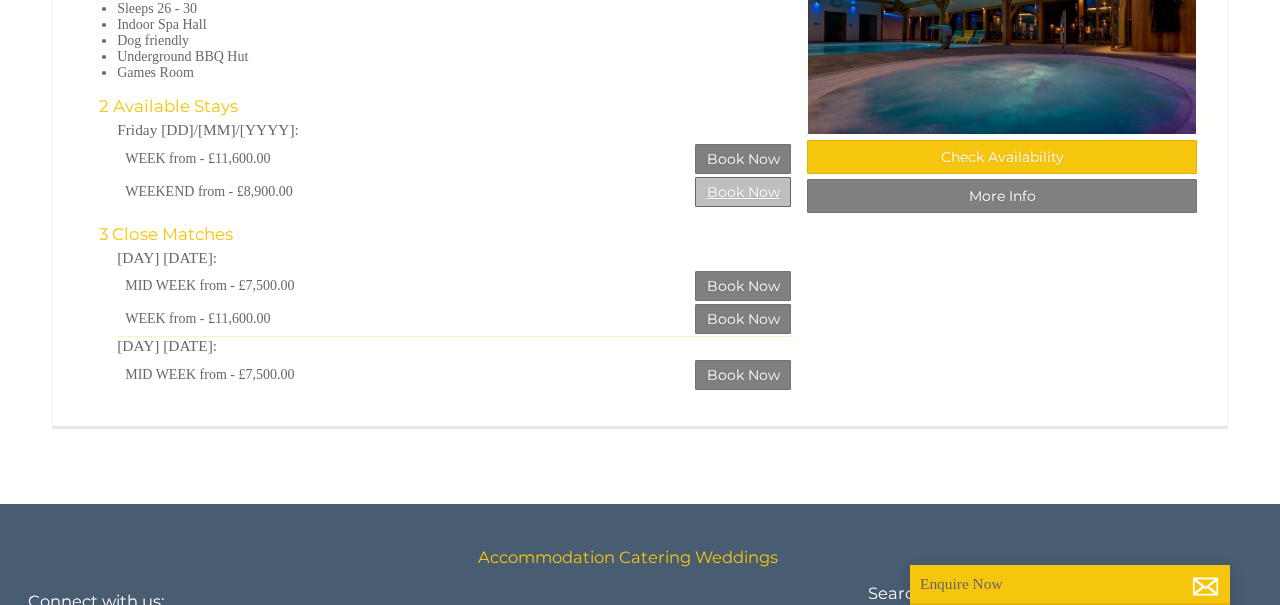 click on "Book Now" at bounding box center [743, 192] 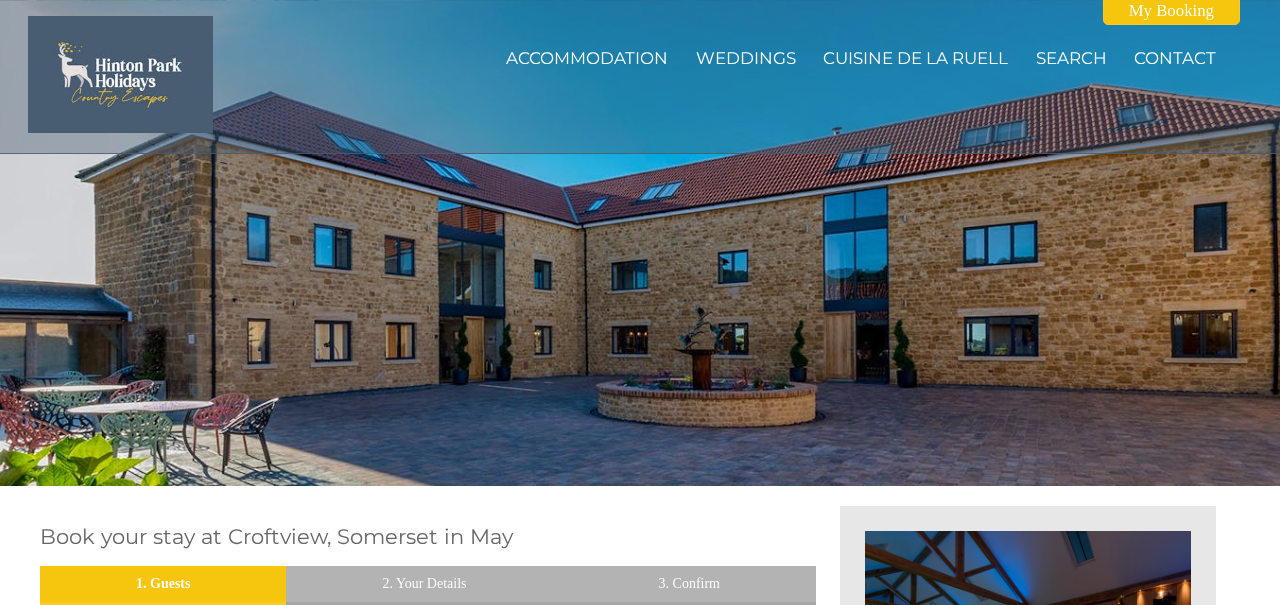 scroll, scrollTop: 0, scrollLeft: 0, axis: both 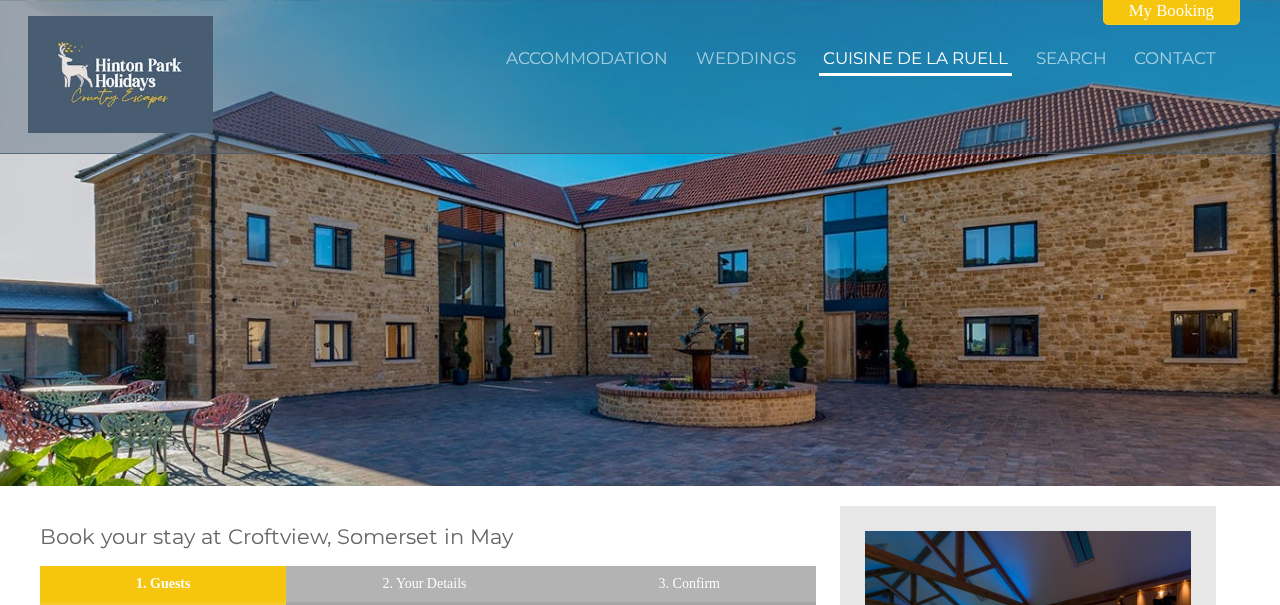 click on "Cuisine de la Ruell" at bounding box center [915, 58] 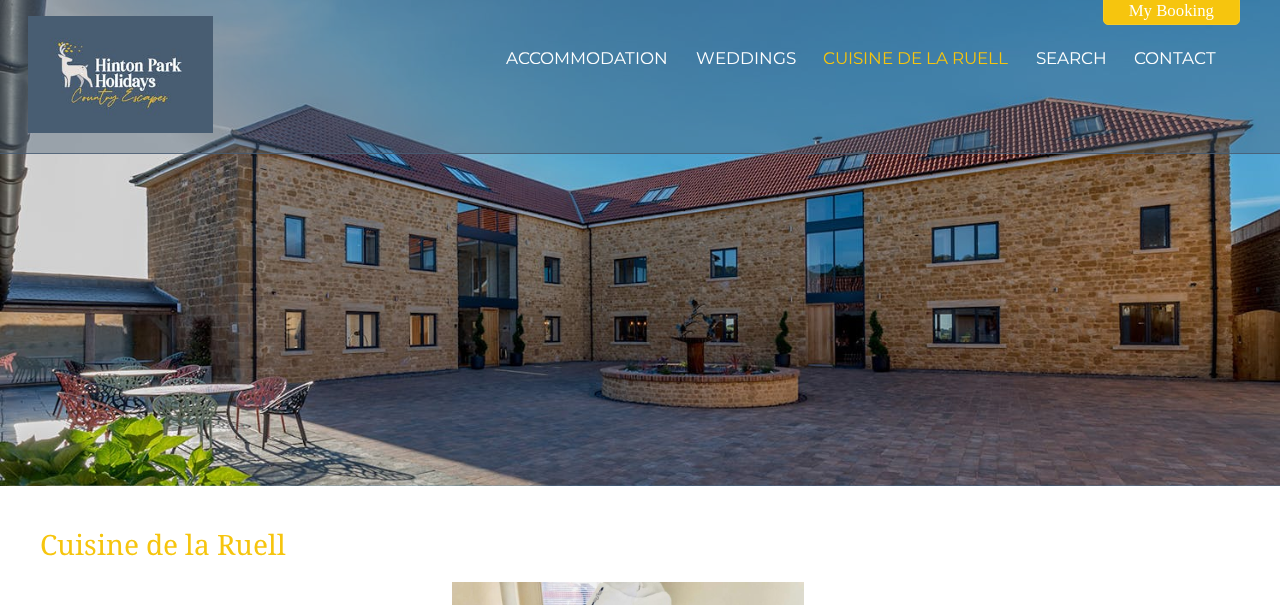 scroll, scrollTop: 0, scrollLeft: 0, axis: both 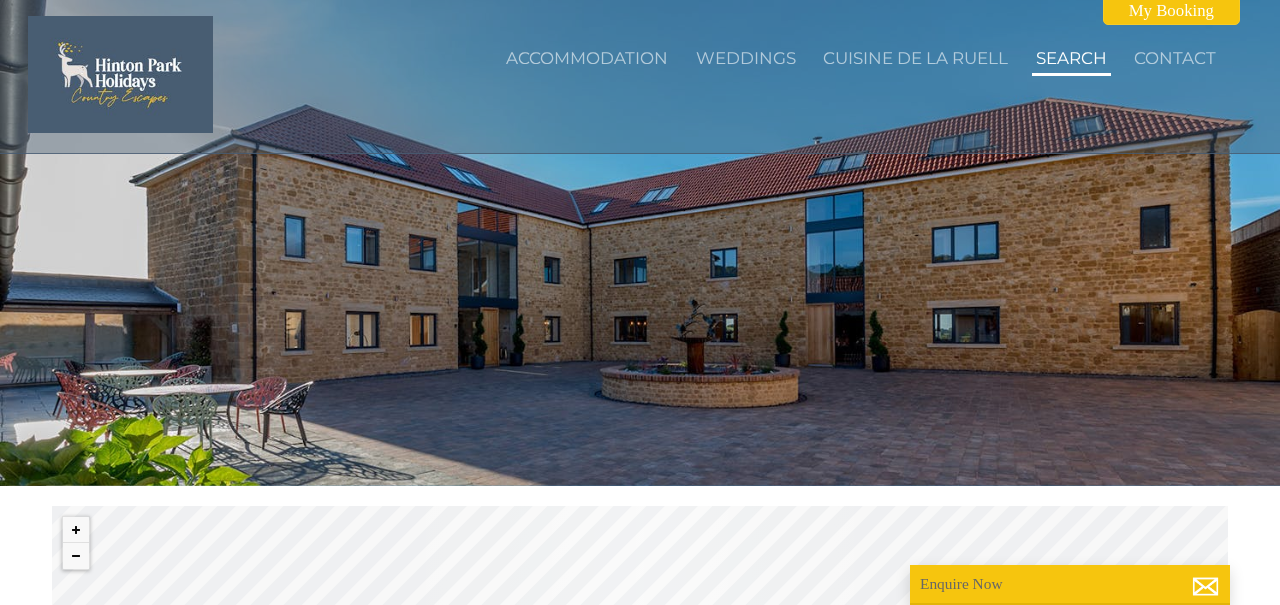 click on "Search" at bounding box center [1071, 58] 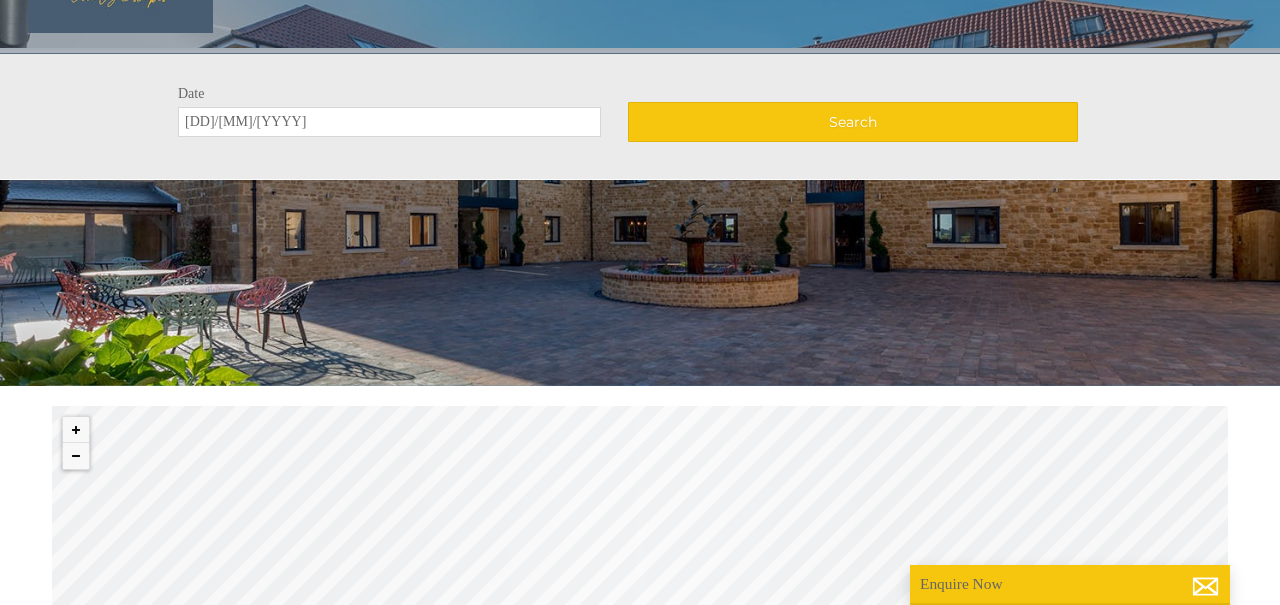 scroll, scrollTop: 118, scrollLeft: 0, axis: vertical 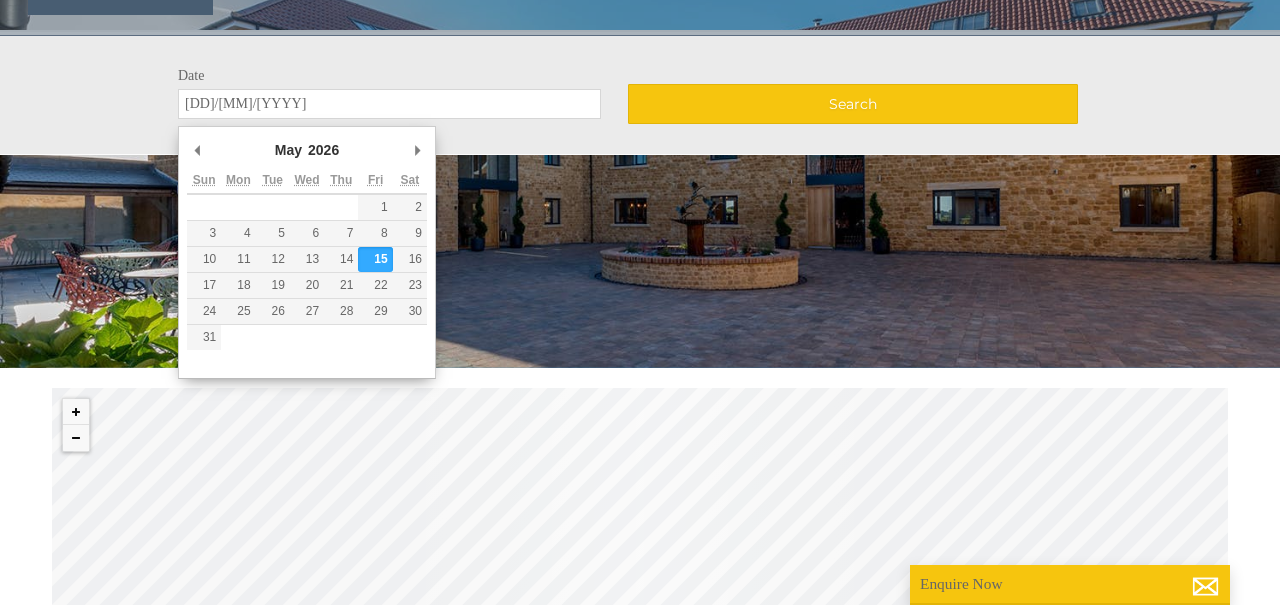 drag, startPoint x: 194, startPoint y: 111, endPoint x: 184, endPoint y: 112, distance: 10.049875 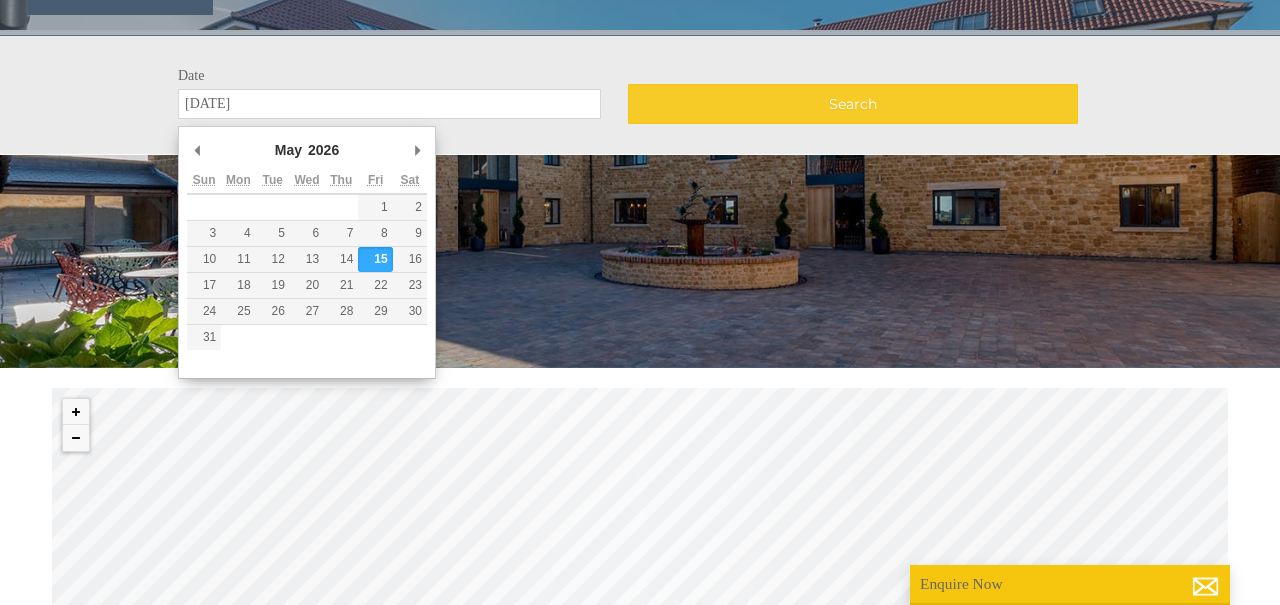 type on "[DATE]" 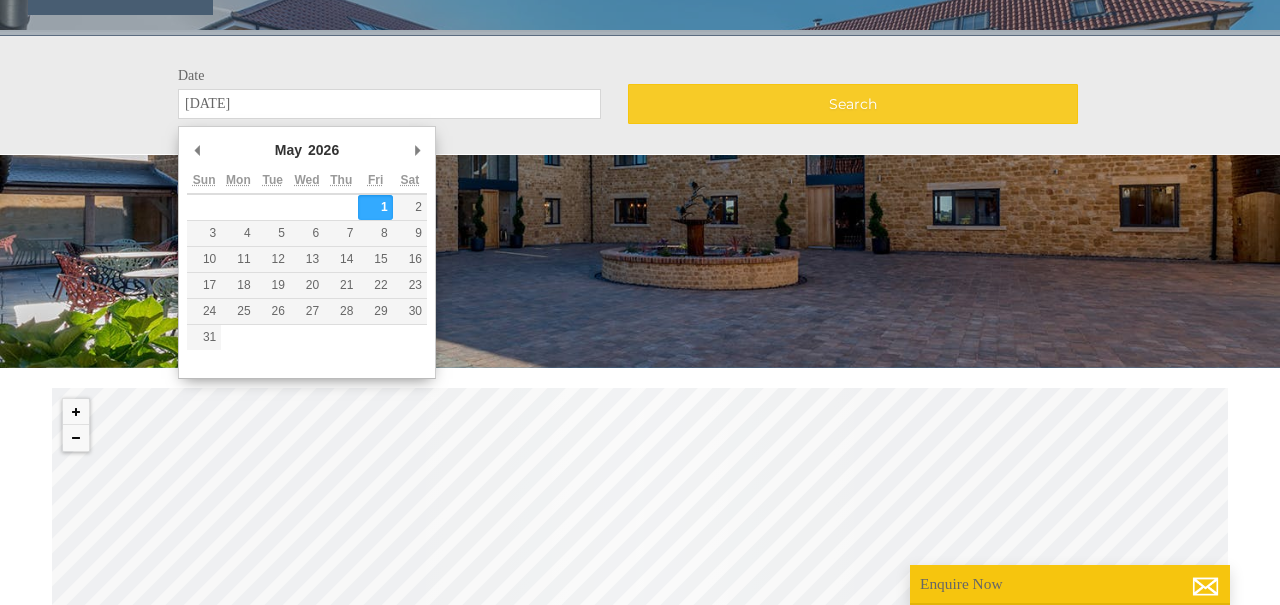 click on "Search" at bounding box center [853, 104] 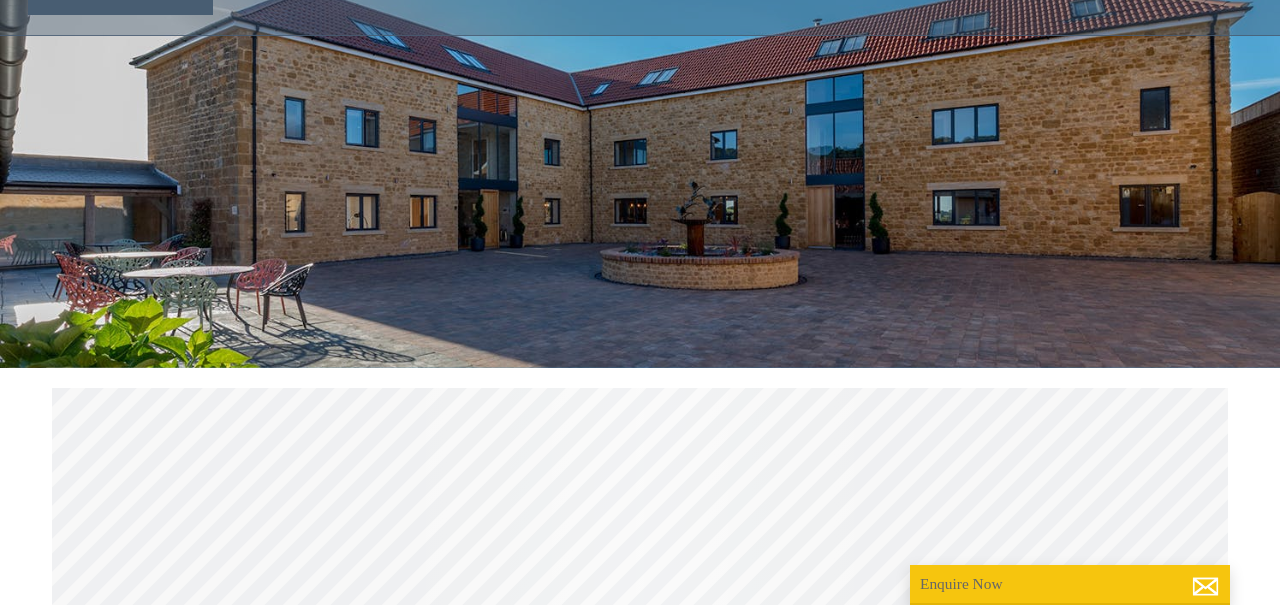 scroll, scrollTop: 0, scrollLeft: 0, axis: both 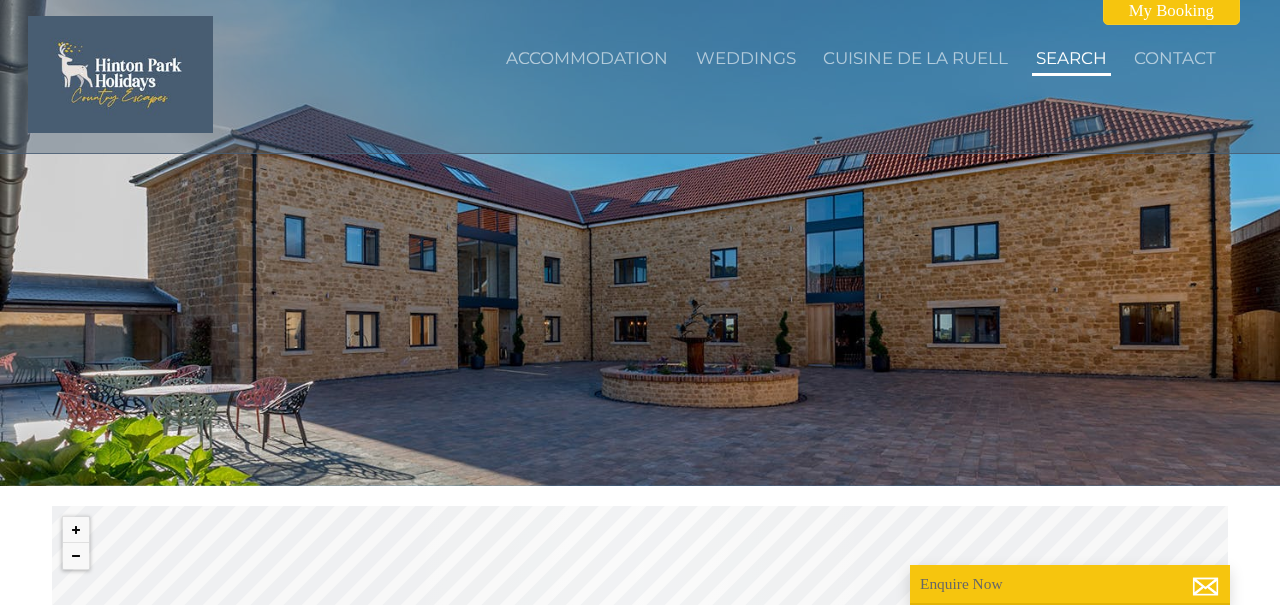 click on "Search" at bounding box center [1071, 58] 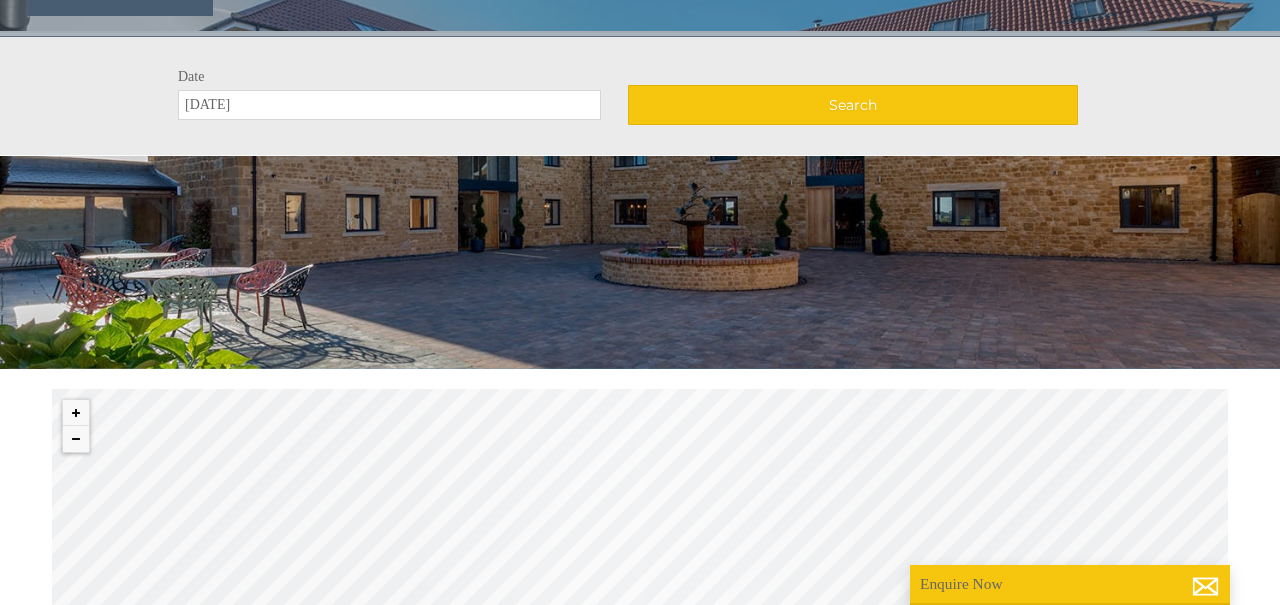 scroll, scrollTop: 118, scrollLeft: 0, axis: vertical 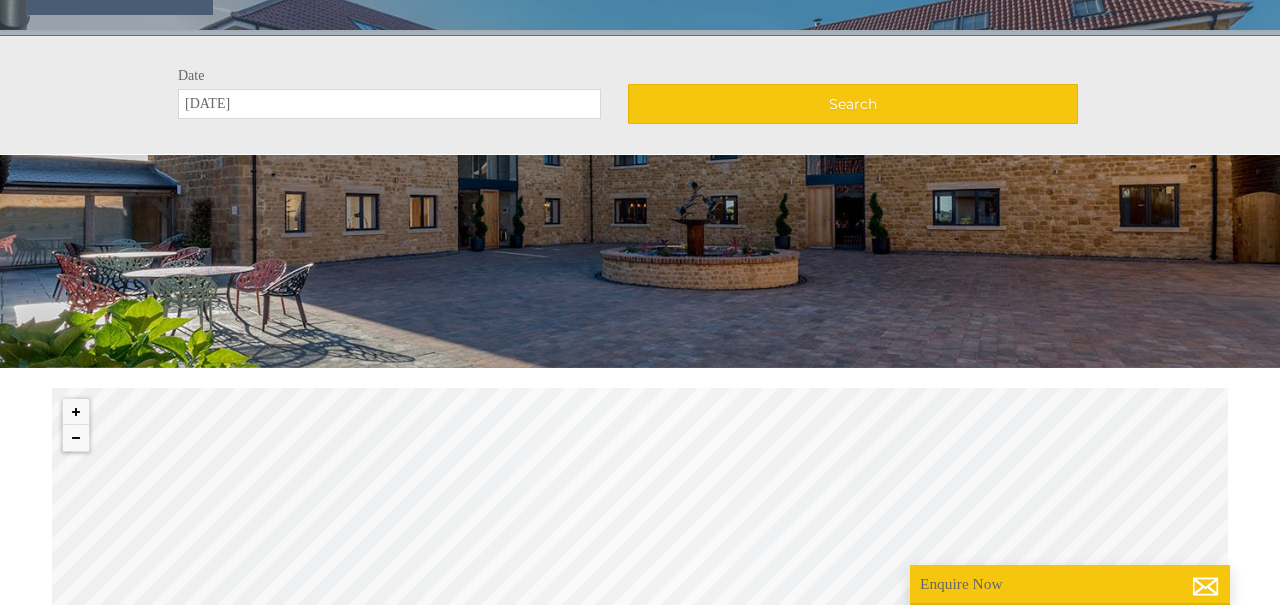 click on "[DATE]" at bounding box center [389, 104] 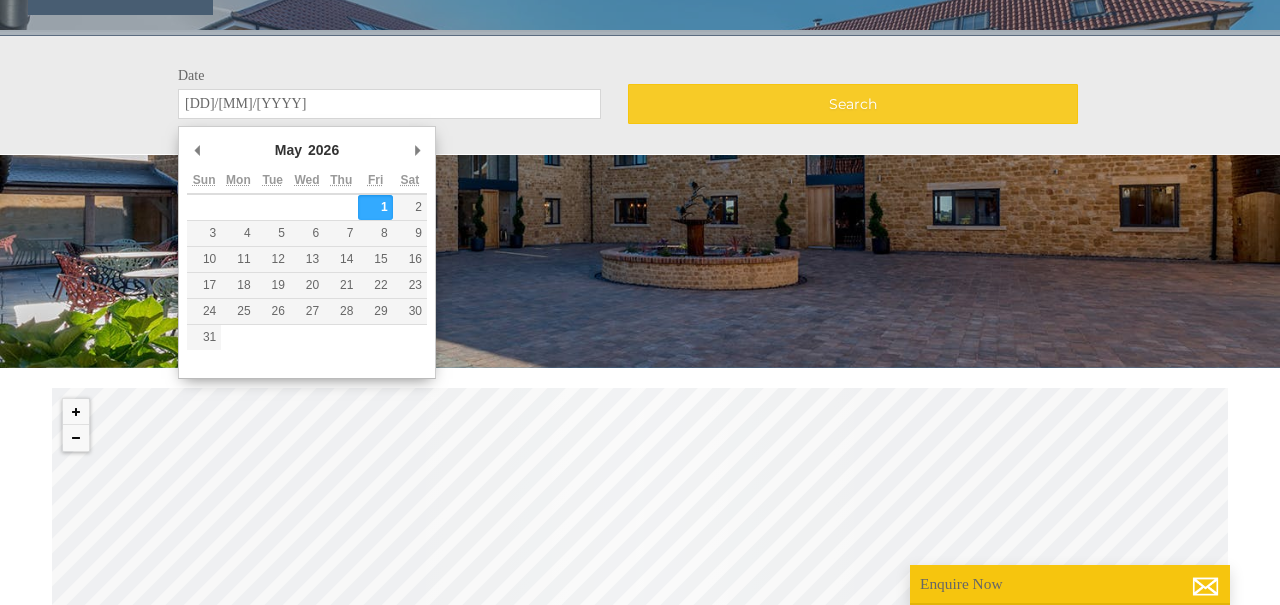 type on "[DD]/[MM]/[YYYY]" 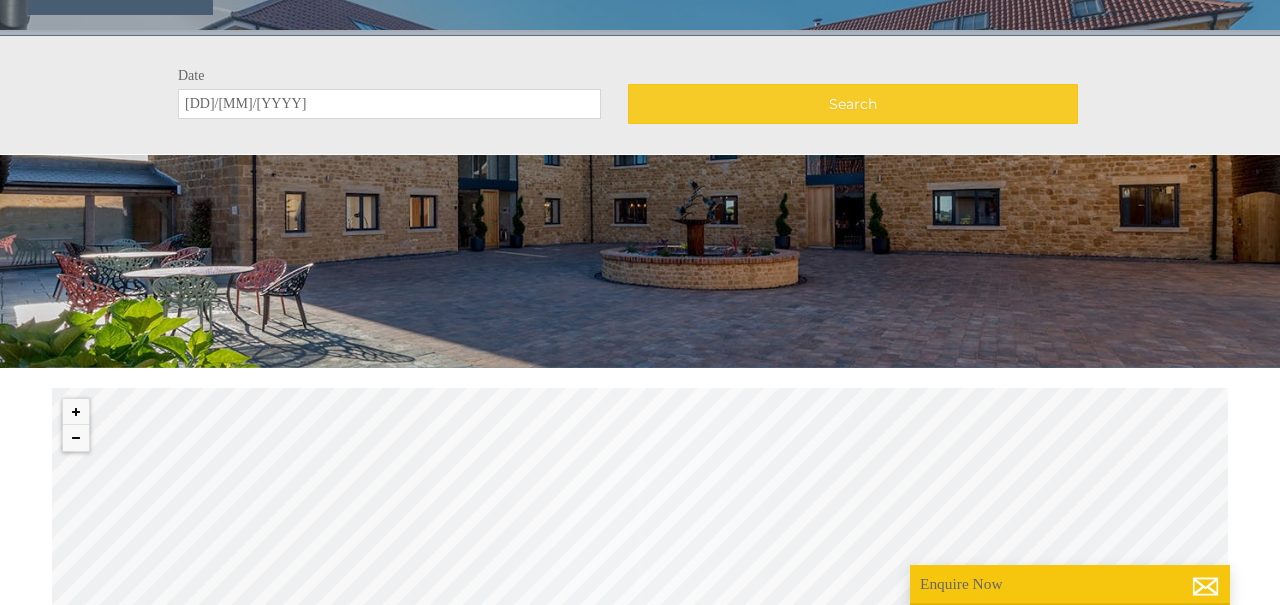 click on "Search" at bounding box center [853, 104] 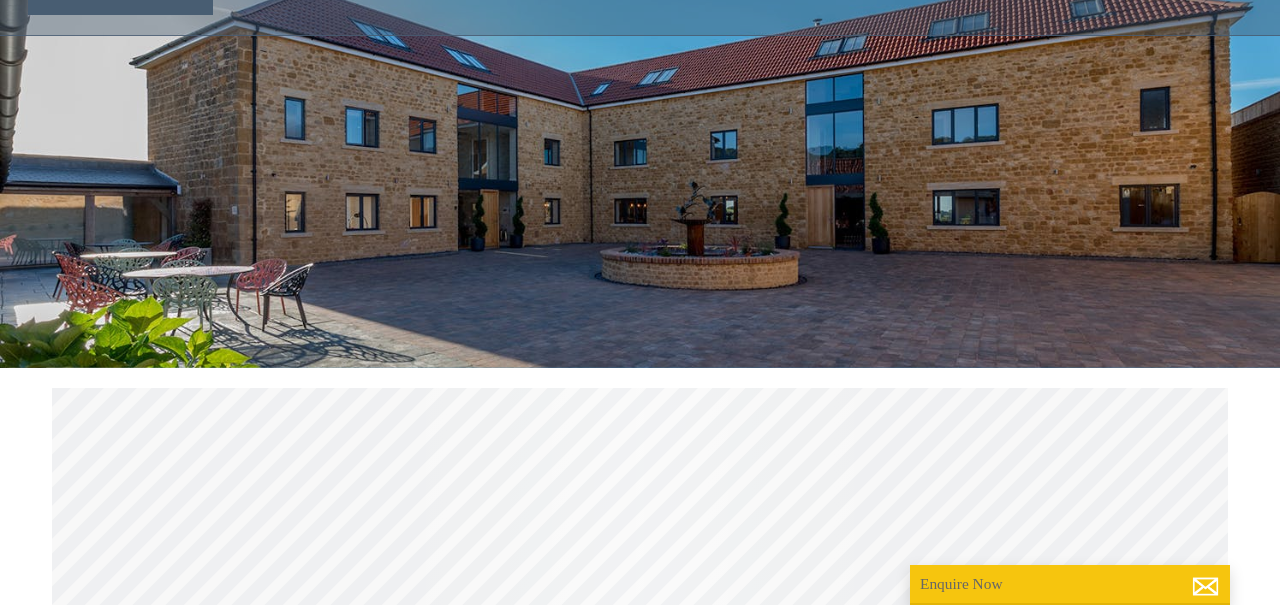 scroll, scrollTop: 0, scrollLeft: 0, axis: both 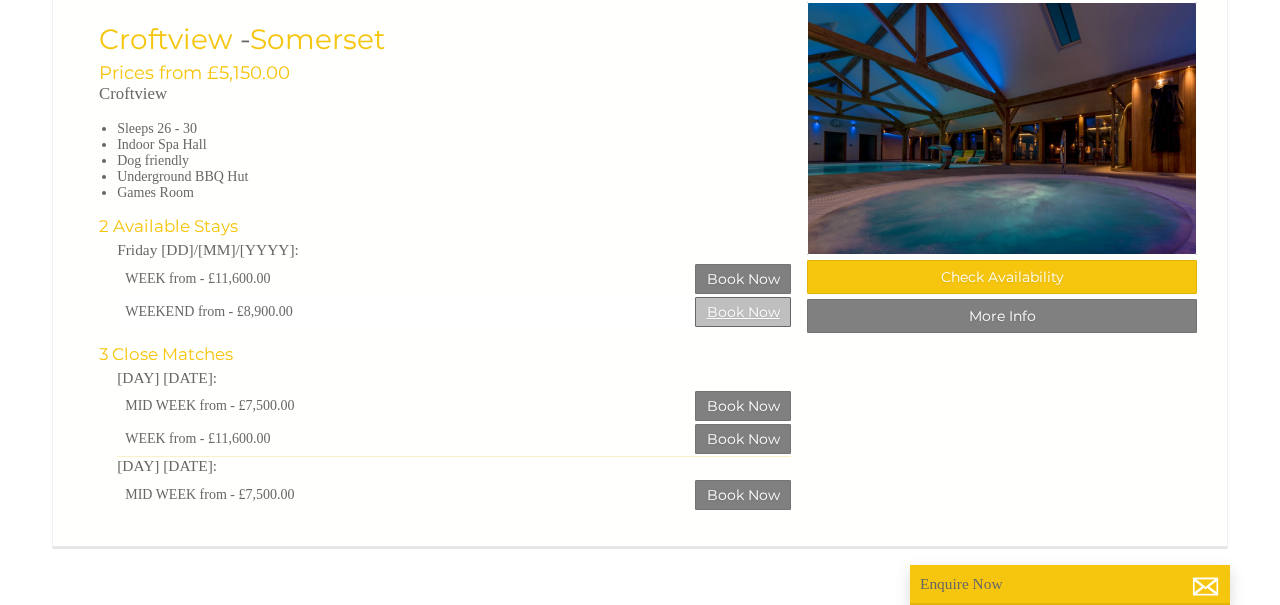 click on "Book Now" at bounding box center (743, 312) 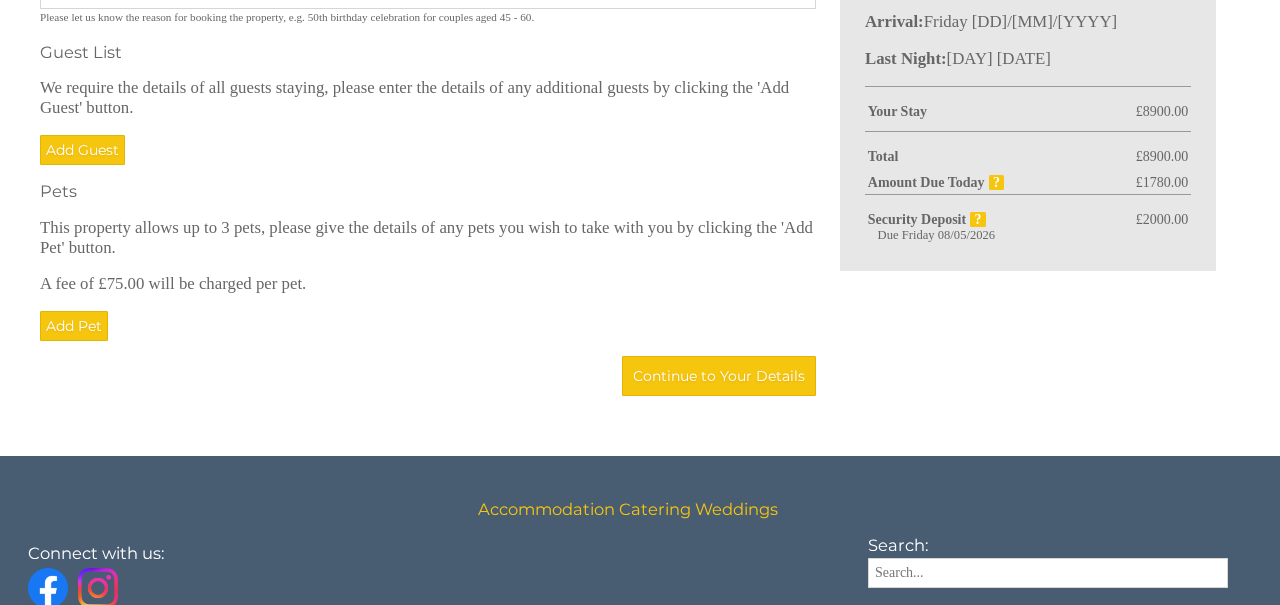 scroll, scrollTop: 506, scrollLeft: 0, axis: vertical 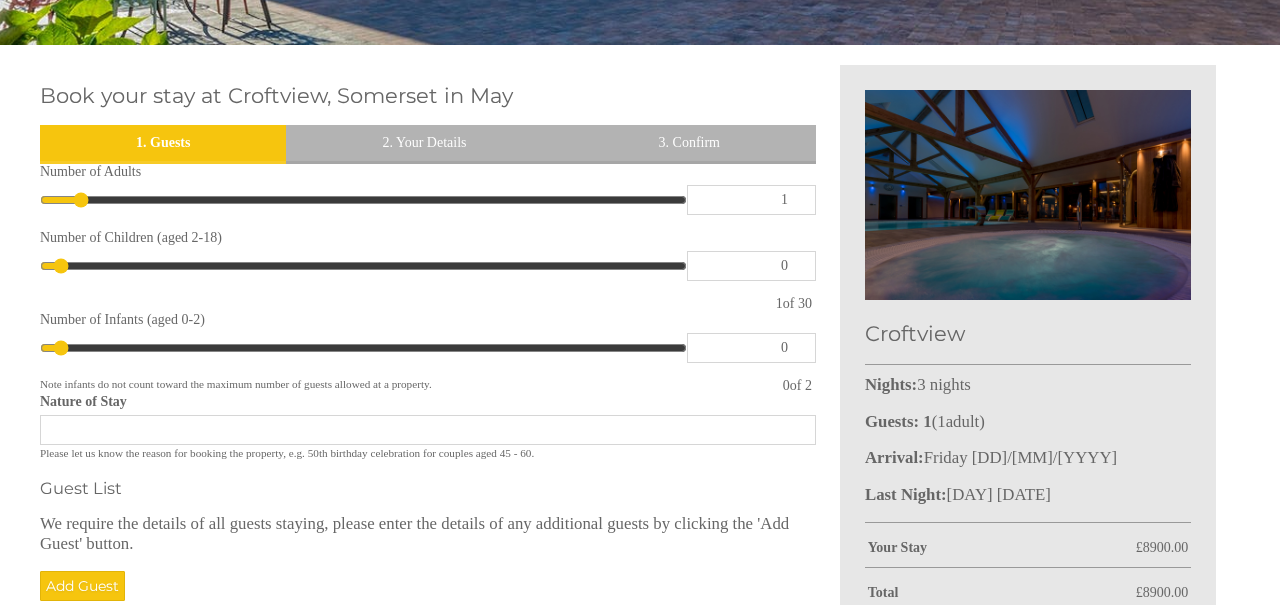 type on "2" 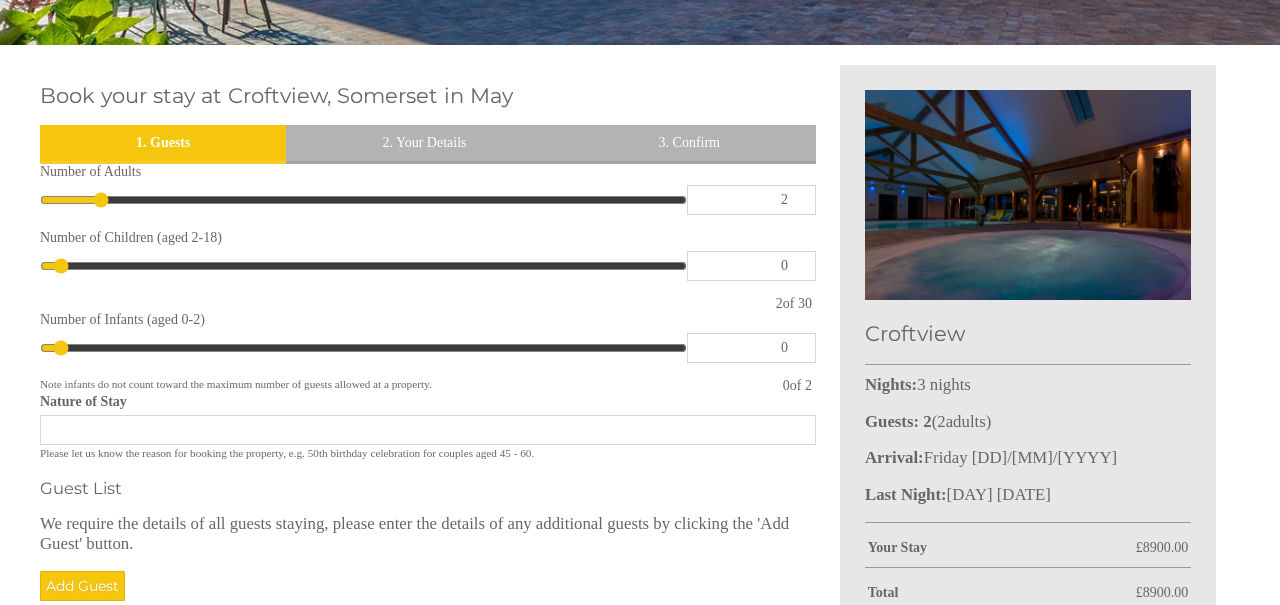 type on "3" 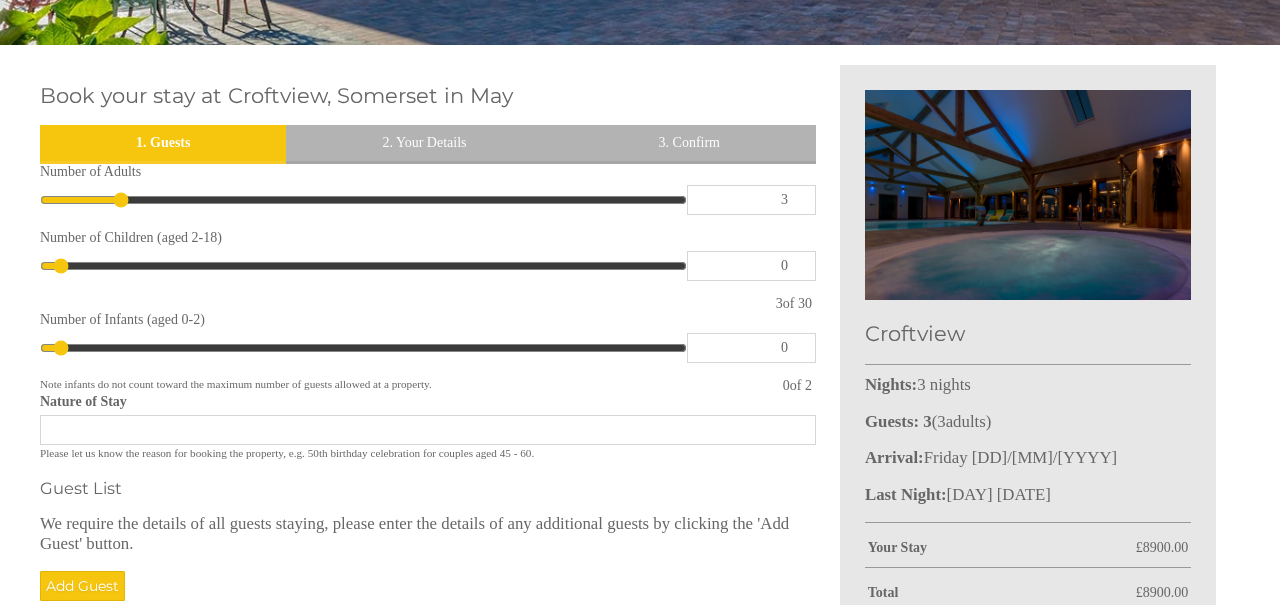 type on "4" 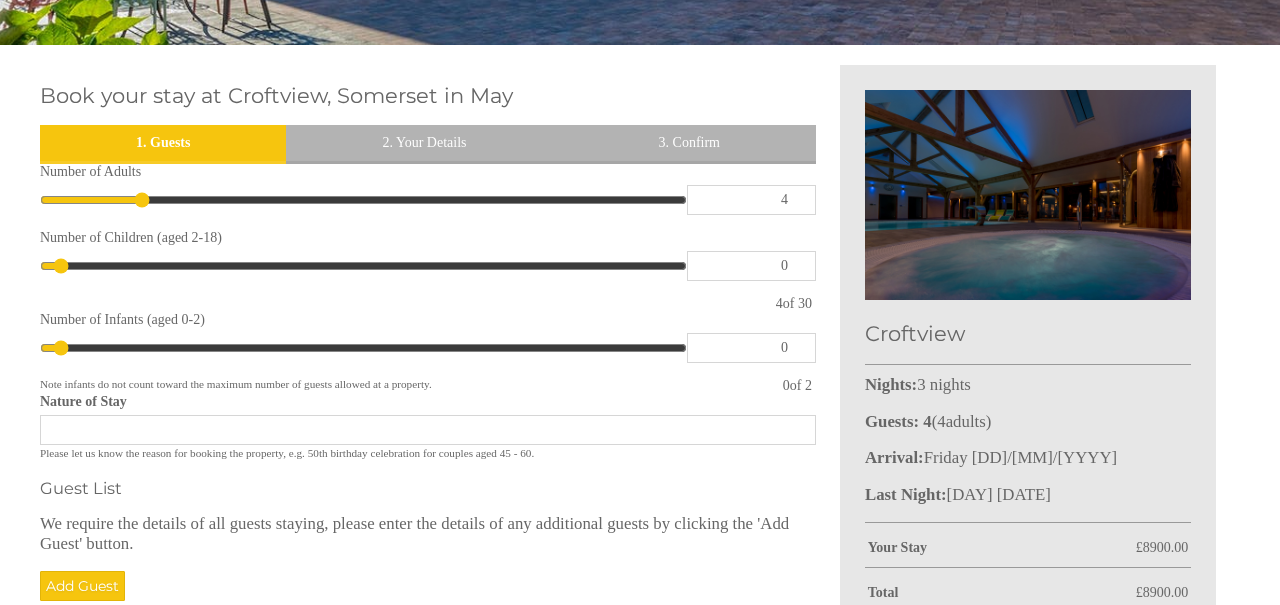 type on "5" 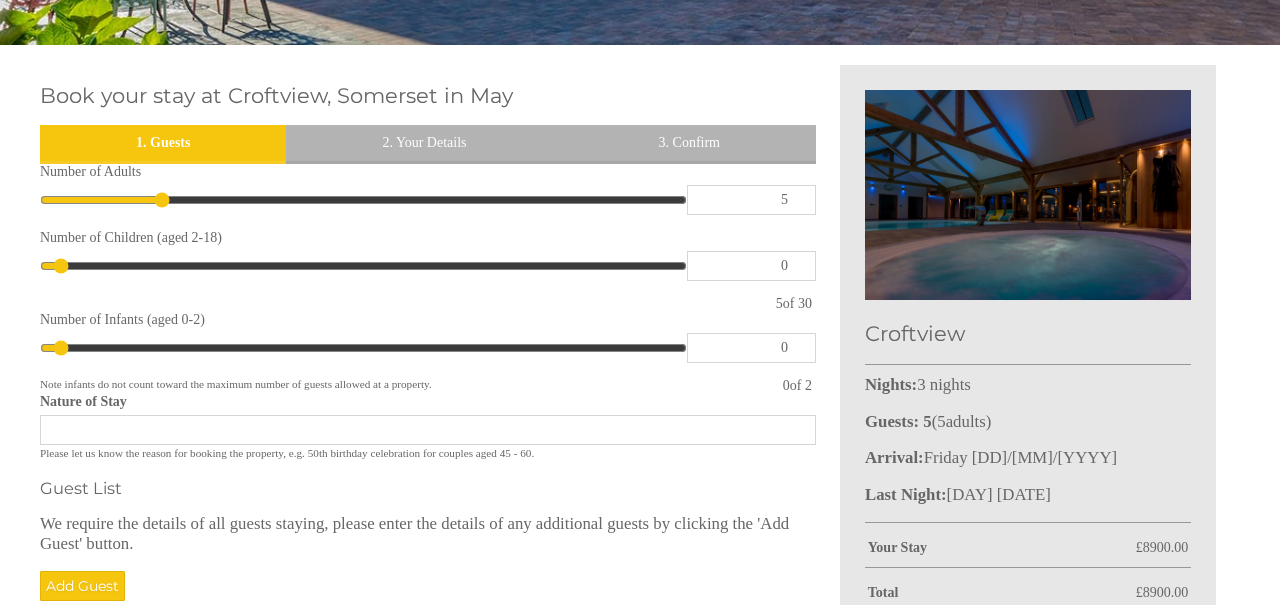 type on "6" 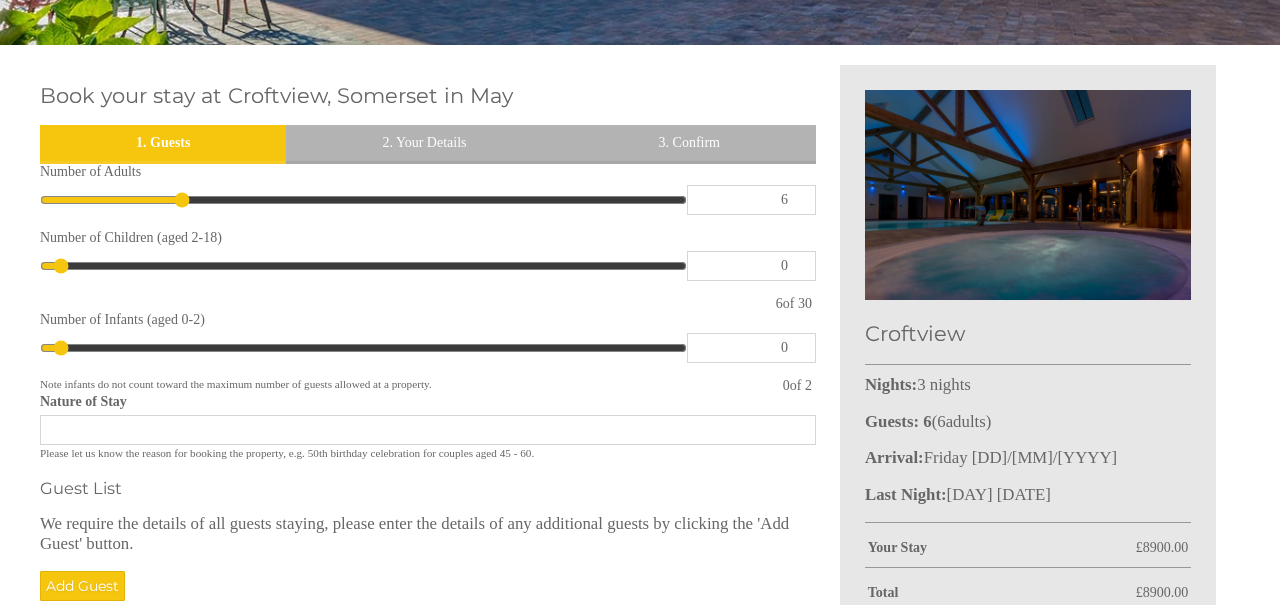 type on "7" 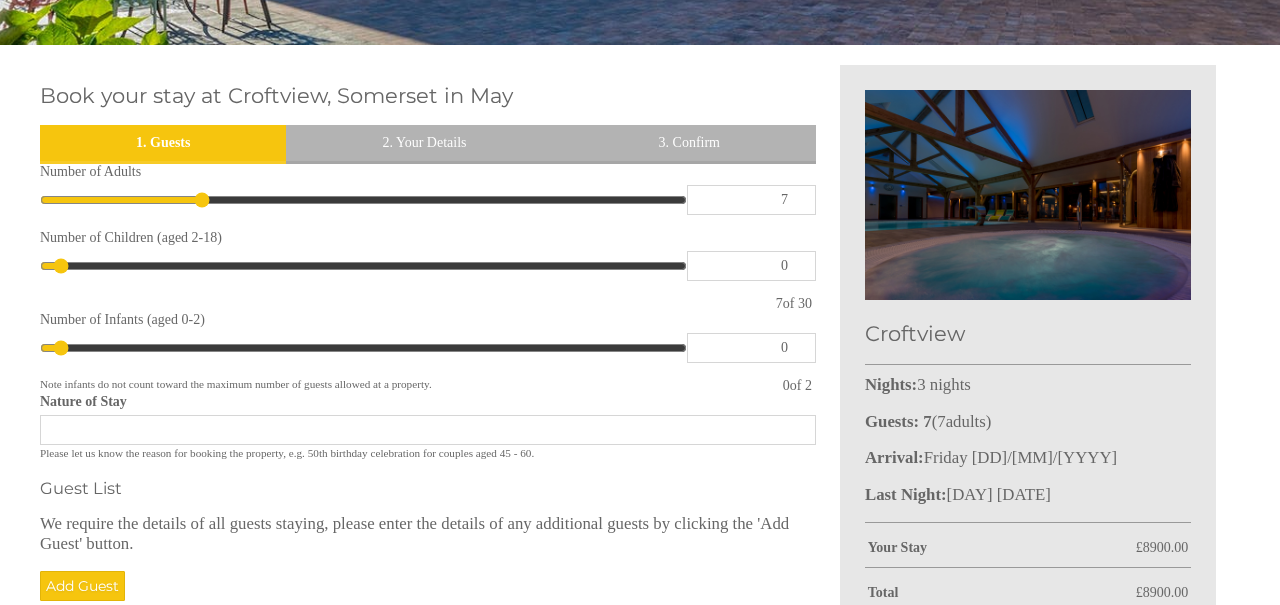 type on "8" 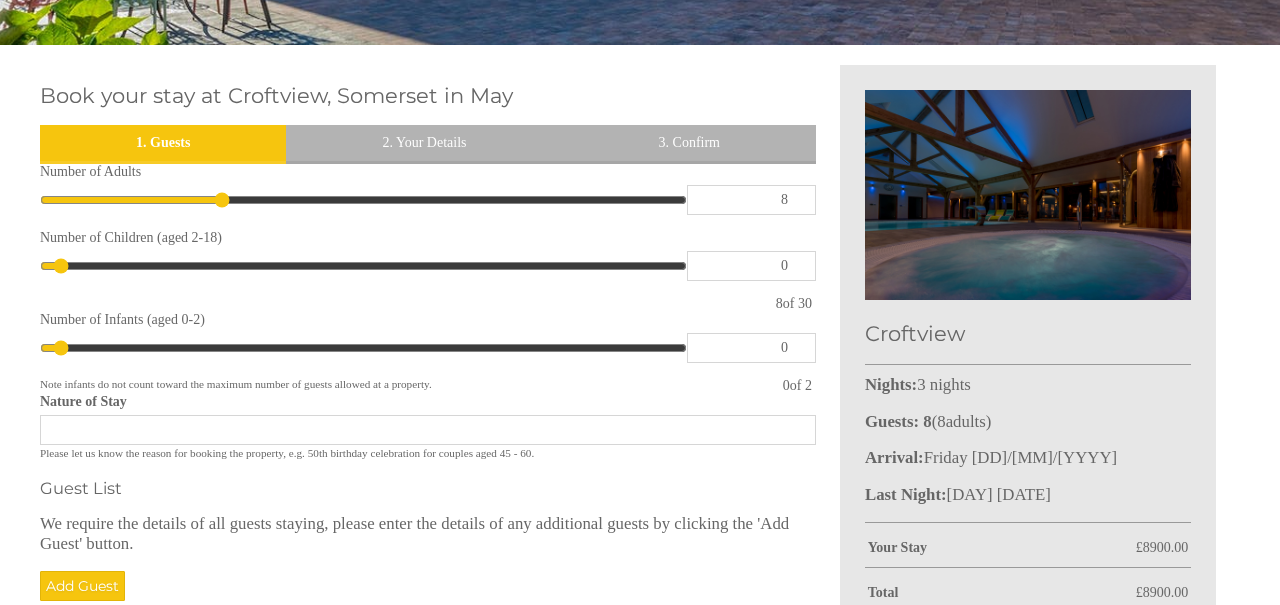 type on "9" 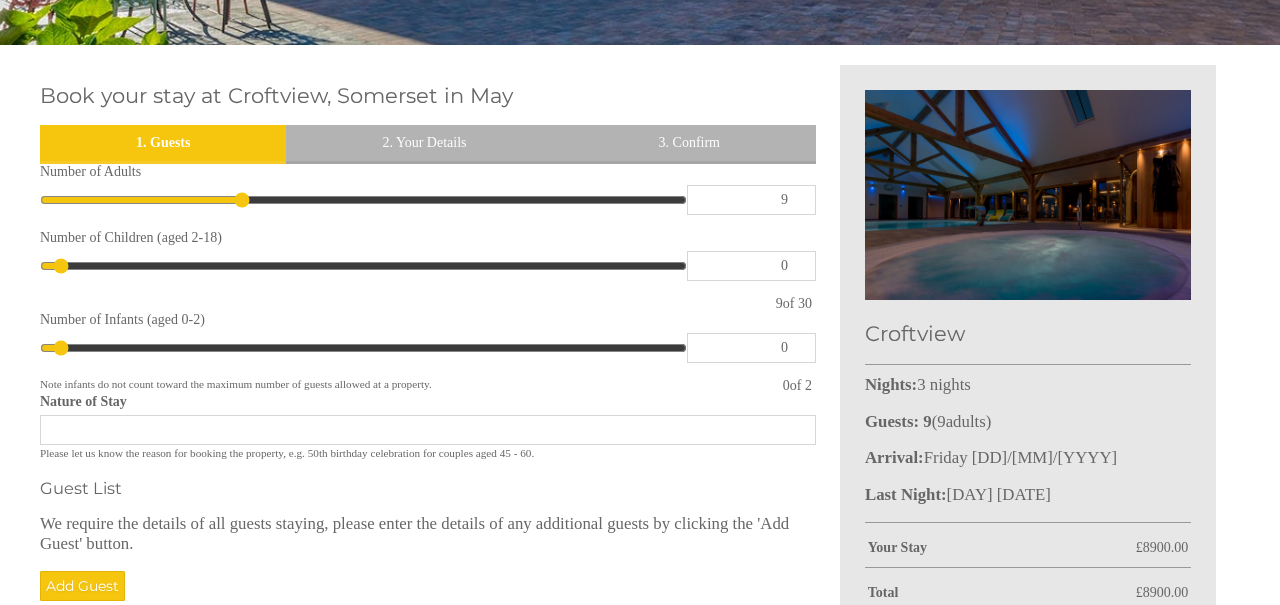 type on "10" 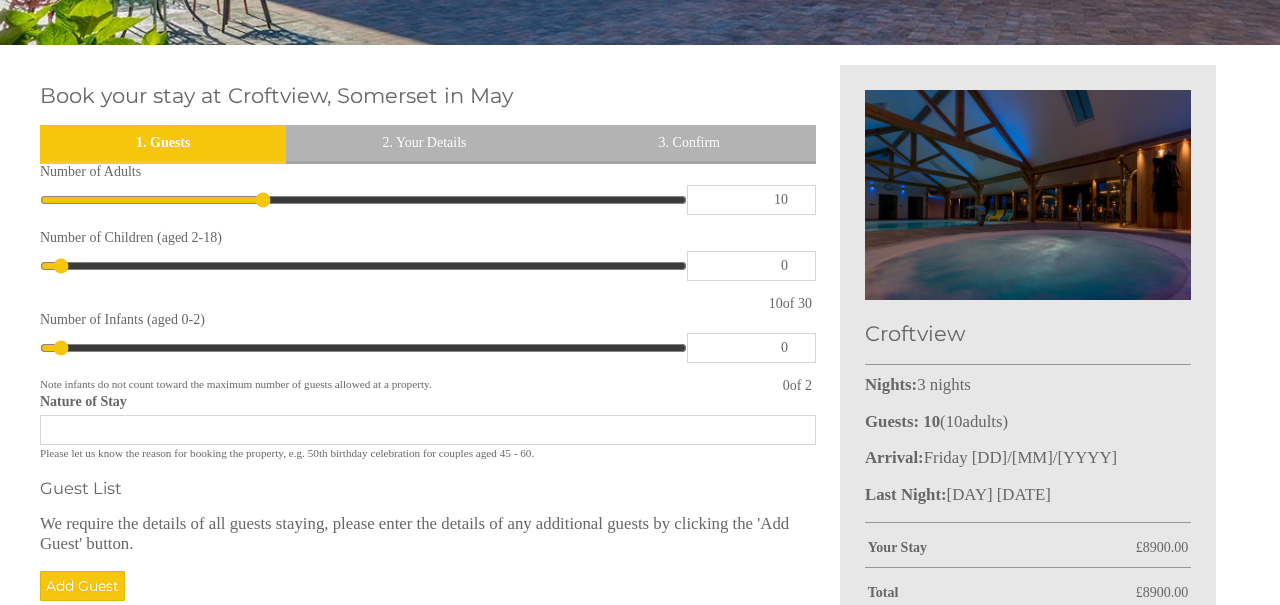 type on "11" 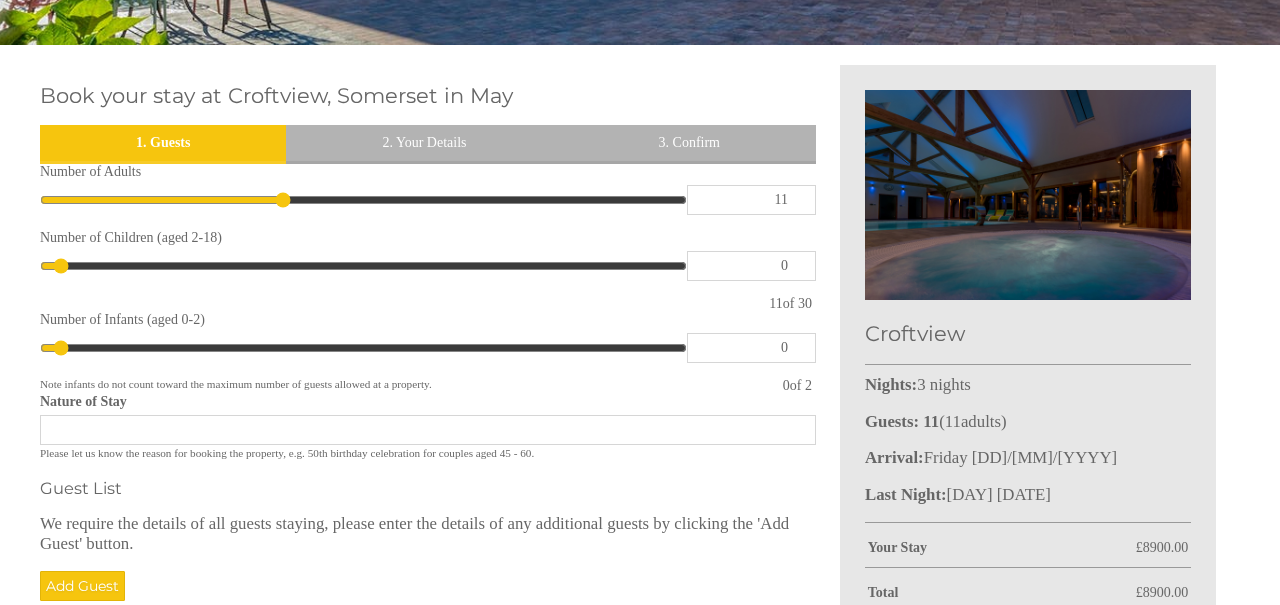 type on "12" 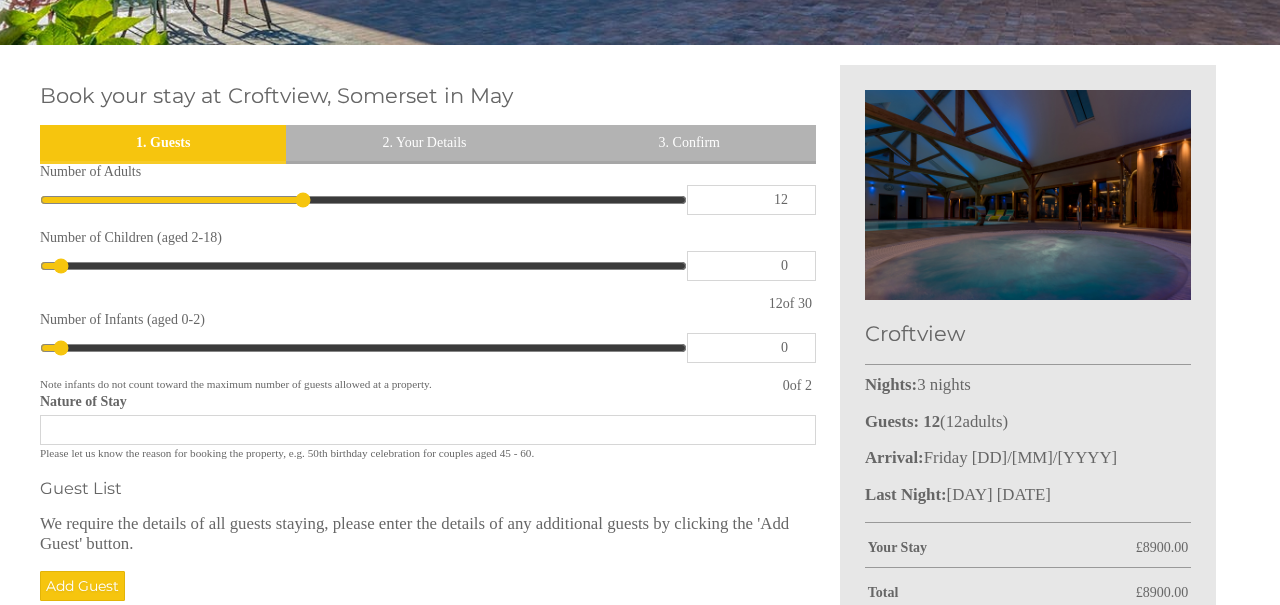 type on "13" 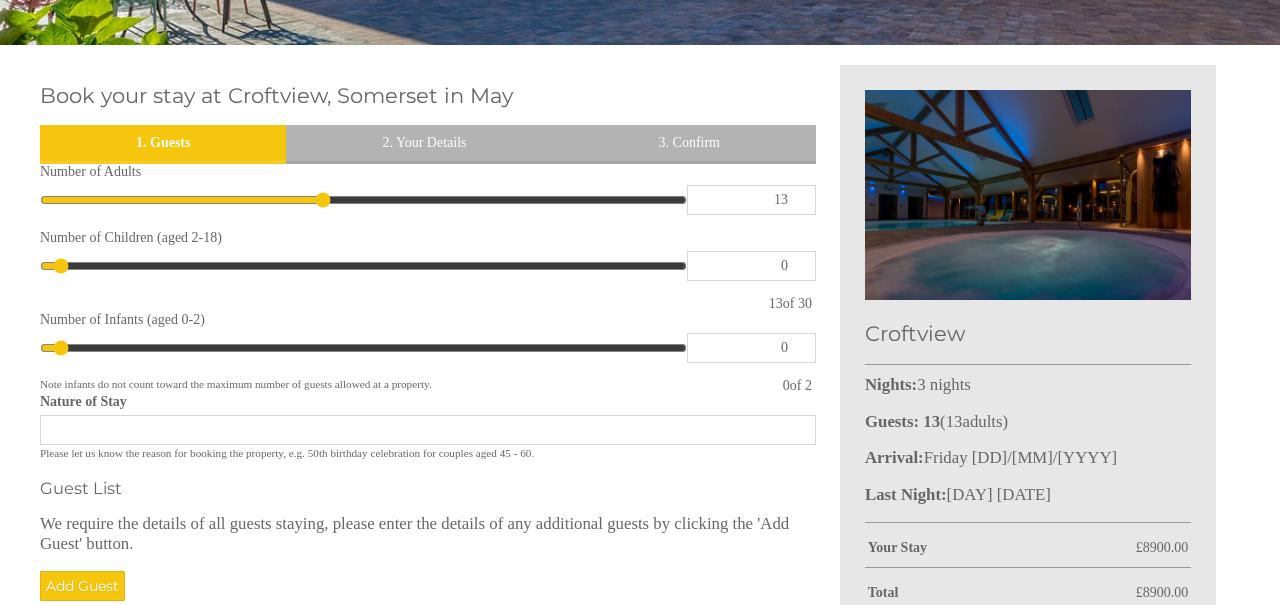 type on "14" 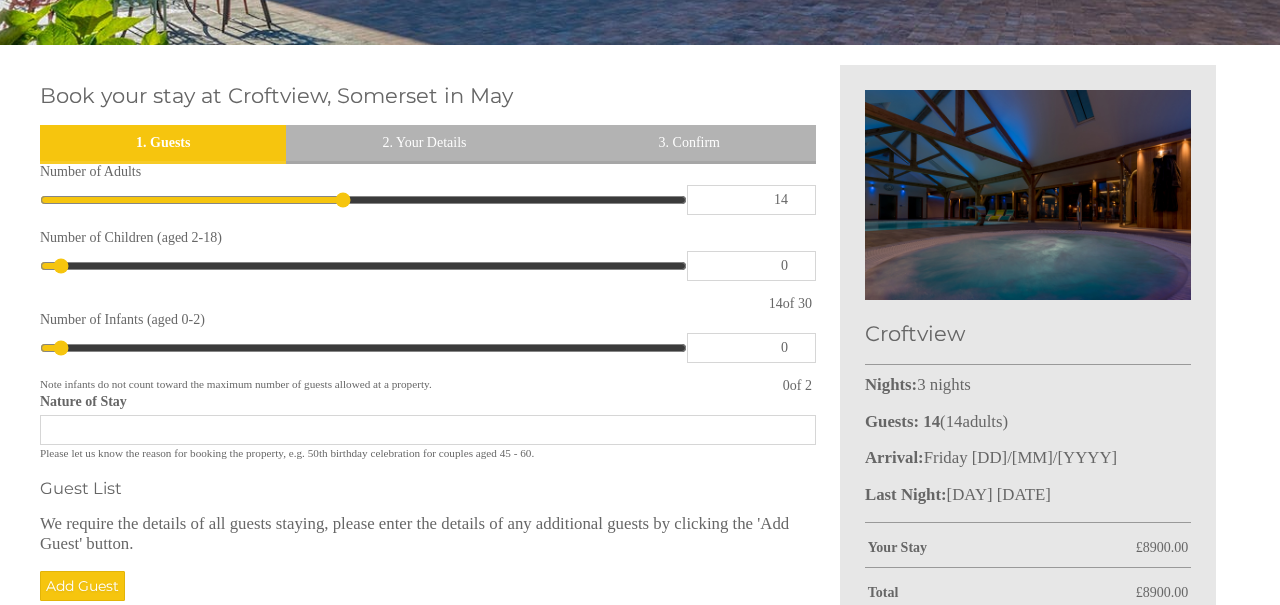 type on "15" 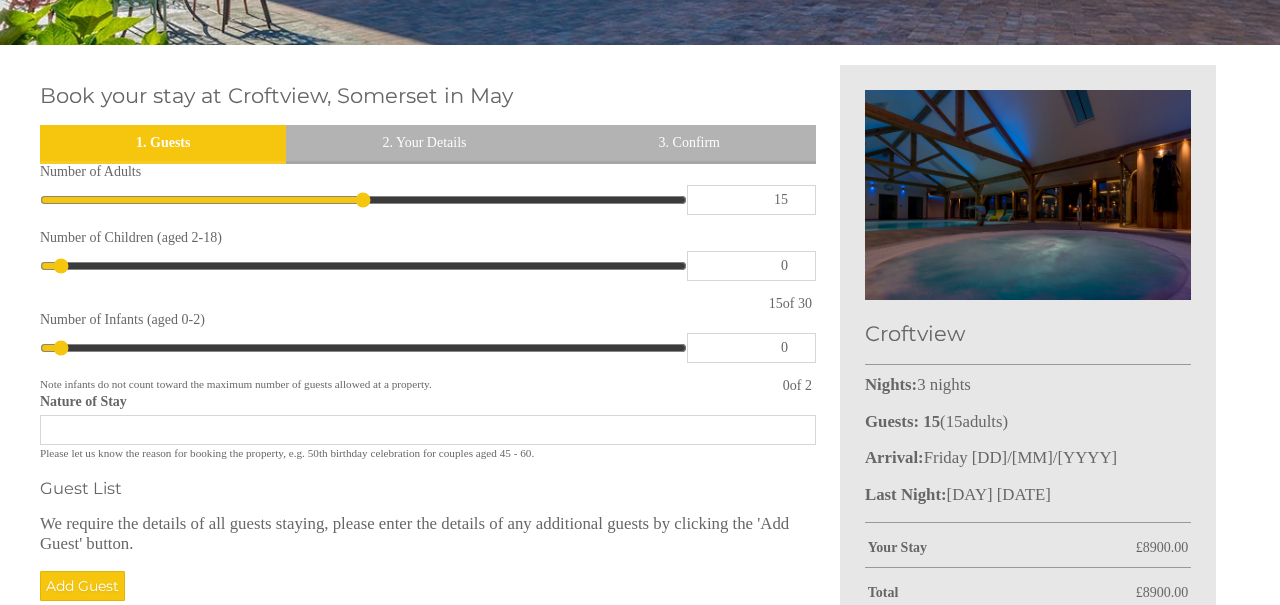 type on "16" 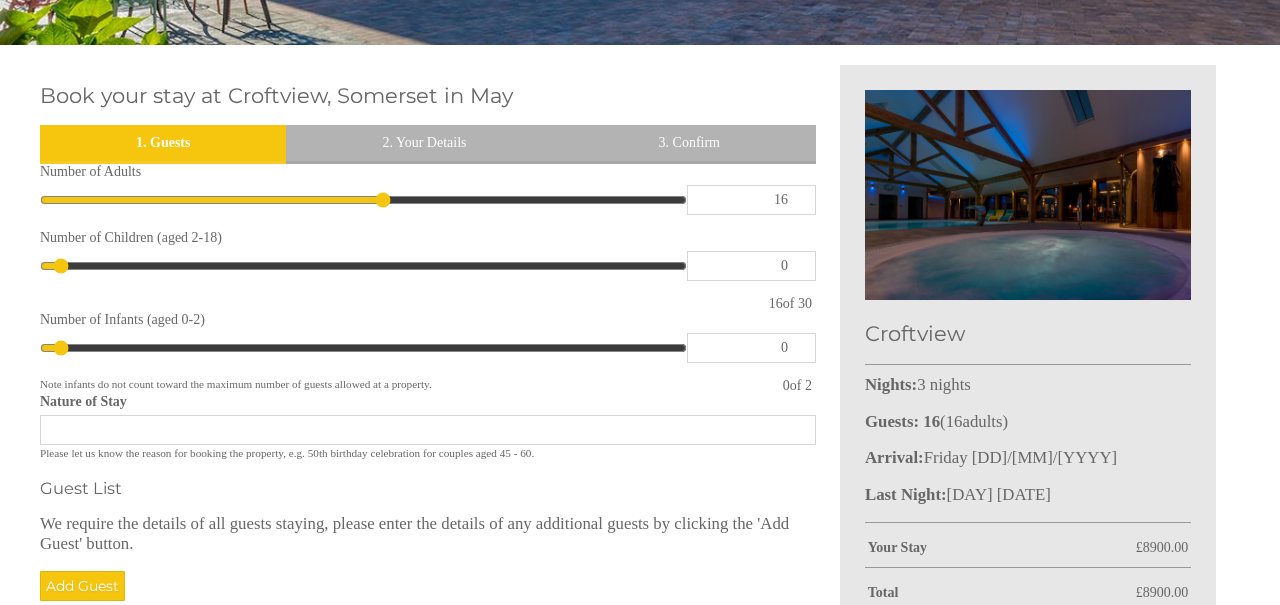 drag, startPoint x: 79, startPoint y: 206, endPoint x: 380, endPoint y: 215, distance: 301.13452 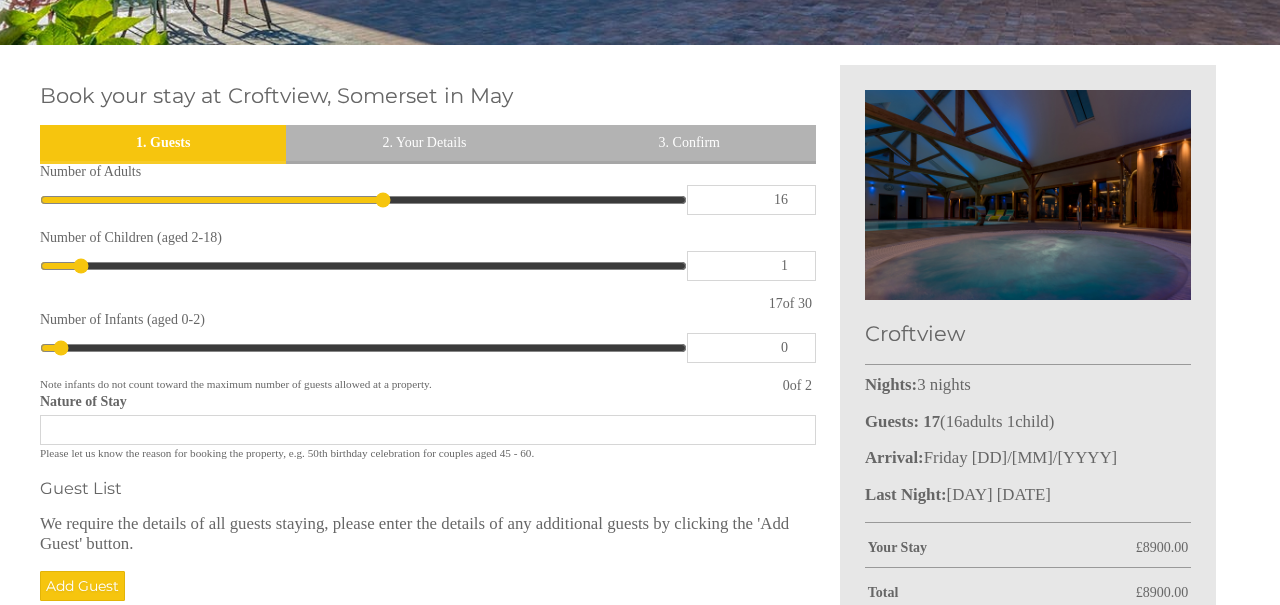 type on "2" 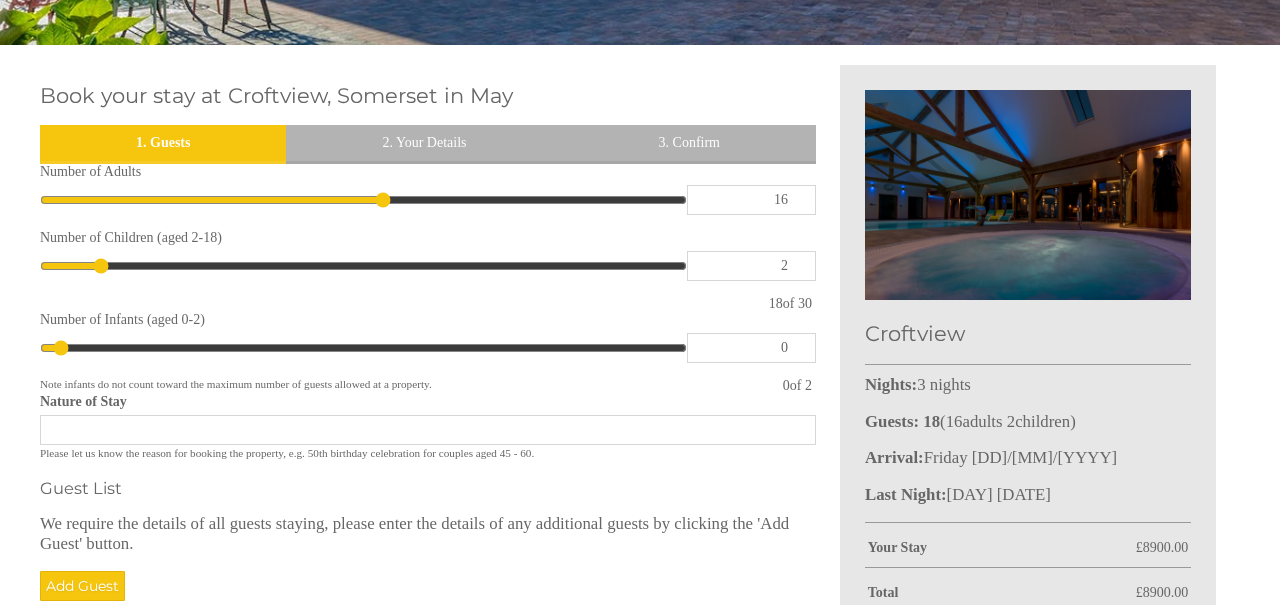 type on "3" 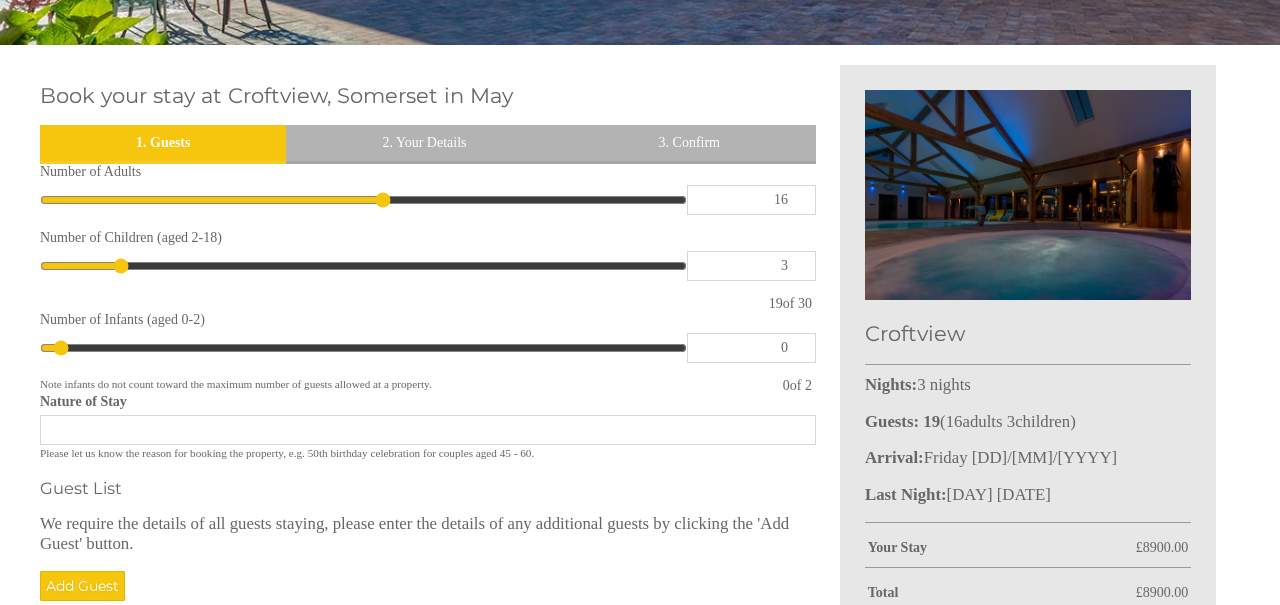 type on "4" 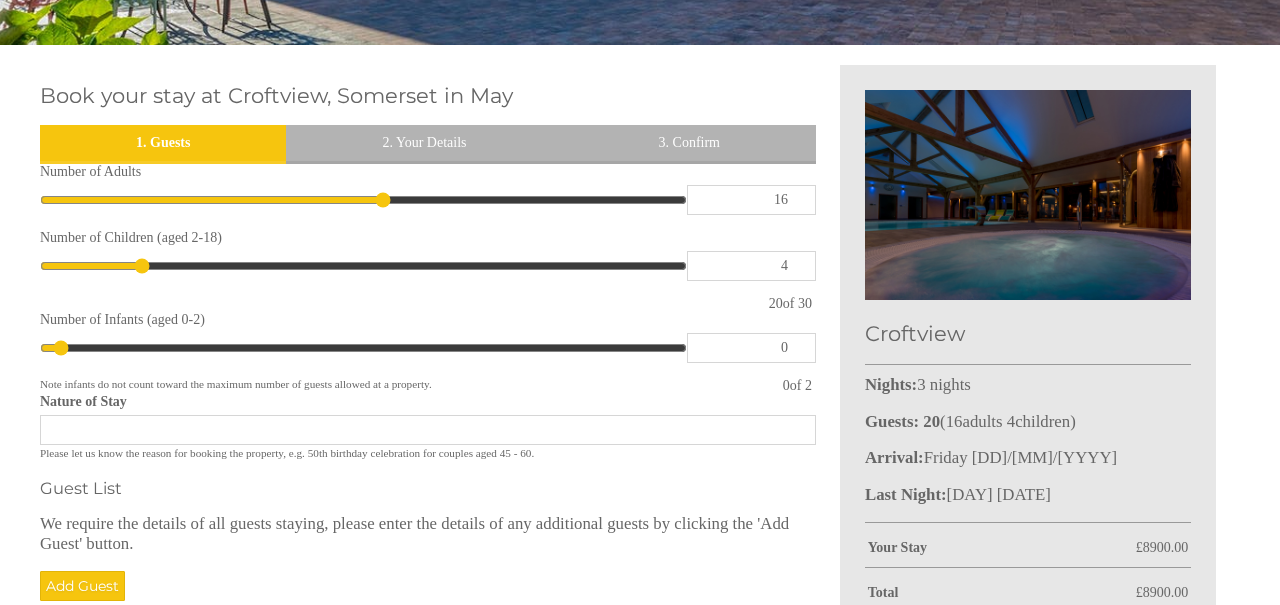 type on "5" 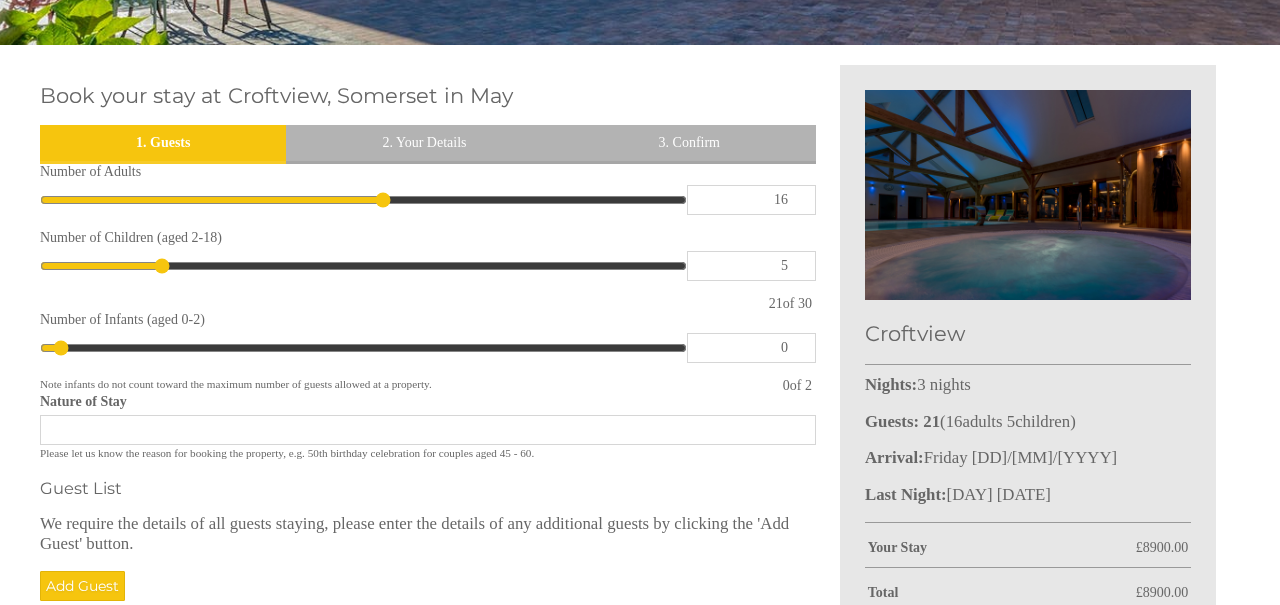 type on "6" 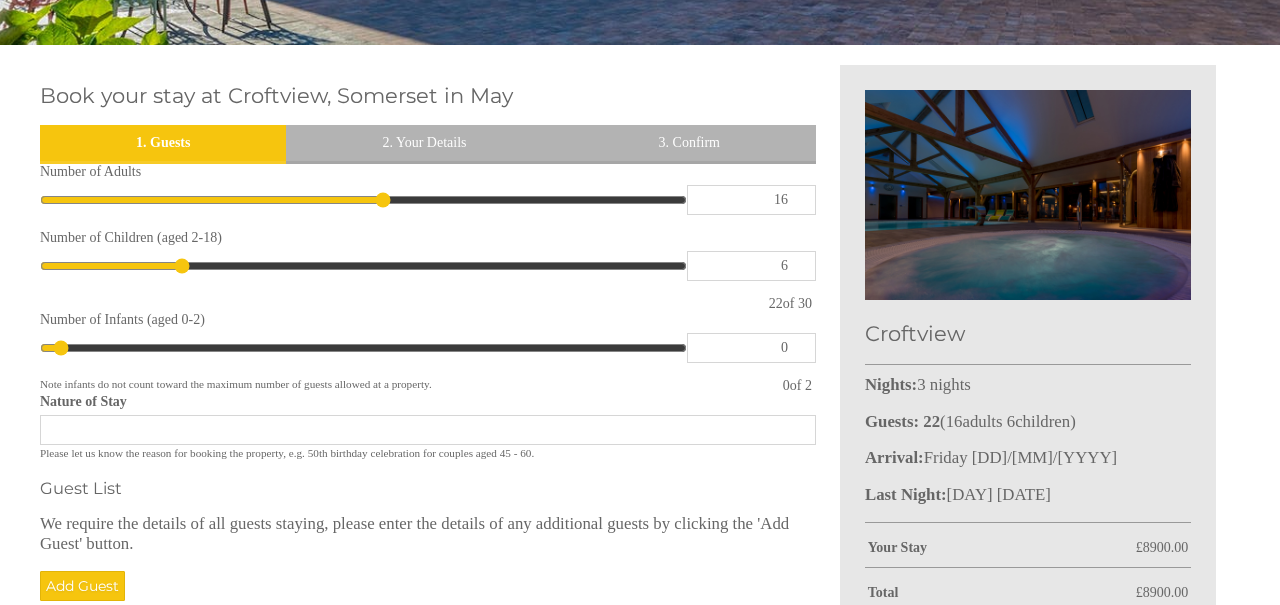 drag, startPoint x: 60, startPoint y: 277, endPoint x: 186, endPoint y: 282, distance: 126.09917 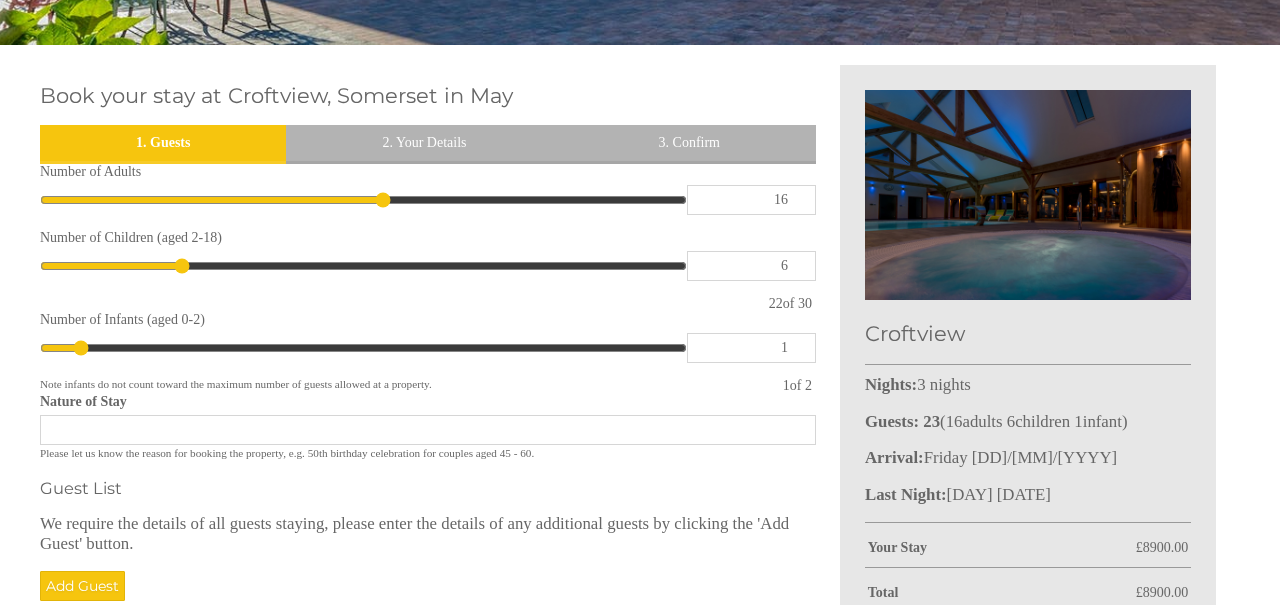 drag, startPoint x: 59, startPoint y: 373, endPoint x: 78, endPoint y: 374, distance: 19.026299 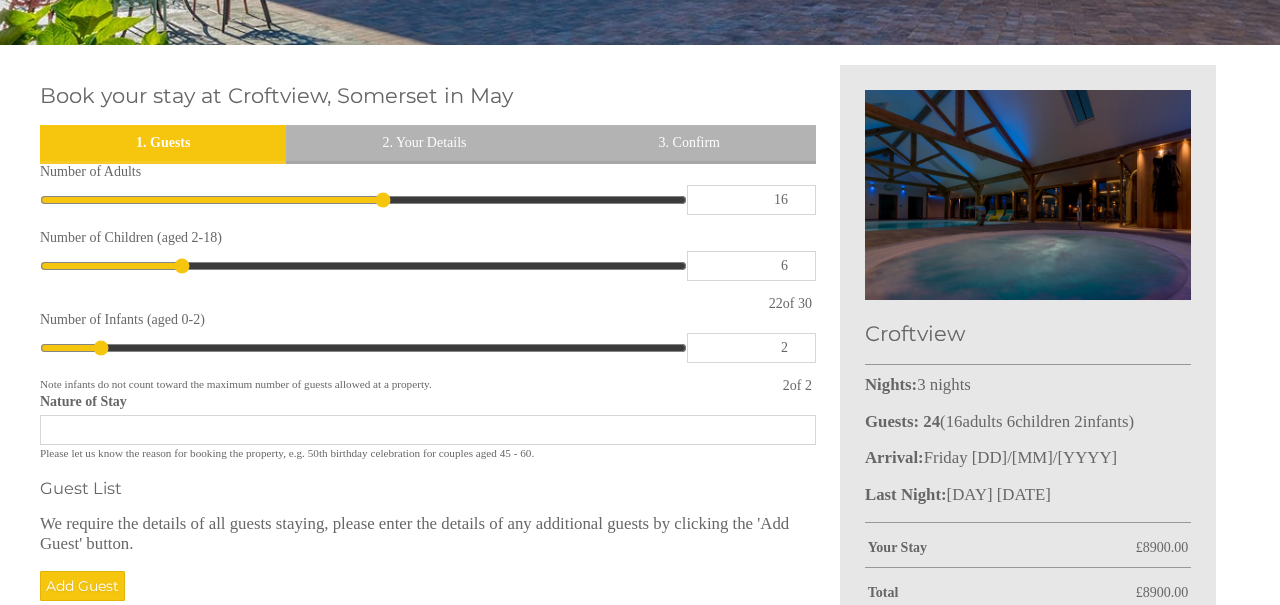 drag, startPoint x: 79, startPoint y: 371, endPoint x: 93, endPoint y: 371, distance: 14 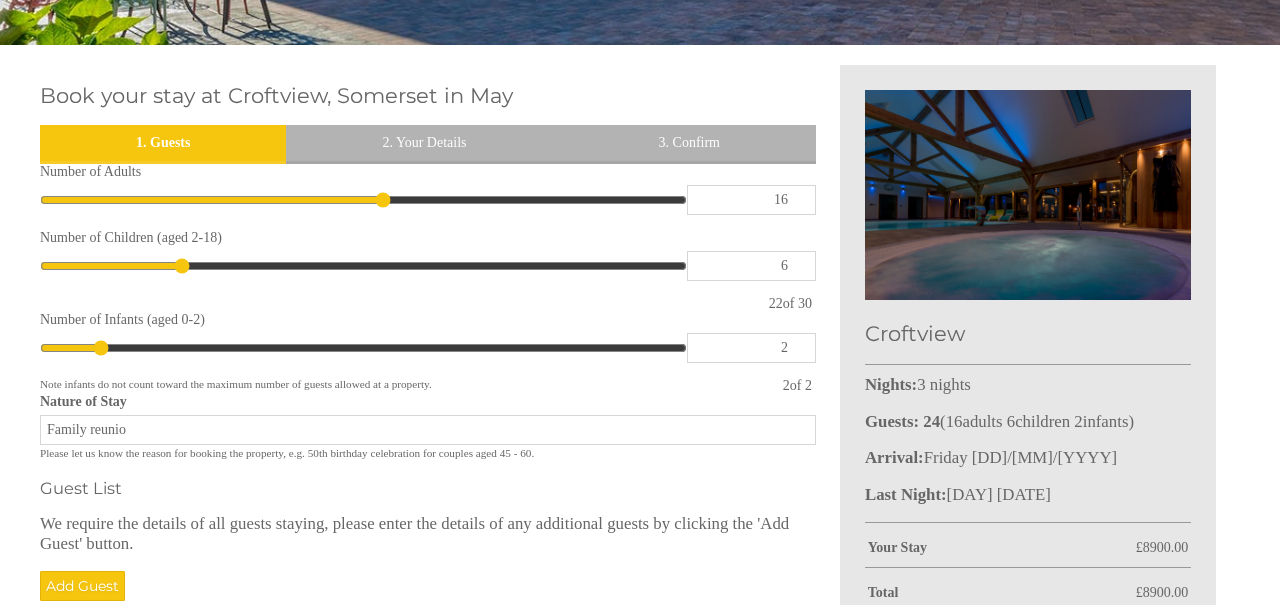 type on "Family reunion" 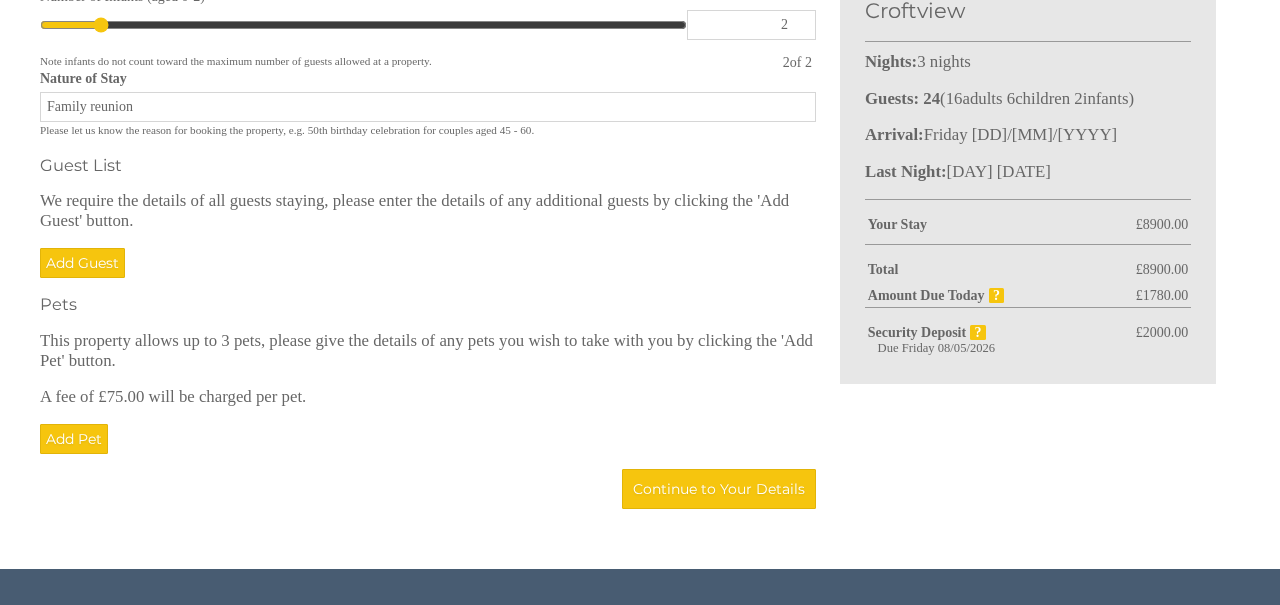 scroll, scrollTop: 763, scrollLeft: 0, axis: vertical 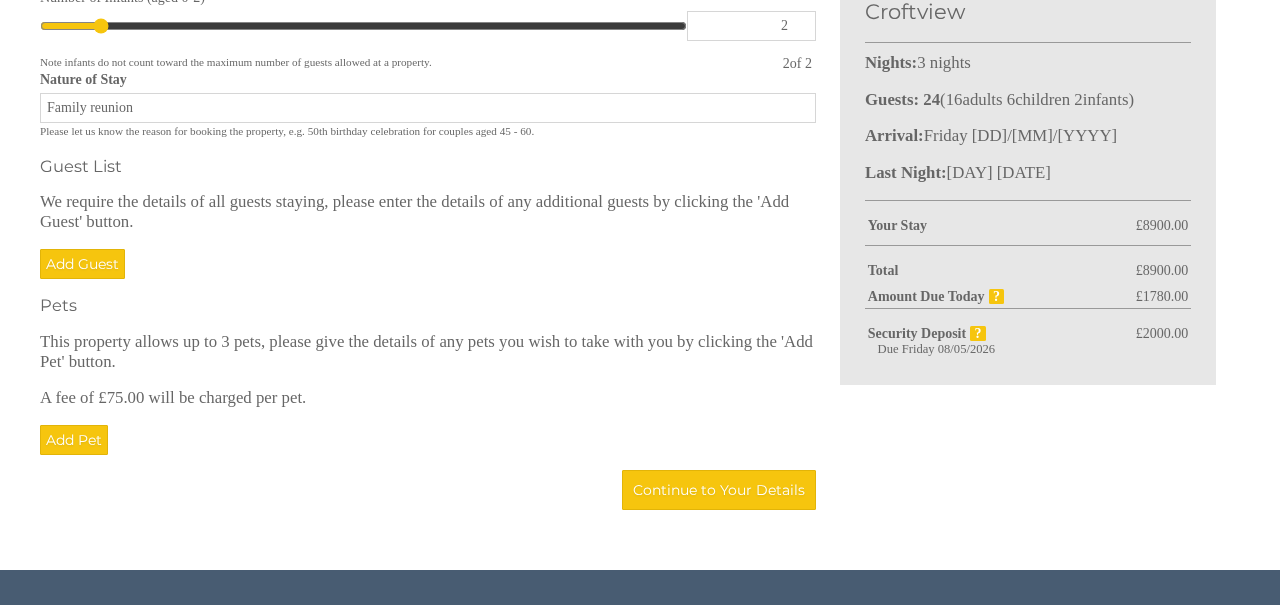 click on "Make Provisional Booking" at bounding box center (0, 0) 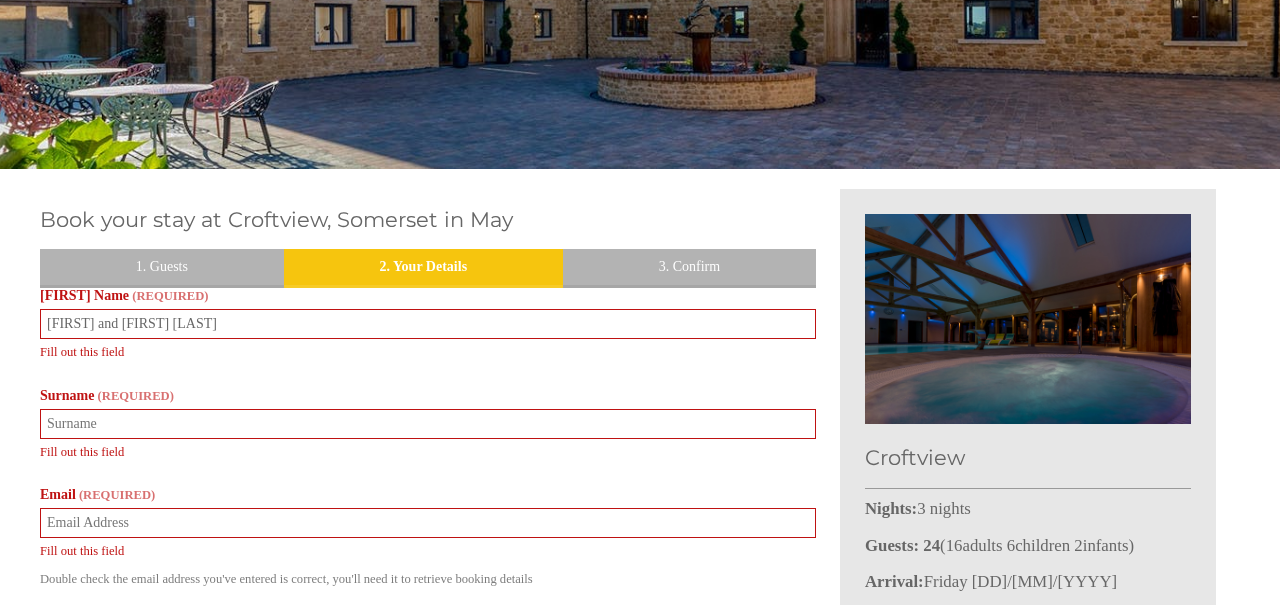 scroll, scrollTop: 318, scrollLeft: 0, axis: vertical 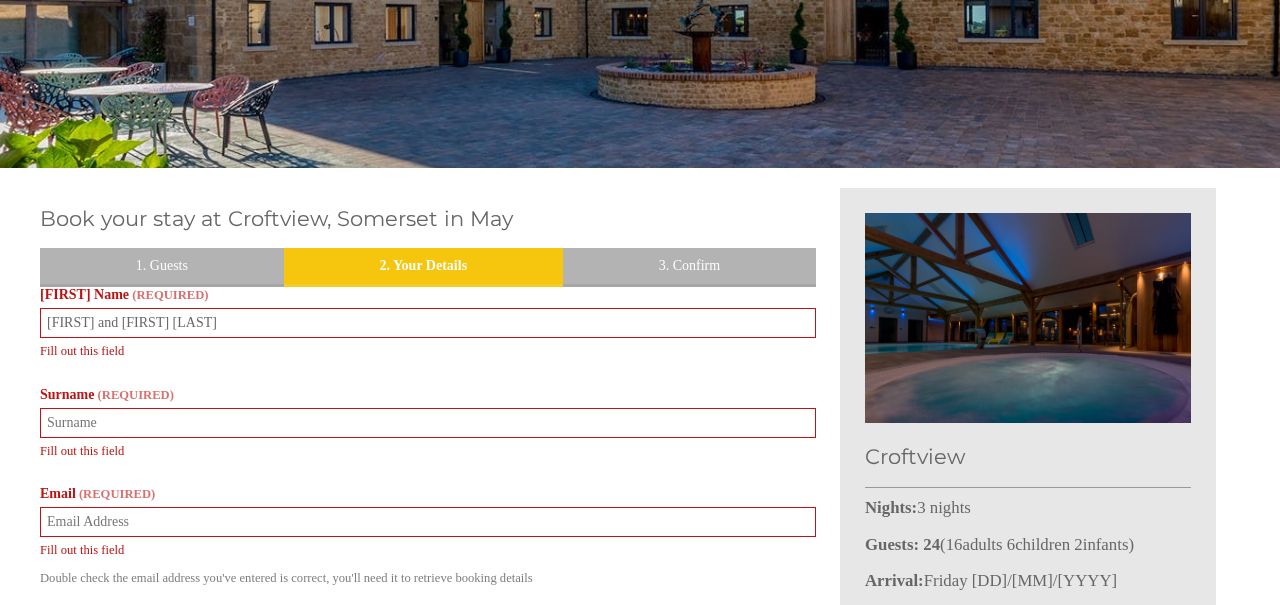 drag, startPoint x: 145, startPoint y: 331, endPoint x: 216, endPoint y: 331, distance: 71 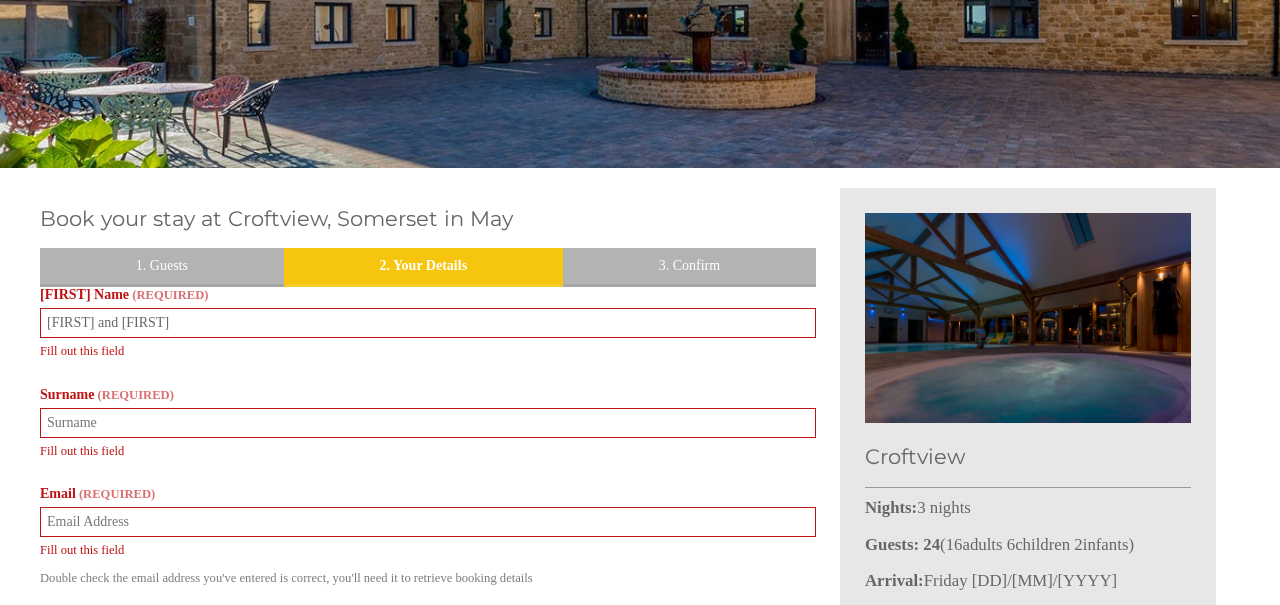 type on "[FIRST] and [FIRST]" 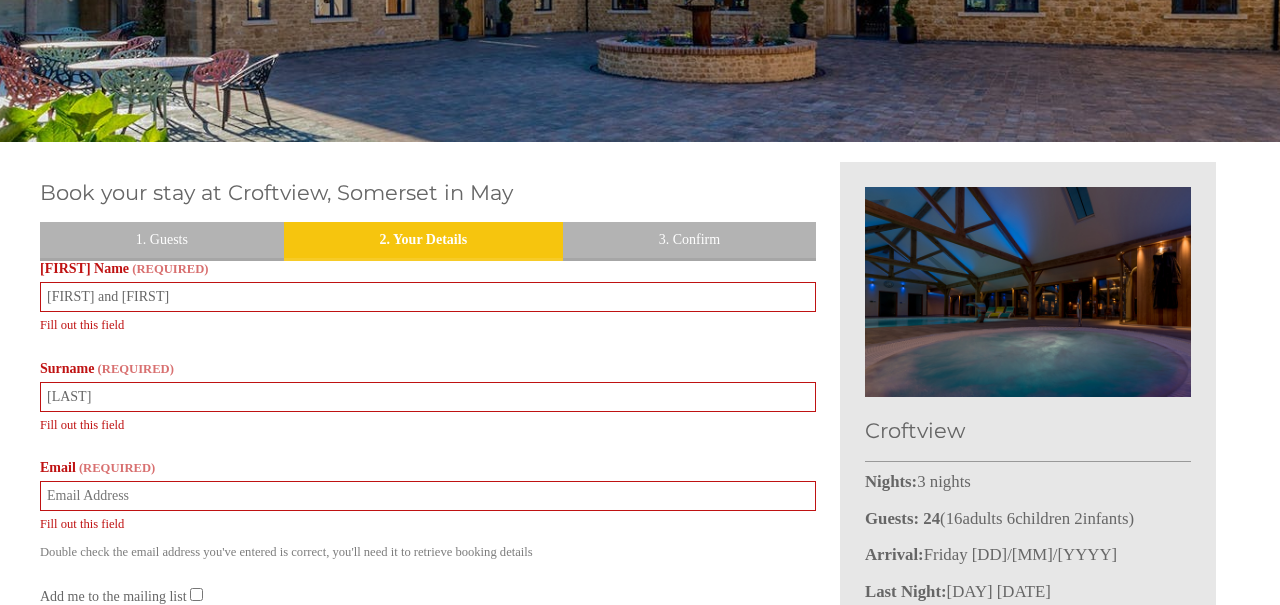 scroll, scrollTop: 348, scrollLeft: 0, axis: vertical 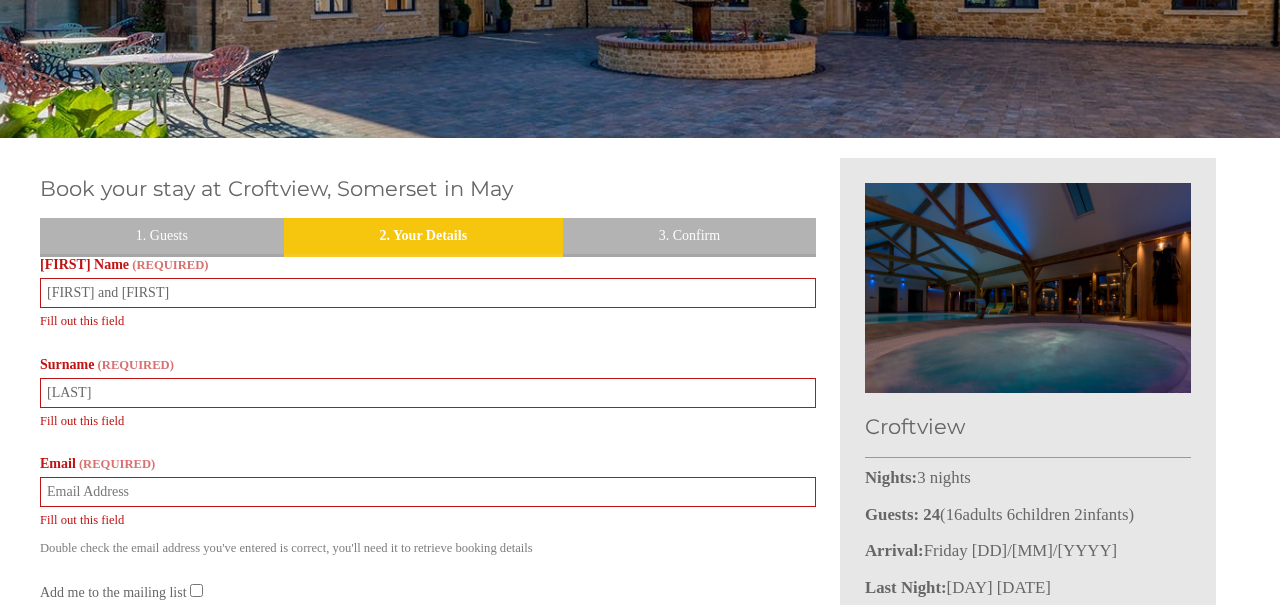 type on "[LAST]" 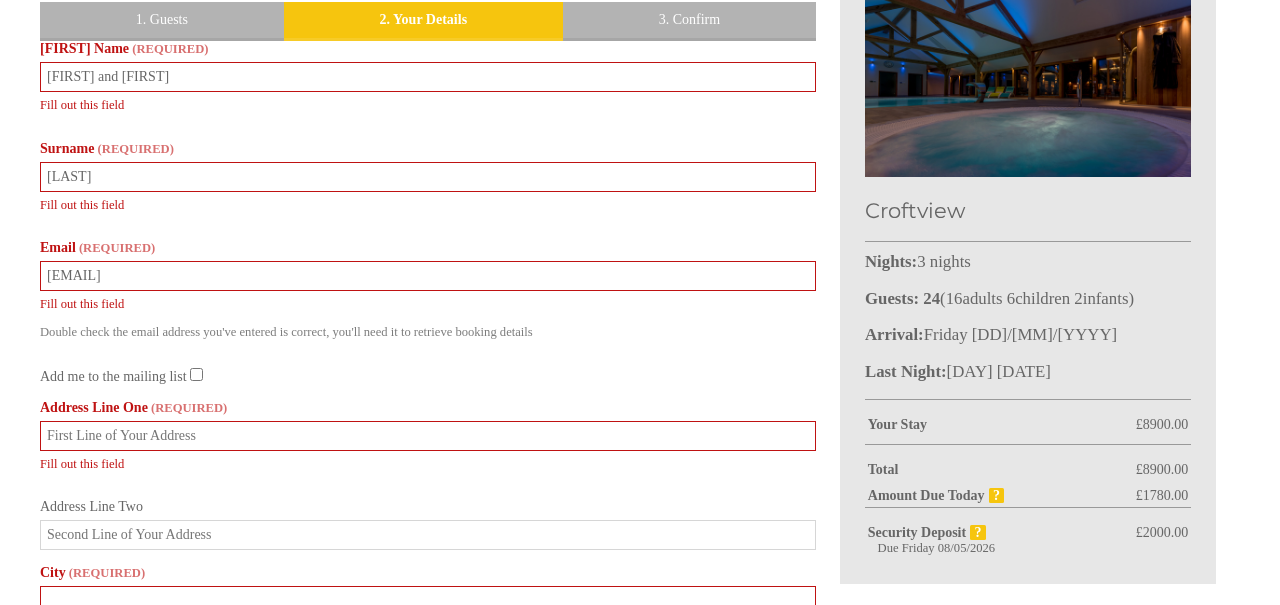 scroll, scrollTop: 567, scrollLeft: 0, axis: vertical 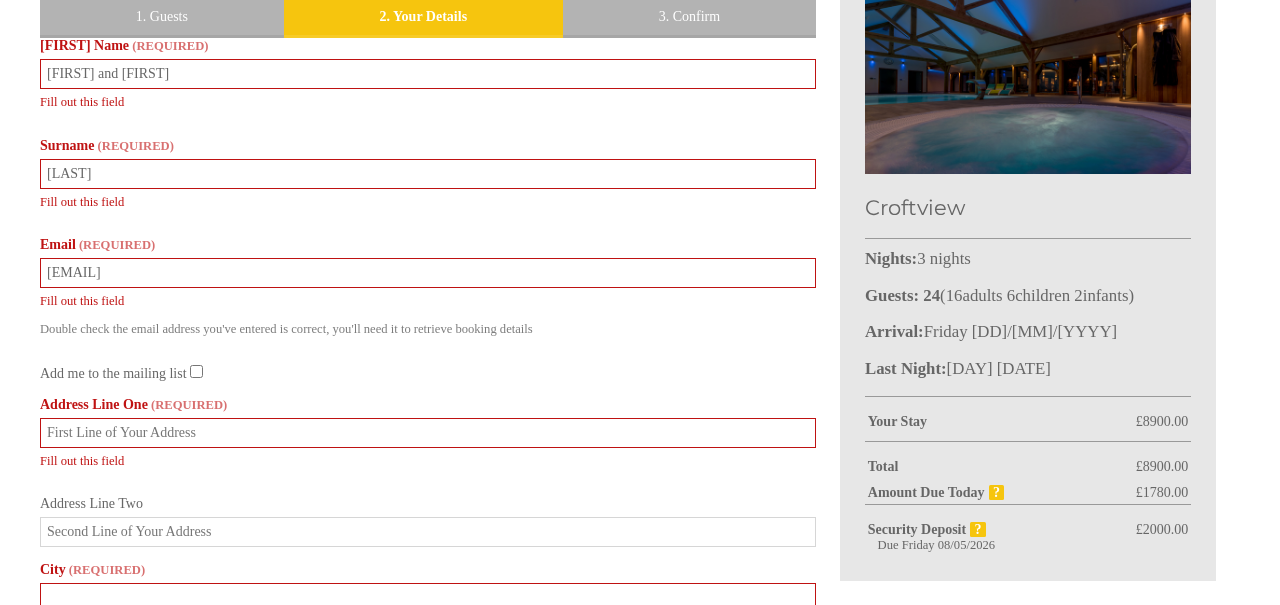 type on "[EMAIL]" 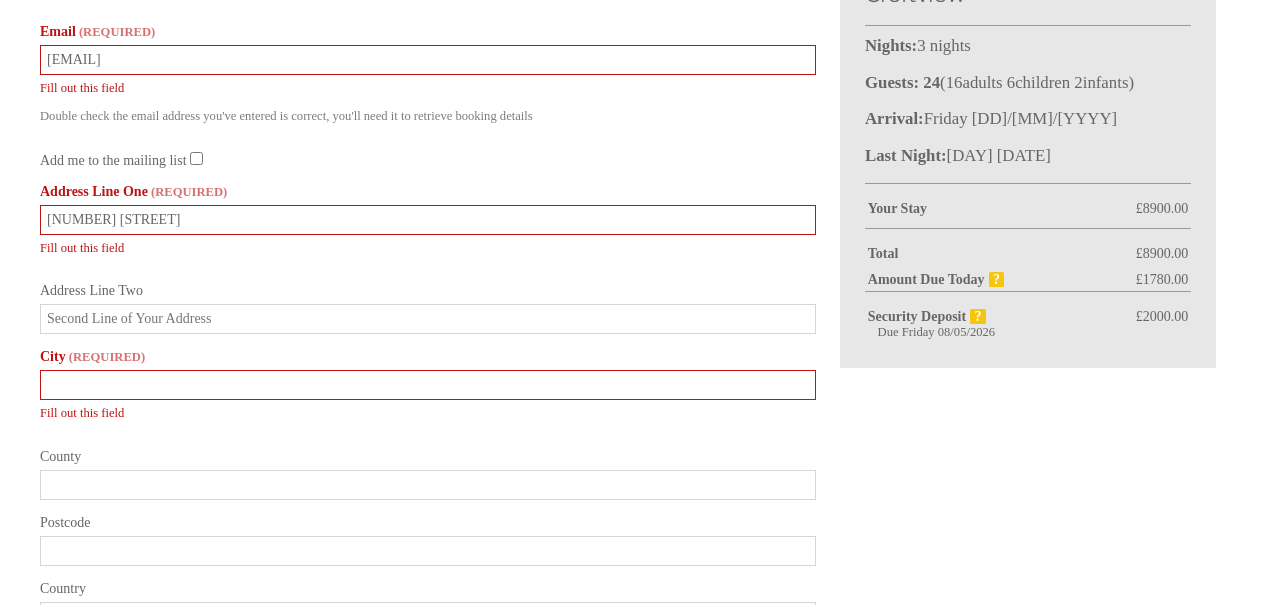 scroll, scrollTop: 782, scrollLeft: 0, axis: vertical 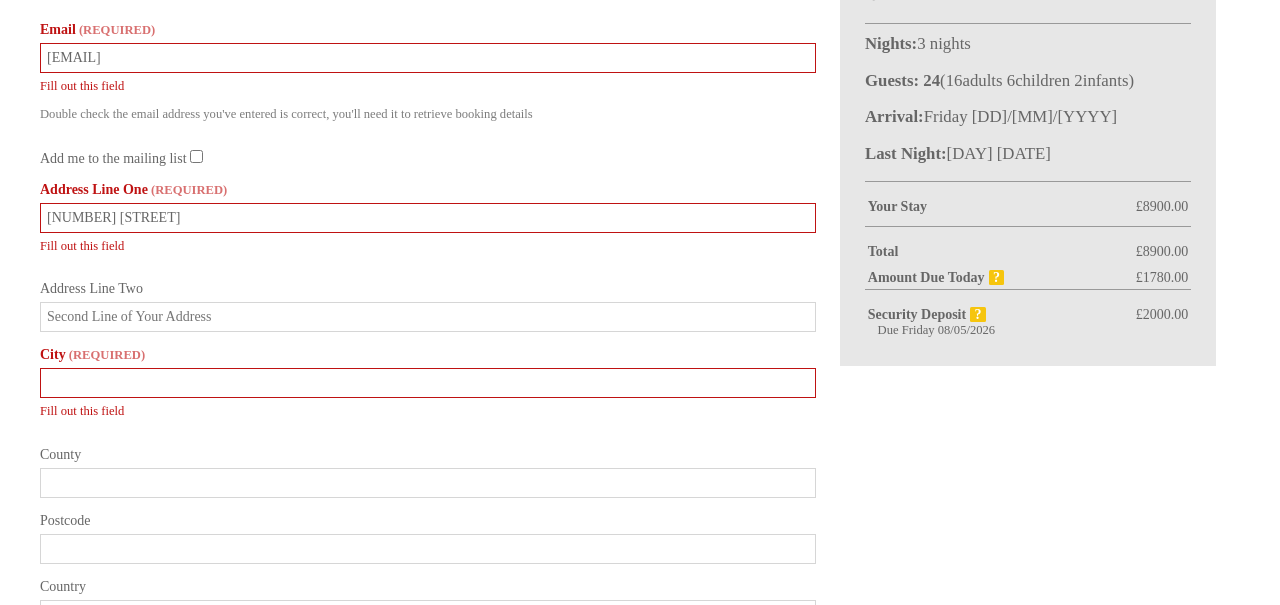 type on "[NUMBER] [STREET]" 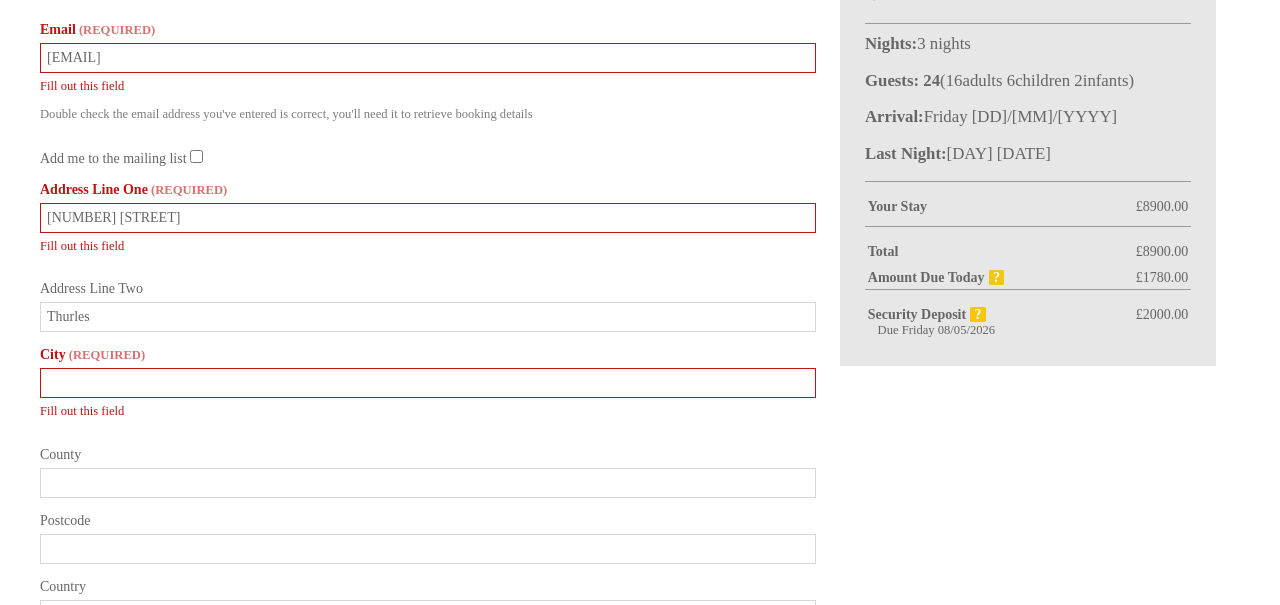 type on "Thurles" 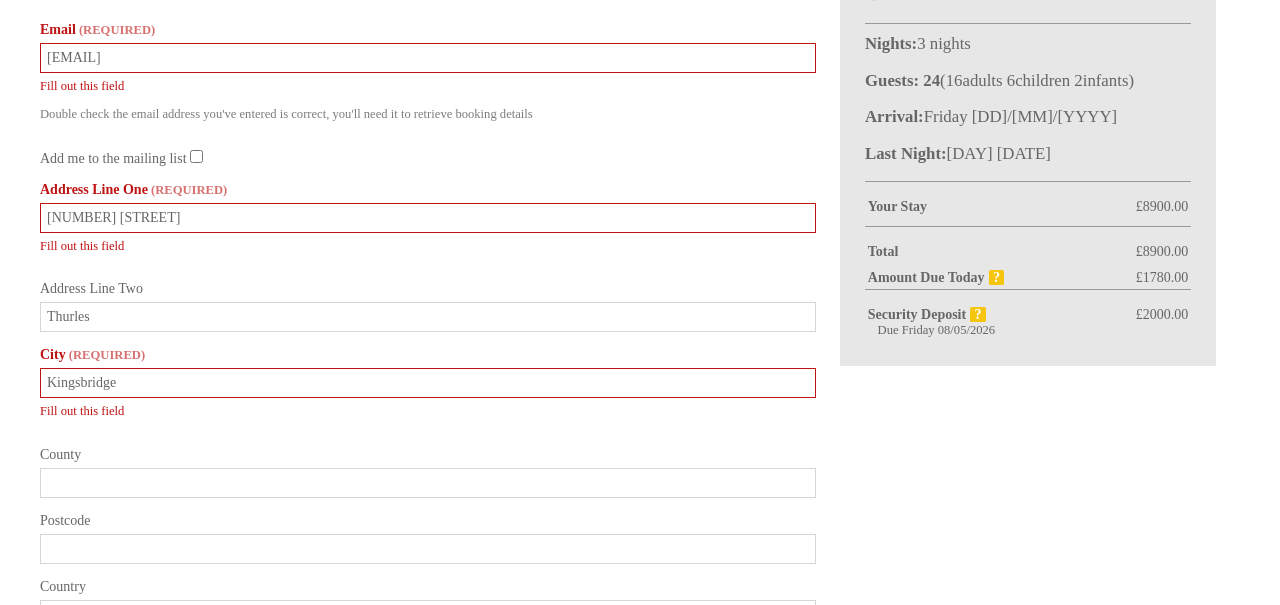 type on "Kingsbridge" 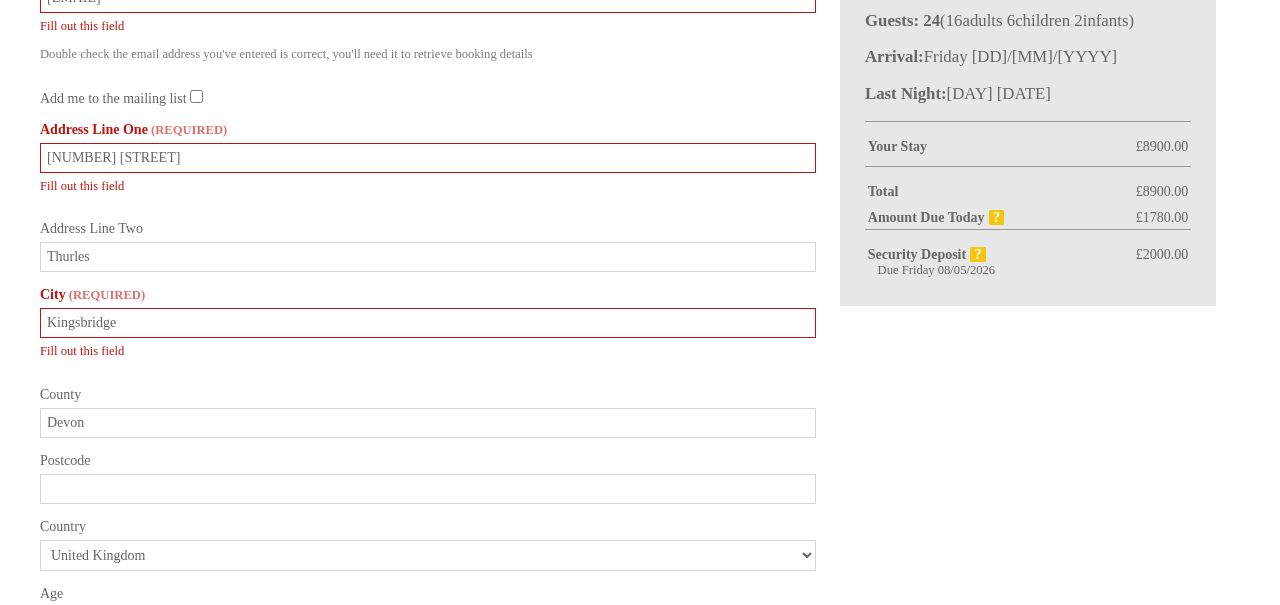 scroll, scrollTop: 847, scrollLeft: 0, axis: vertical 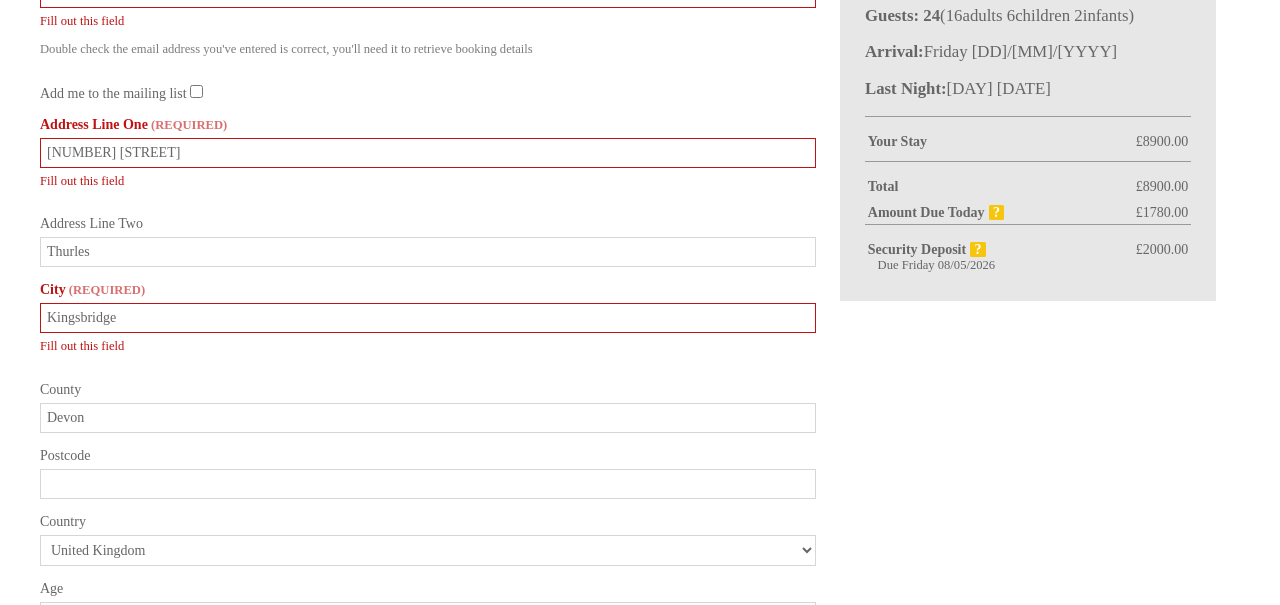 type on "Devon" 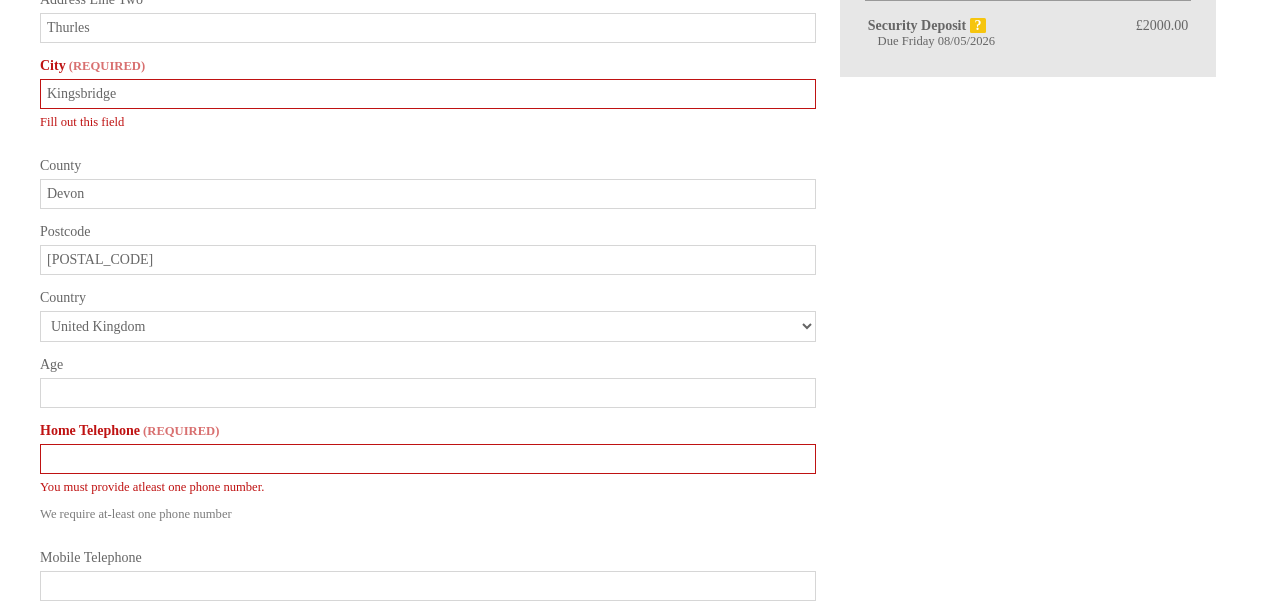 scroll, scrollTop: 1077, scrollLeft: 0, axis: vertical 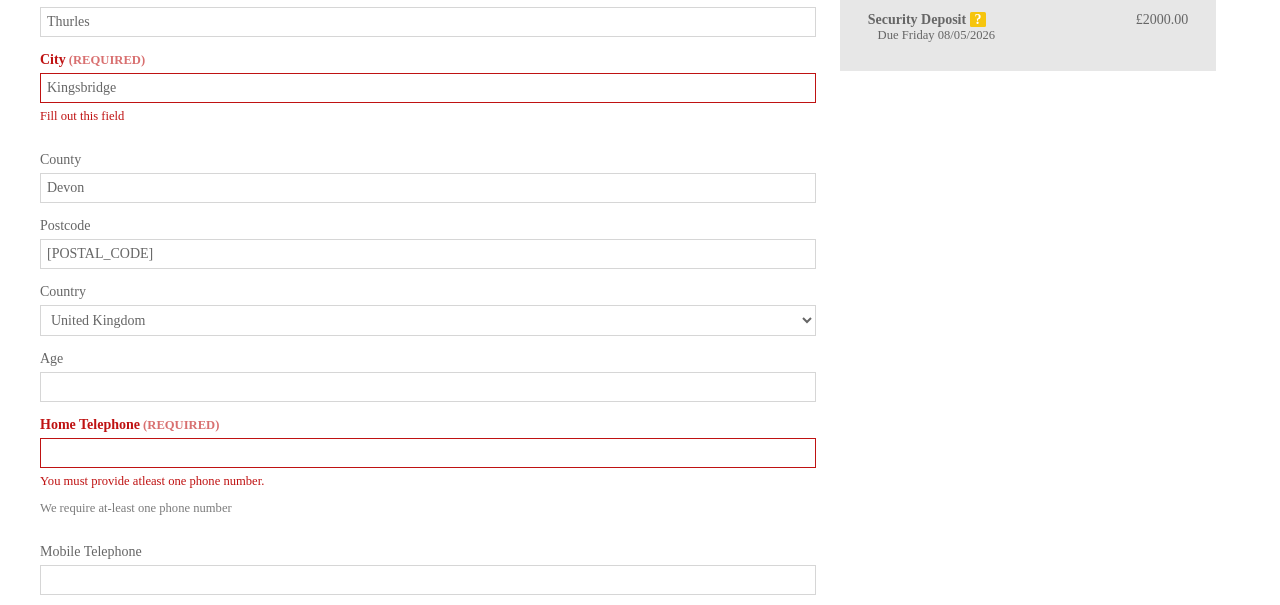 type on "[POSTAL_CODE]" 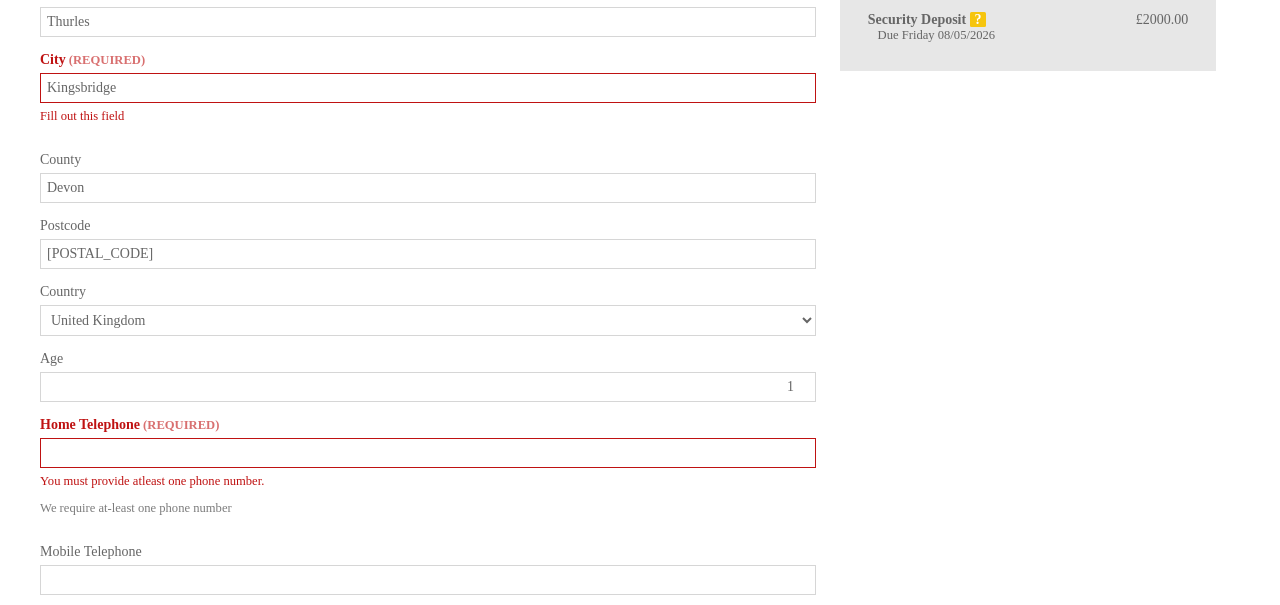 click on "1" at bounding box center (428, 387) 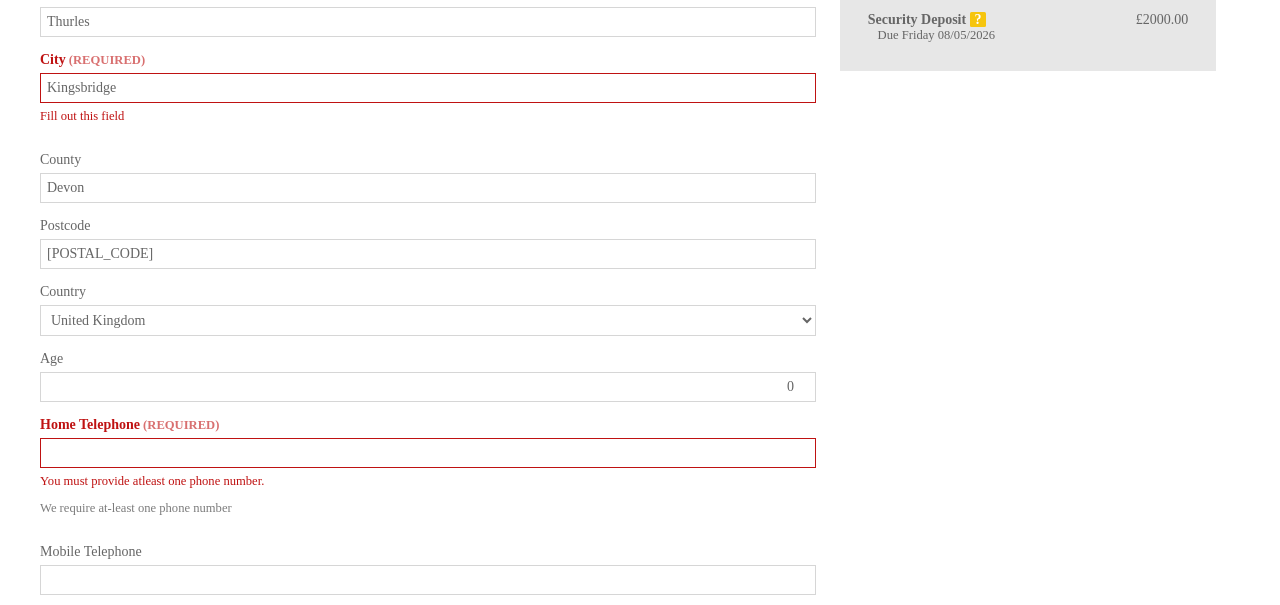 click on "0" at bounding box center [428, 387] 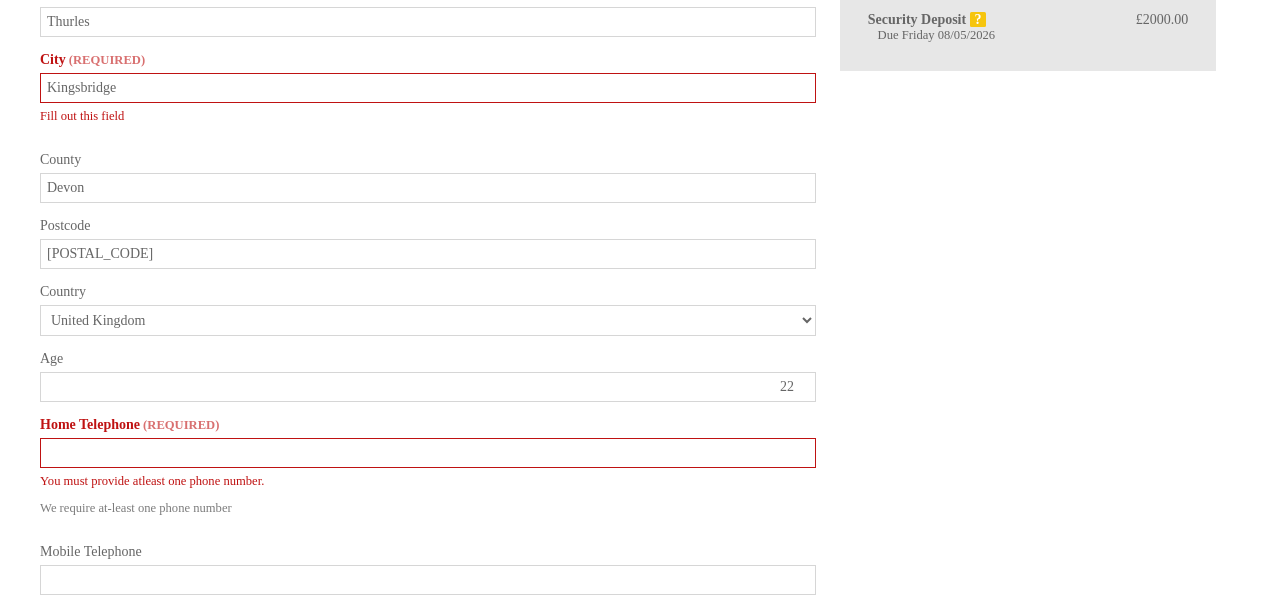 click on "22" at bounding box center (428, 387) 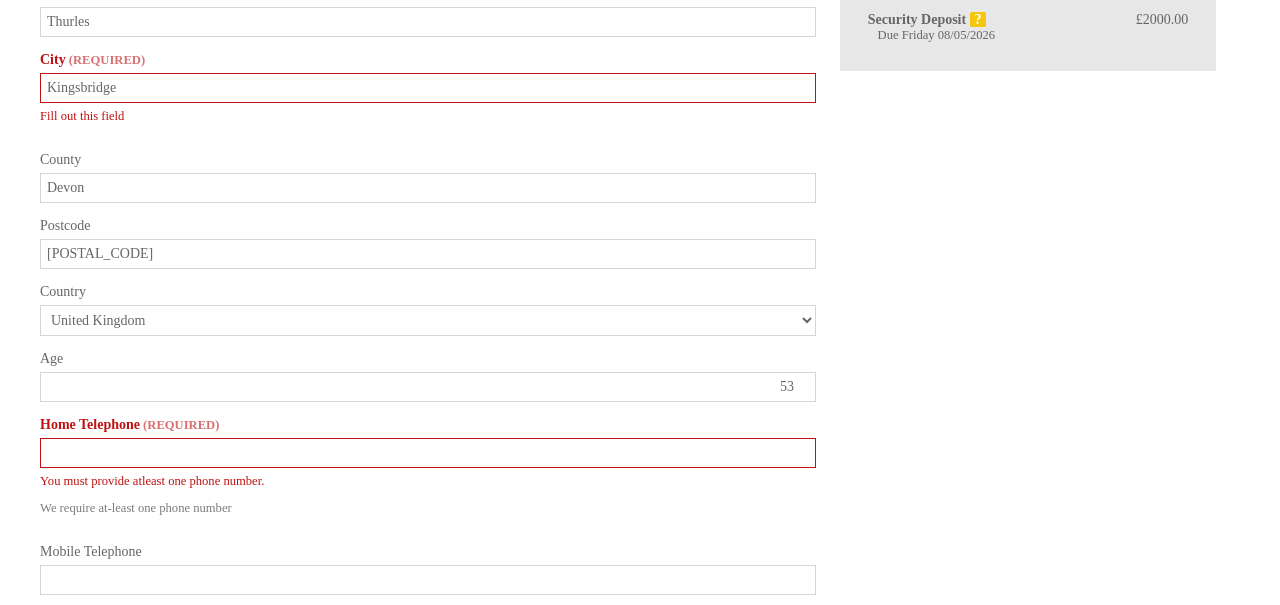 click on "53" at bounding box center (428, 387) 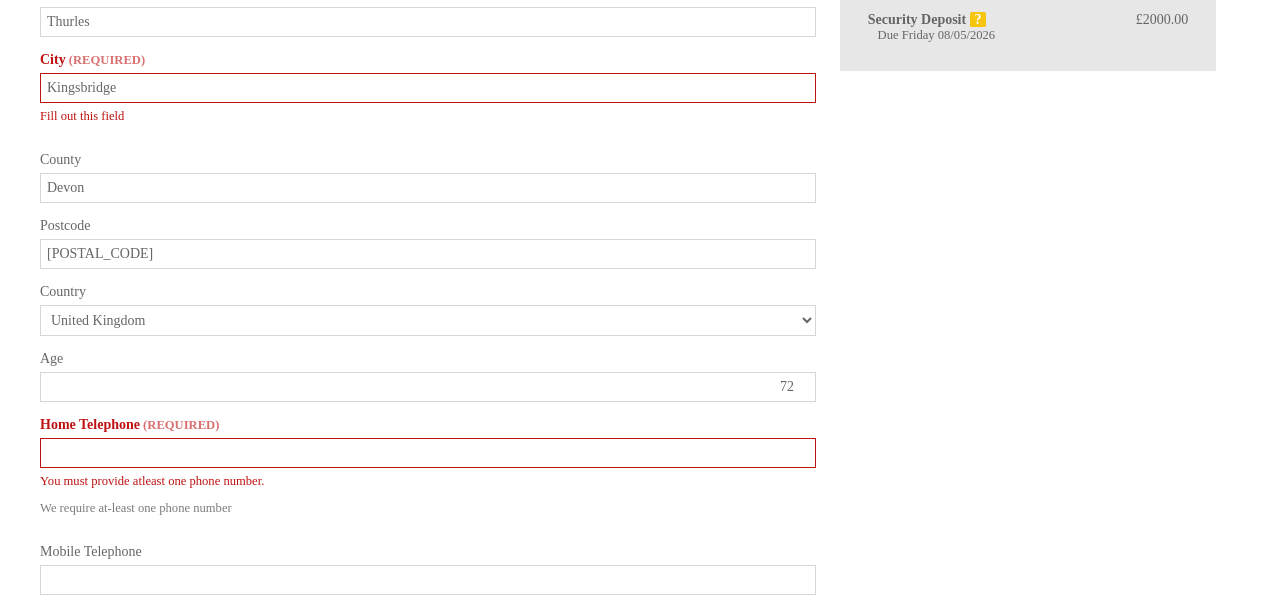 click on "72" at bounding box center (428, 387) 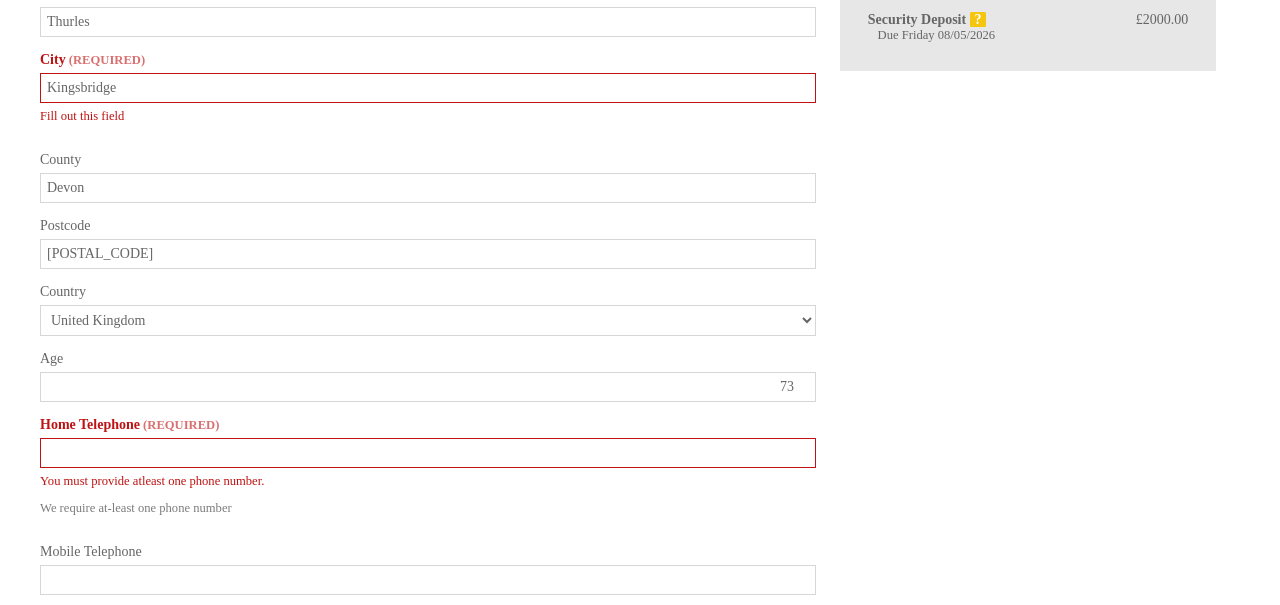click on "73" at bounding box center (428, 387) 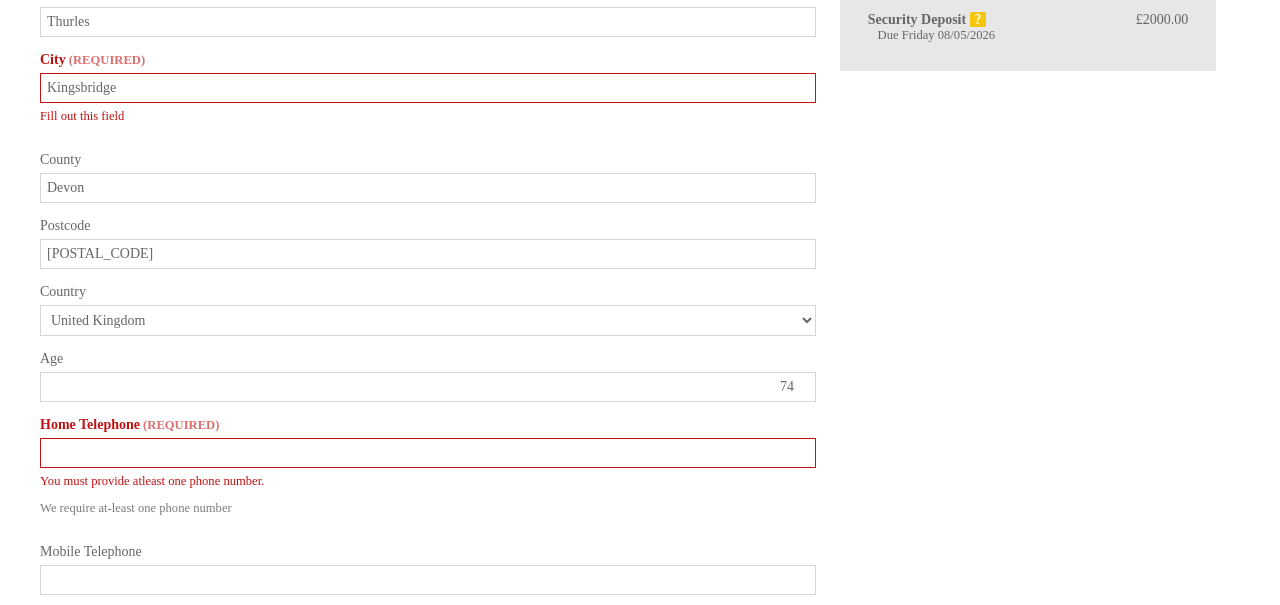 click on "74" at bounding box center (428, 387) 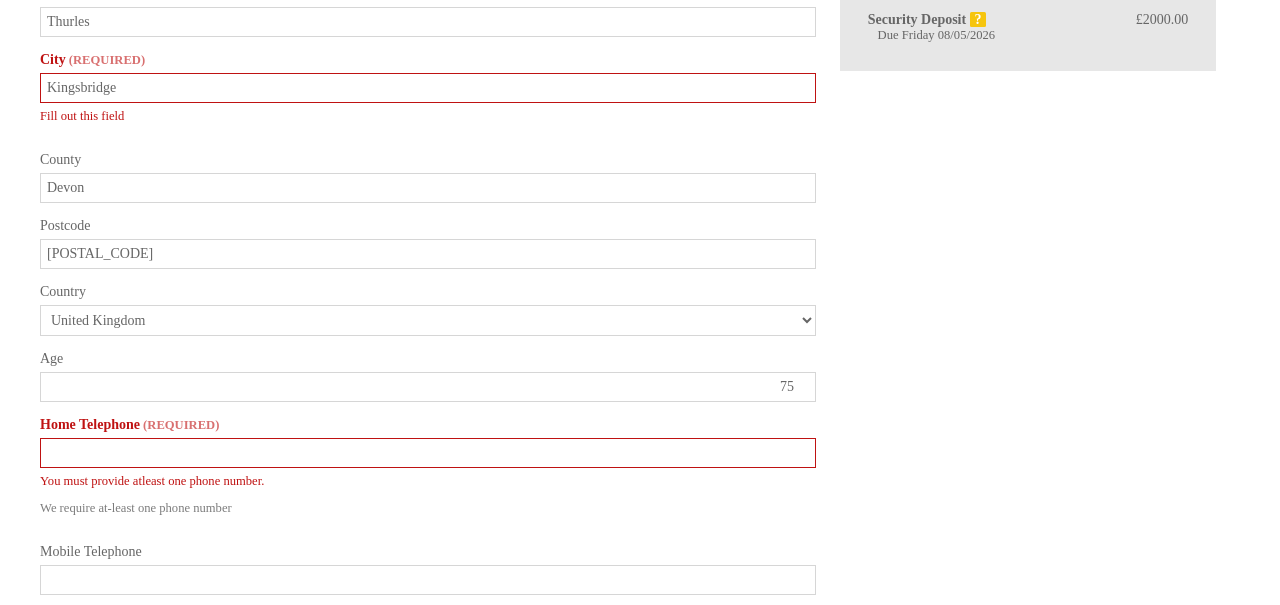 click on "75" at bounding box center [428, 387] 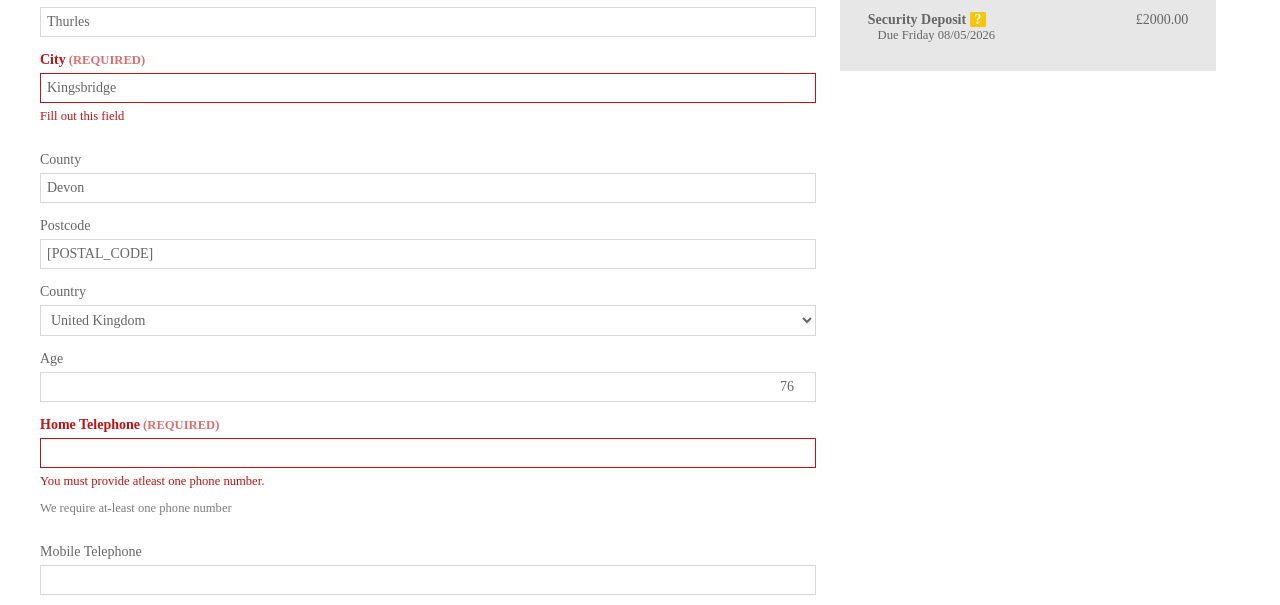 click on "76" at bounding box center (428, 387) 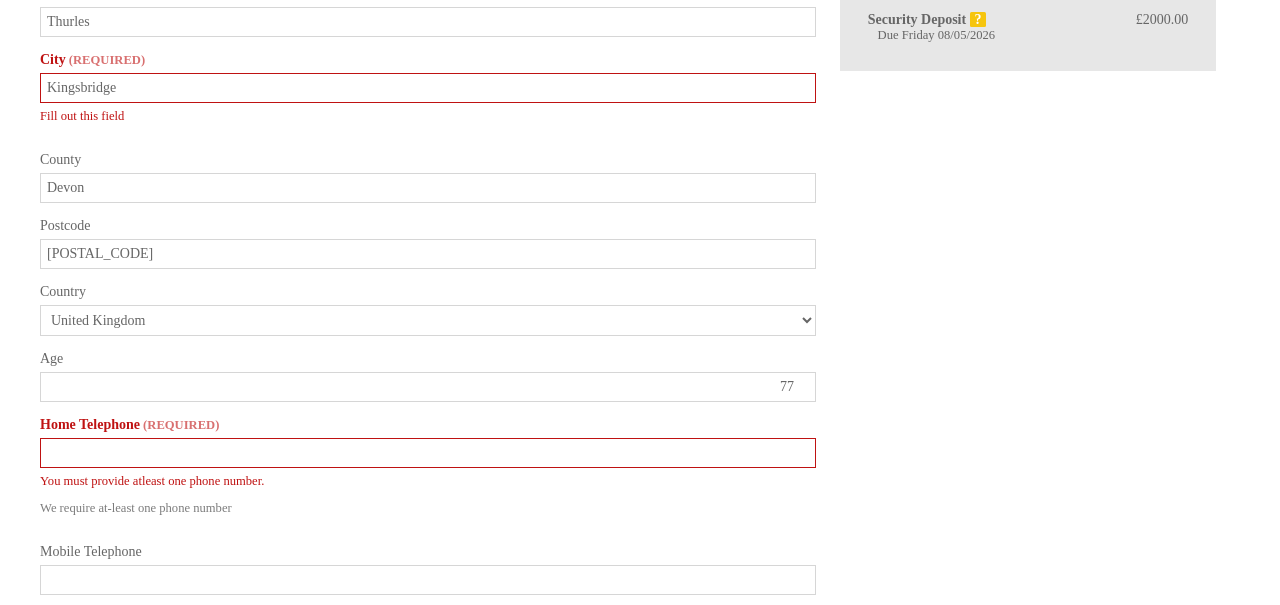 click on "77" at bounding box center (428, 387) 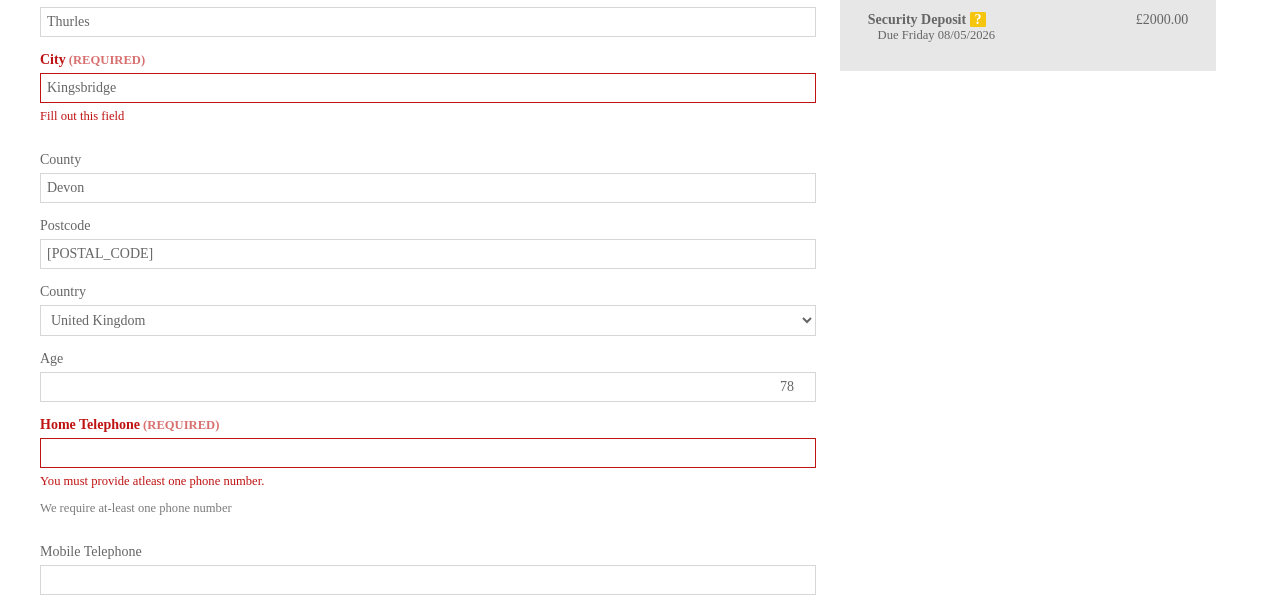 click on "78" at bounding box center [428, 387] 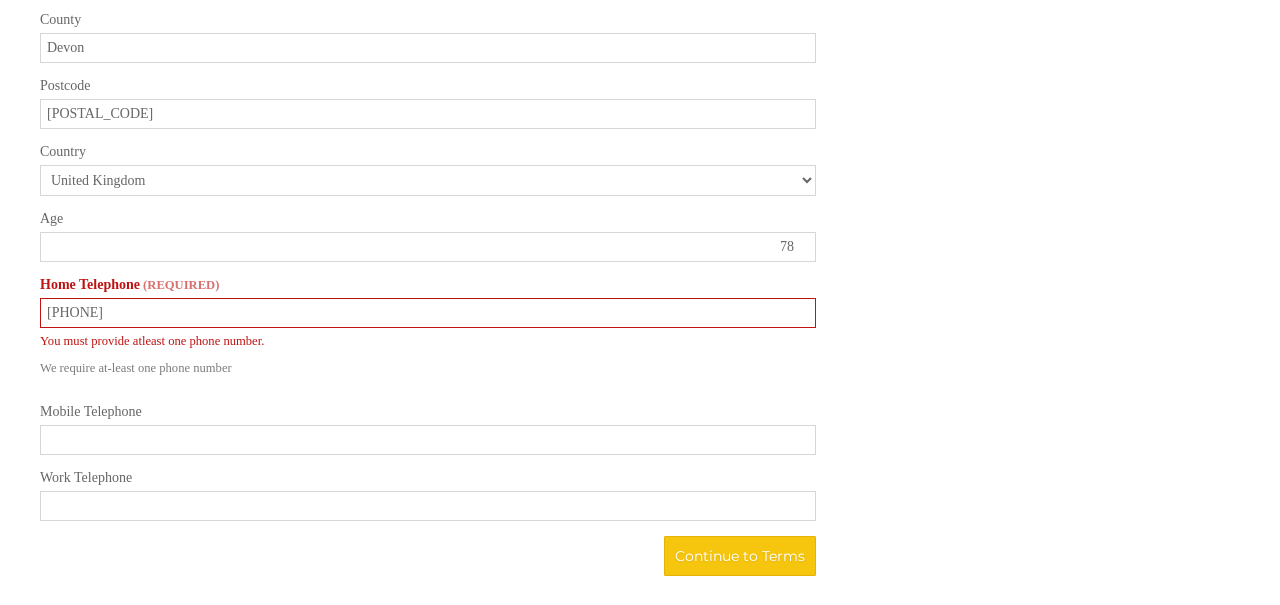 scroll, scrollTop: 1233, scrollLeft: 0, axis: vertical 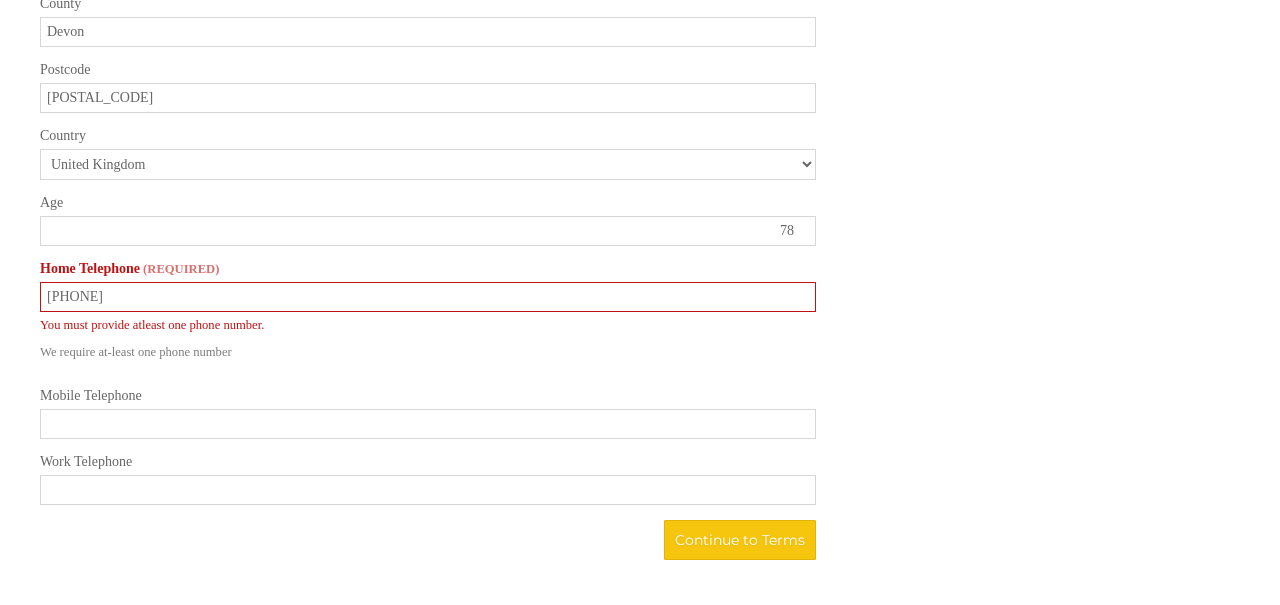 type on "[PHONE]" 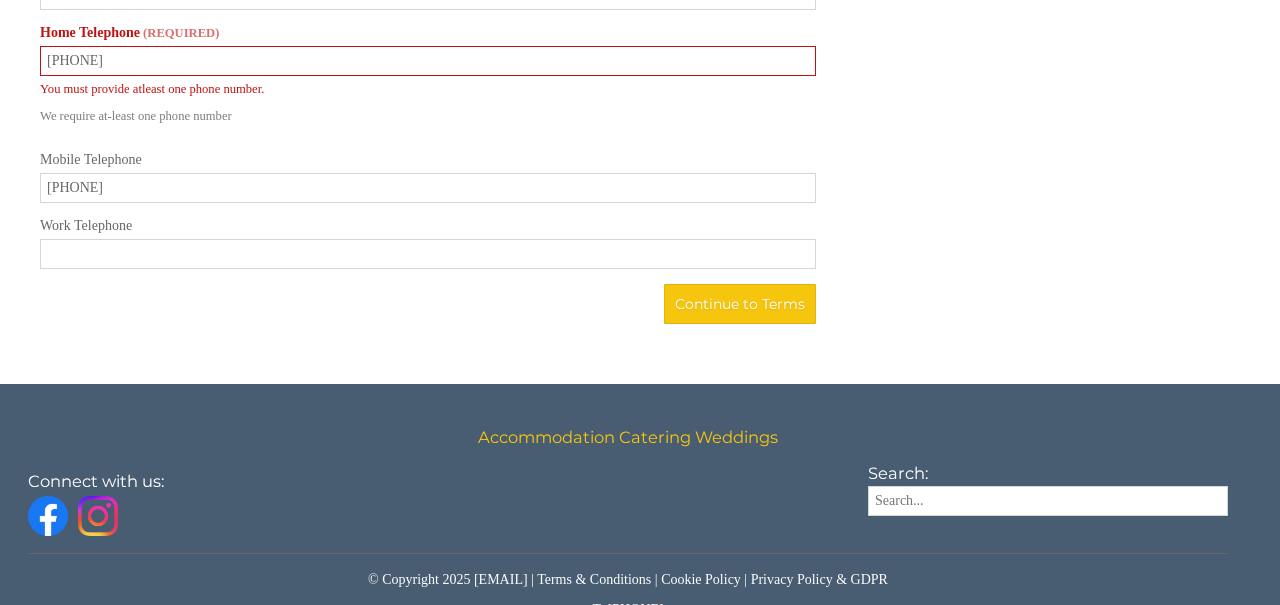 scroll, scrollTop: 1472, scrollLeft: 0, axis: vertical 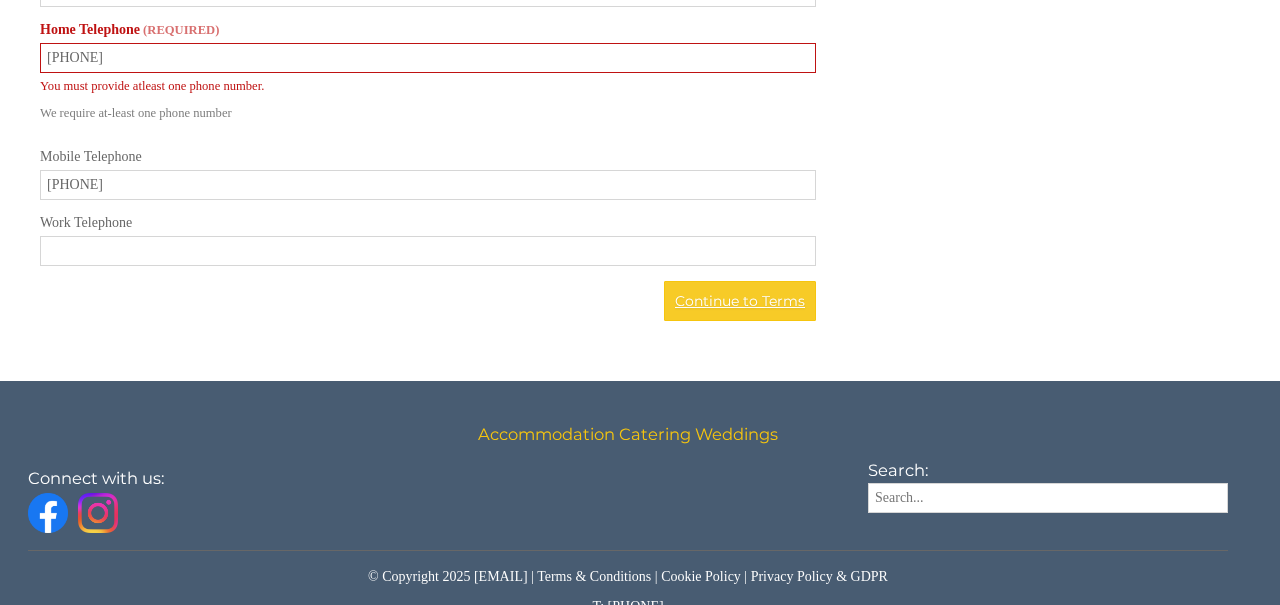 type on "[PHONE]" 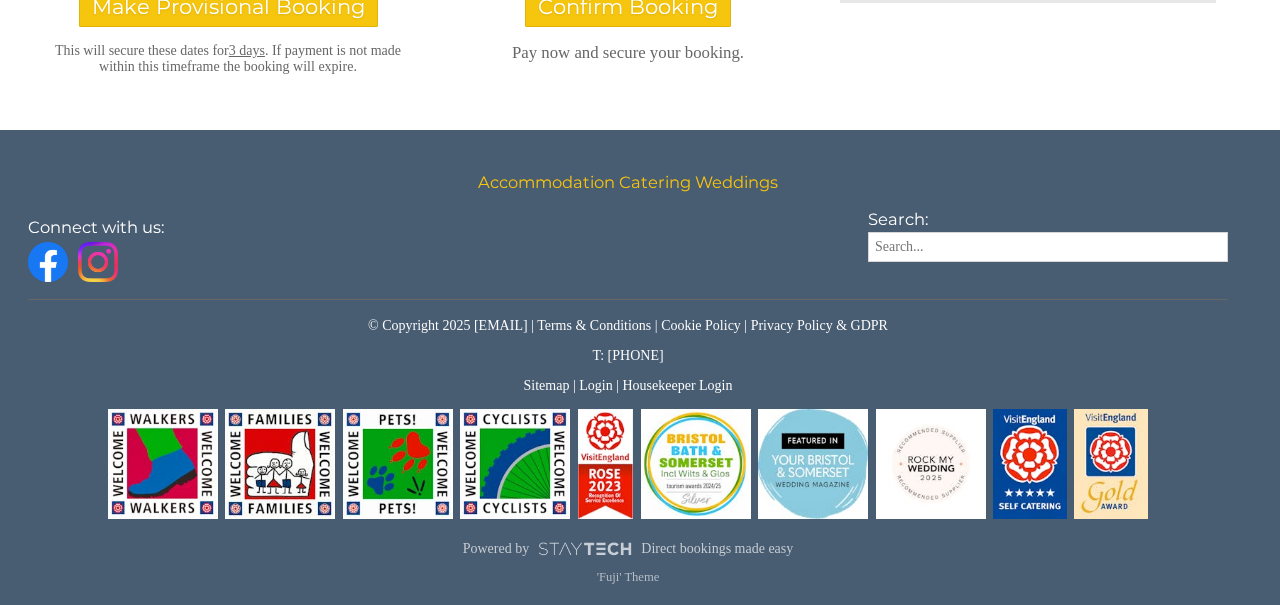 scroll, scrollTop: 506, scrollLeft: 0, axis: vertical 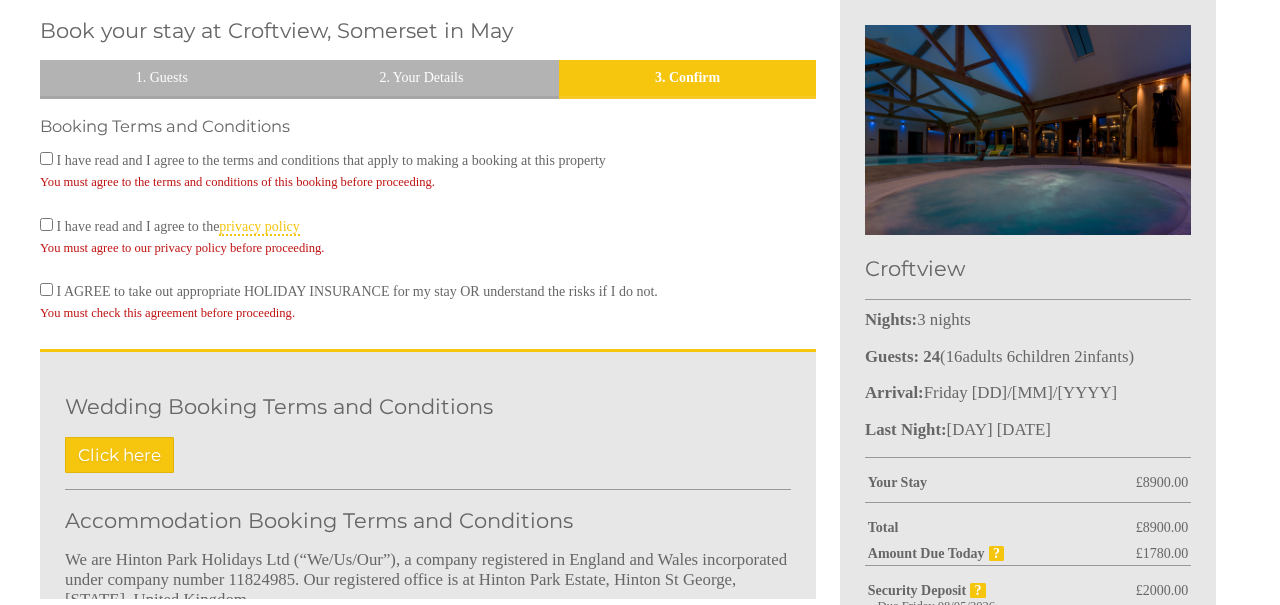 click on "I have read and I agree to the terms and conditions that apply to making a booking at this property" at bounding box center [46, 158] 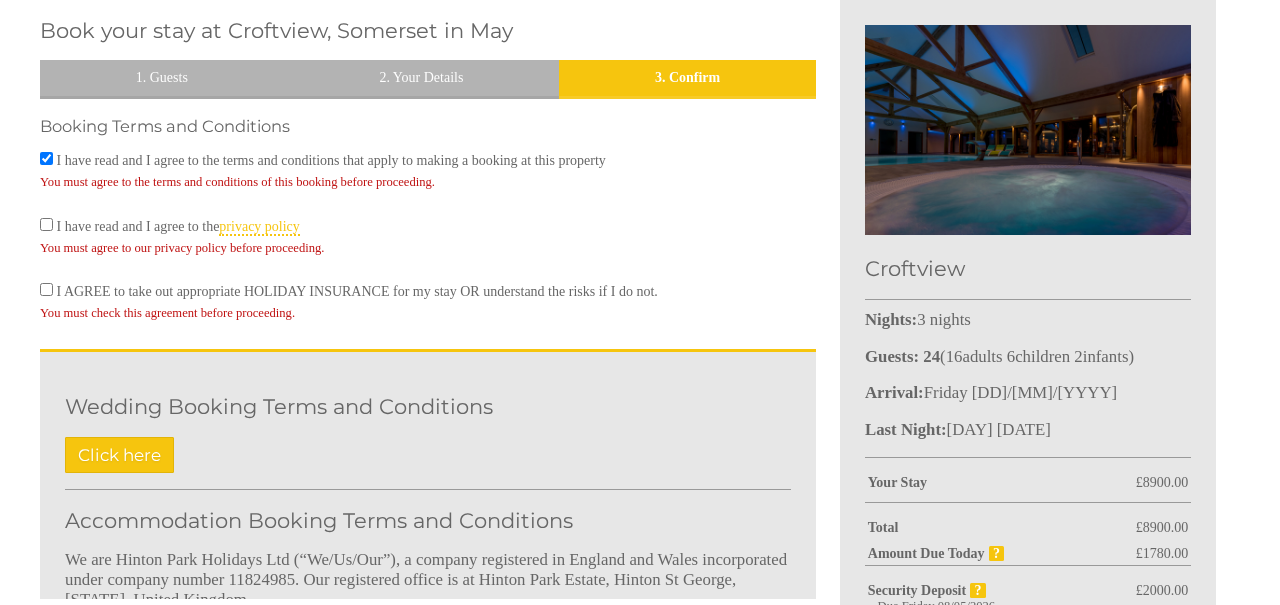 click on "I have read and I agree to the  privacy policy" at bounding box center [46, 224] 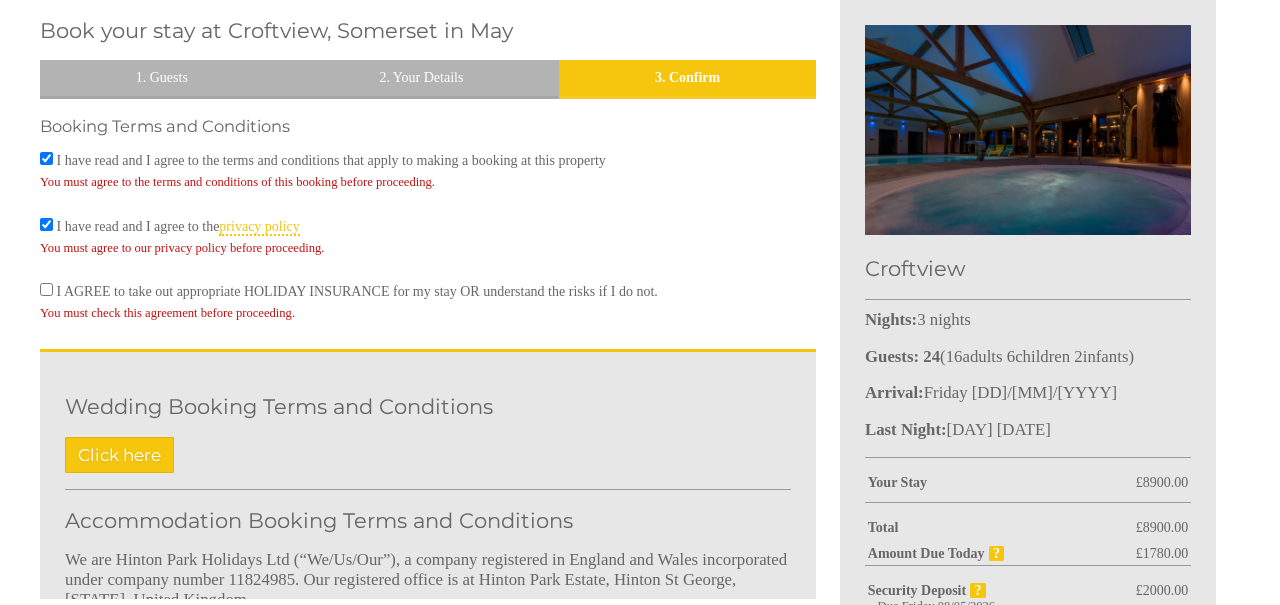 click on "I AGREE to take out appropriate HOLIDAY INSURANCE for my stay OR understand the risks if I do not." at bounding box center [46, 289] 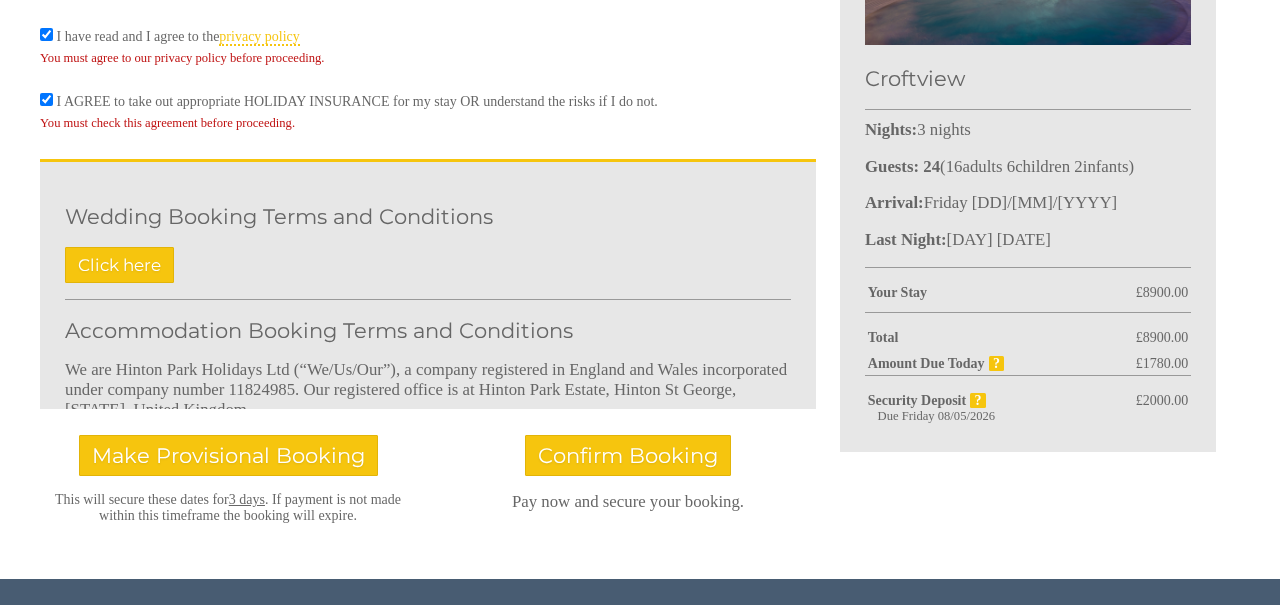 scroll, scrollTop: 715, scrollLeft: 0, axis: vertical 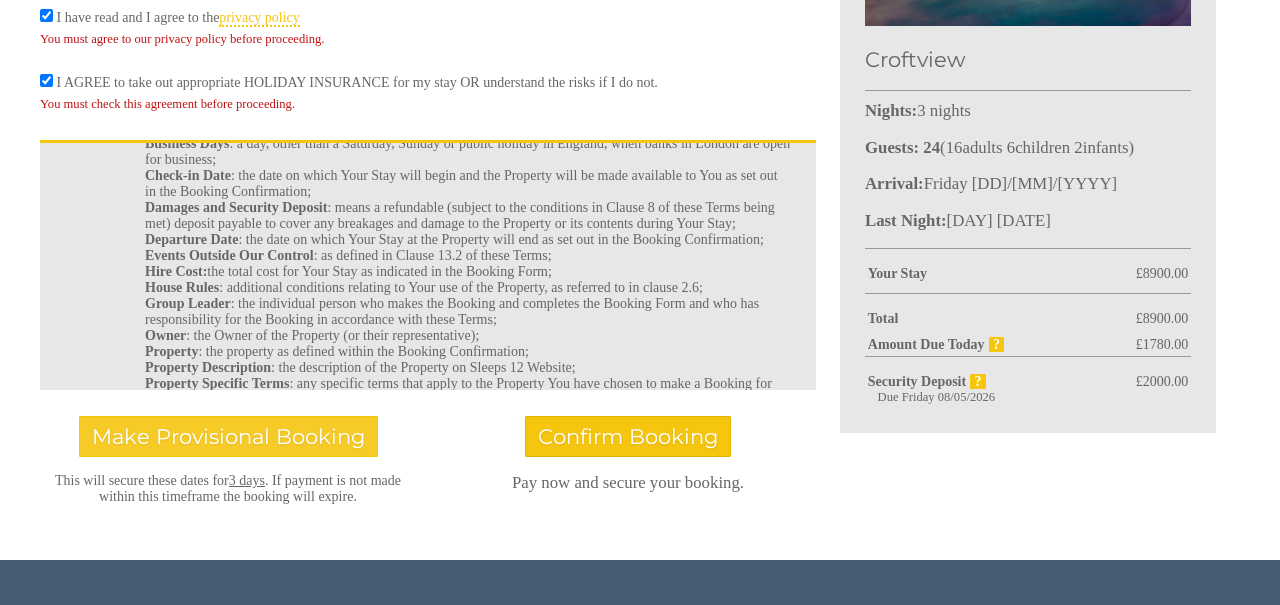 click on "Make Provisional Booking" at bounding box center [228, 436] 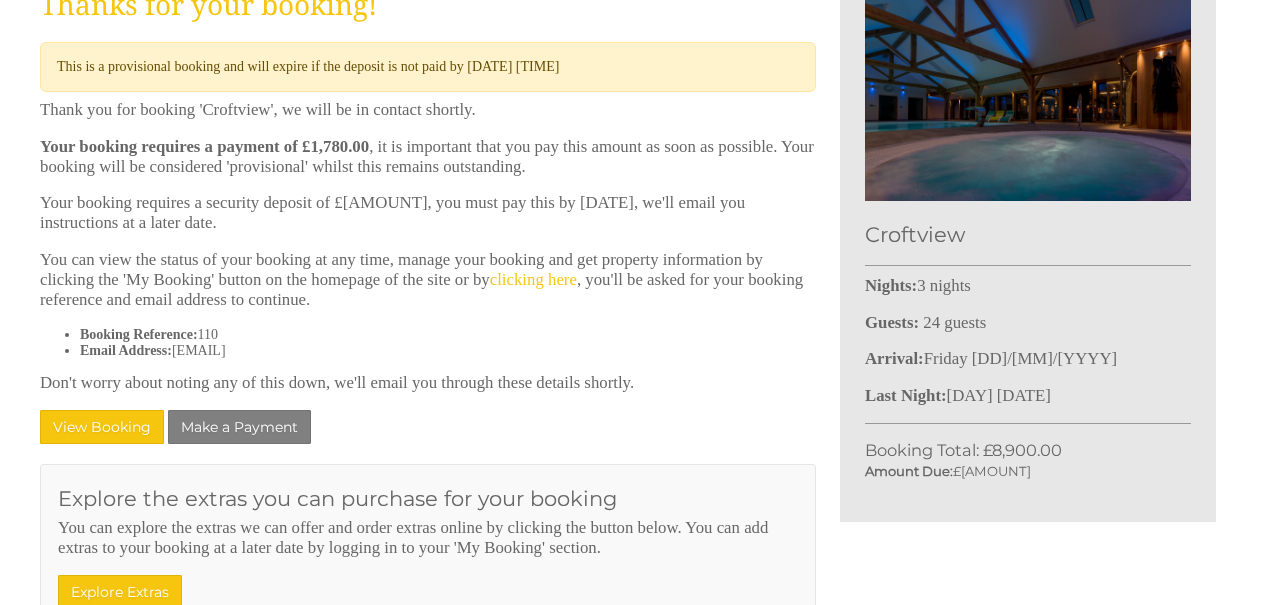 scroll, scrollTop: 541, scrollLeft: 0, axis: vertical 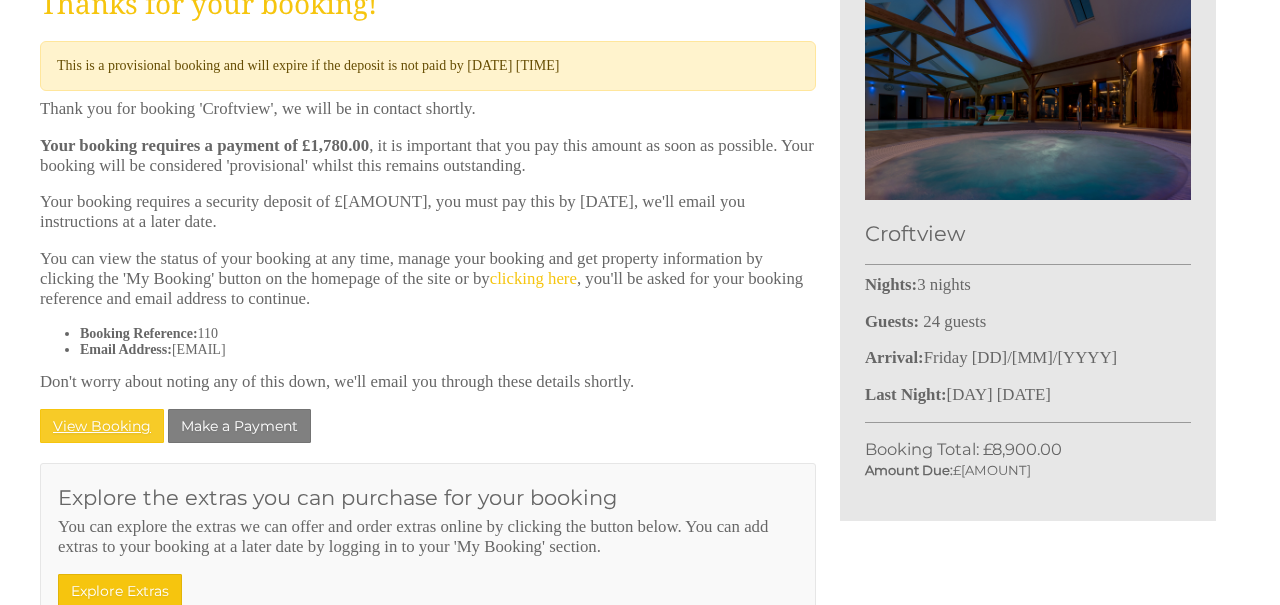 click on "View Booking" at bounding box center (102, 426) 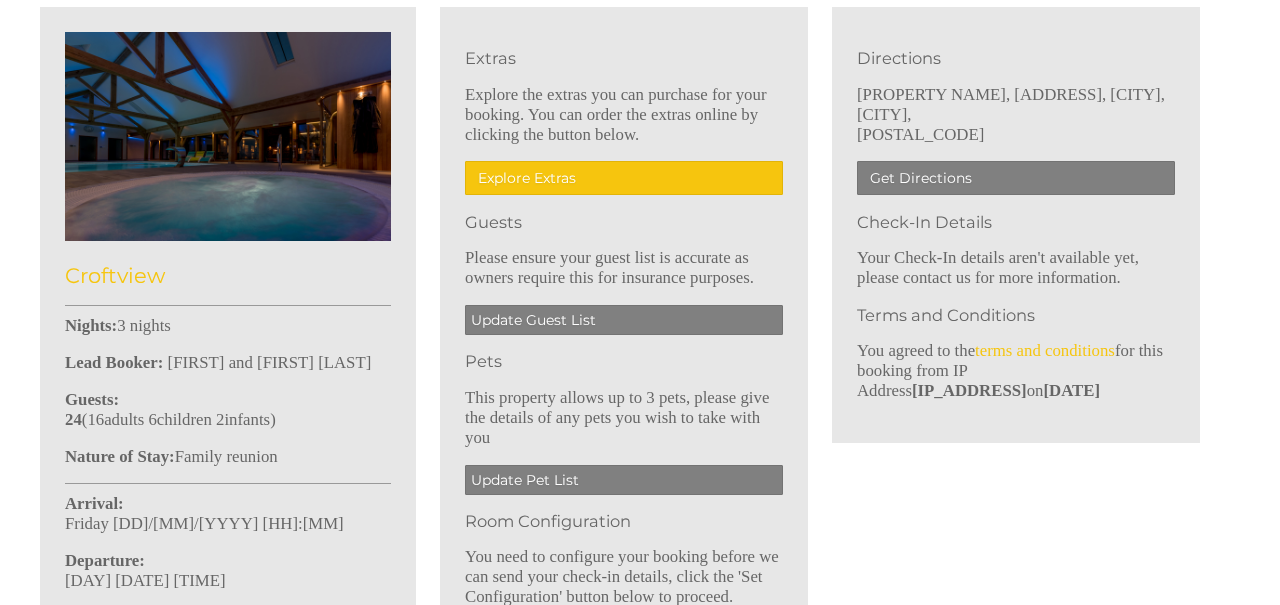 scroll, scrollTop: 652, scrollLeft: 0, axis: vertical 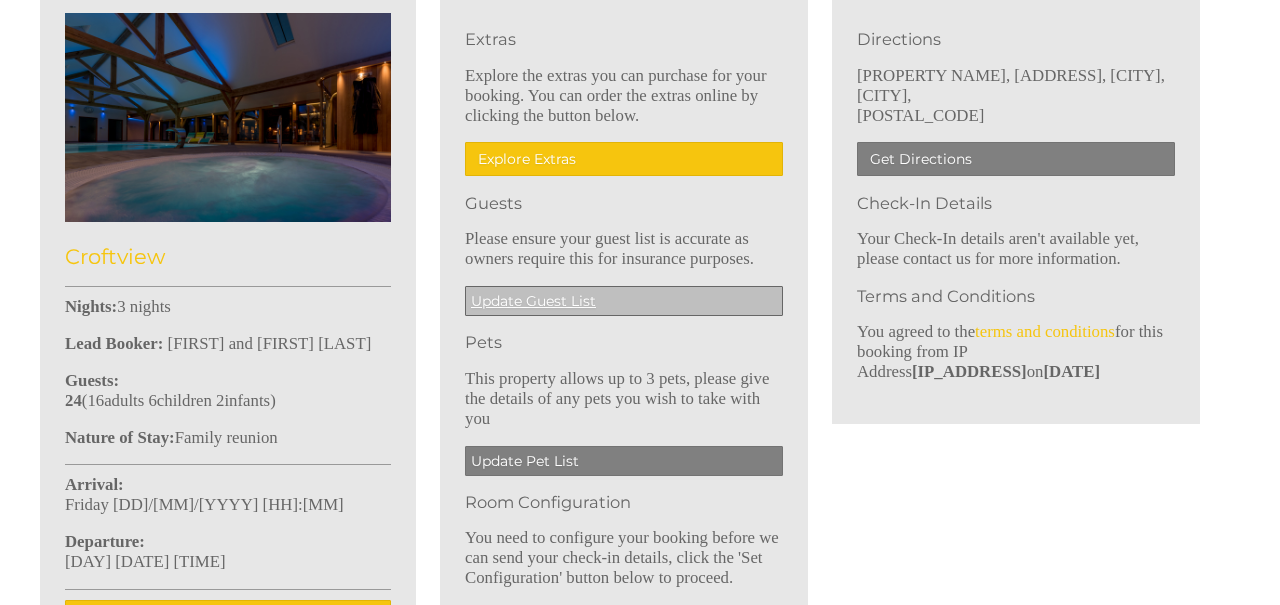 click on "Update Guest List" at bounding box center (624, 301) 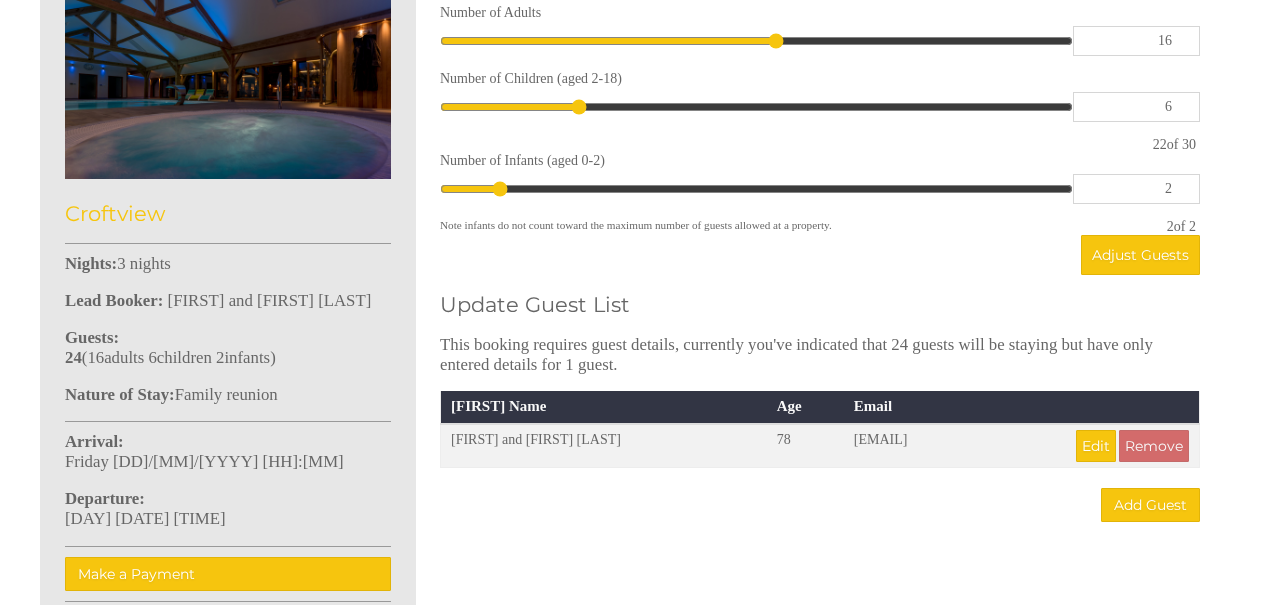 scroll, scrollTop: 728, scrollLeft: 0, axis: vertical 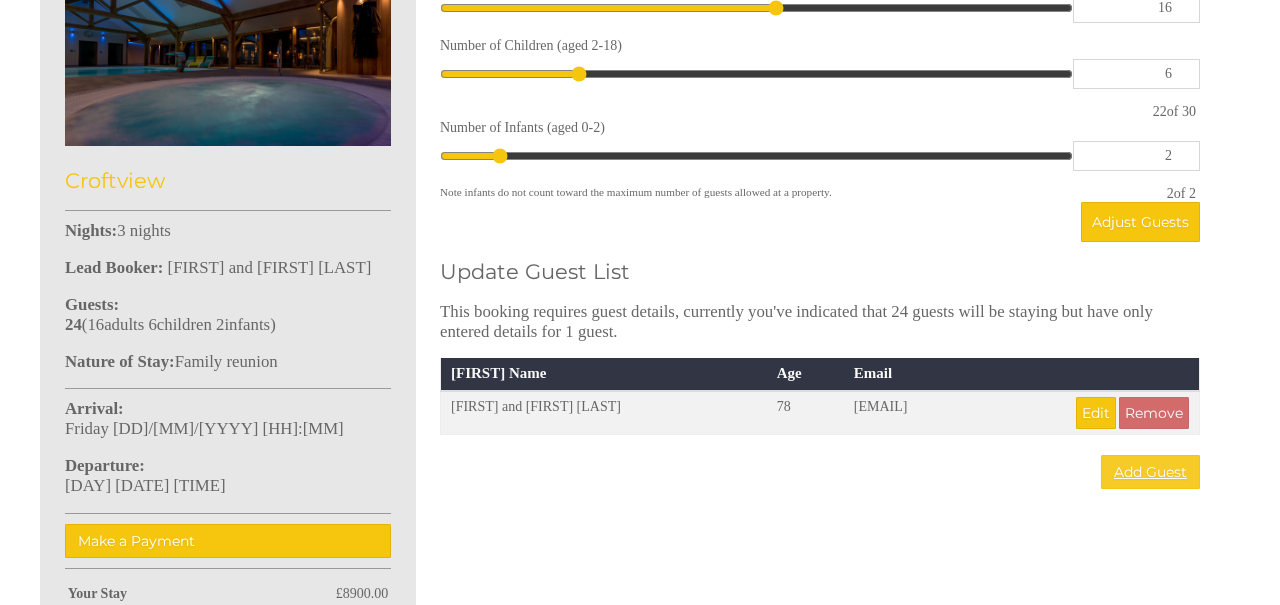 click on "Add Guest" at bounding box center (1150, 472) 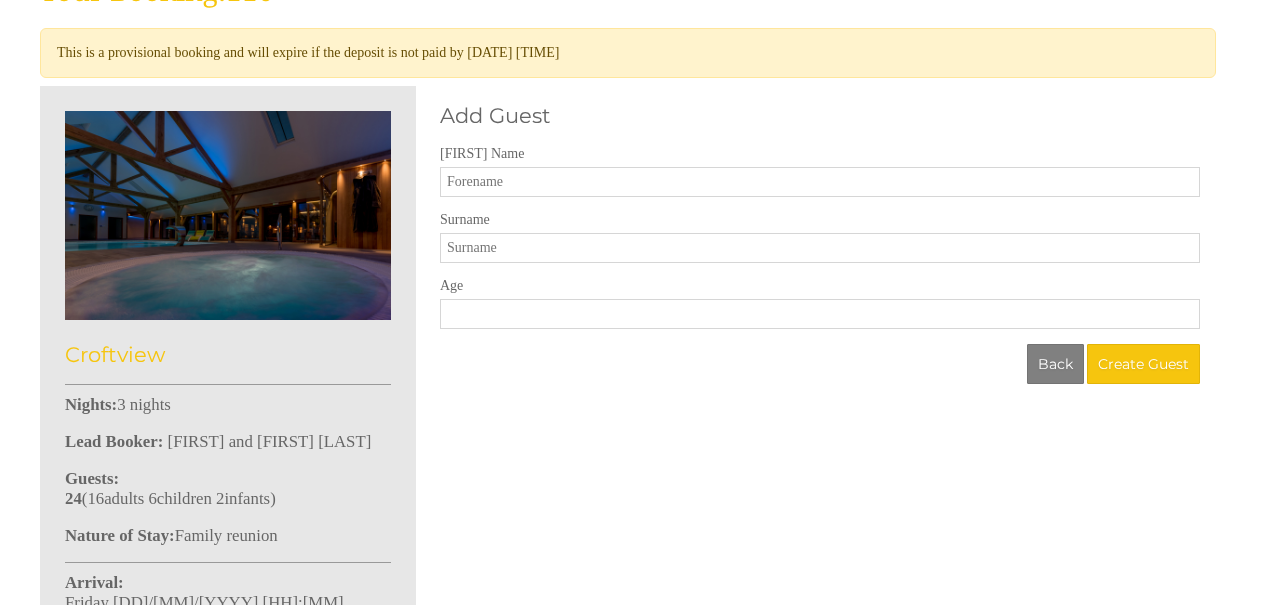 scroll, scrollTop: 553, scrollLeft: 0, axis: vertical 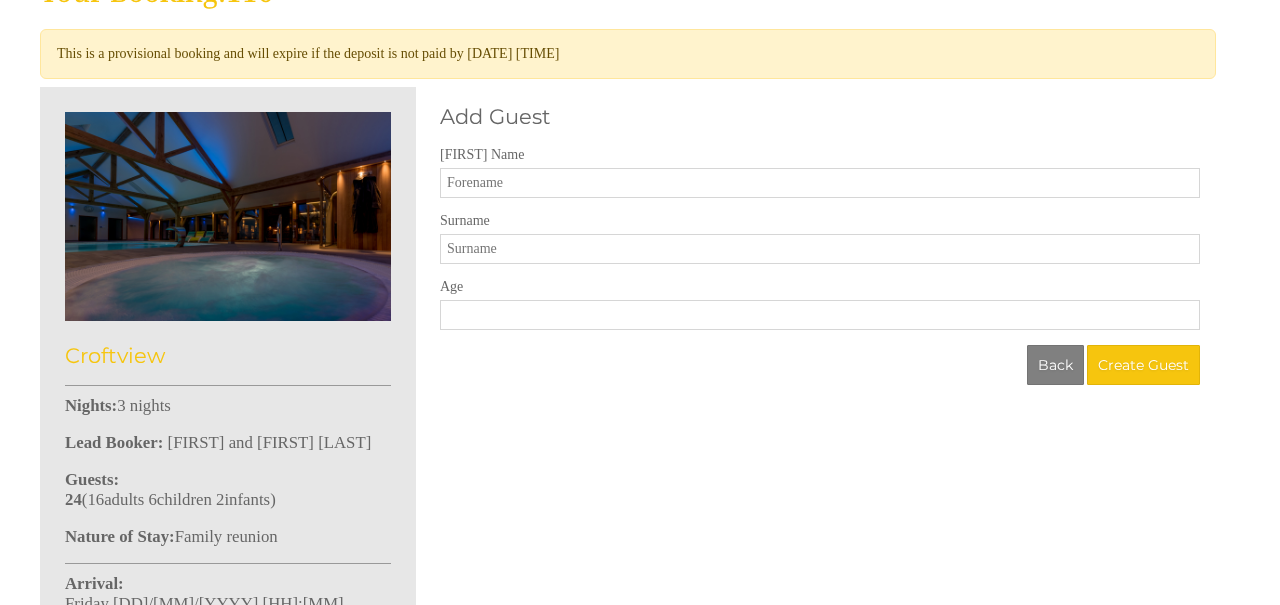 click on "[FIRST] Name" at bounding box center (820, 183) 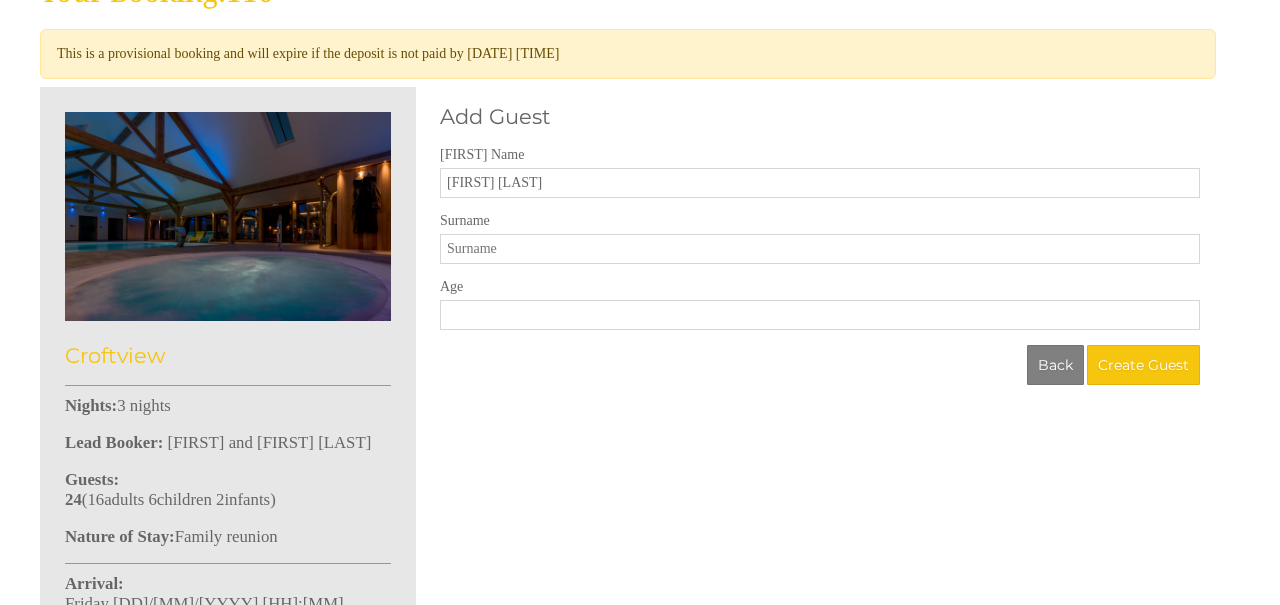drag, startPoint x: 483, startPoint y: 185, endPoint x: 568, endPoint y: 185, distance: 85 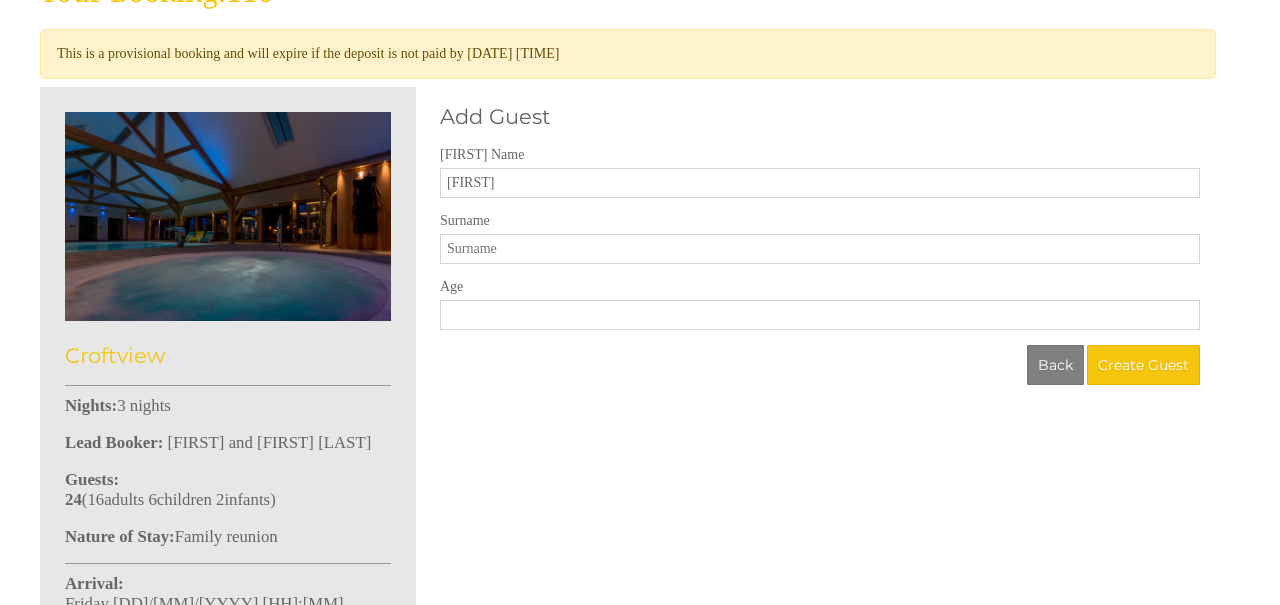 type on "[FIRST]" 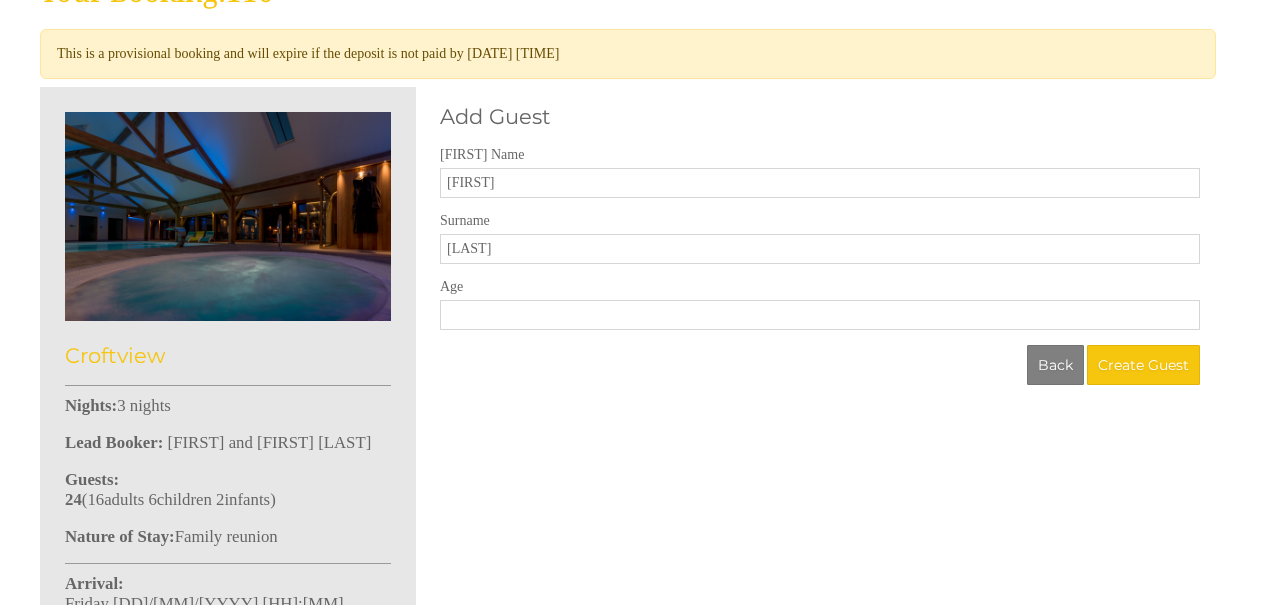 type on "[LAST]" 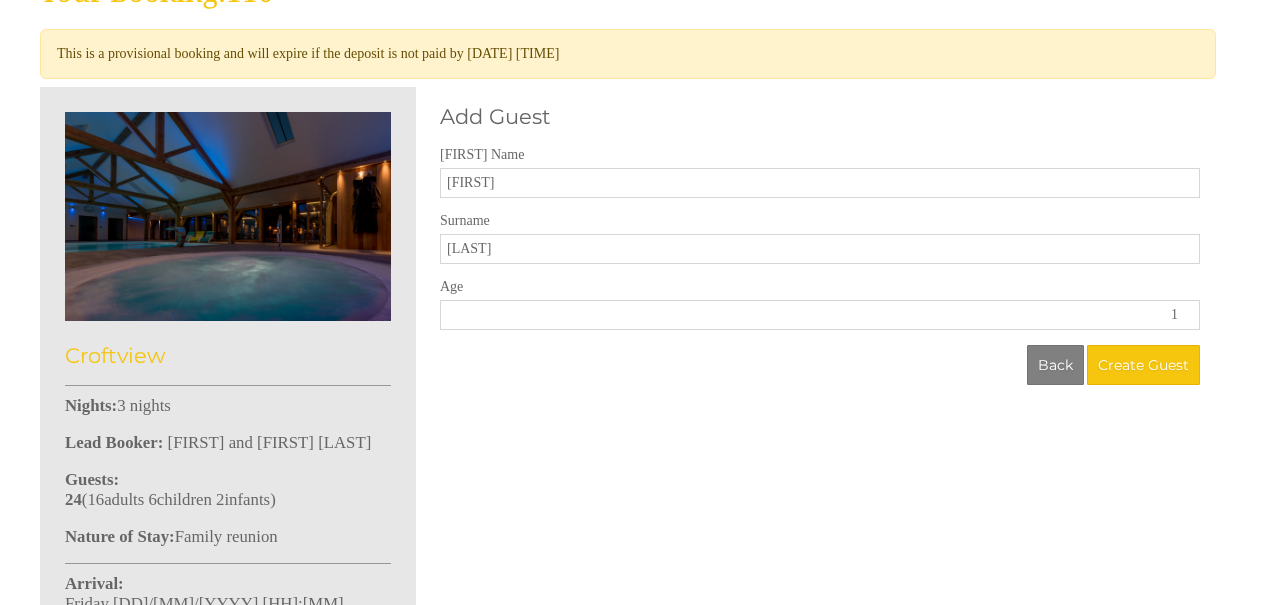 click on "1" at bounding box center (820, 315) 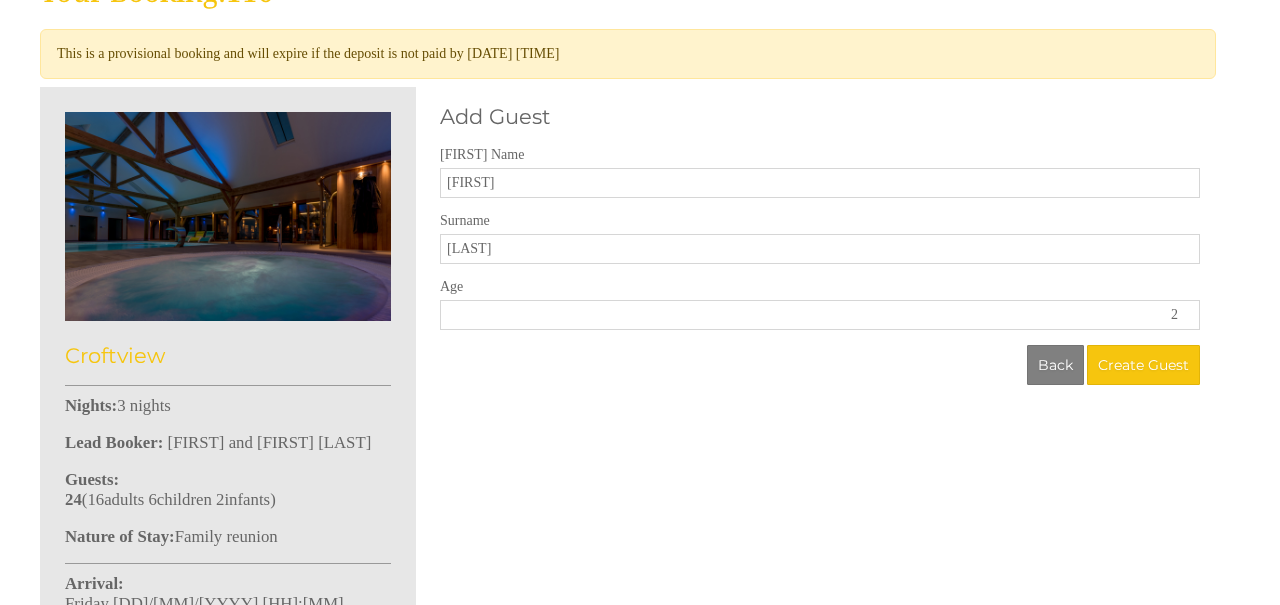 click on "2" at bounding box center (820, 315) 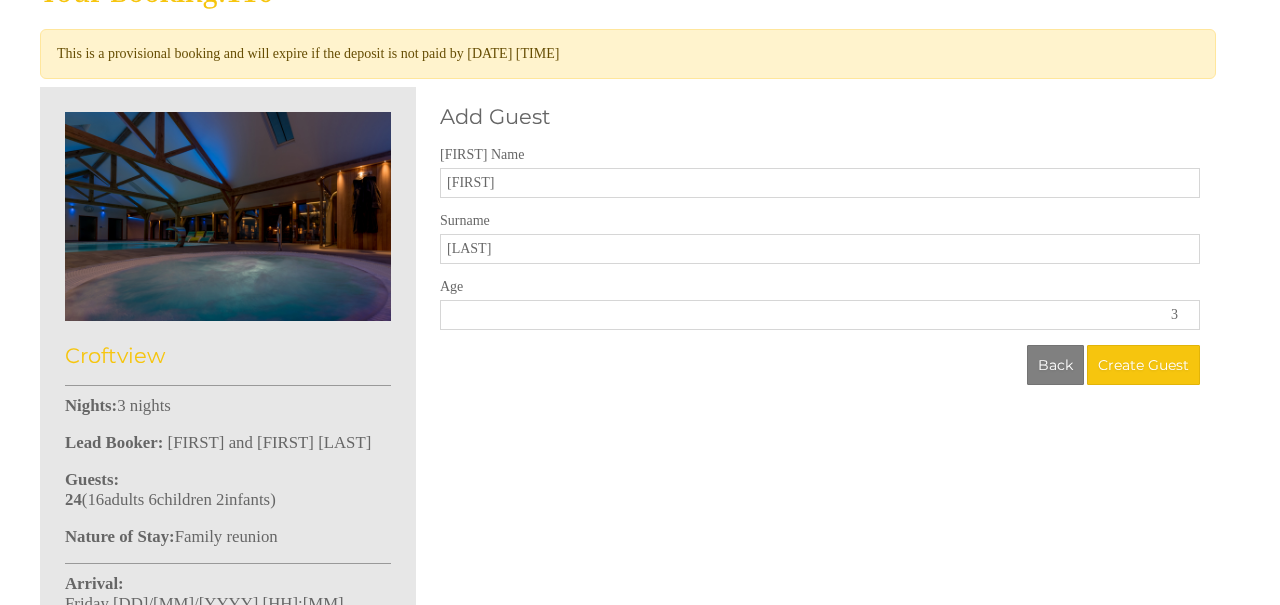 click on "3" at bounding box center [820, 315] 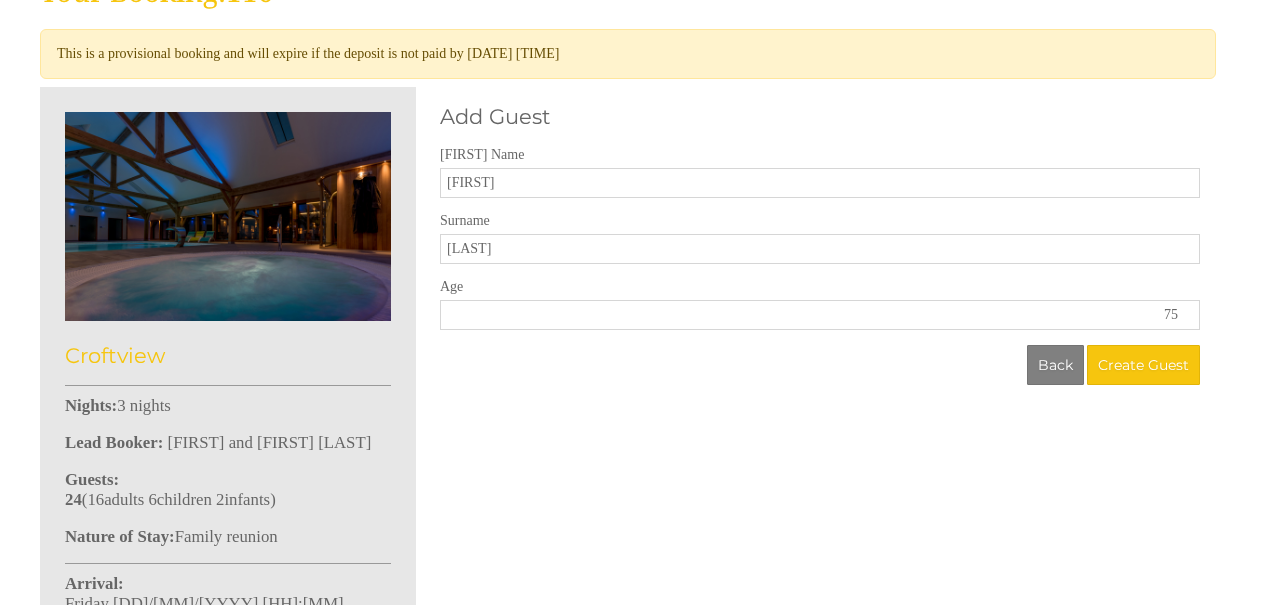 click on "75" at bounding box center [820, 315] 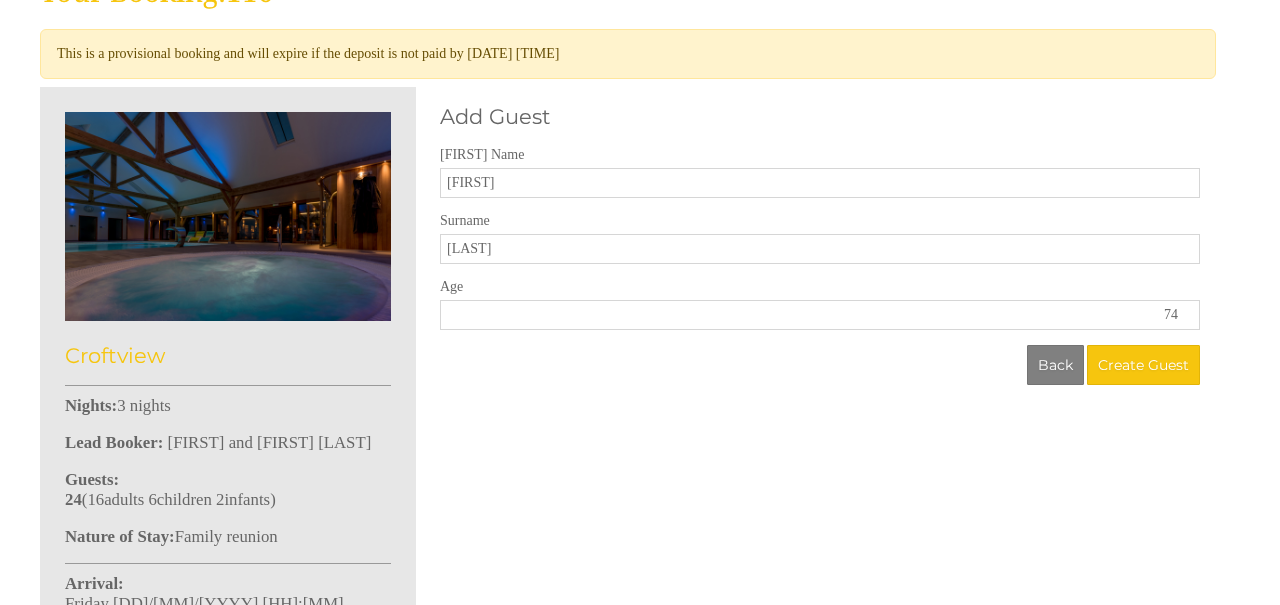 click on "74" at bounding box center (820, 315) 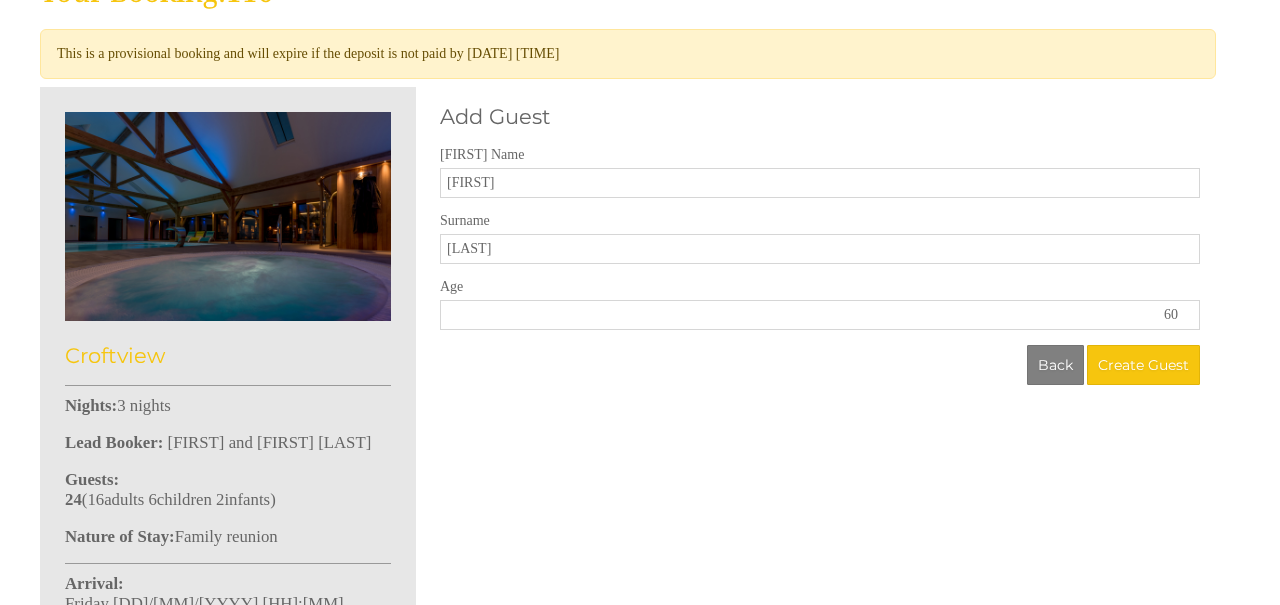 click on "60" at bounding box center [820, 315] 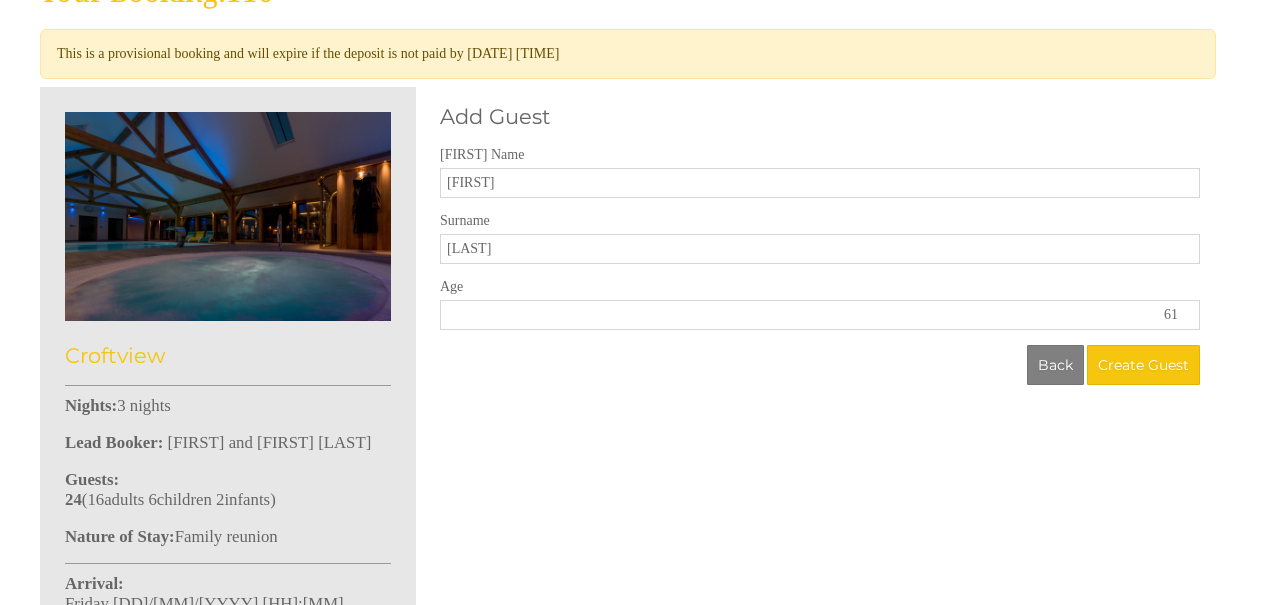 click on "61" at bounding box center [820, 315] 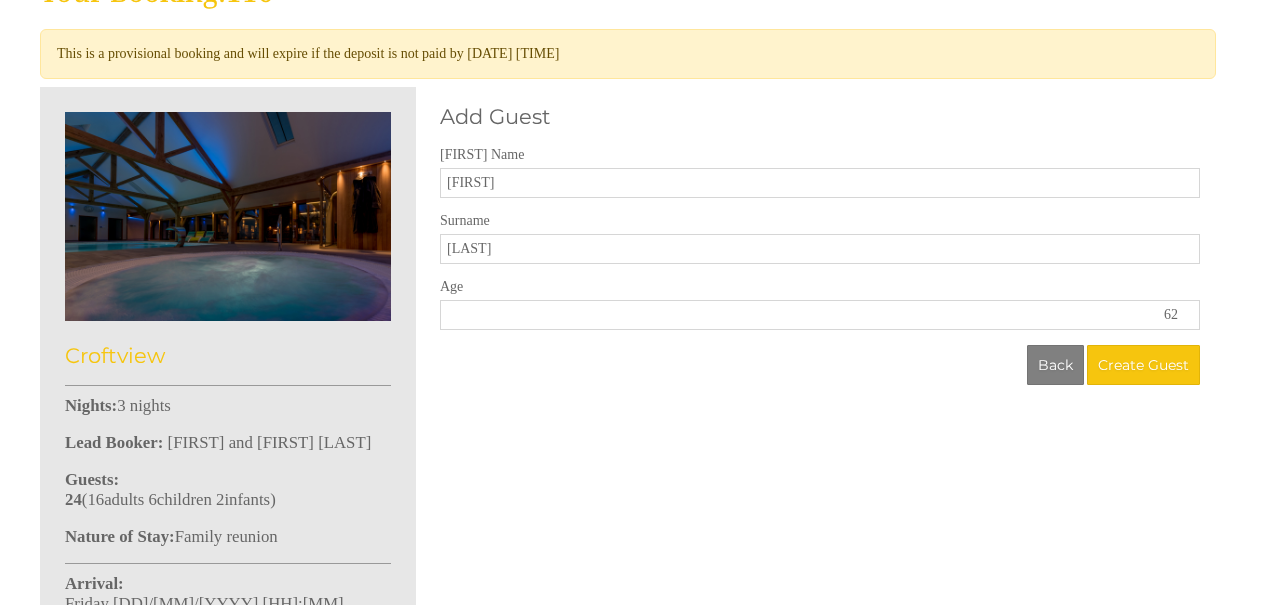 click on "62" at bounding box center (820, 315) 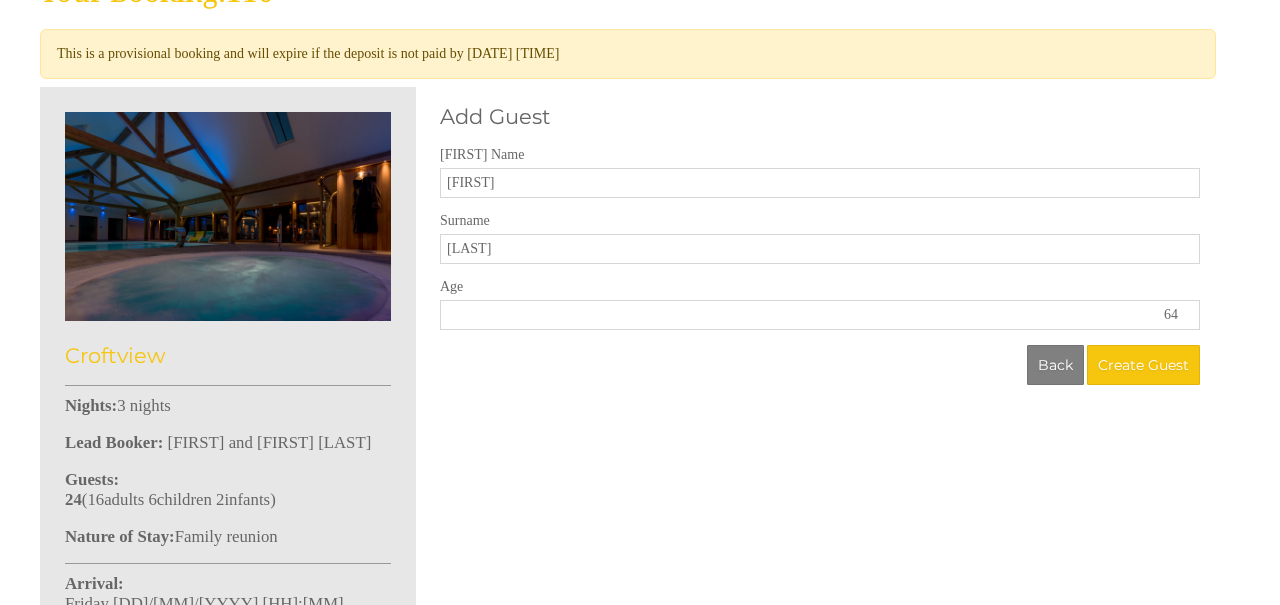 click on "64" at bounding box center (820, 315) 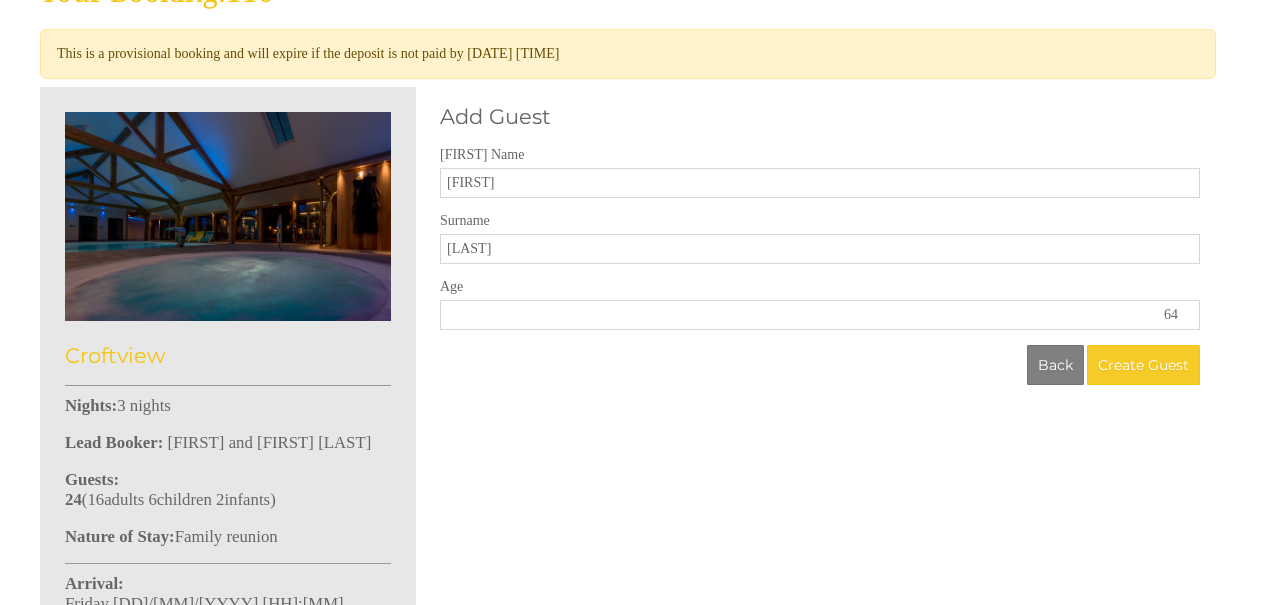 click on "Create Guest" at bounding box center (1143, 365) 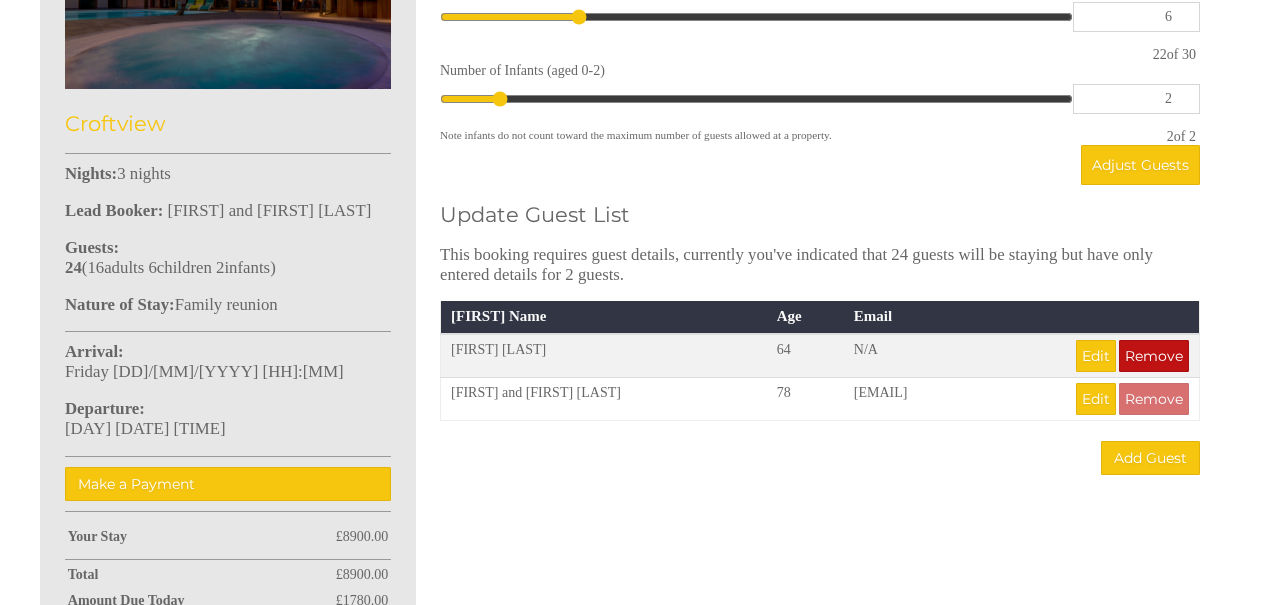 scroll, scrollTop: 794, scrollLeft: 0, axis: vertical 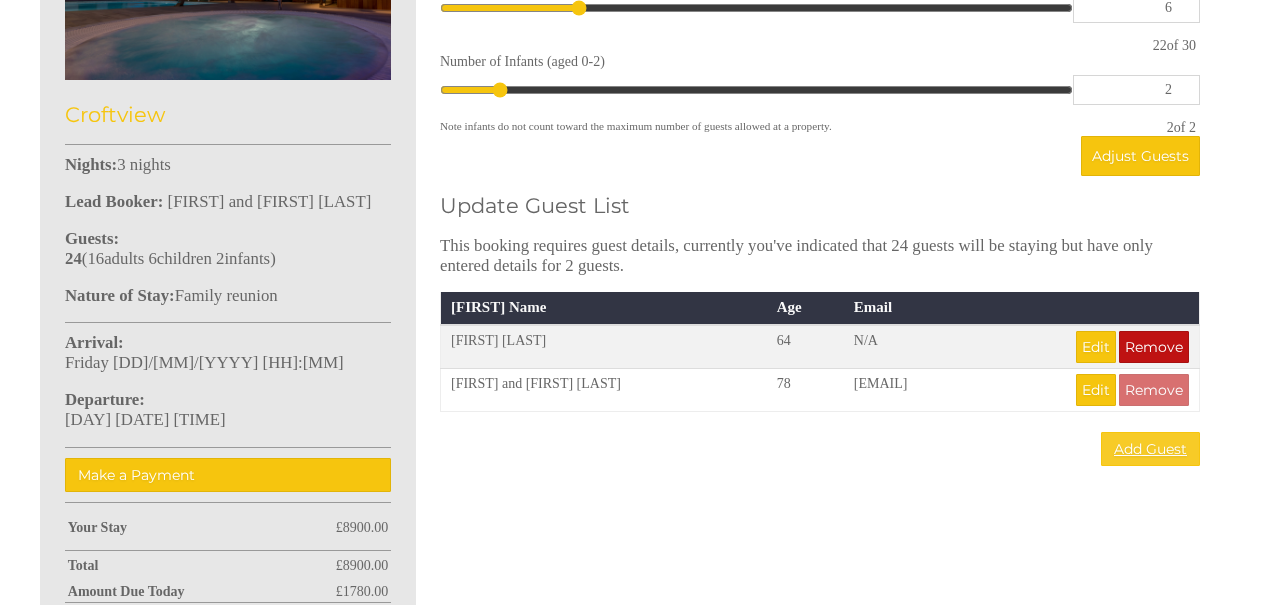 click on "Add Guest" at bounding box center [1150, 449] 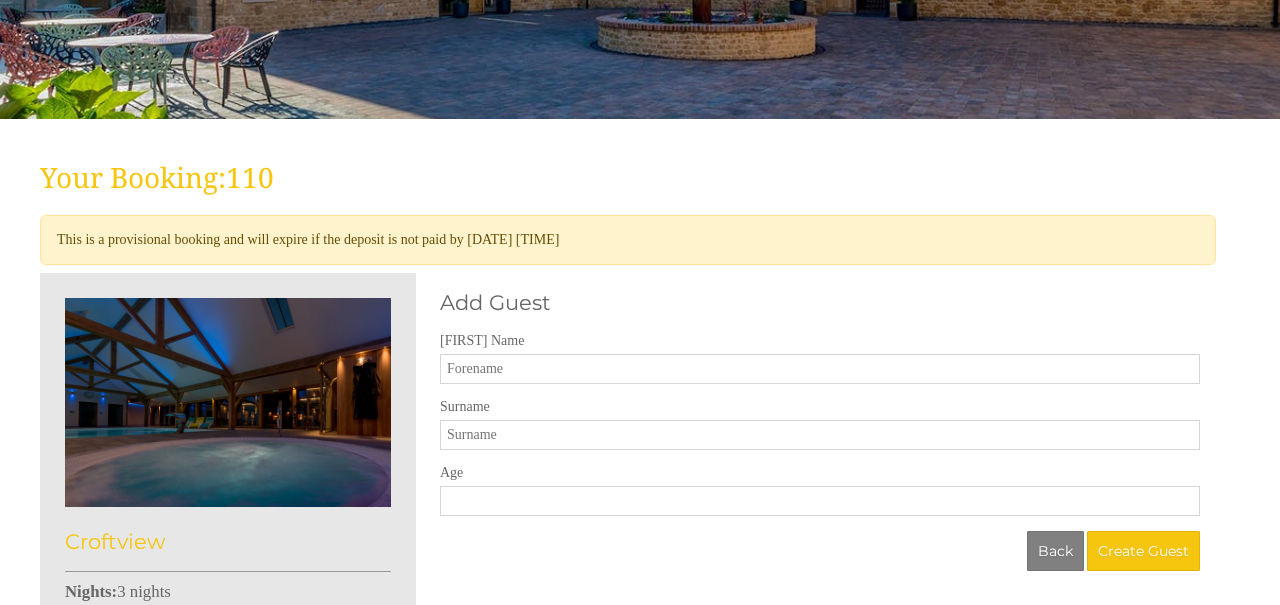 scroll, scrollTop: 379, scrollLeft: 0, axis: vertical 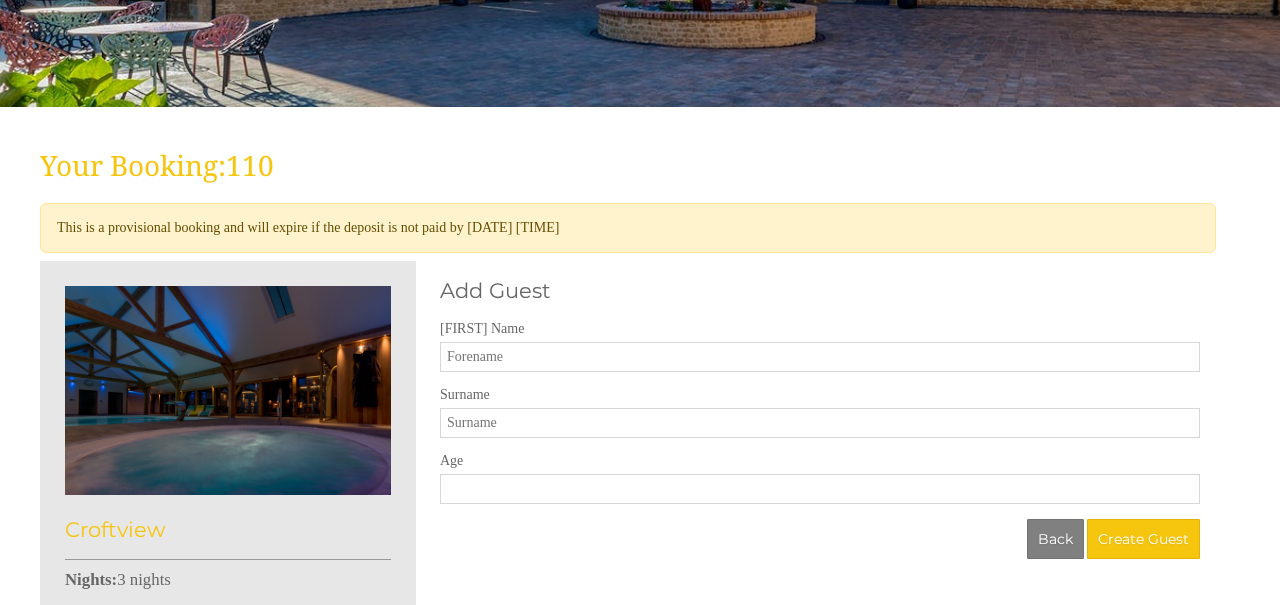 click on "[FIRST] Name" at bounding box center [820, 357] 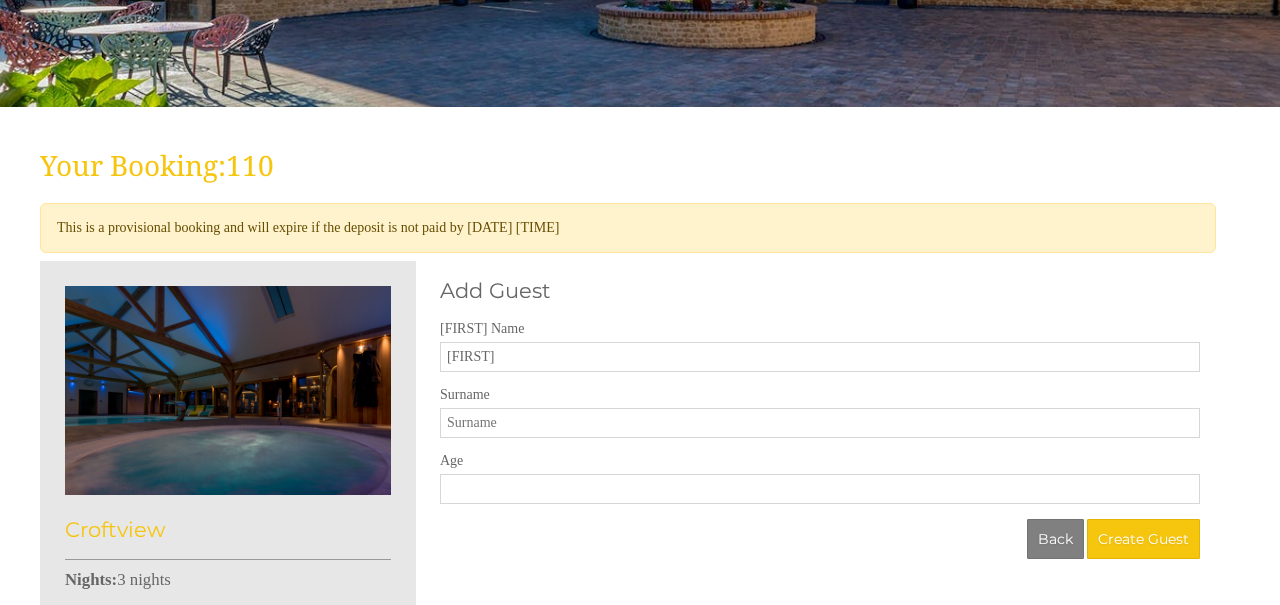 type on "[FIRST]" 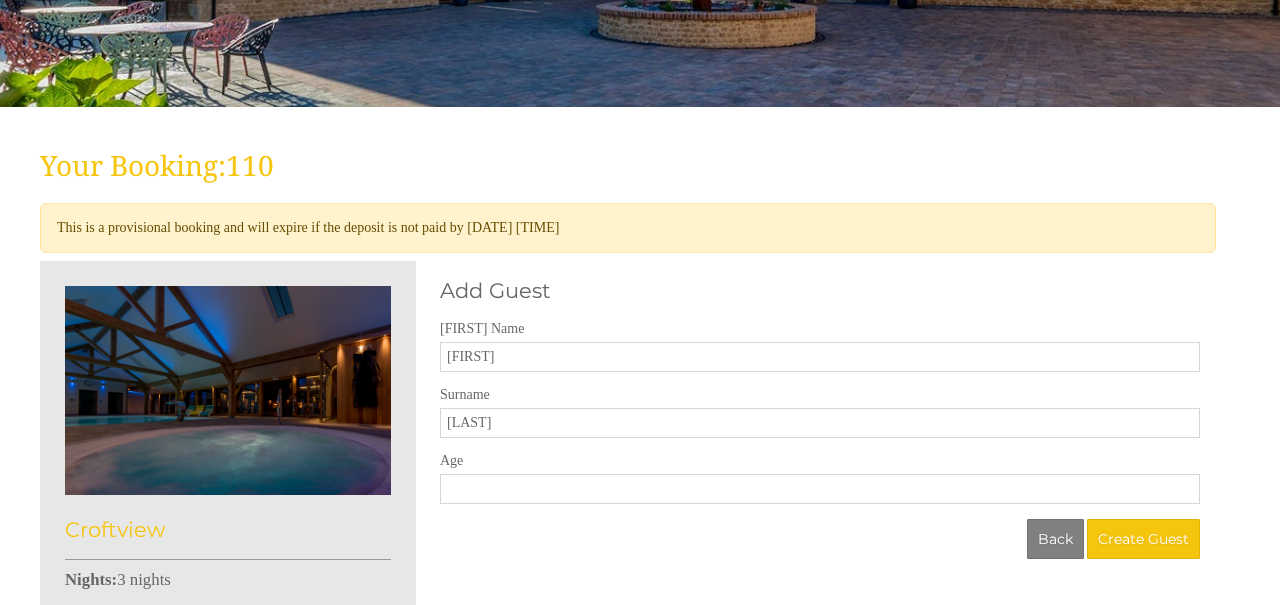 type on "[LAST]" 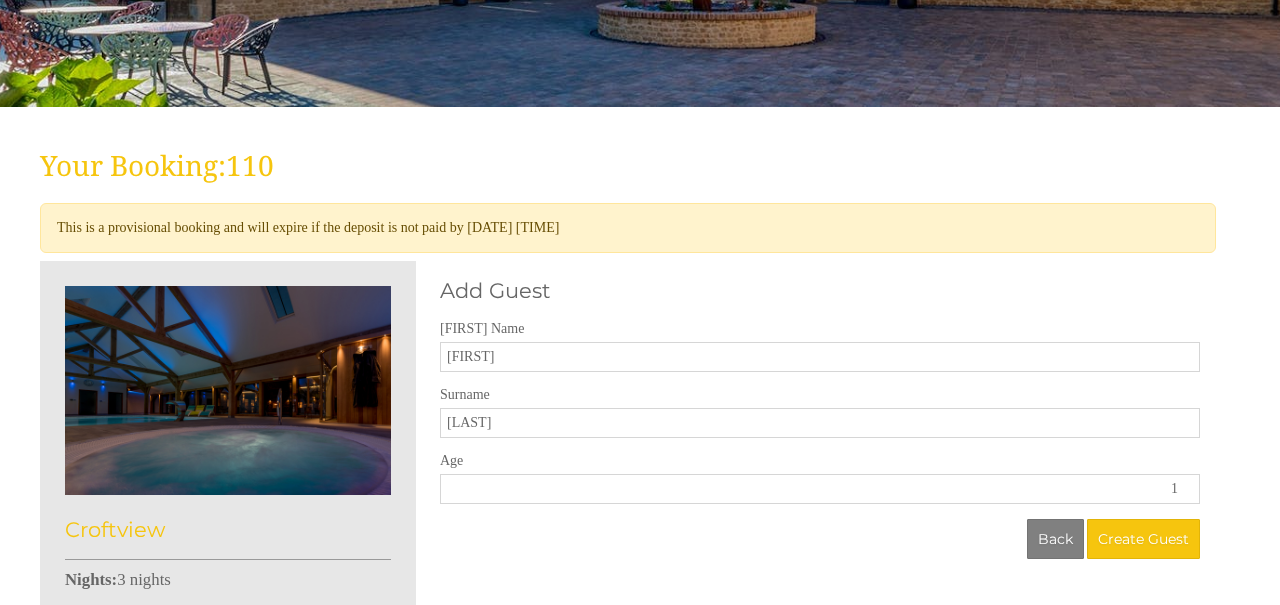 click on "1" at bounding box center [820, 489] 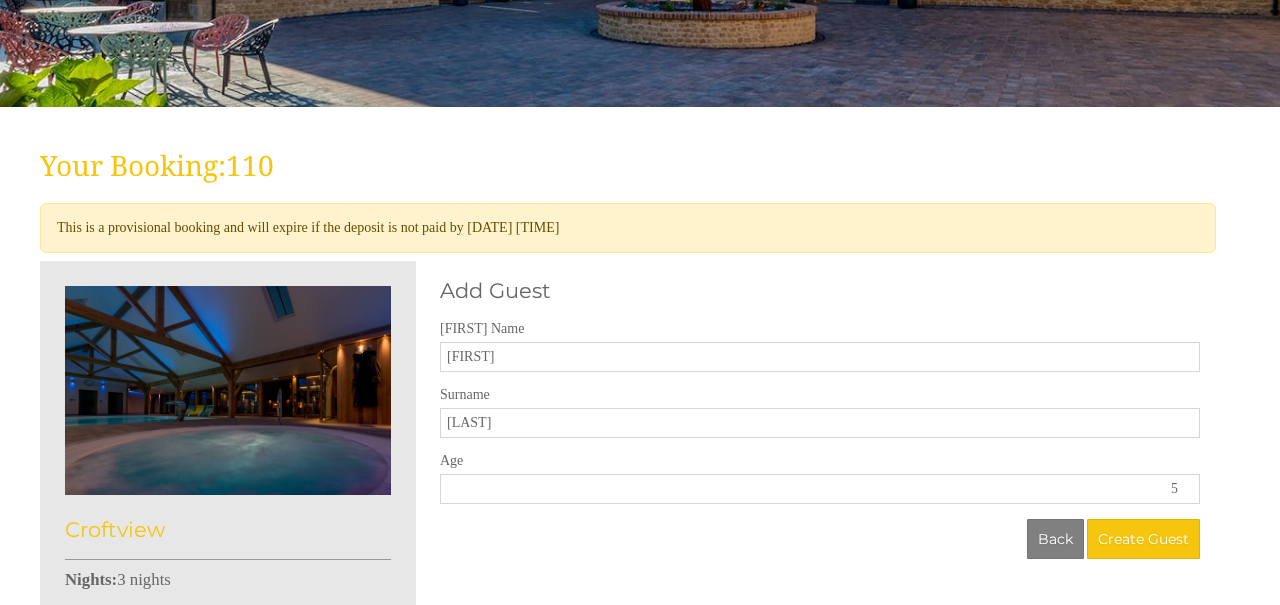 click on "5" at bounding box center [820, 489] 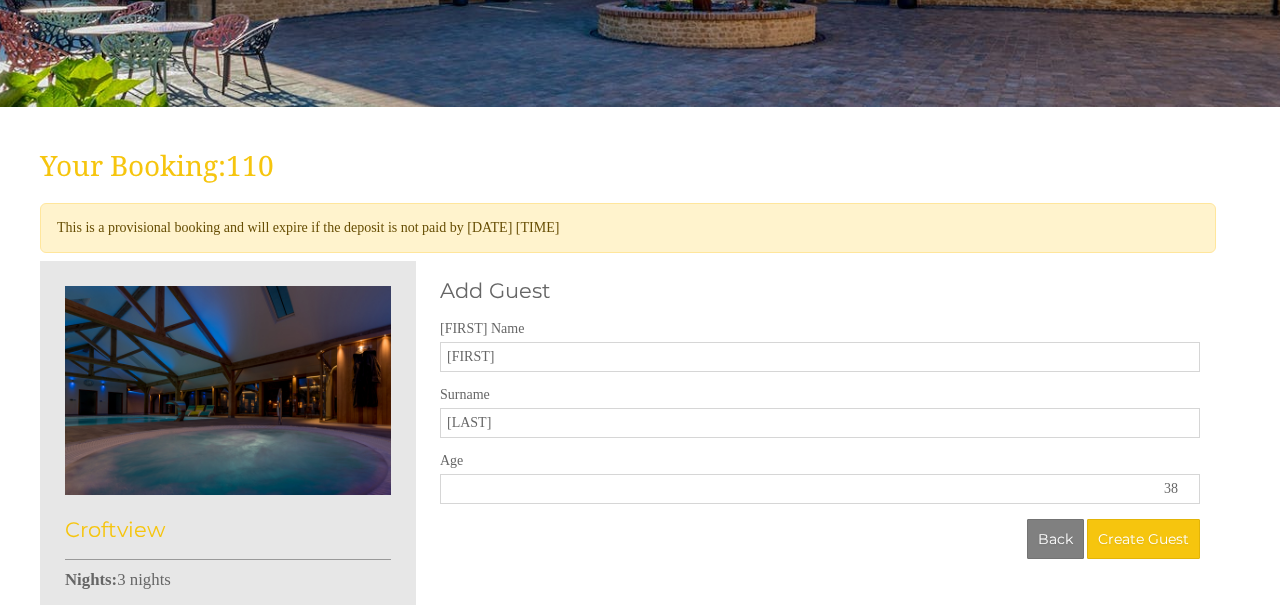 click on "38" at bounding box center (820, 489) 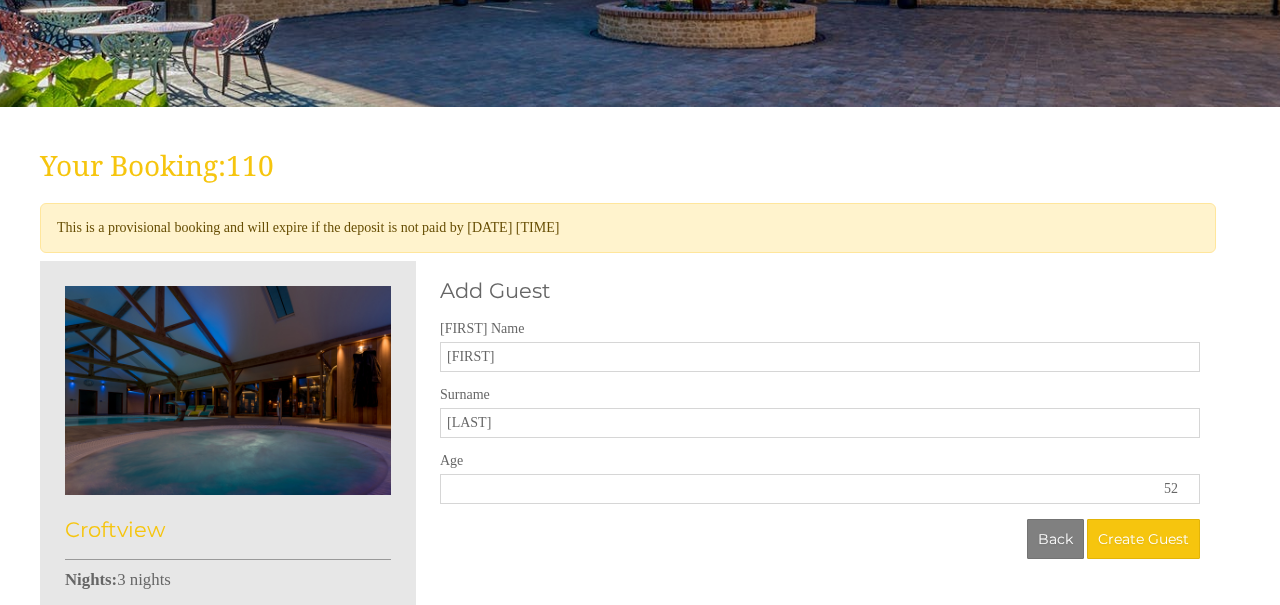 click on "52" at bounding box center [820, 489] 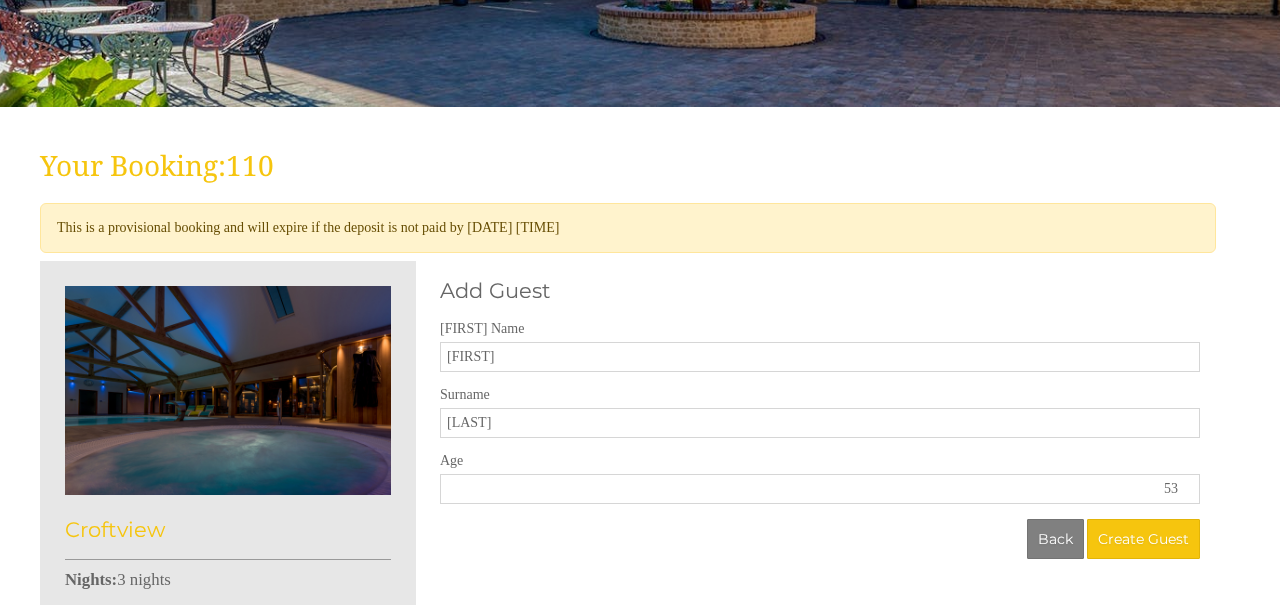 click on "53" at bounding box center [820, 489] 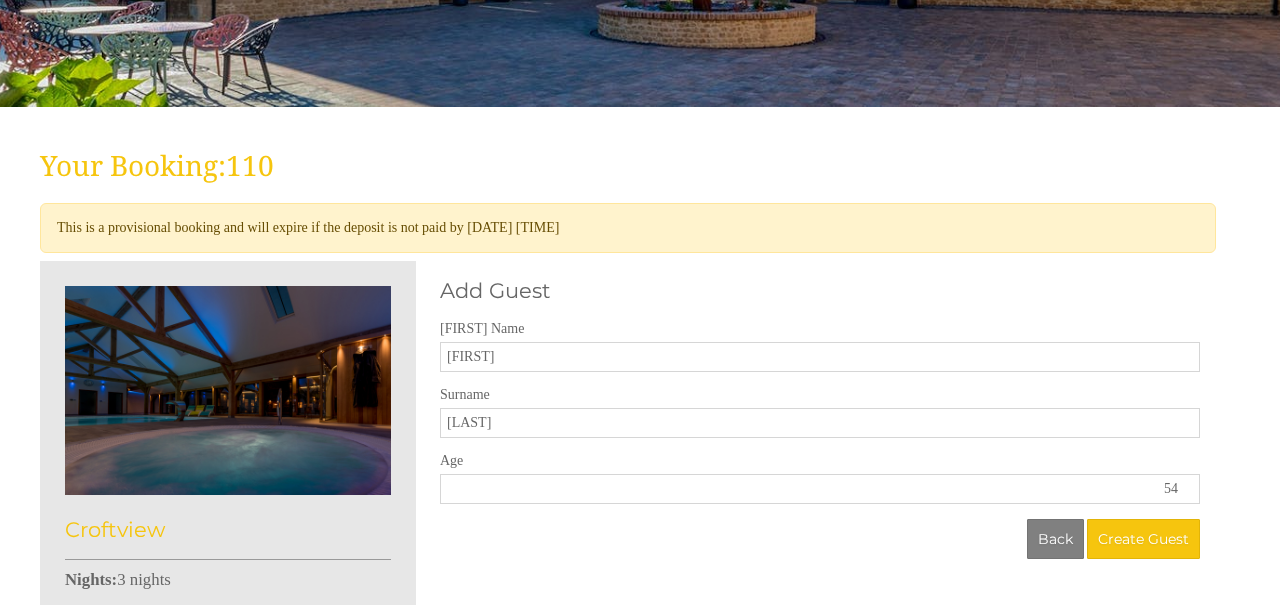 click on "54" at bounding box center (820, 489) 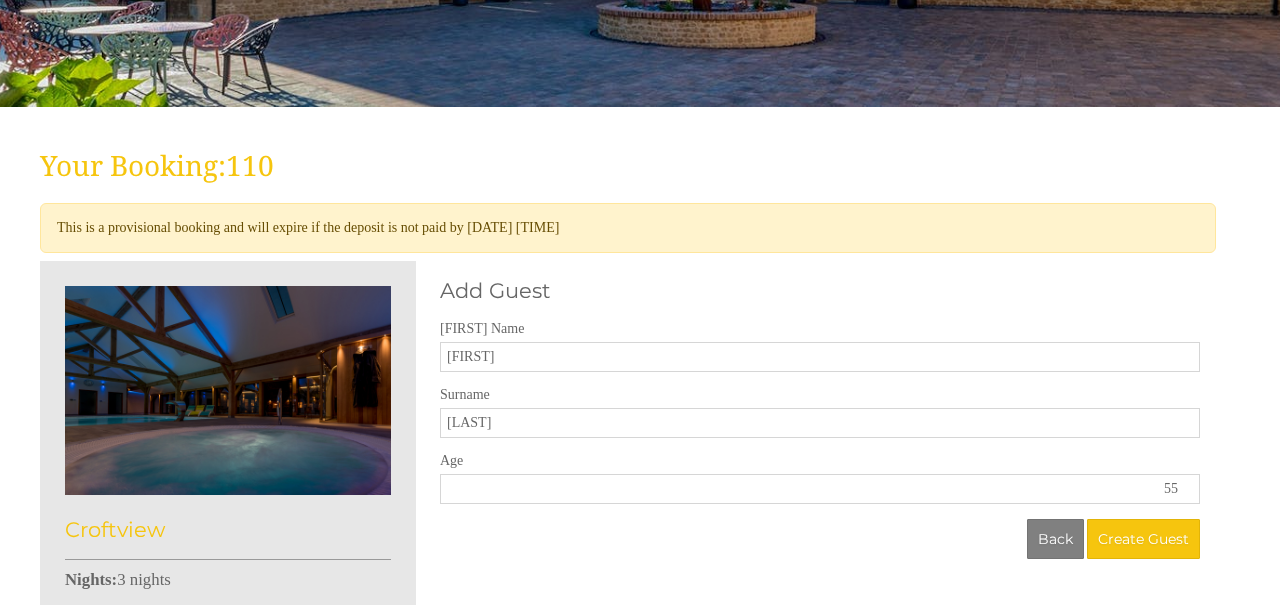 click on "55" at bounding box center [820, 489] 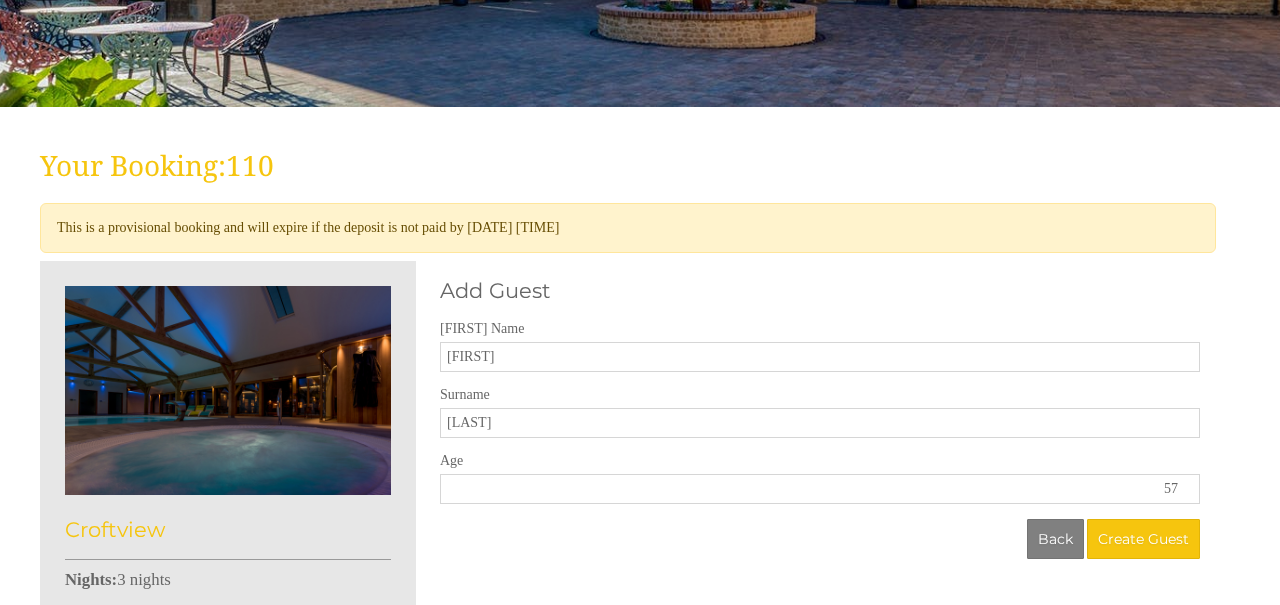 click on "57" at bounding box center (820, 489) 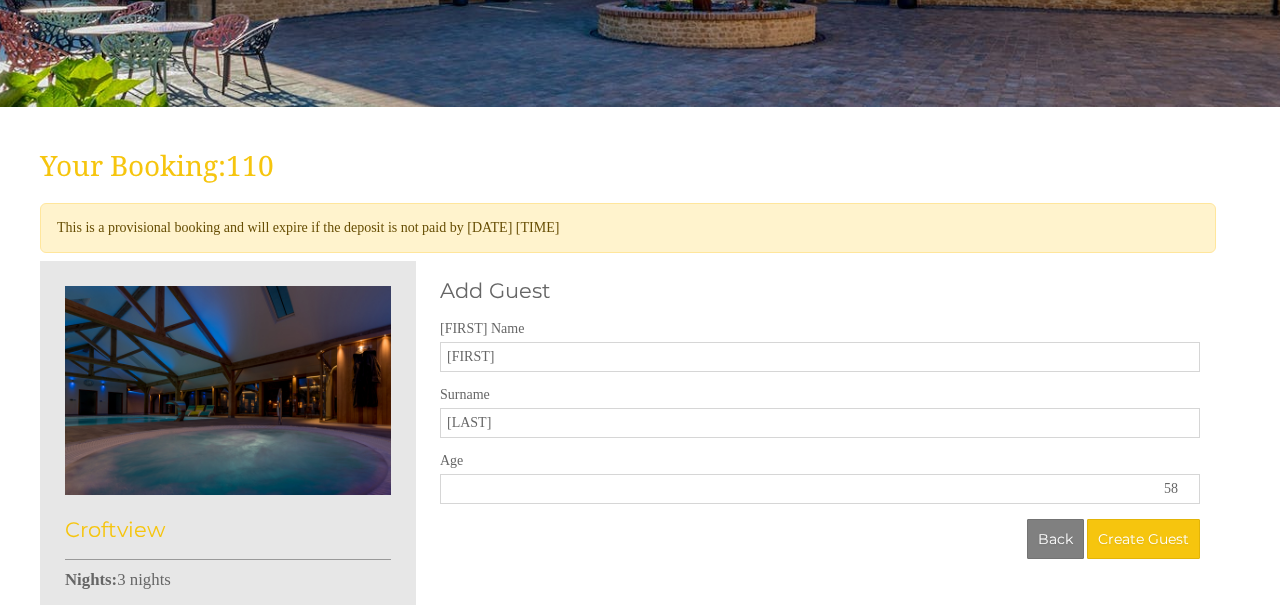 click on "58" at bounding box center (820, 489) 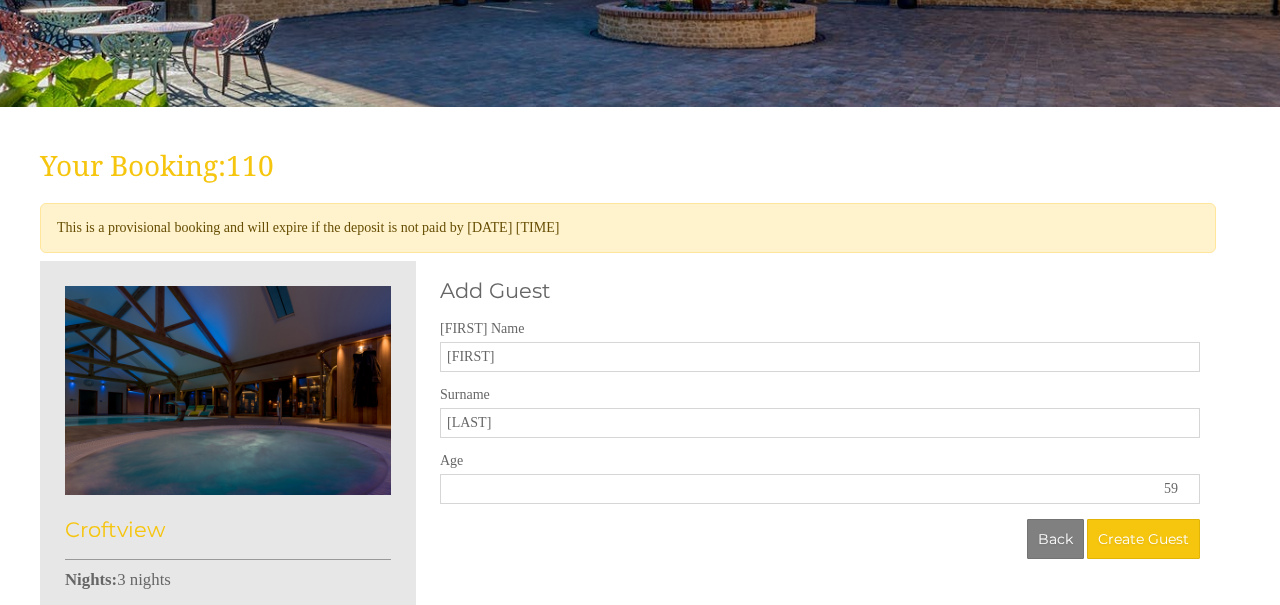 click on "59" at bounding box center (820, 489) 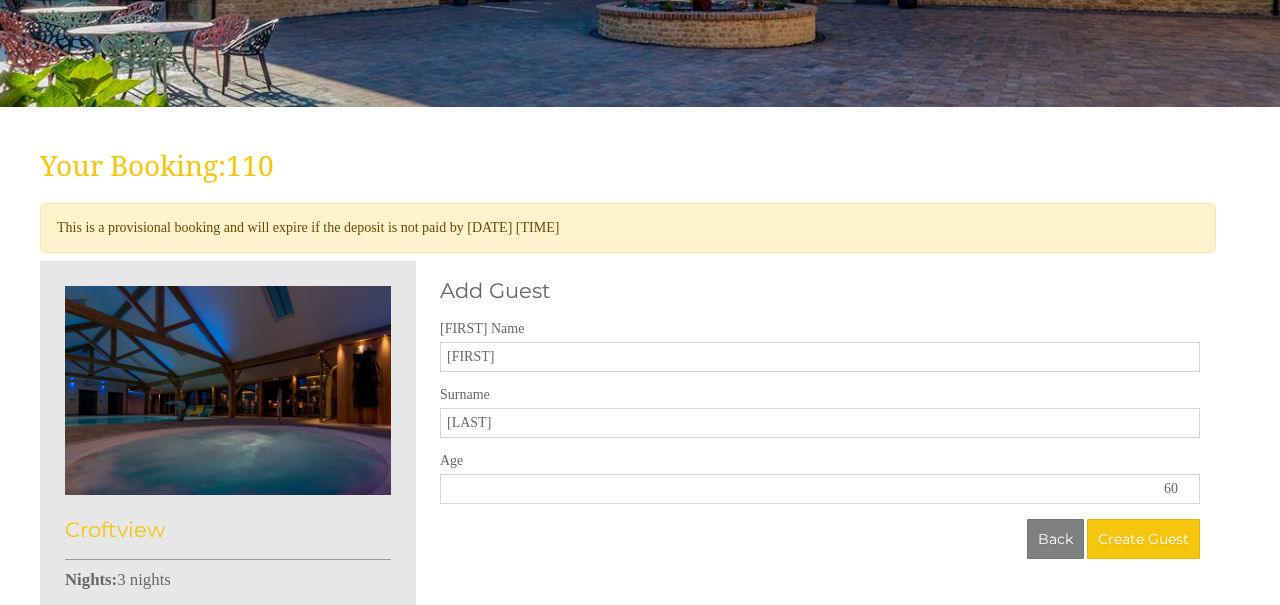 click on "60" at bounding box center [820, 489] 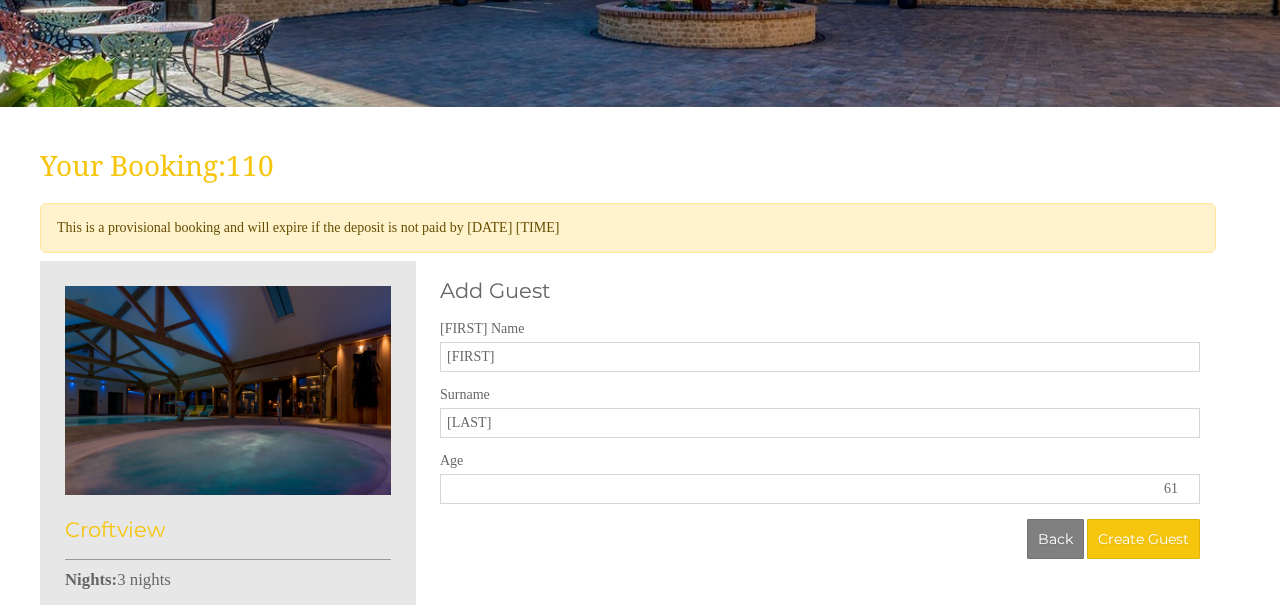 click on "61" at bounding box center [820, 489] 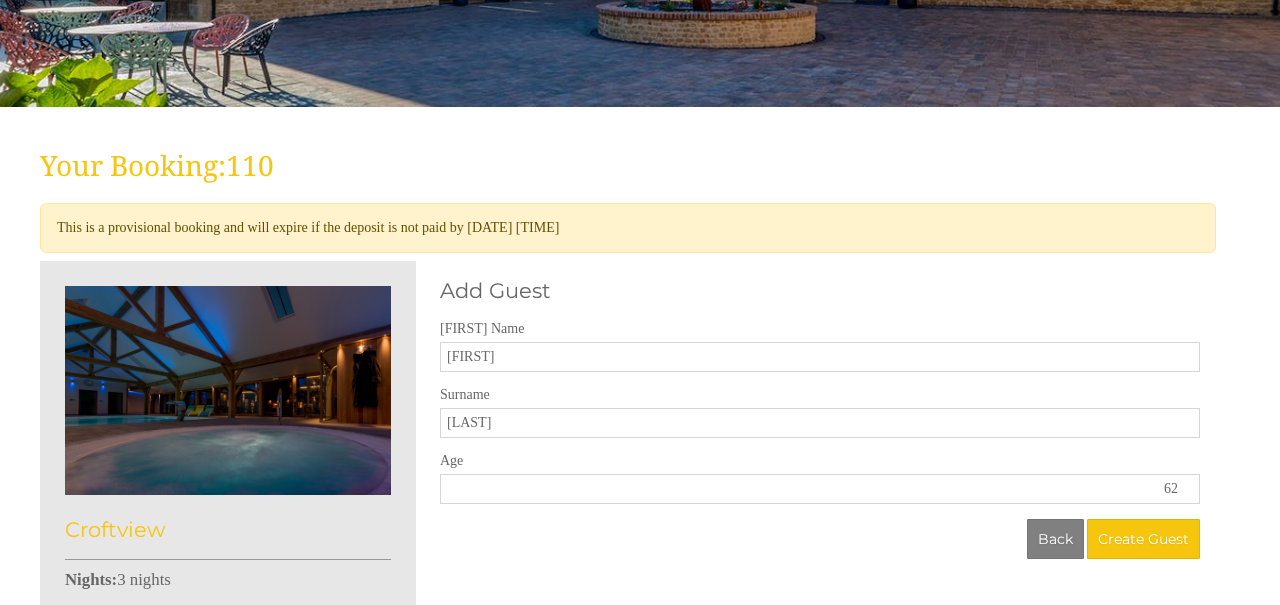 click on "62" at bounding box center [820, 489] 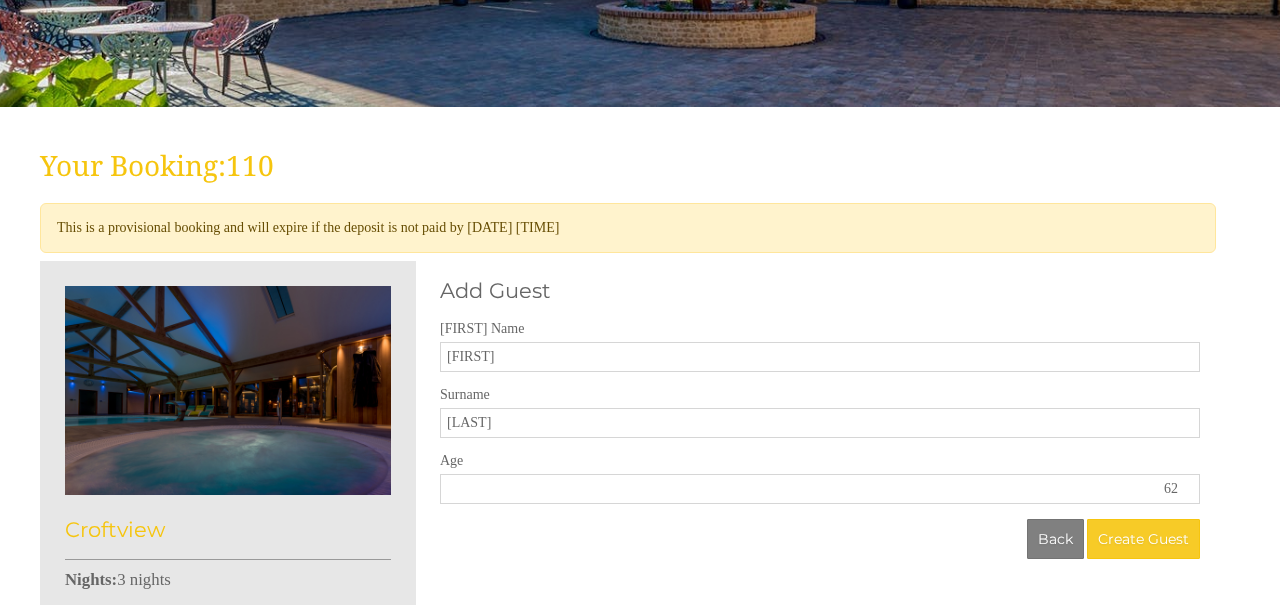 click on "Create Guest" at bounding box center (1143, 539) 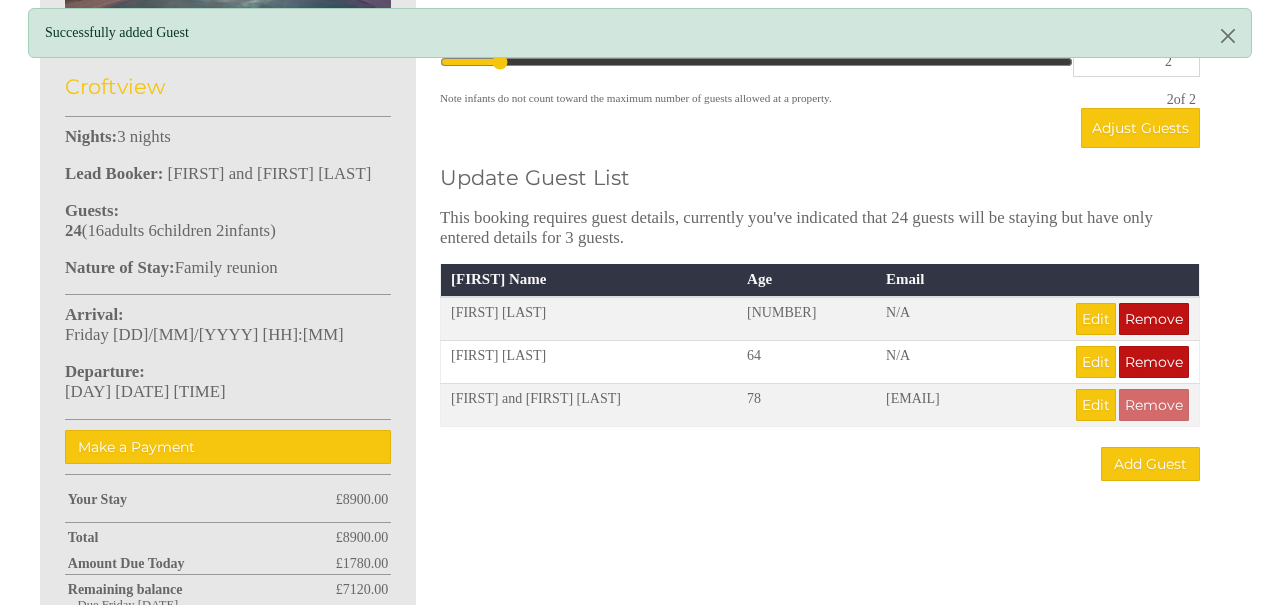 scroll, scrollTop: 824, scrollLeft: 0, axis: vertical 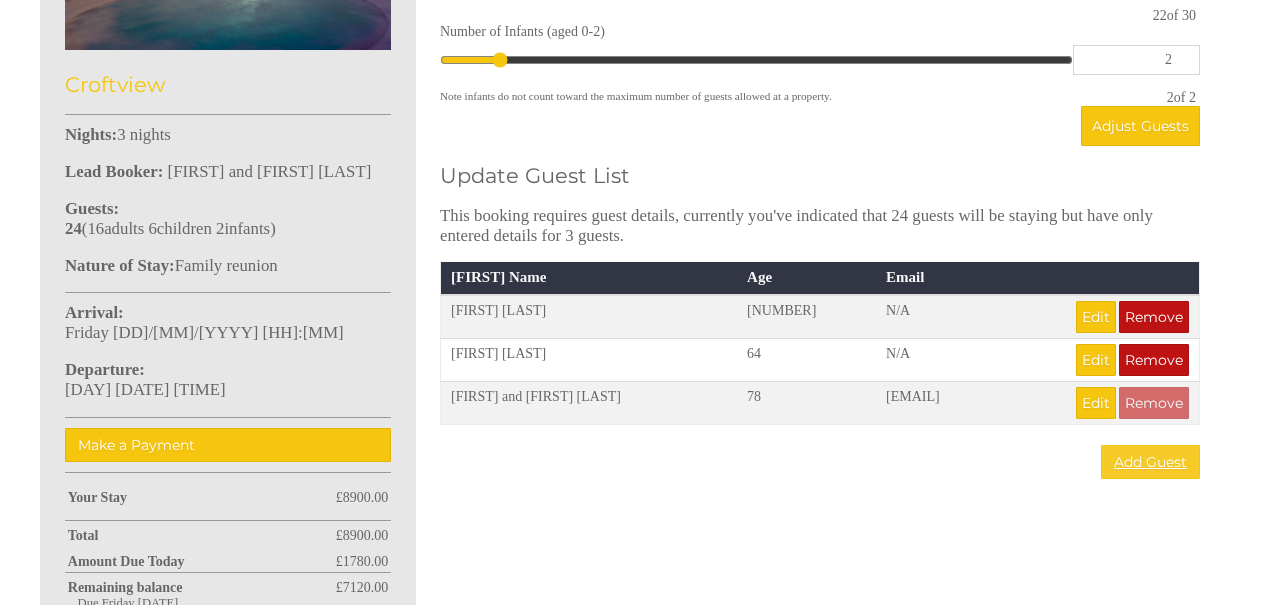 click on "Add Guest" at bounding box center (1150, 462) 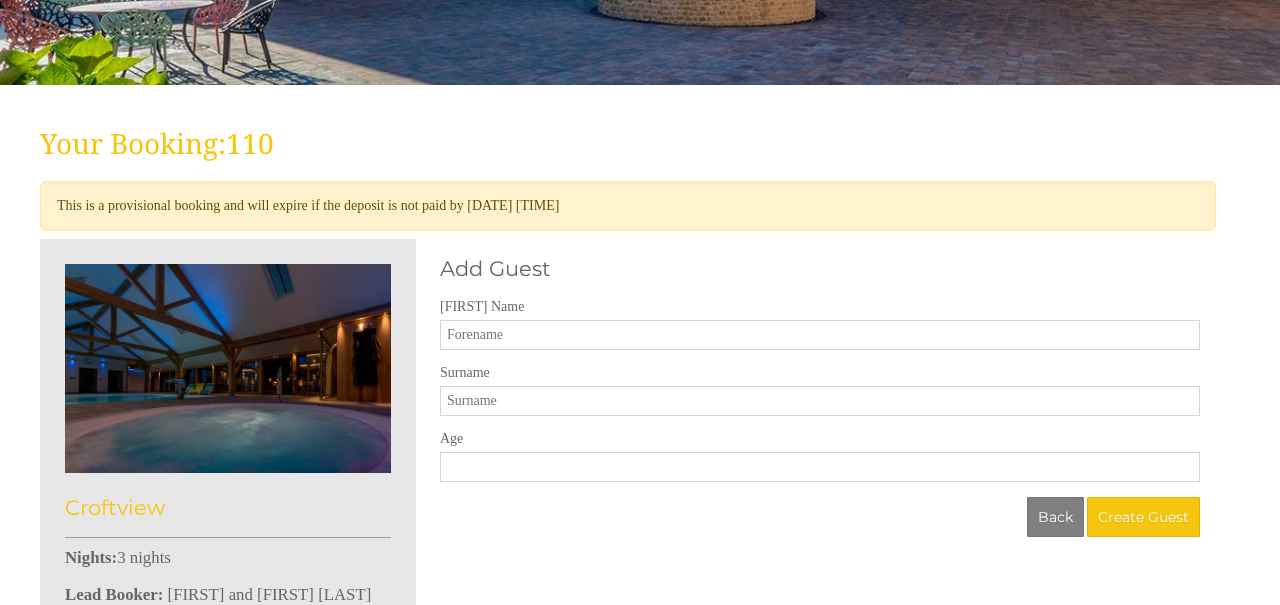 scroll, scrollTop: 411, scrollLeft: 0, axis: vertical 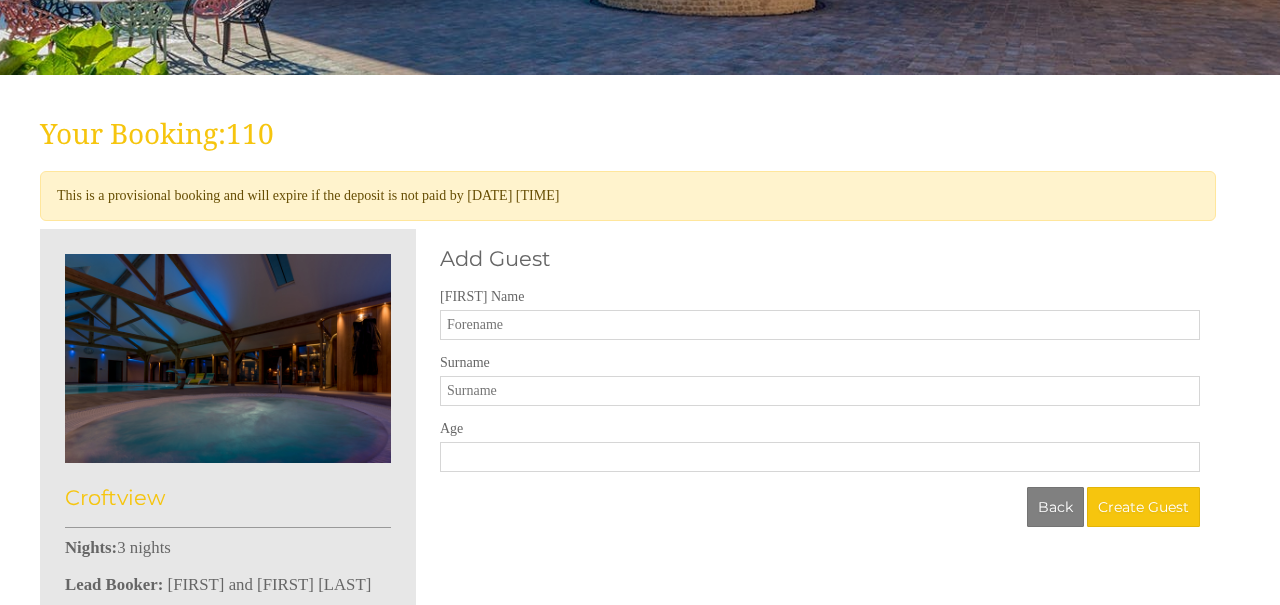 click on "[FIRST] Name" at bounding box center (820, 325) 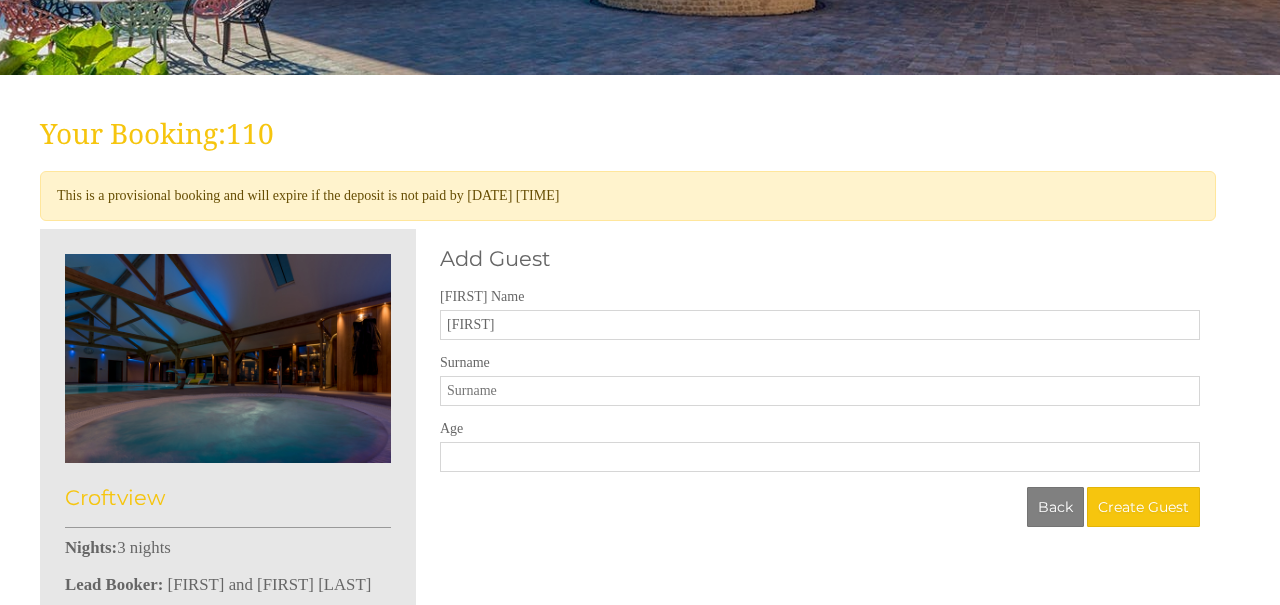 type on "[FIRST]" 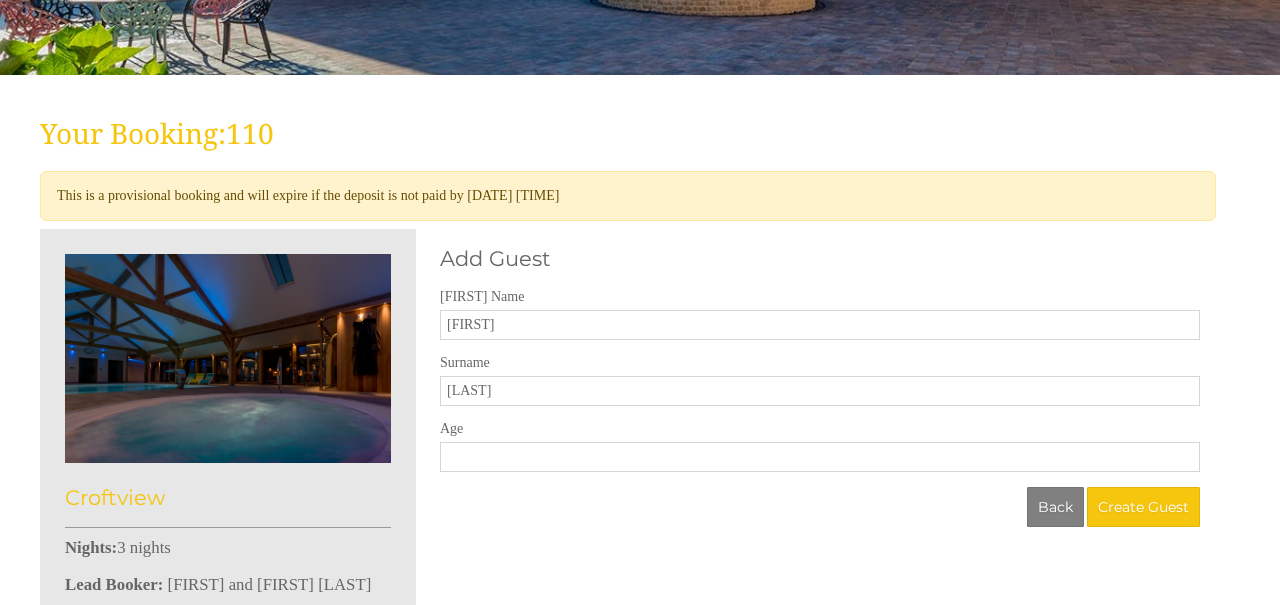 type on "[LAST]" 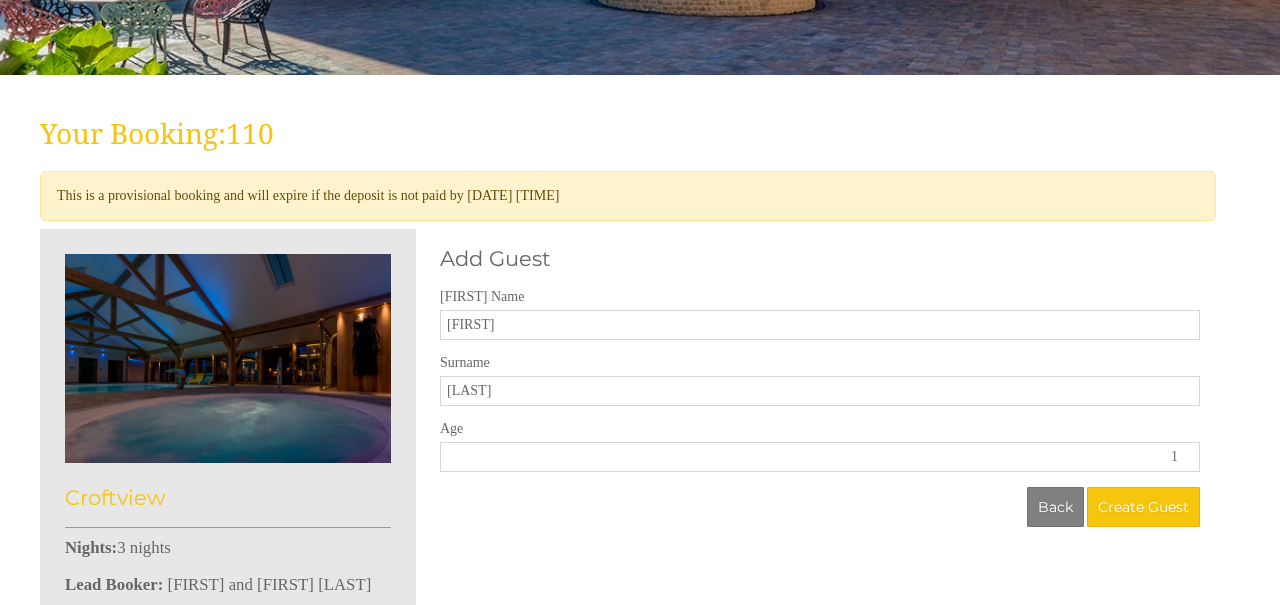 click on "1" at bounding box center (820, 457) 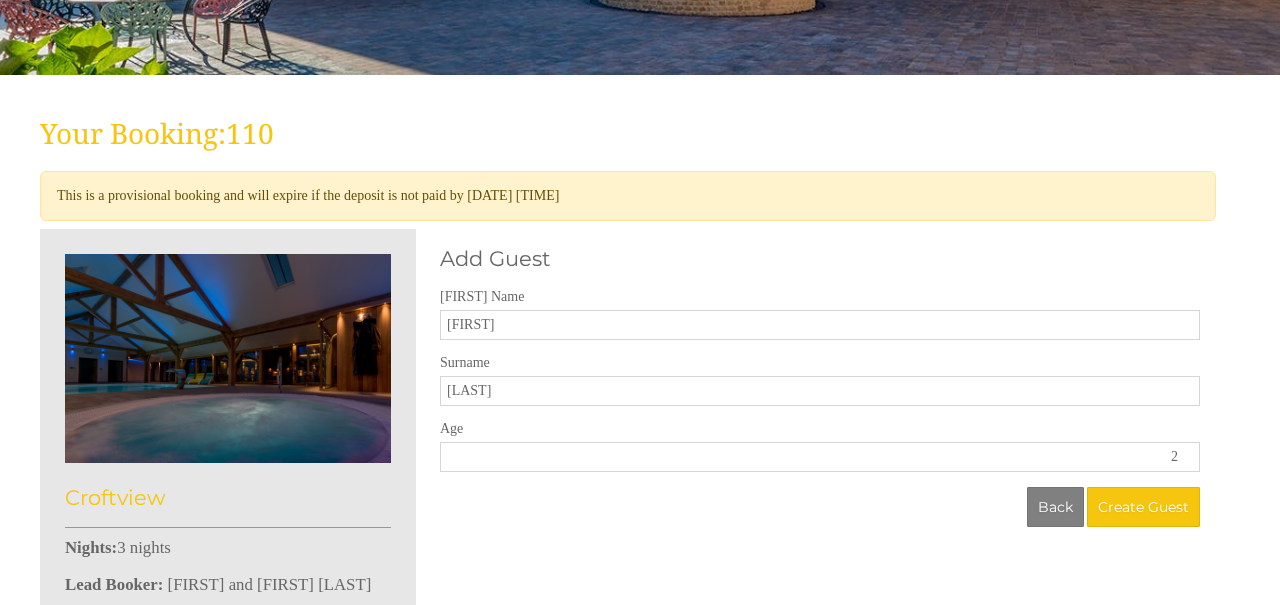 click on "2" at bounding box center [820, 457] 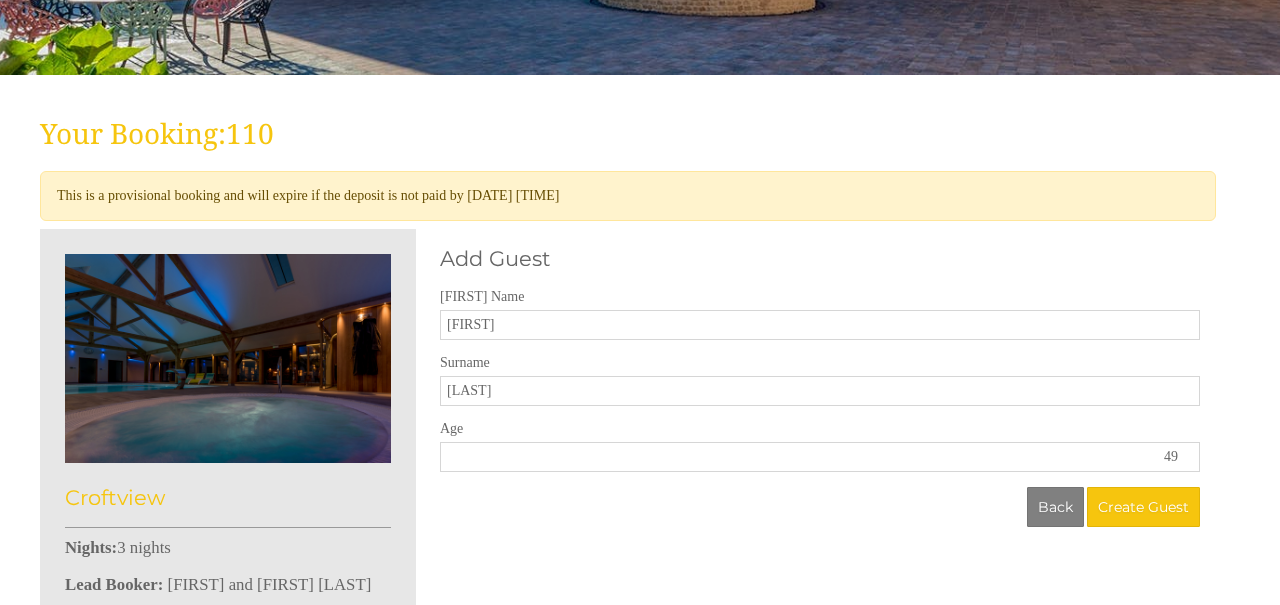 click on "49" at bounding box center (820, 457) 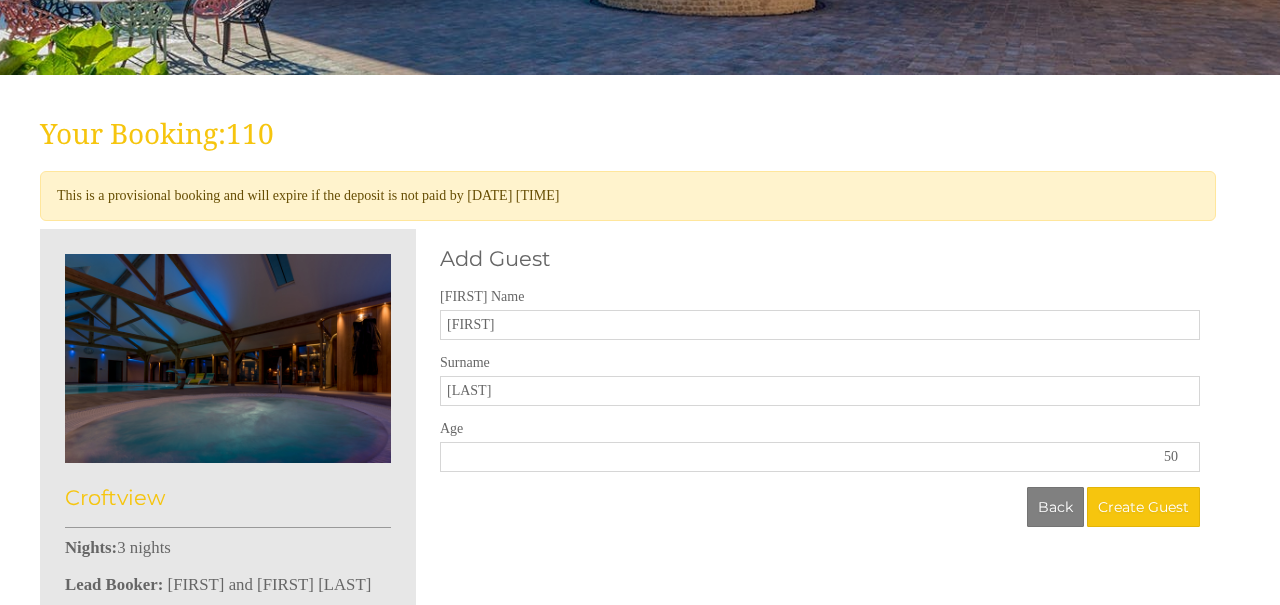 click on "50" at bounding box center (820, 457) 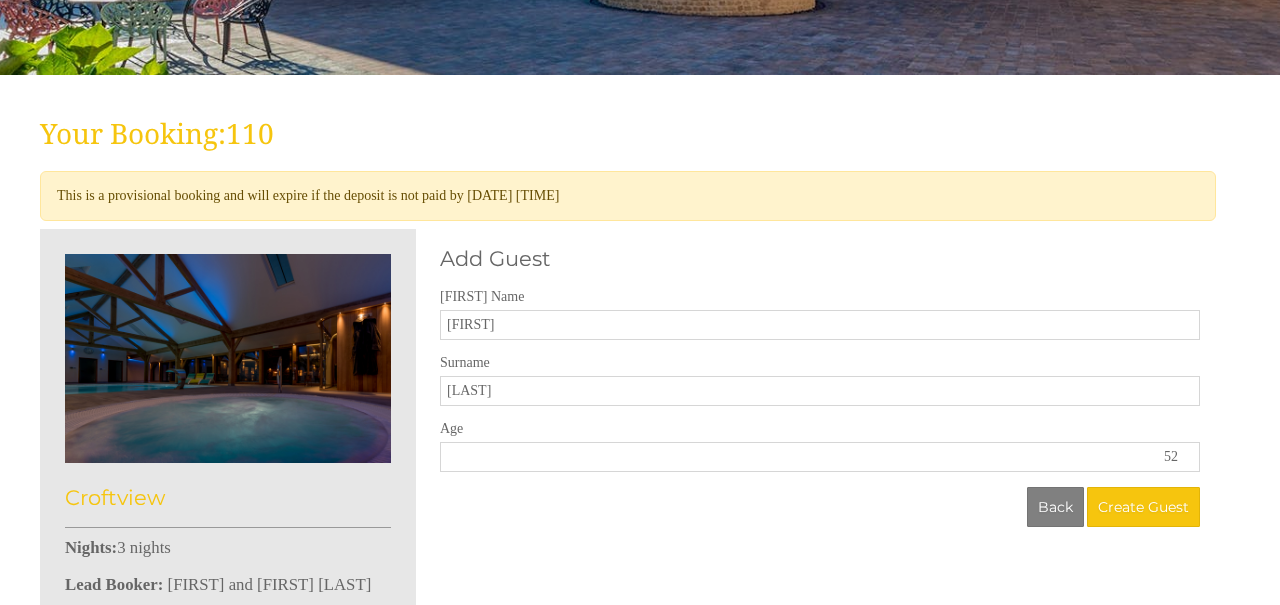 click on "52" at bounding box center [820, 457] 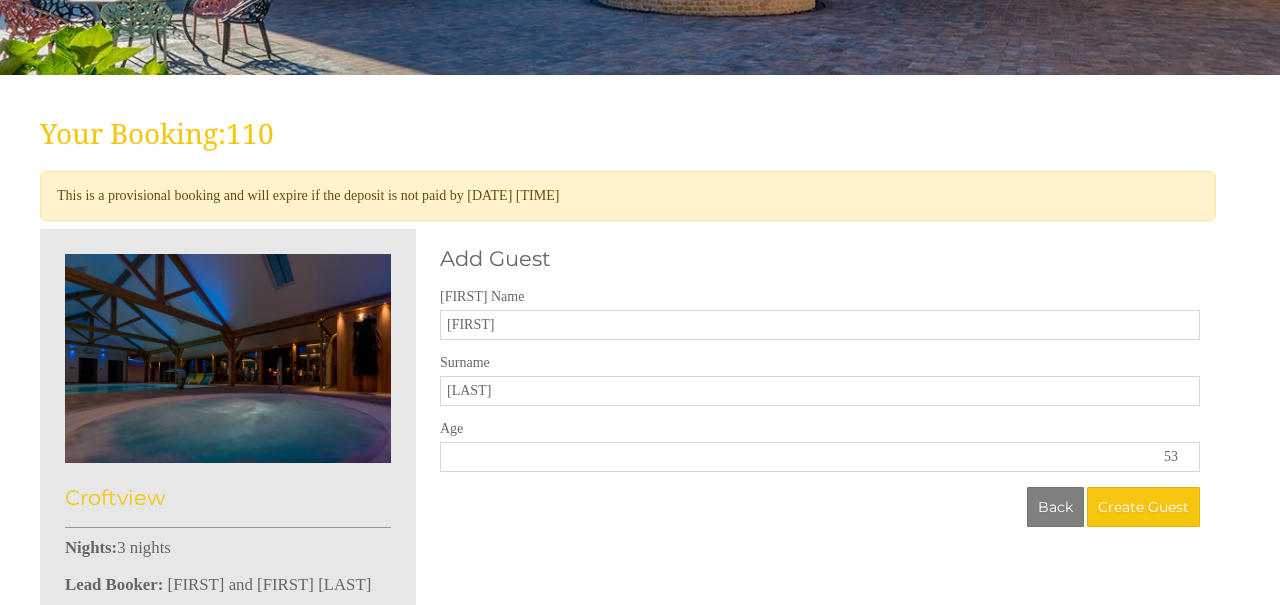 click on "53" at bounding box center (820, 457) 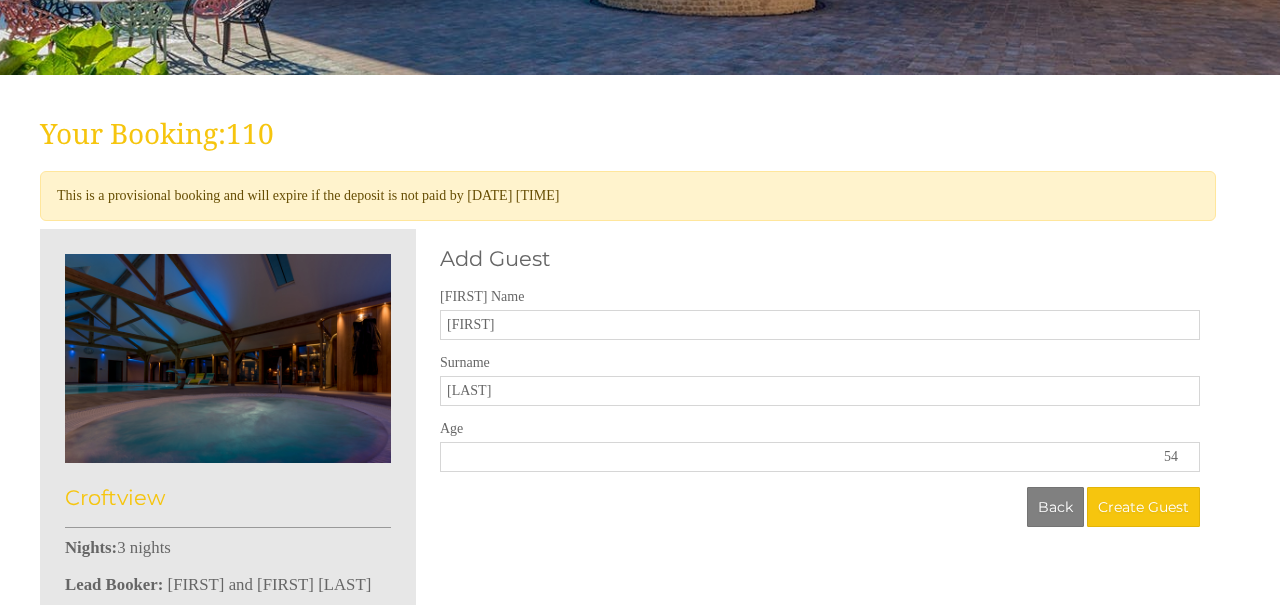 click on "54" at bounding box center [820, 457] 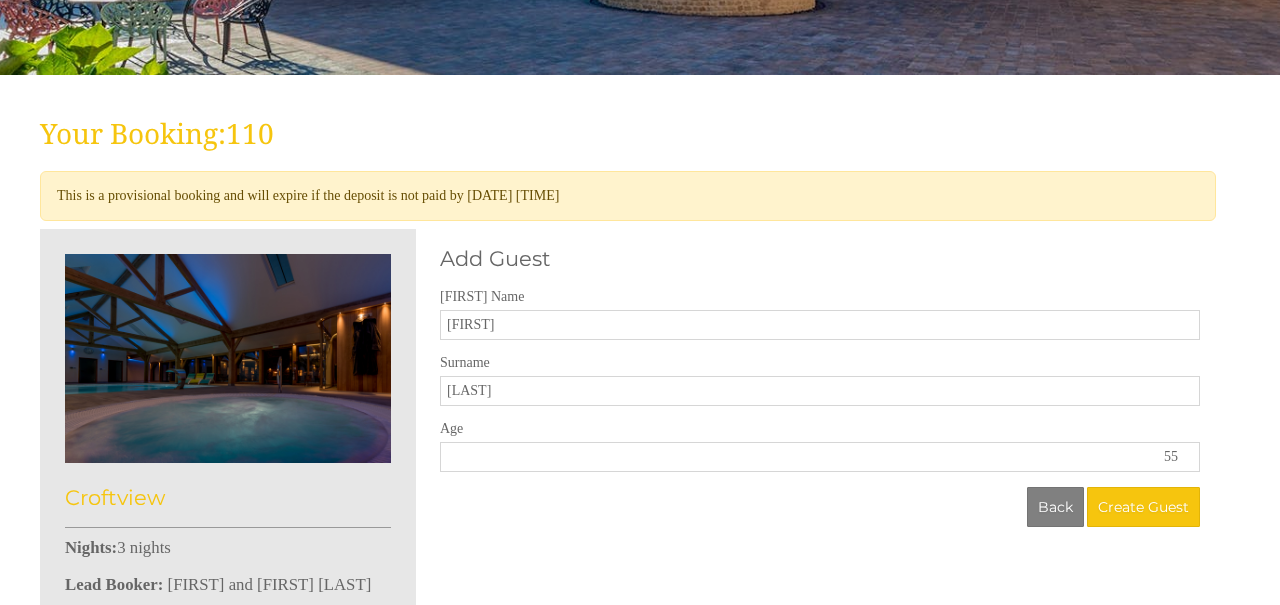 click on "55" at bounding box center [820, 457] 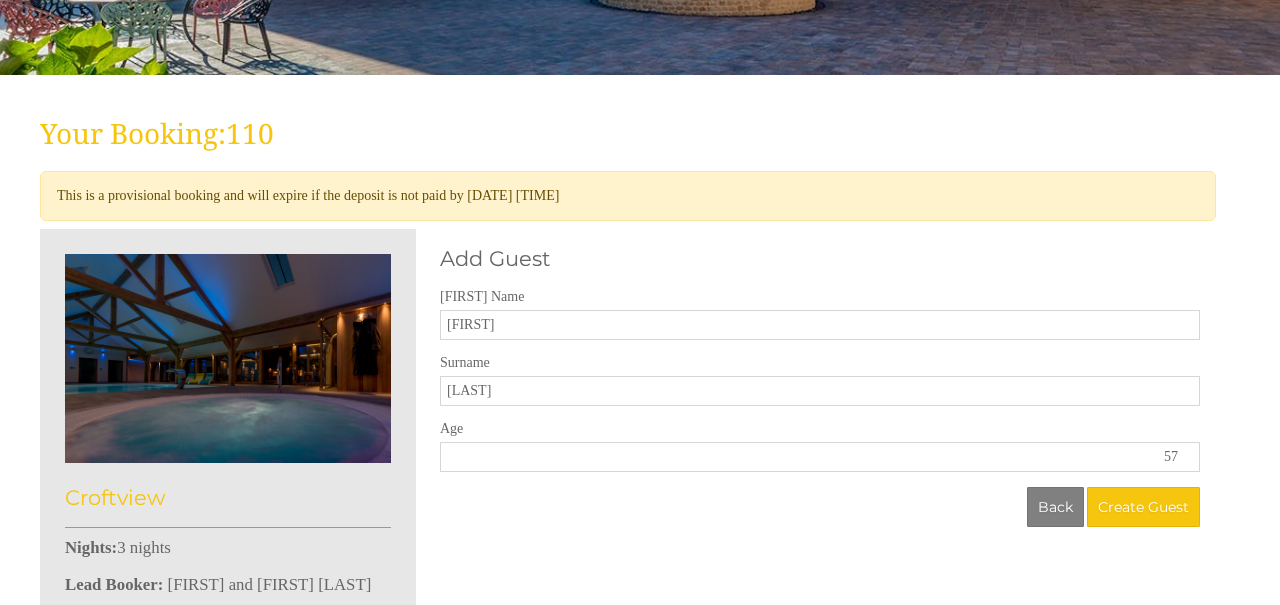 click on "57" at bounding box center [820, 457] 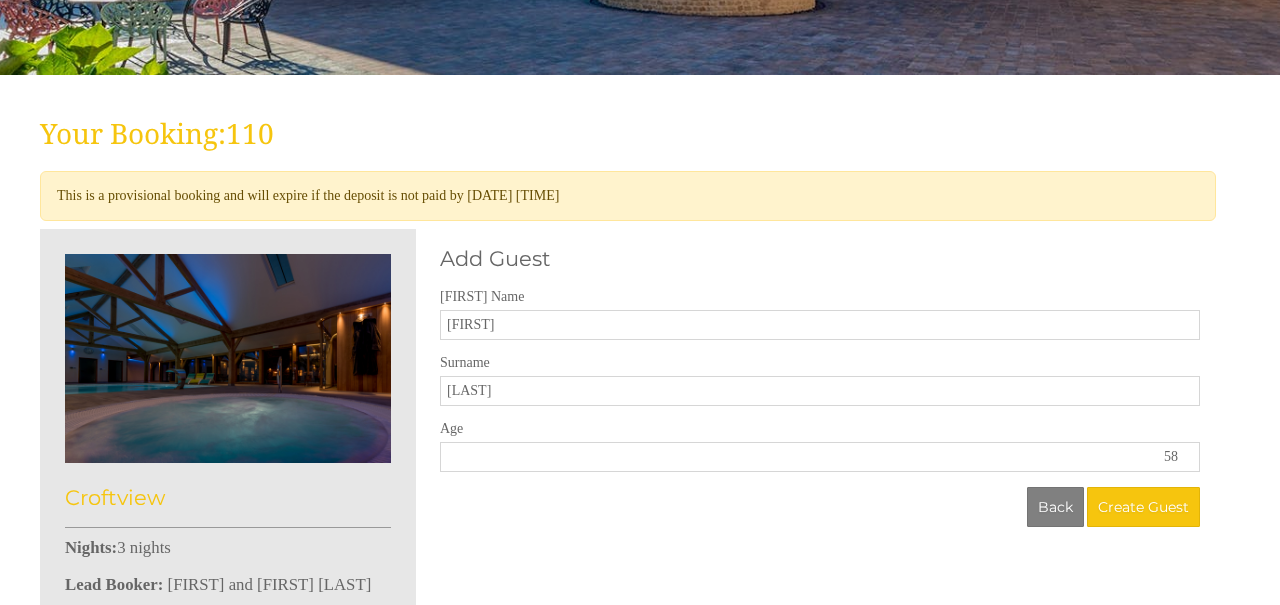 click on "58" at bounding box center [820, 457] 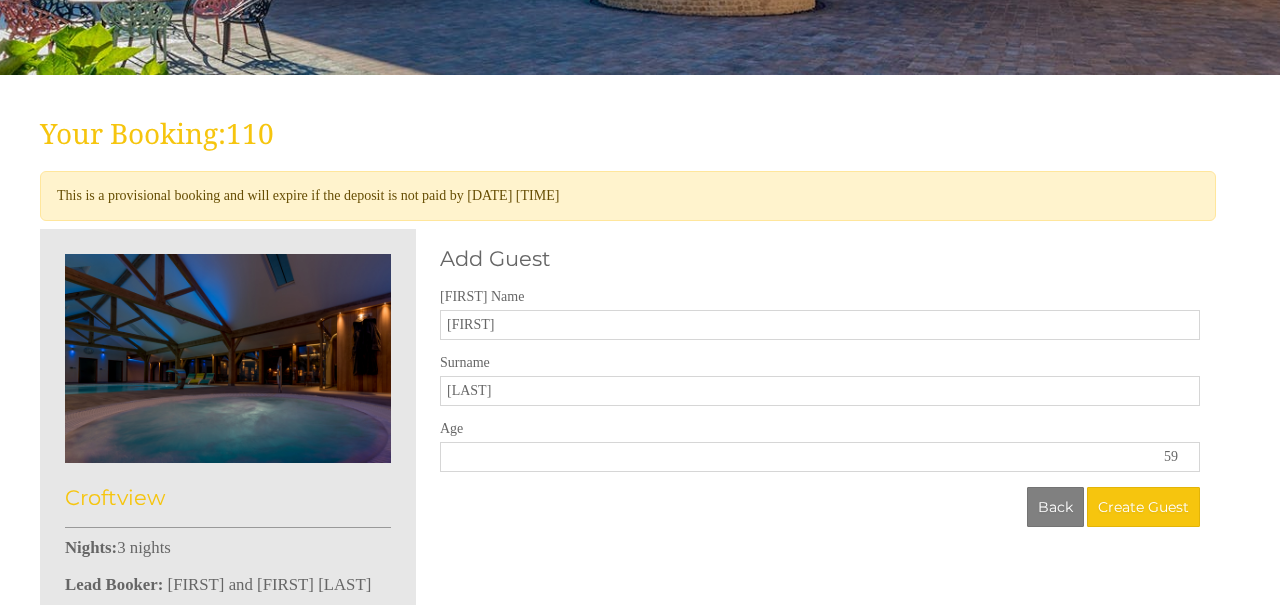 click on "59" at bounding box center [820, 457] 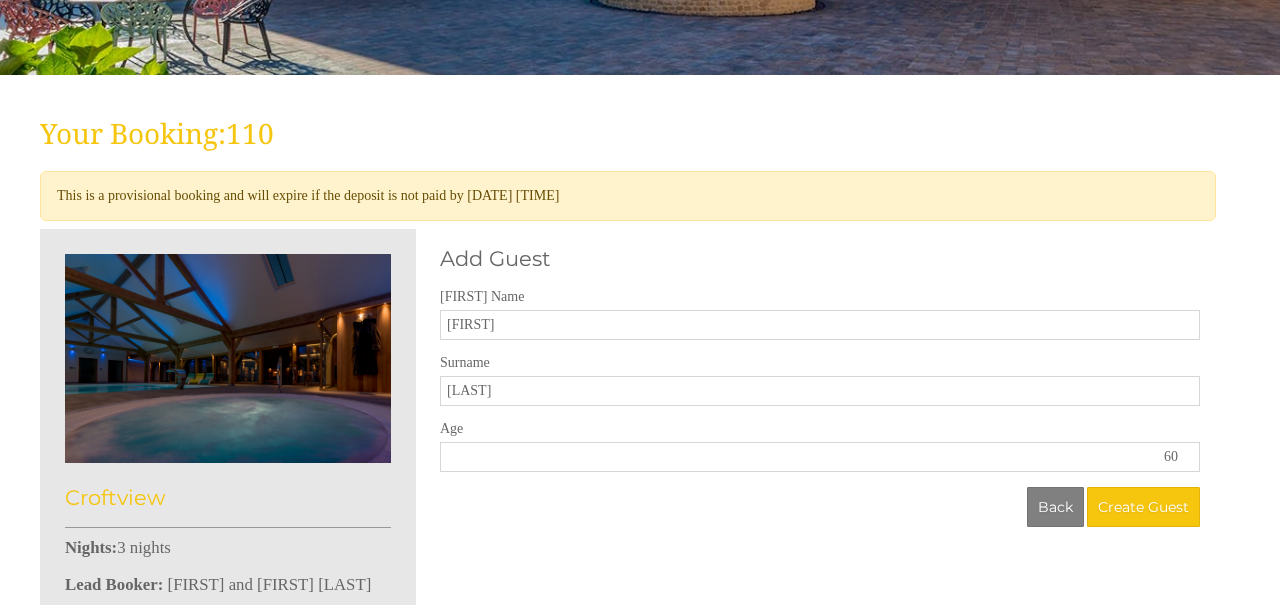 click on "60" at bounding box center (820, 457) 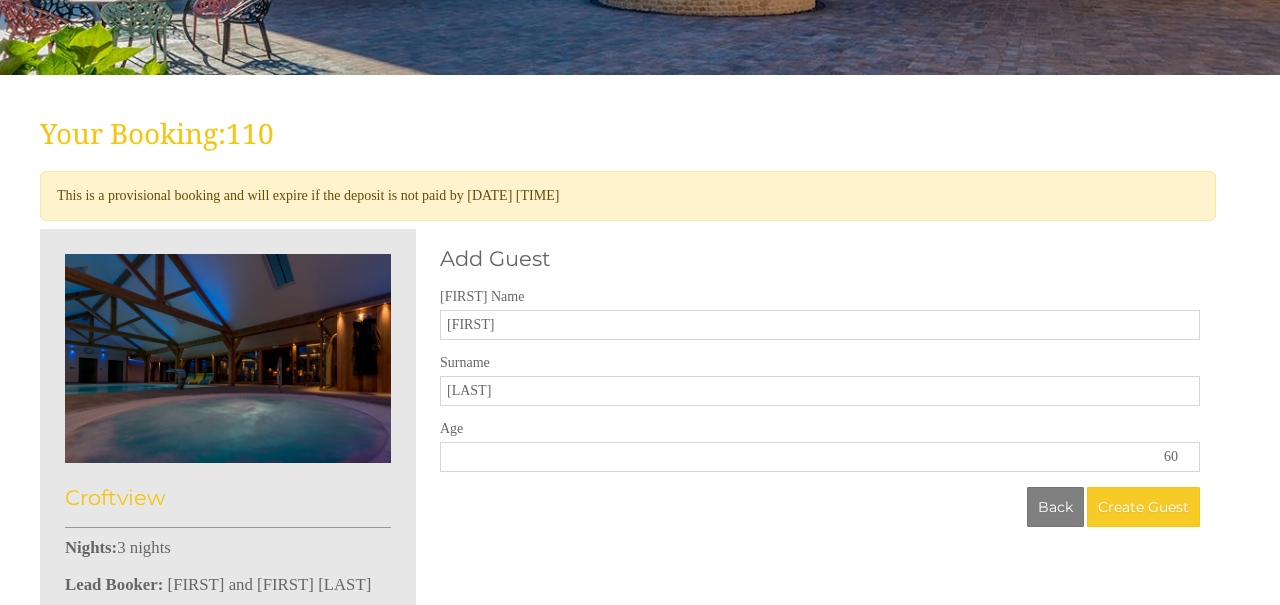 click on "Create Guest" at bounding box center [1143, 507] 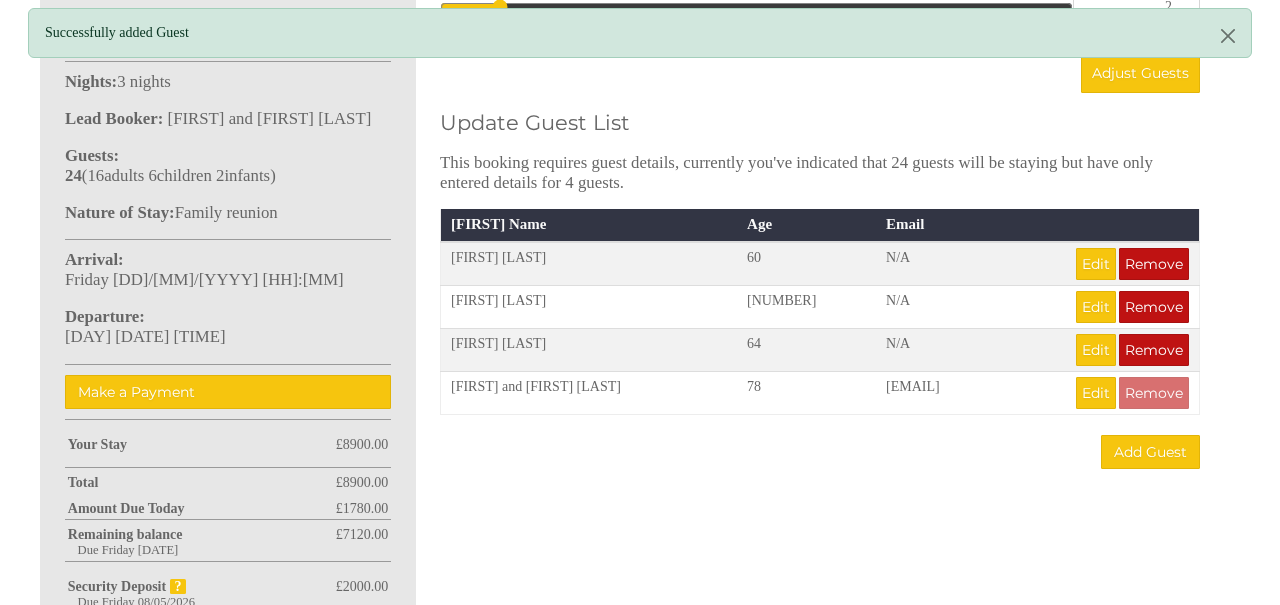scroll, scrollTop: 879, scrollLeft: 0, axis: vertical 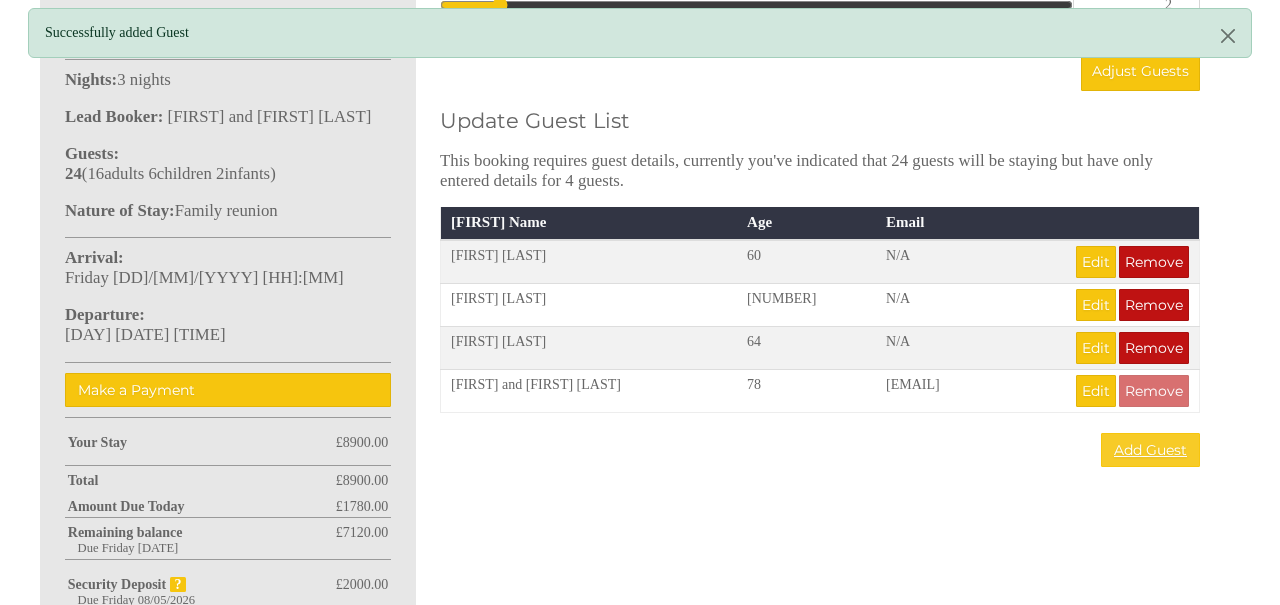 click on "Add Guest" at bounding box center (1150, 450) 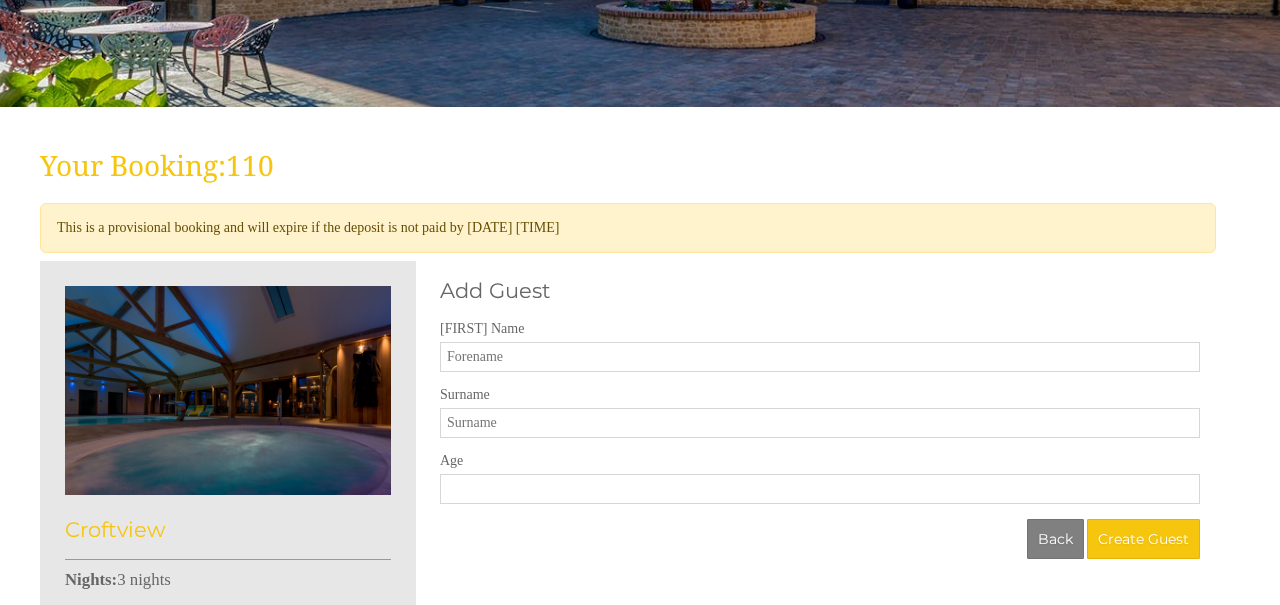 scroll, scrollTop: 393, scrollLeft: 0, axis: vertical 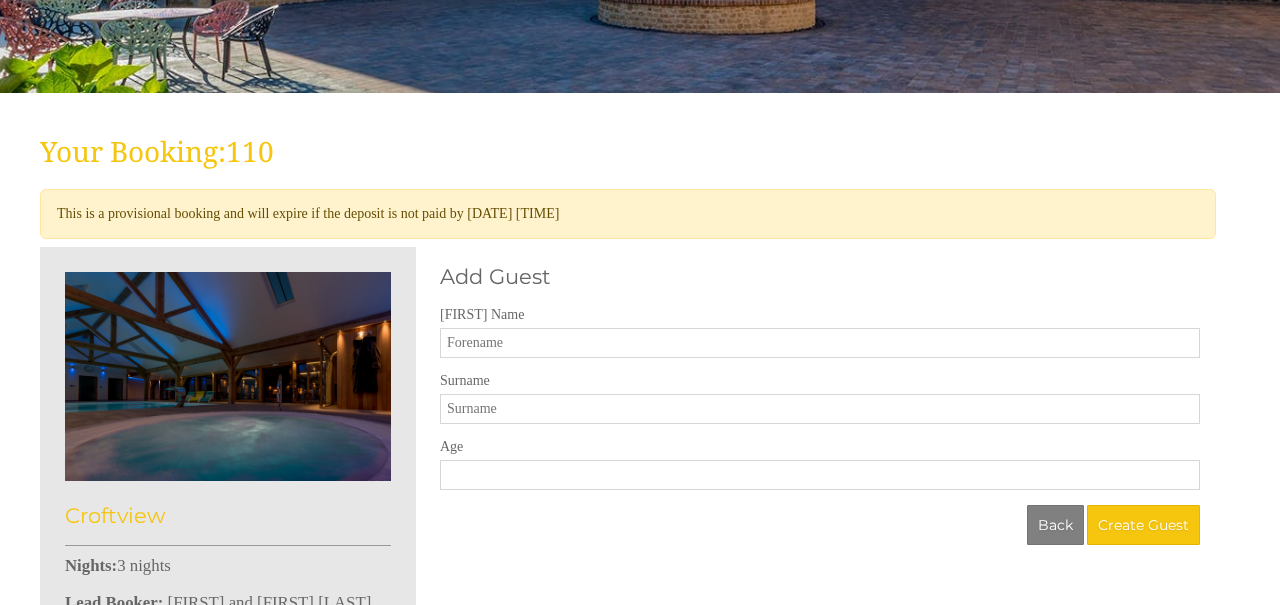 click on "[FIRST] Name" at bounding box center (820, 343) 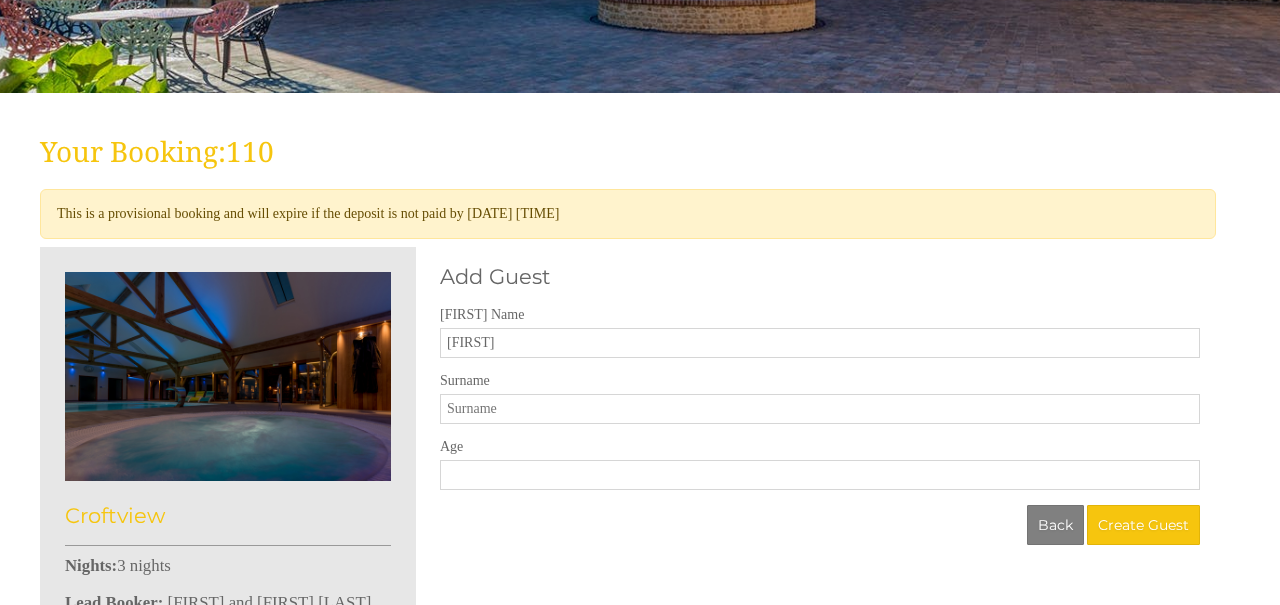 type on "[FIRST]" 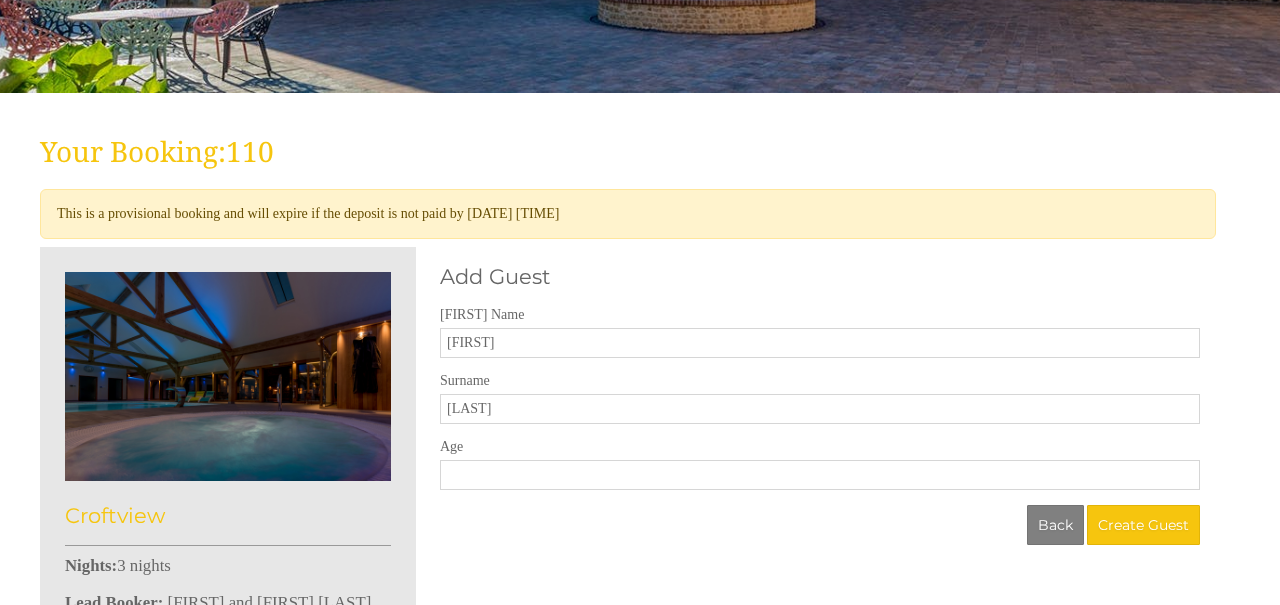 type on "[LAST]" 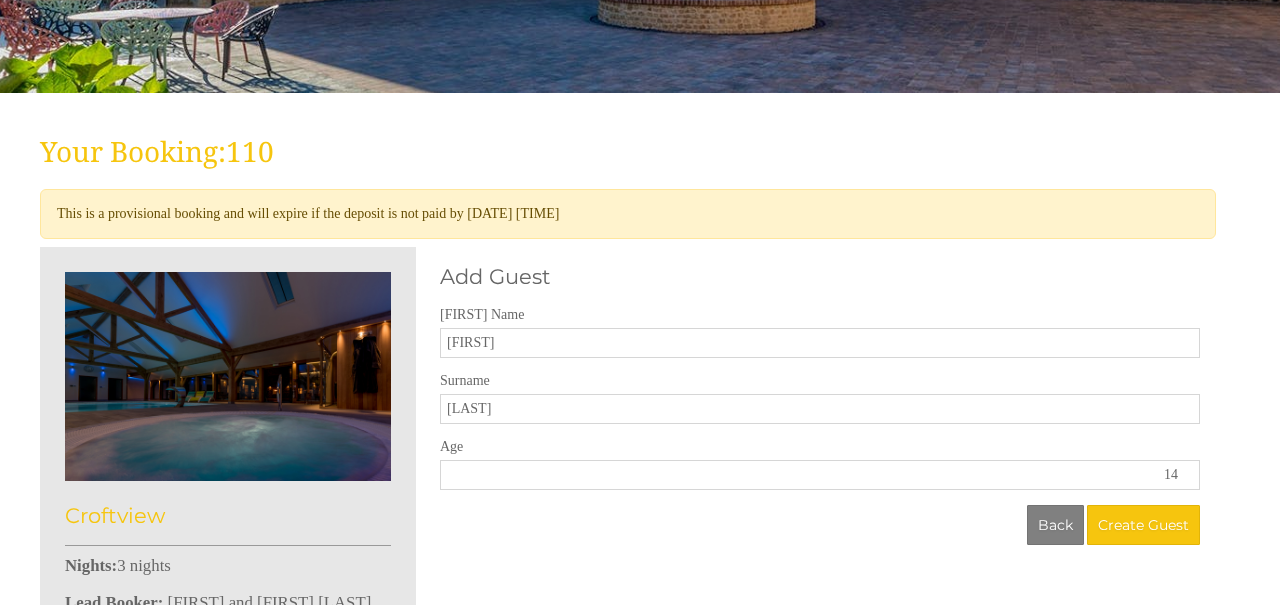click on "14" at bounding box center (820, 475) 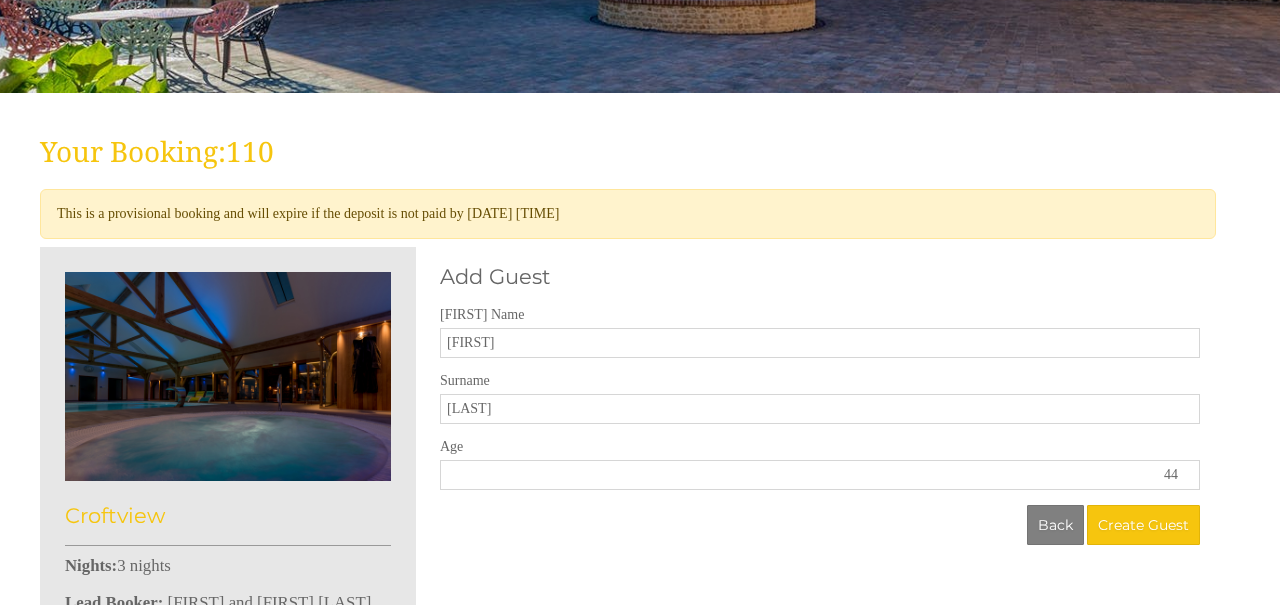 click on "44" at bounding box center [820, 475] 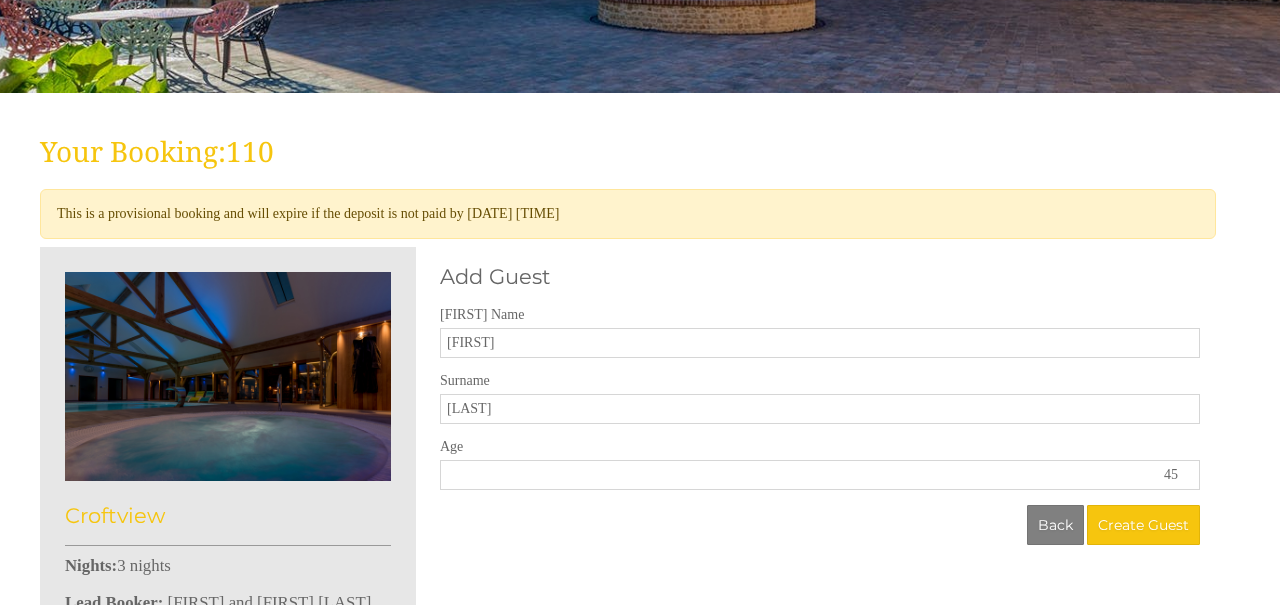 click on "45" at bounding box center [820, 475] 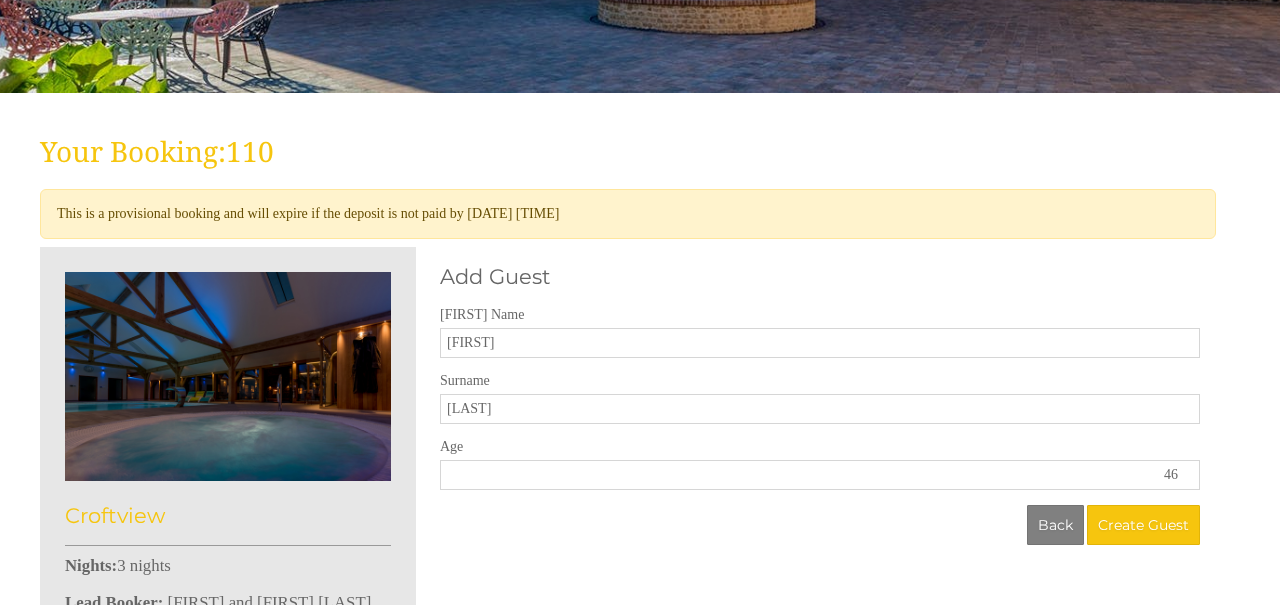 click on "46" at bounding box center (820, 475) 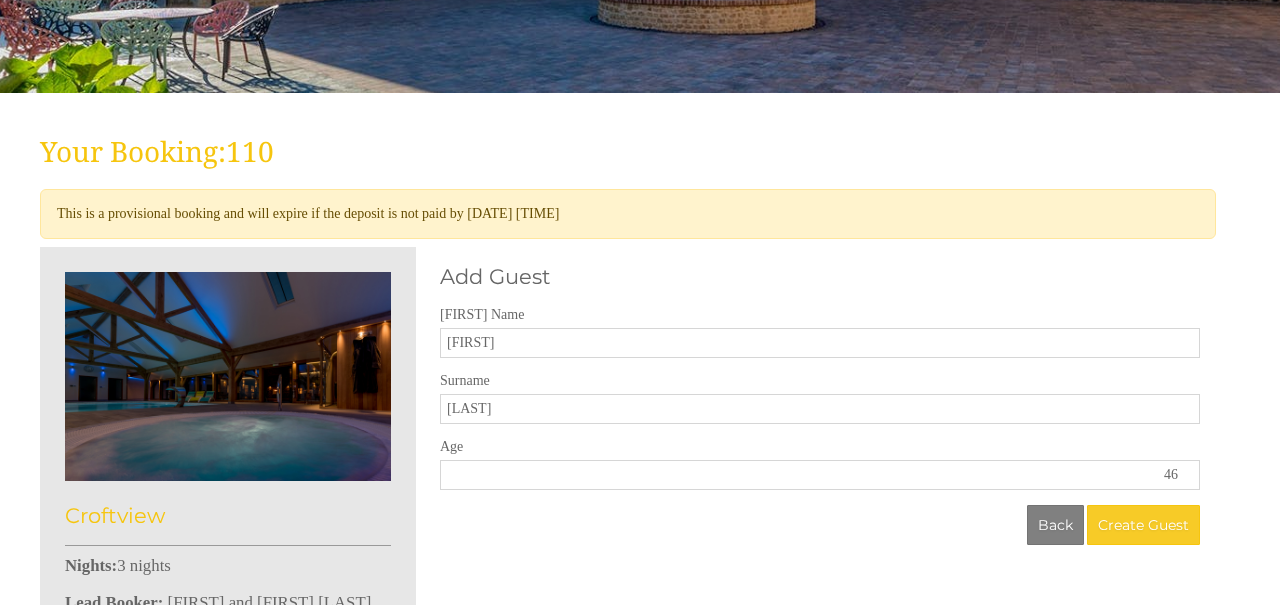 click on "Create Guest" at bounding box center (1143, 525) 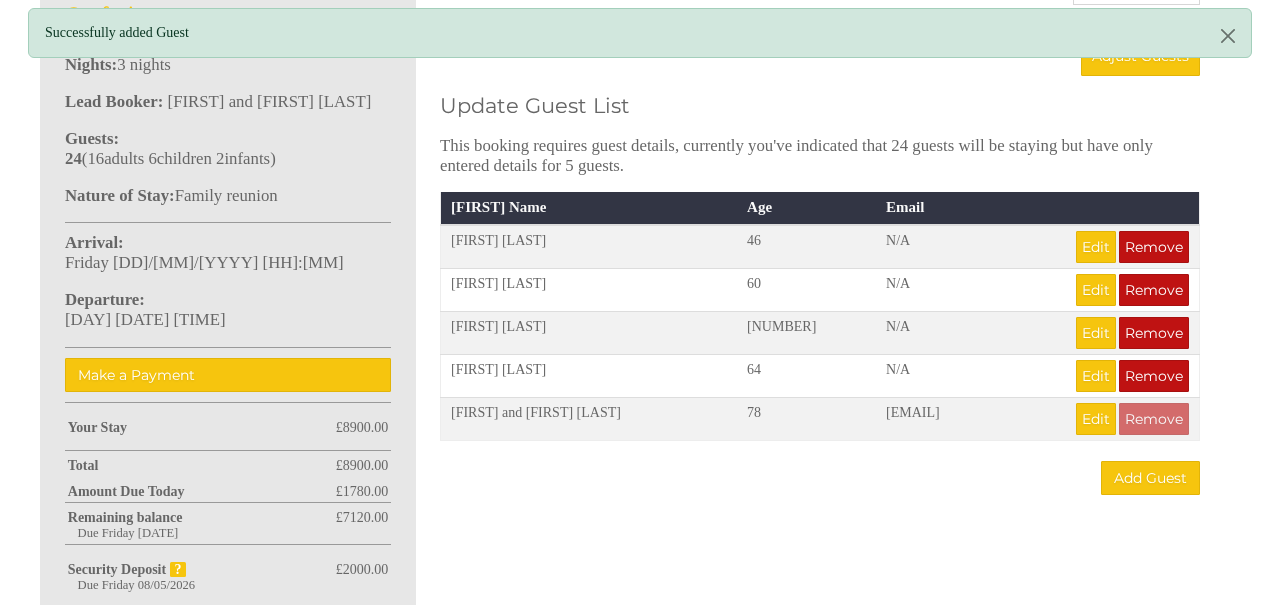 scroll, scrollTop: 896, scrollLeft: 0, axis: vertical 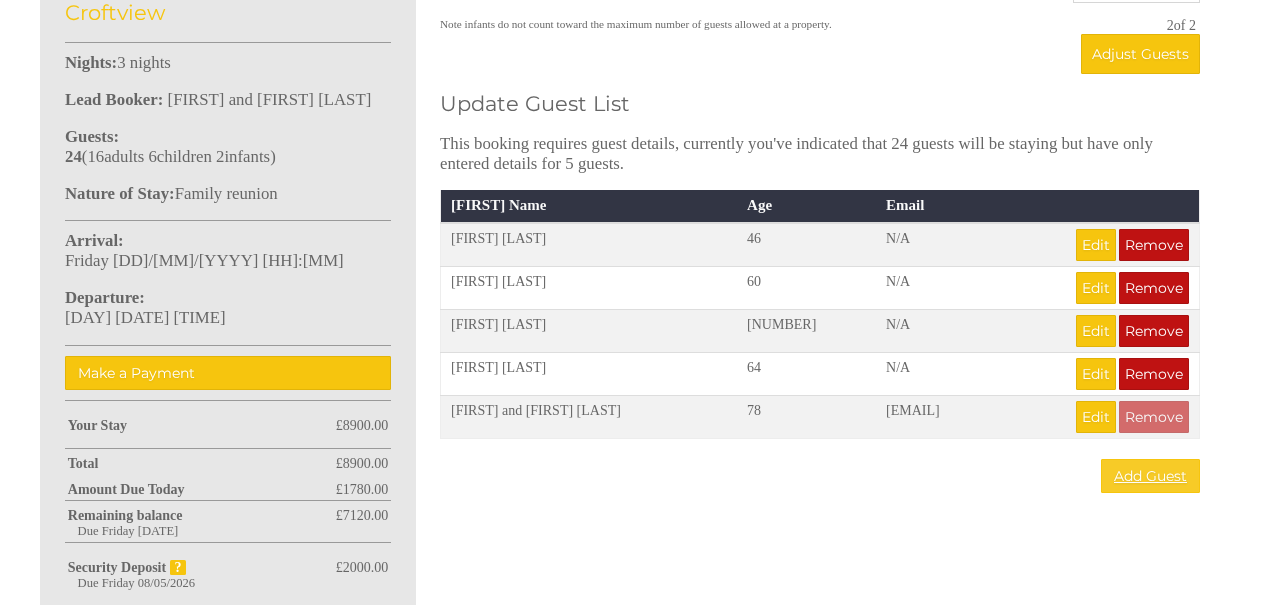 click on "Add Guest" at bounding box center [1150, 476] 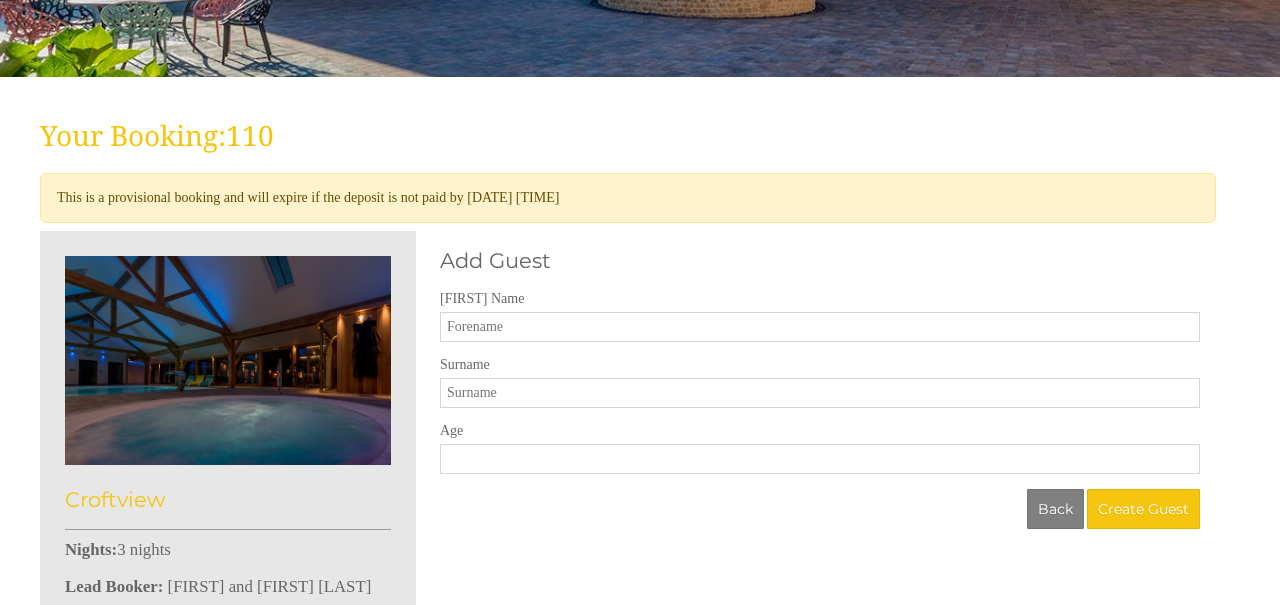 scroll, scrollTop: 412, scrollLeft: 0, axis: vertical 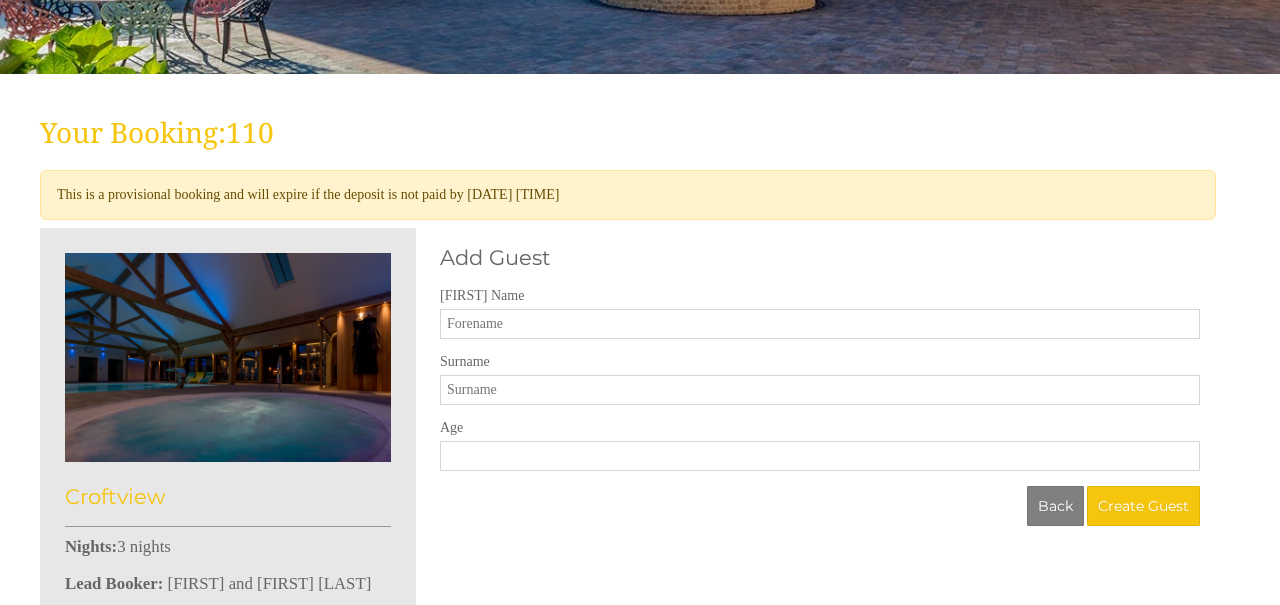 click on "[FIRST] Name" at bounding box center (820, 324) 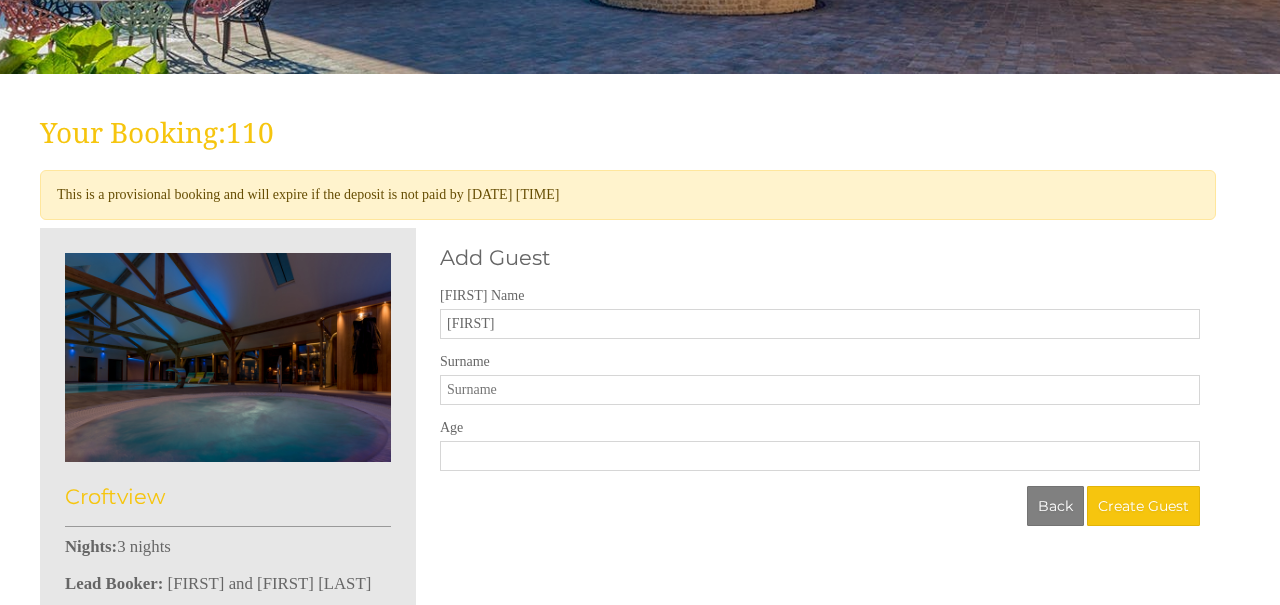 type on "[FIRST]" 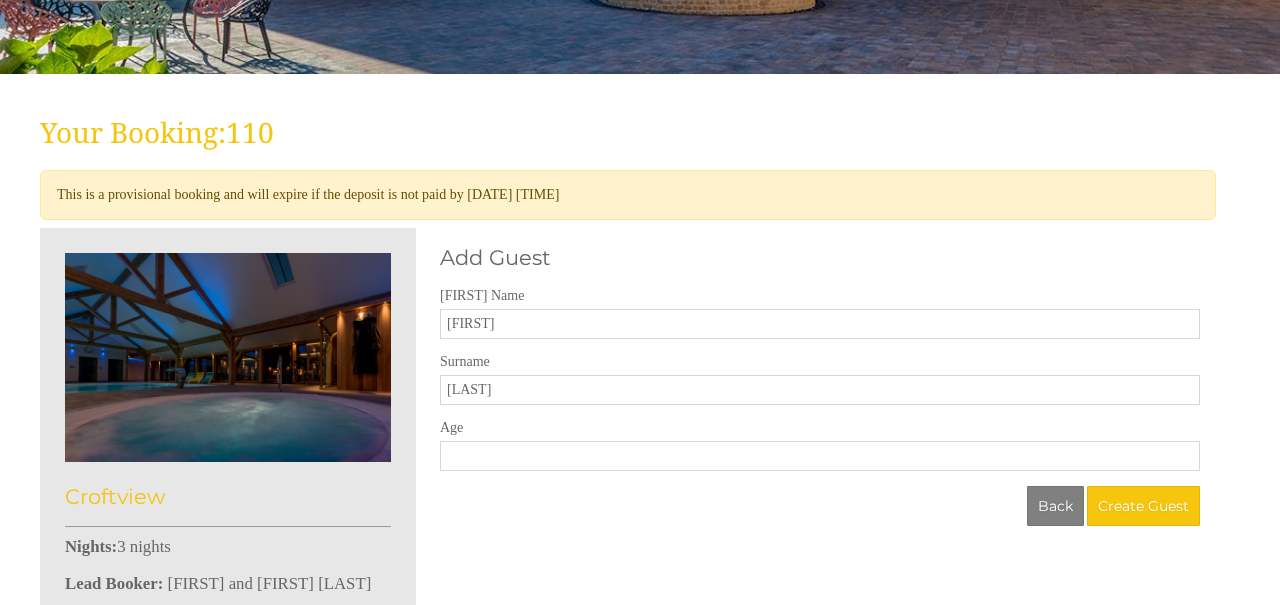 type on "[LAST]" 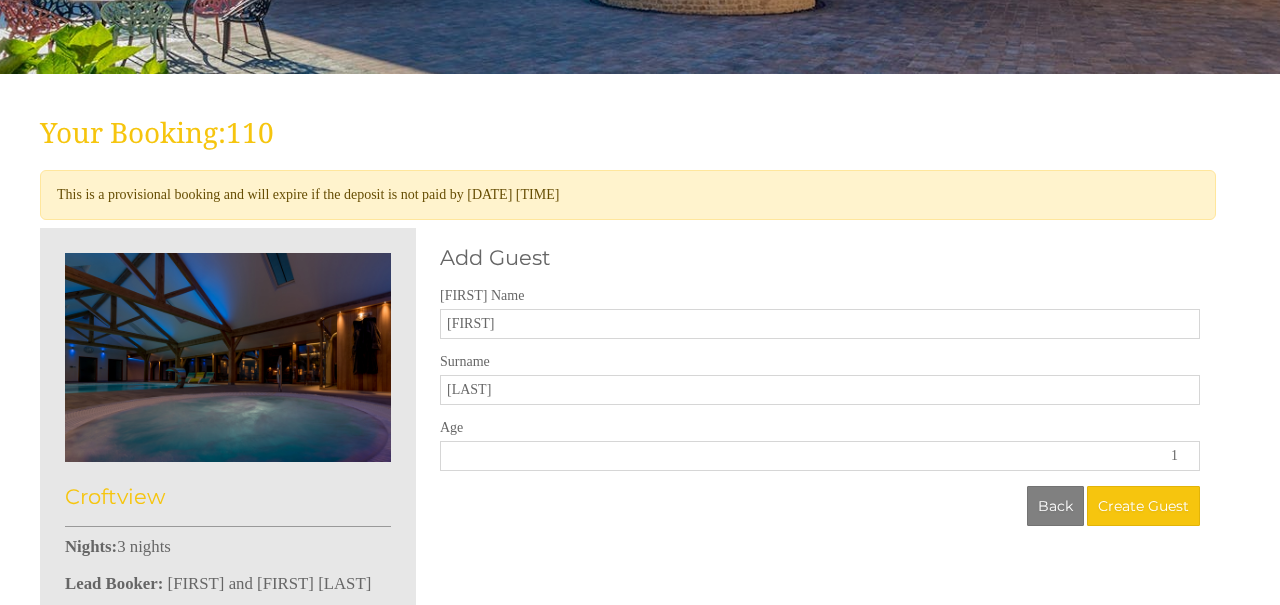 click on "1" at bounding box center [820, 456] 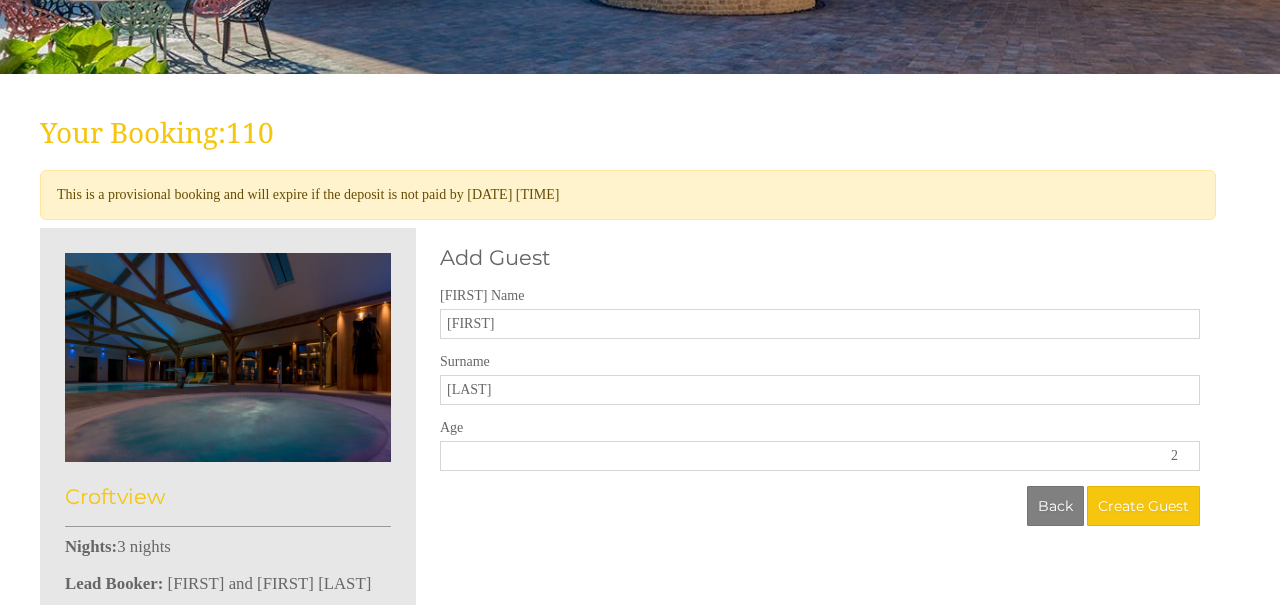 click on "2" at bounding box center [820, 456] 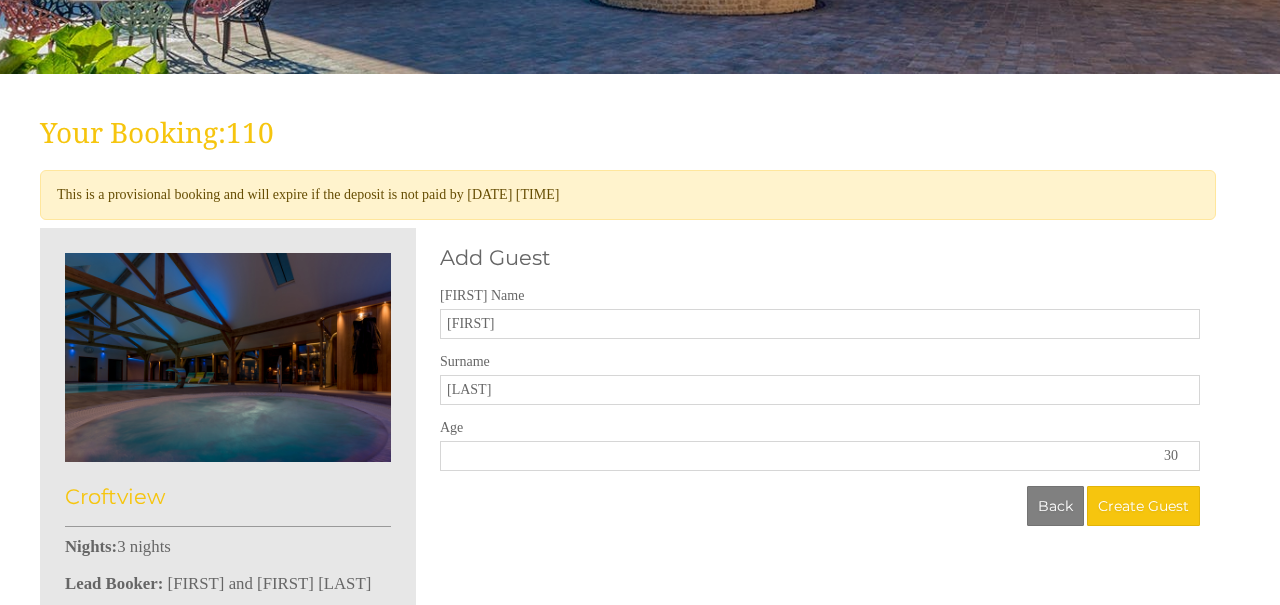 click on "30" at bounding box center (820, 456) 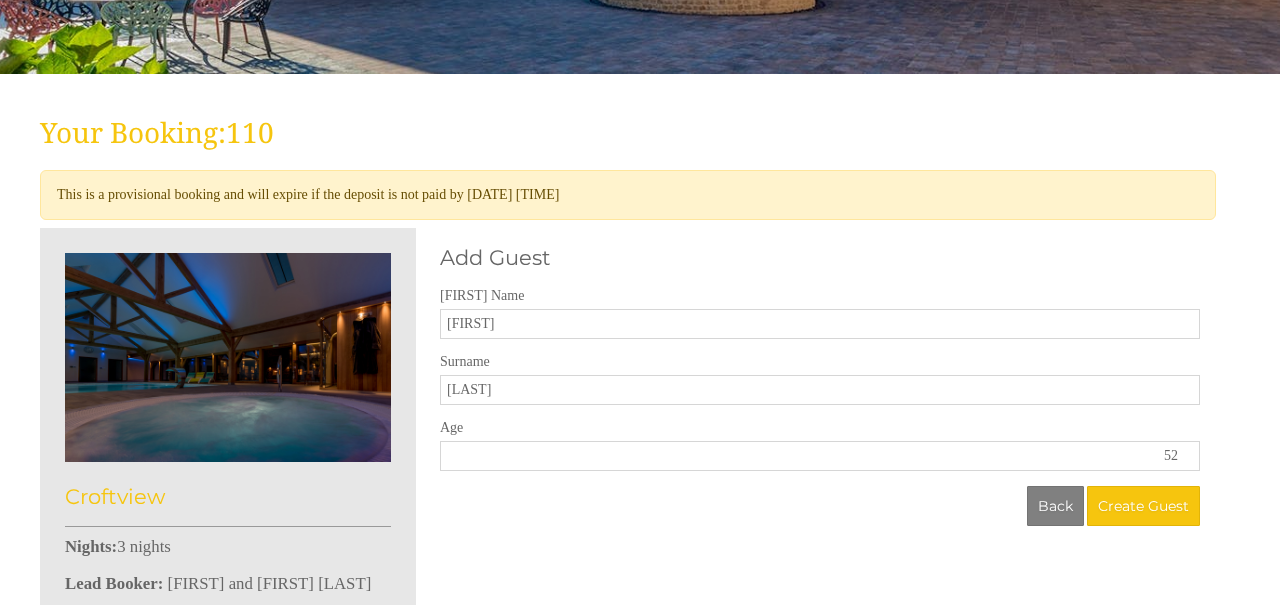 click on "52" at bounding box center [820, 456] 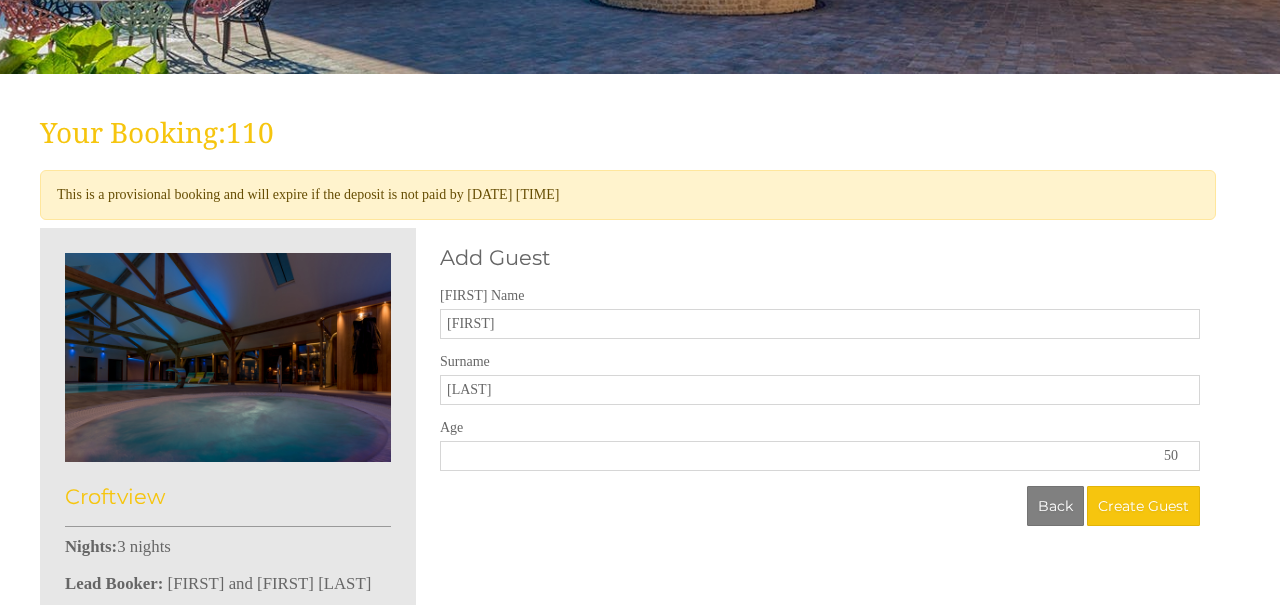 click on "50" at bounding box center (820, 456) 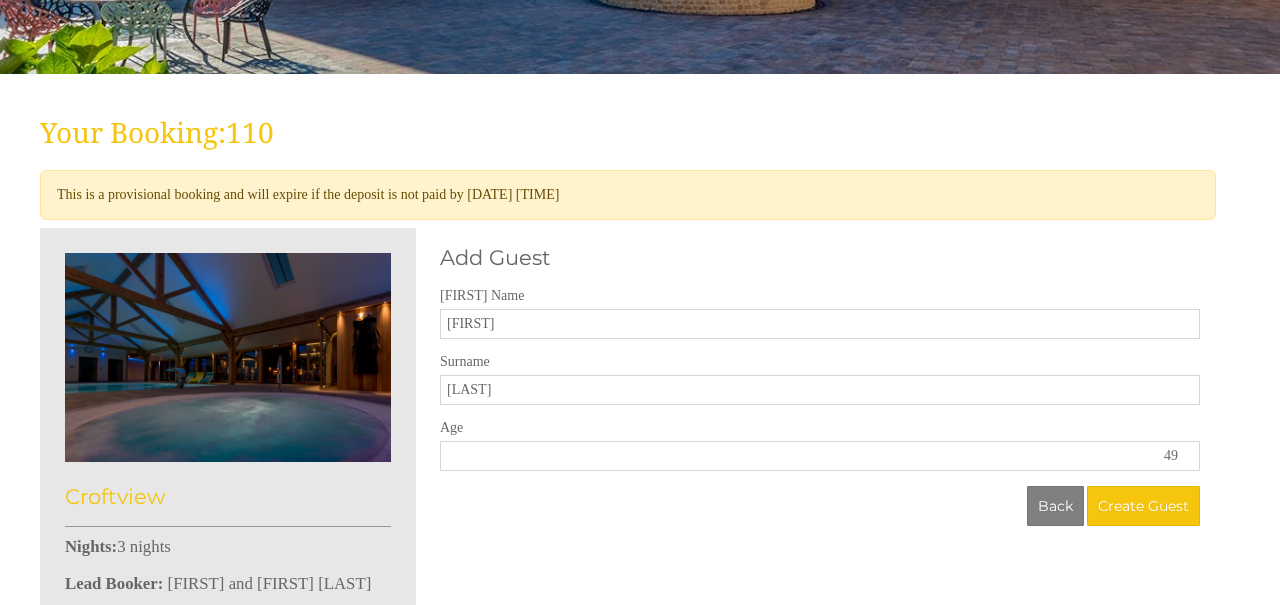 click on "49" at bounding box center (820, 456) 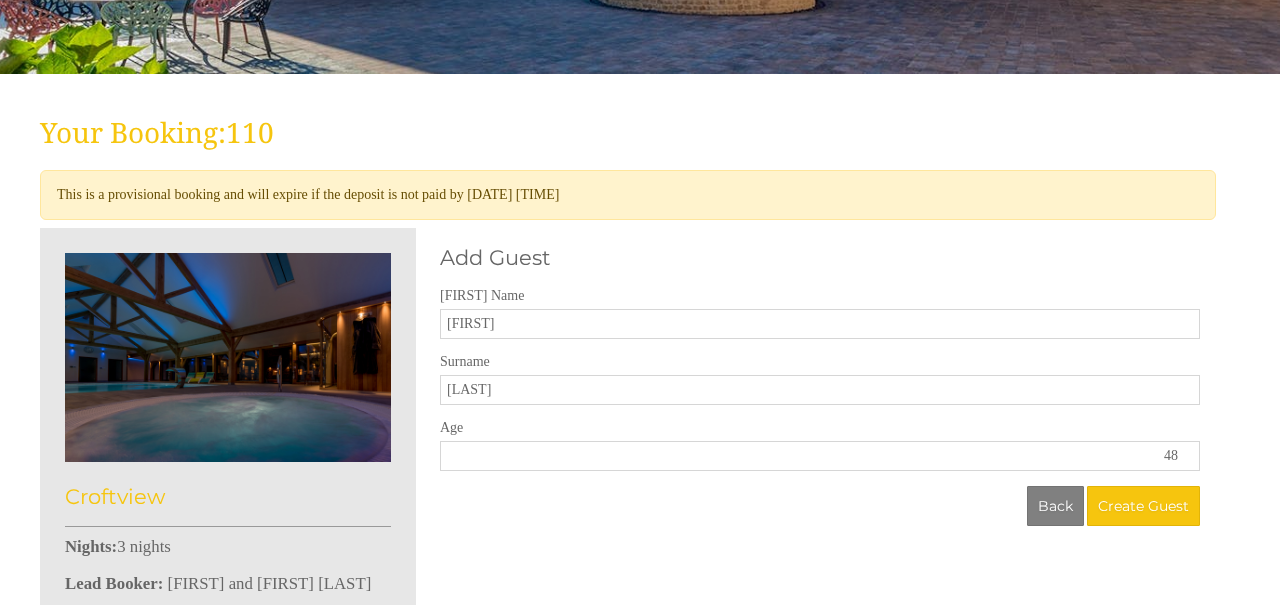click on "48" at bounding box center [820, 456] 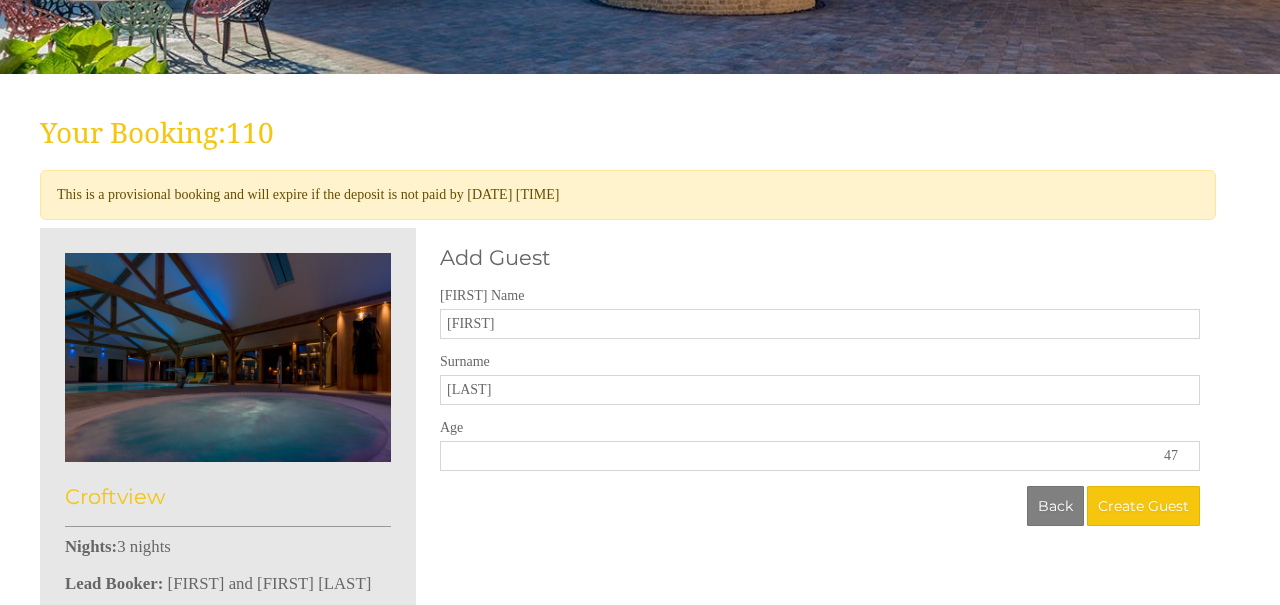 click on "47" at bounding box center (820, 456) 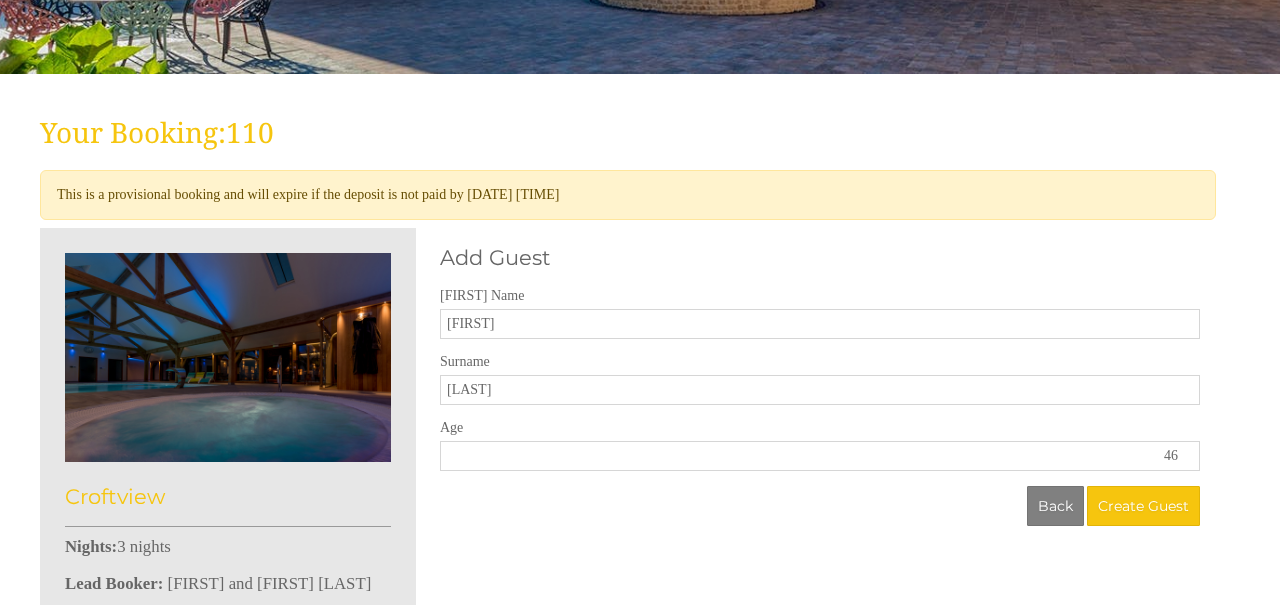 click on "46" at bounding box center (820, 456) 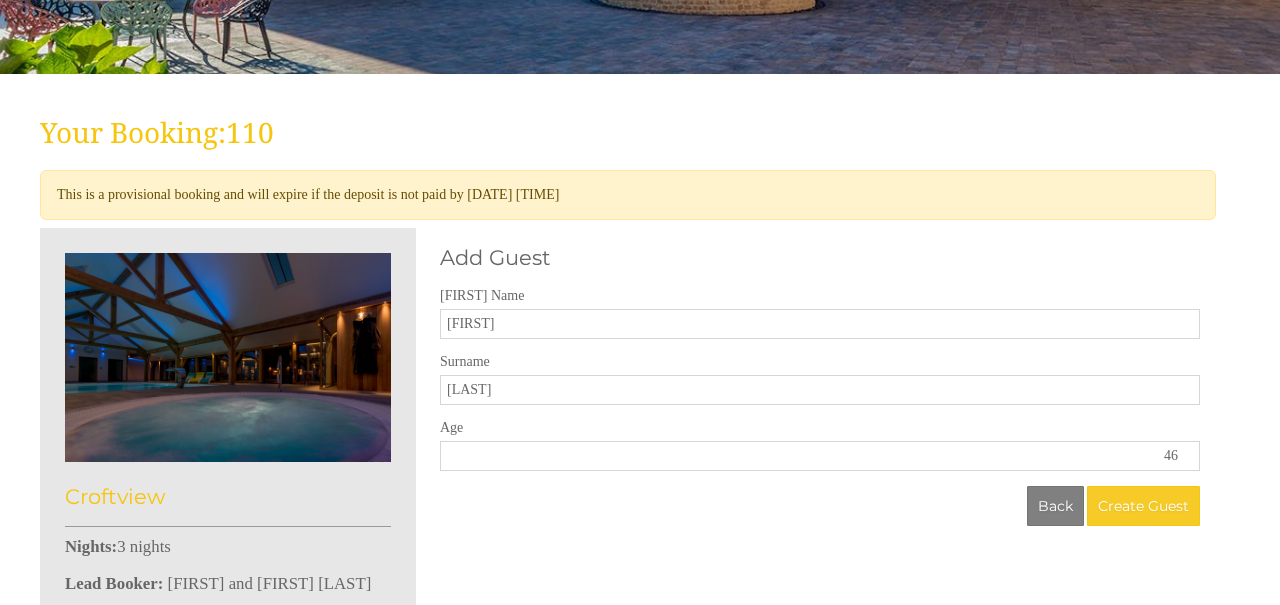 click on "Create Guest" at bounding box center (1143, 506) 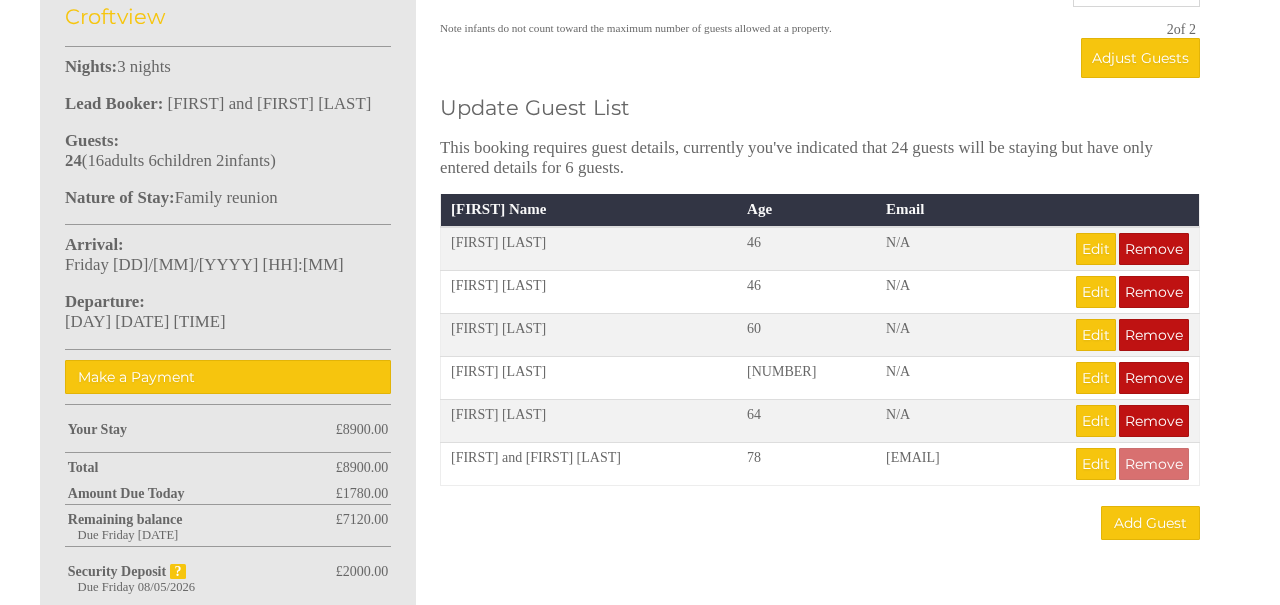 scroll, scrollTop: 897, scrollLeft: 0, axis: vertical 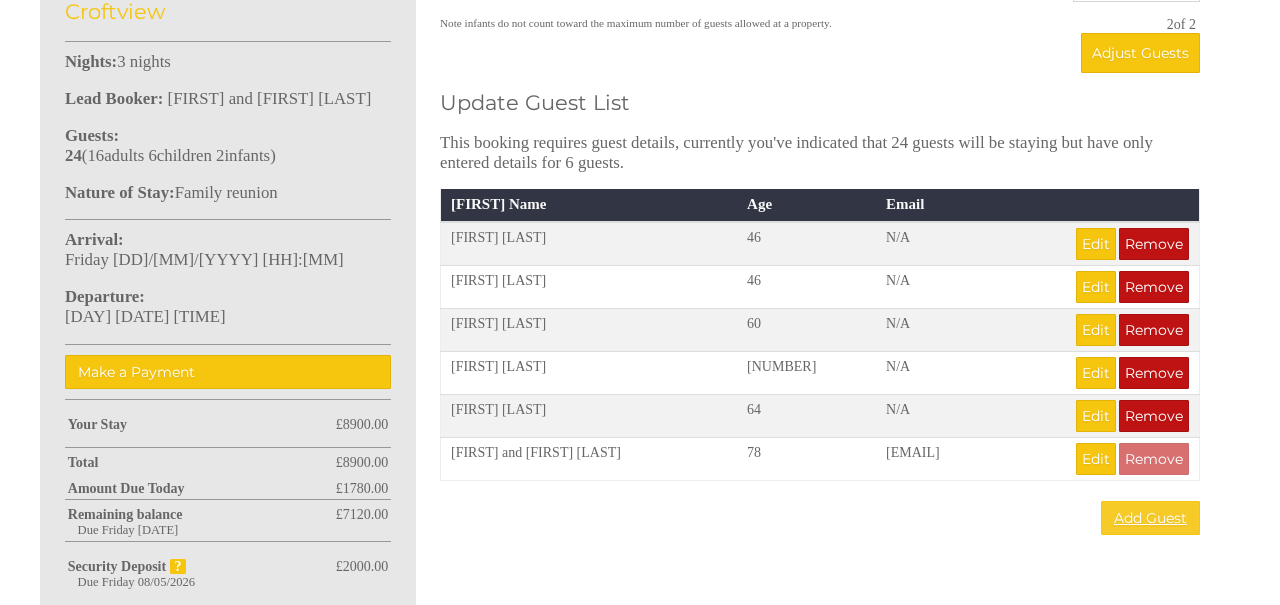 click on "Add Guest" at bounding box center (1150, 518) 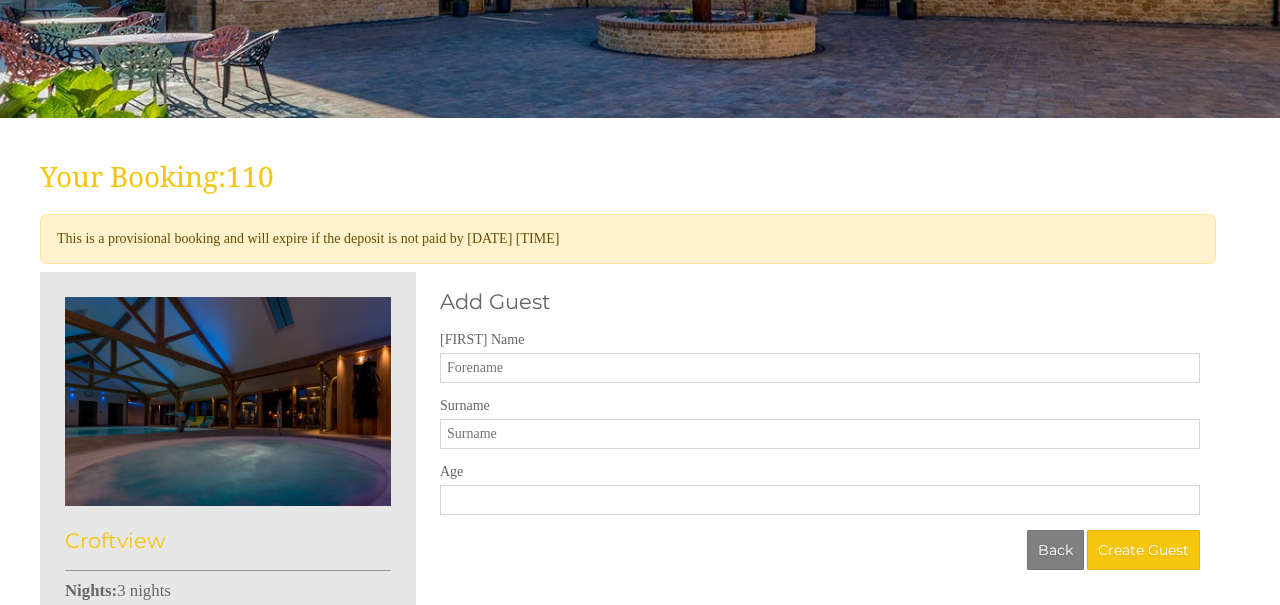 scroll, scrollTop: 385, scrollLeft: 0, axis: vertical 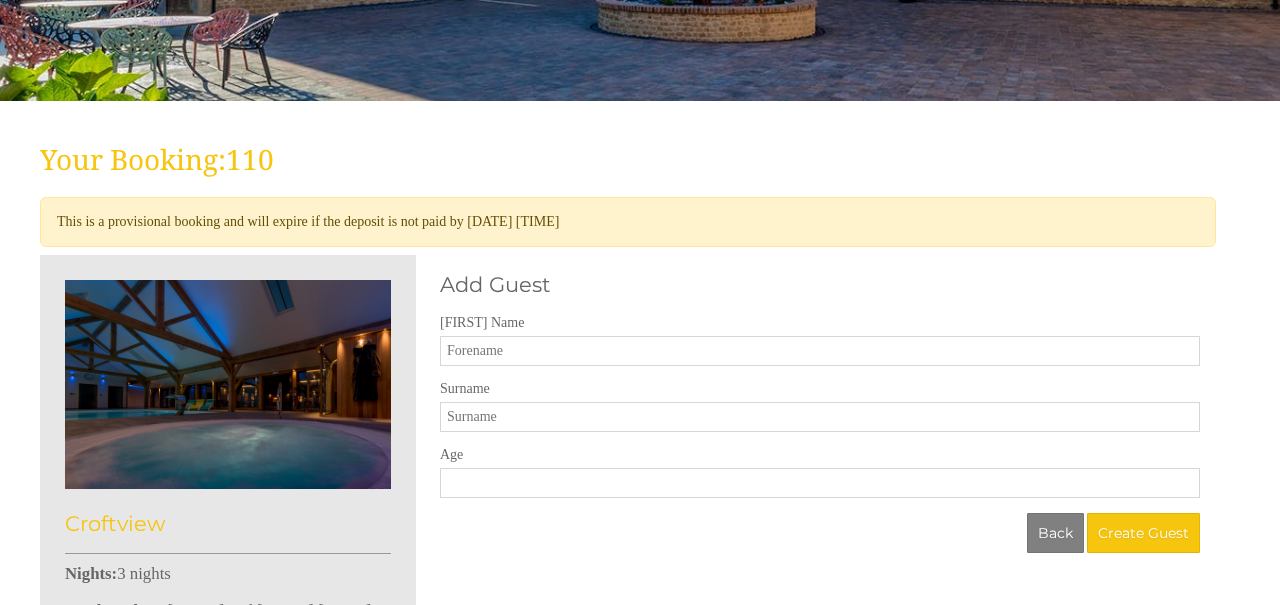 click on "[FIRST] Name" at bounding box center (820, 351) 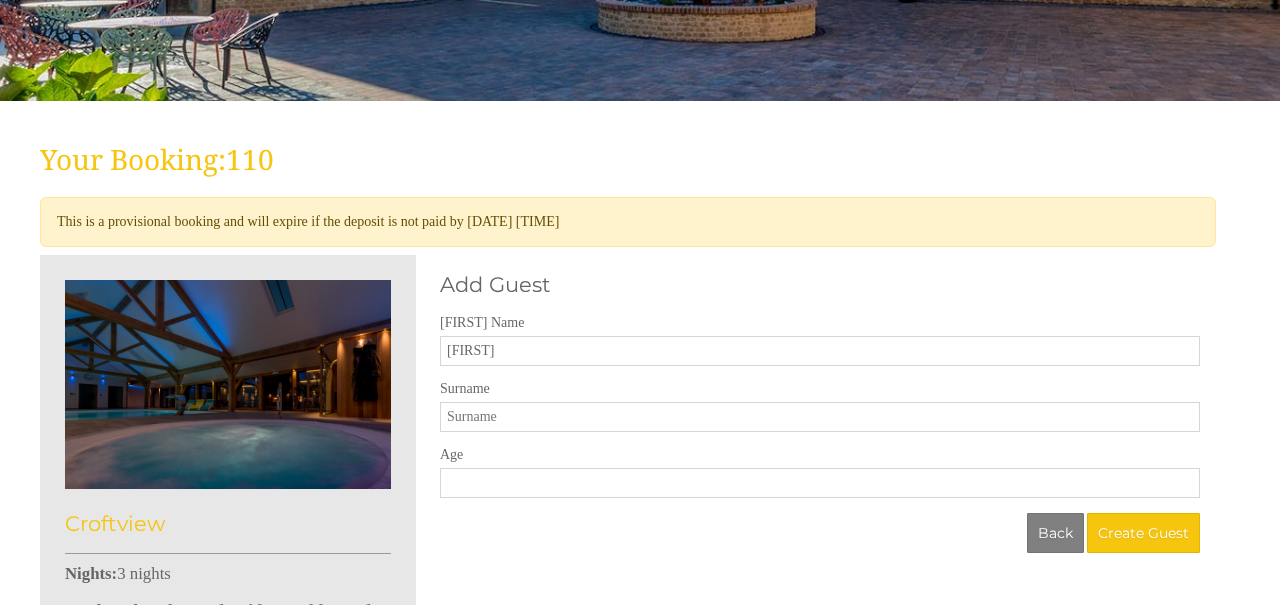 type on "[FIRST]" 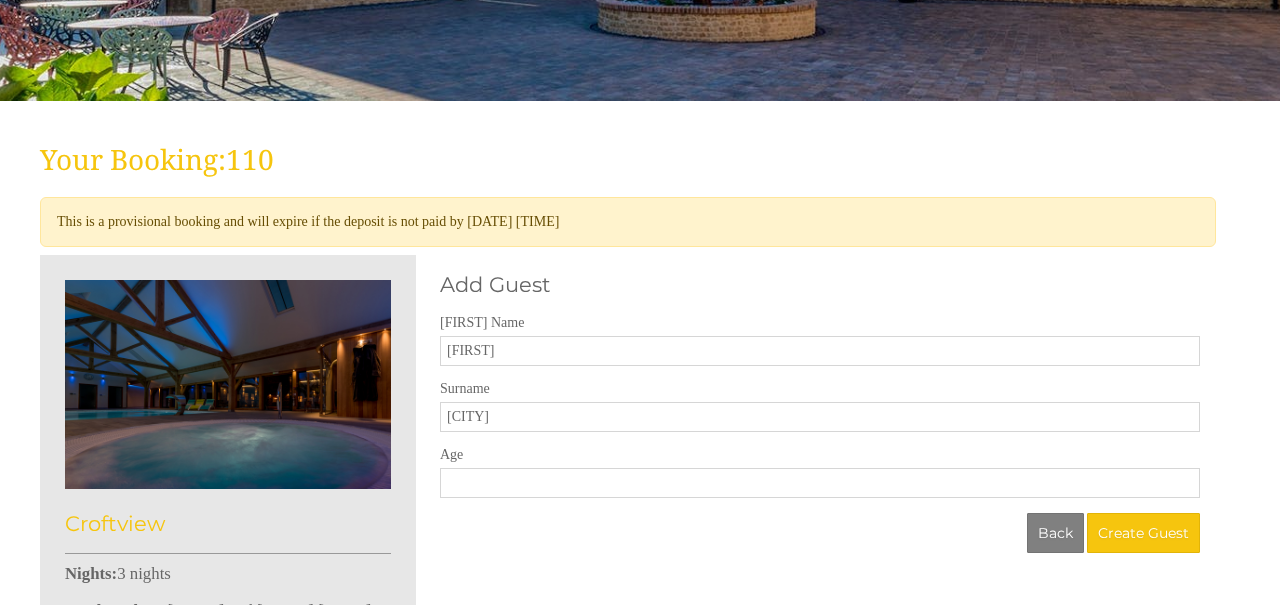 type on "[CITY]" 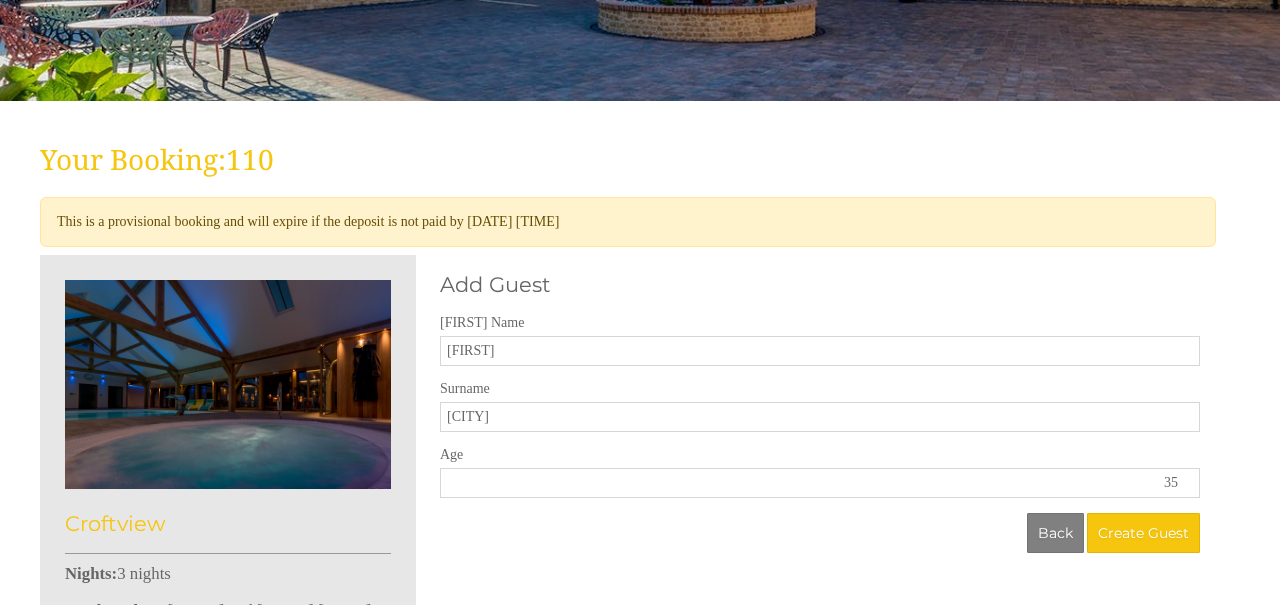 click on "35" at bounding box center (820, 483) 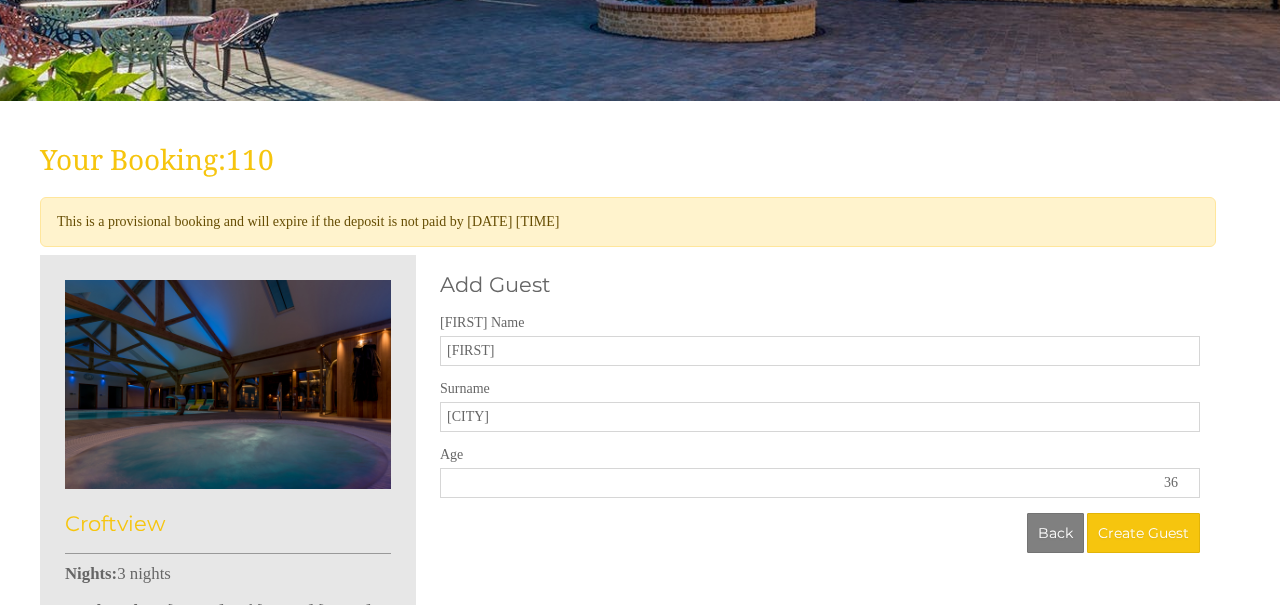 click on "36" at bounding box center [820, 483] 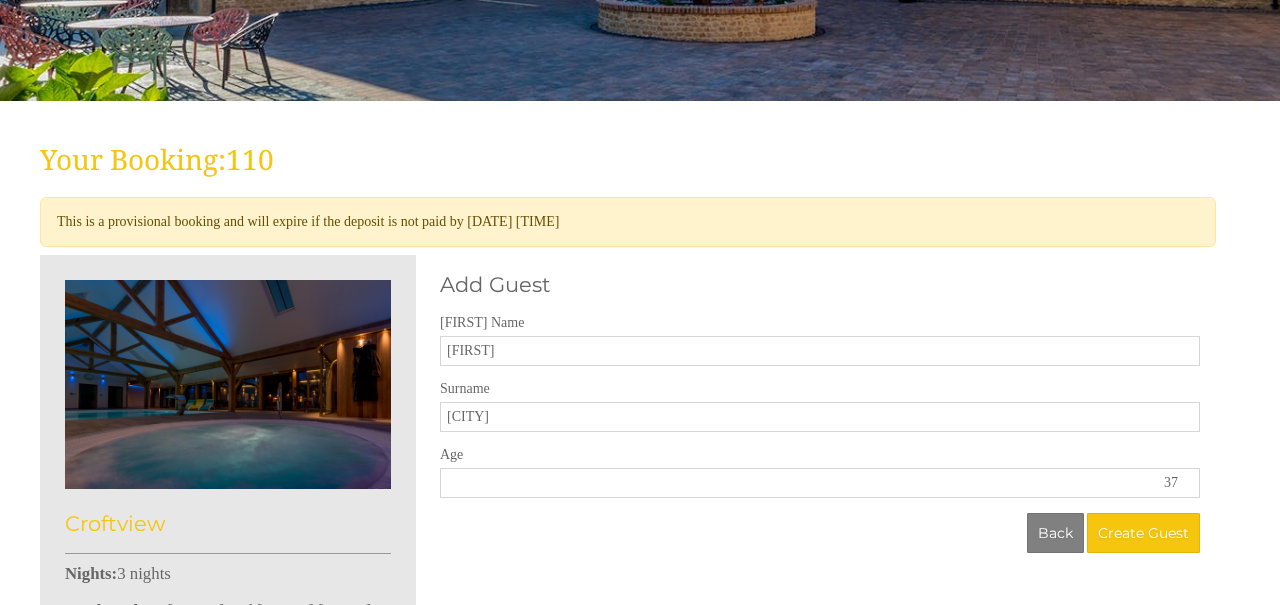 click on "37" at bounding box center [820, 483] 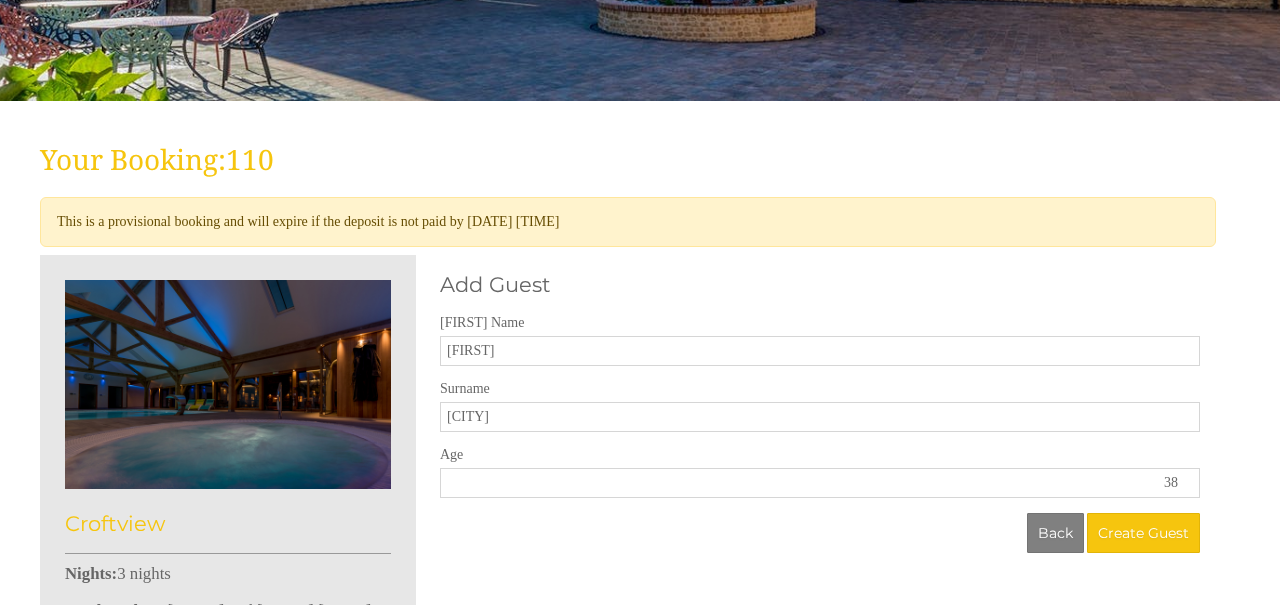 click on "38" at bounding box center (820, 483) 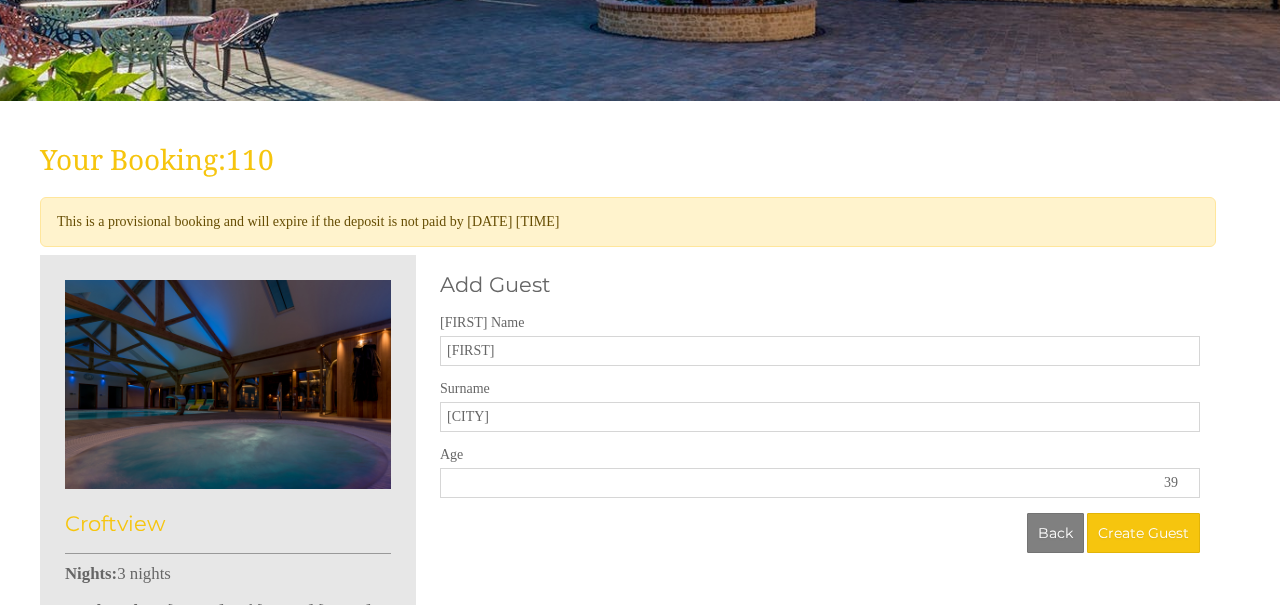 click on "39" at bounding box center (820, 483) 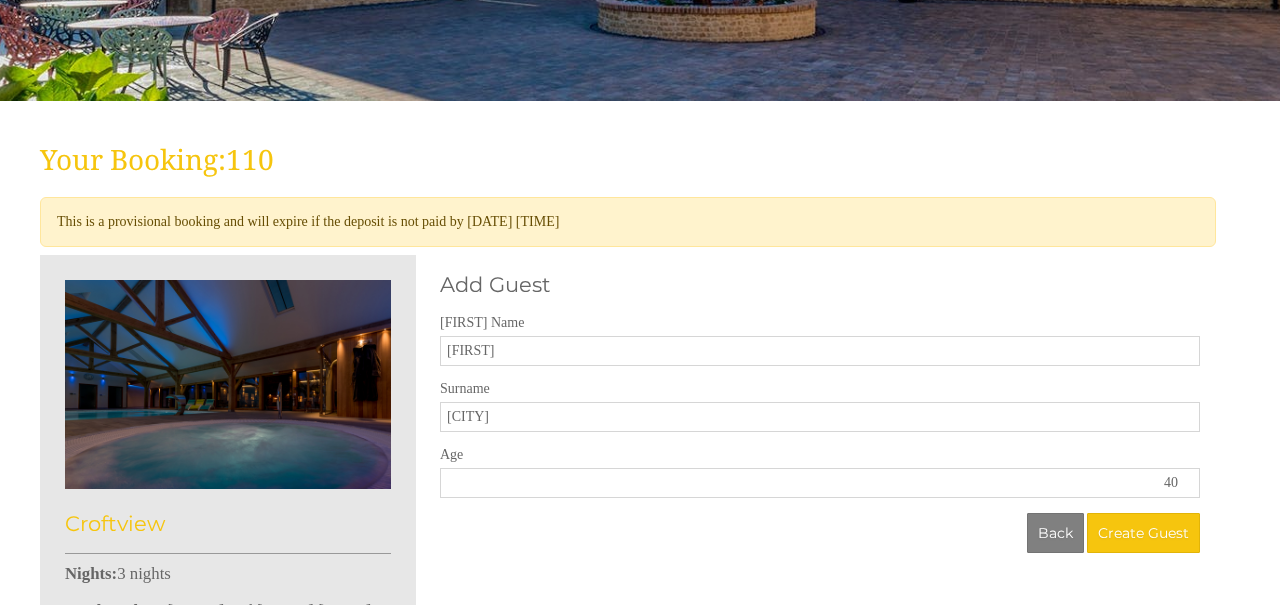 click on "40" at bounding box center (820, 483) 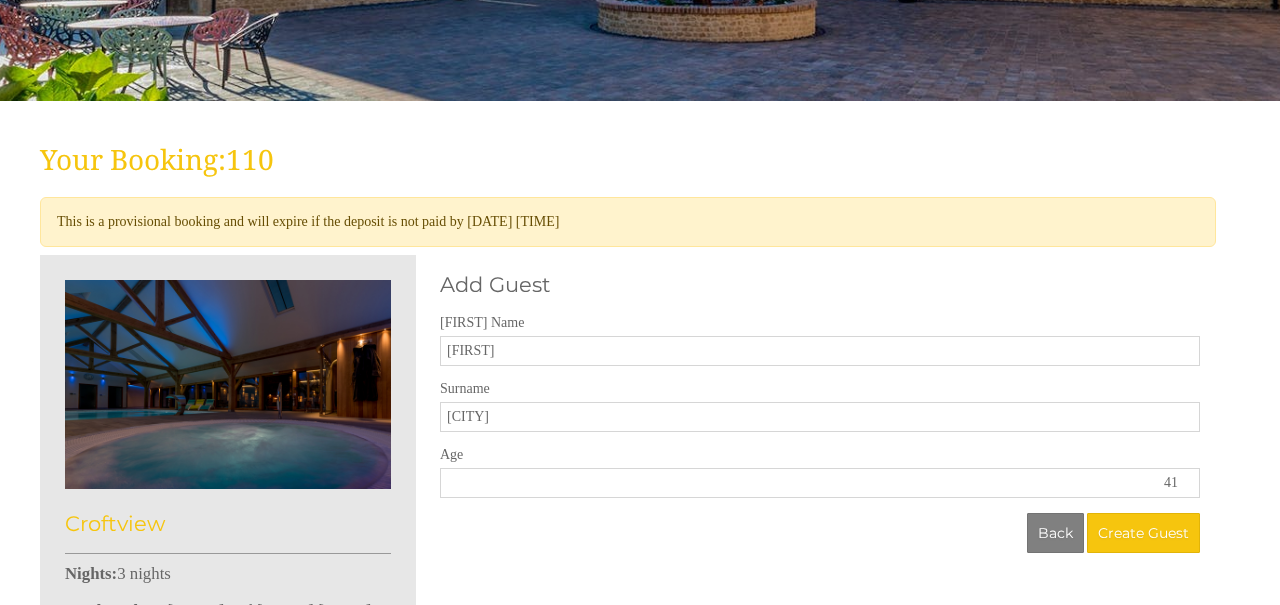 click on "41" at bounding box center [820, 483] 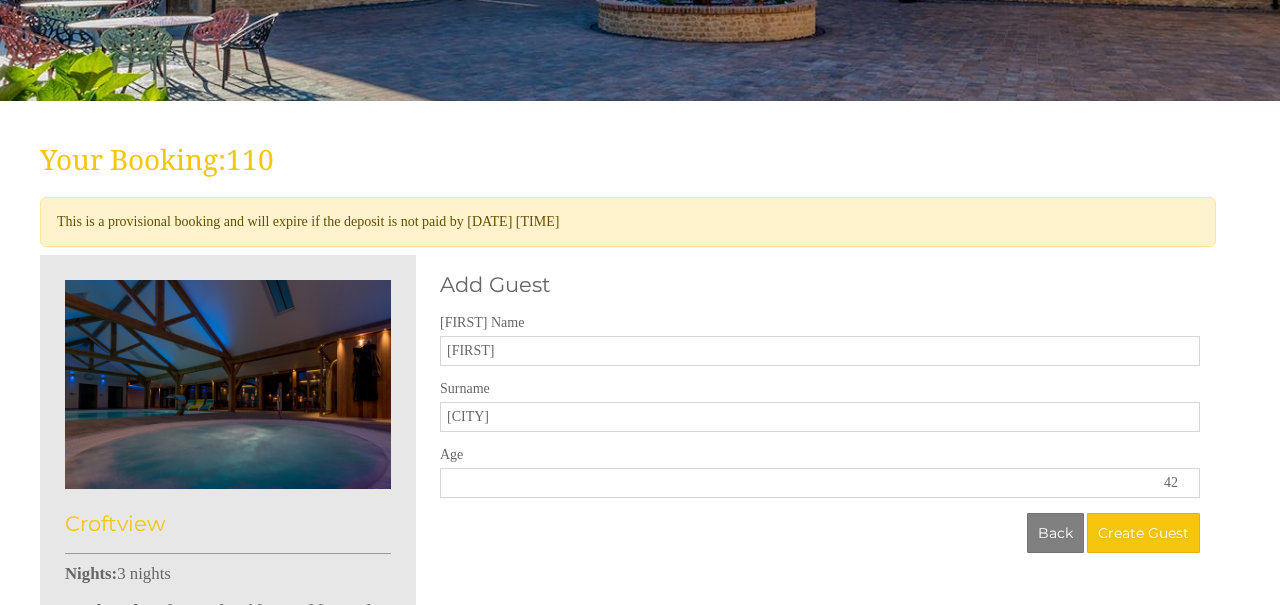 click on "42" at bounding box center [820, 483] 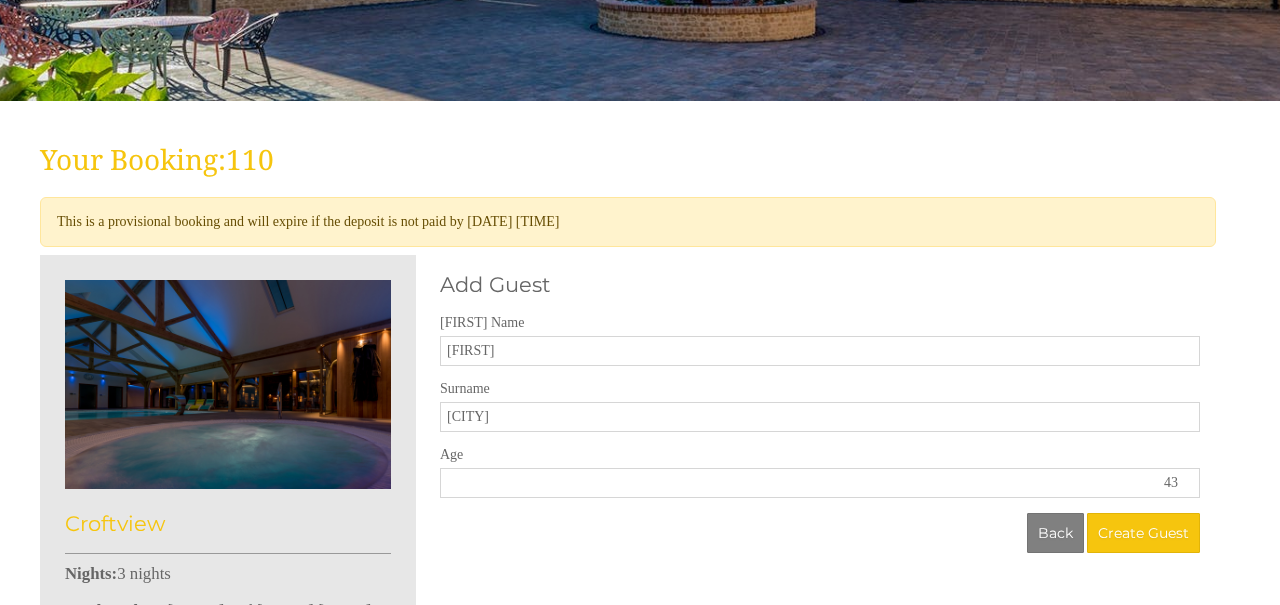 click on "43" at bounding box center [820, 483] 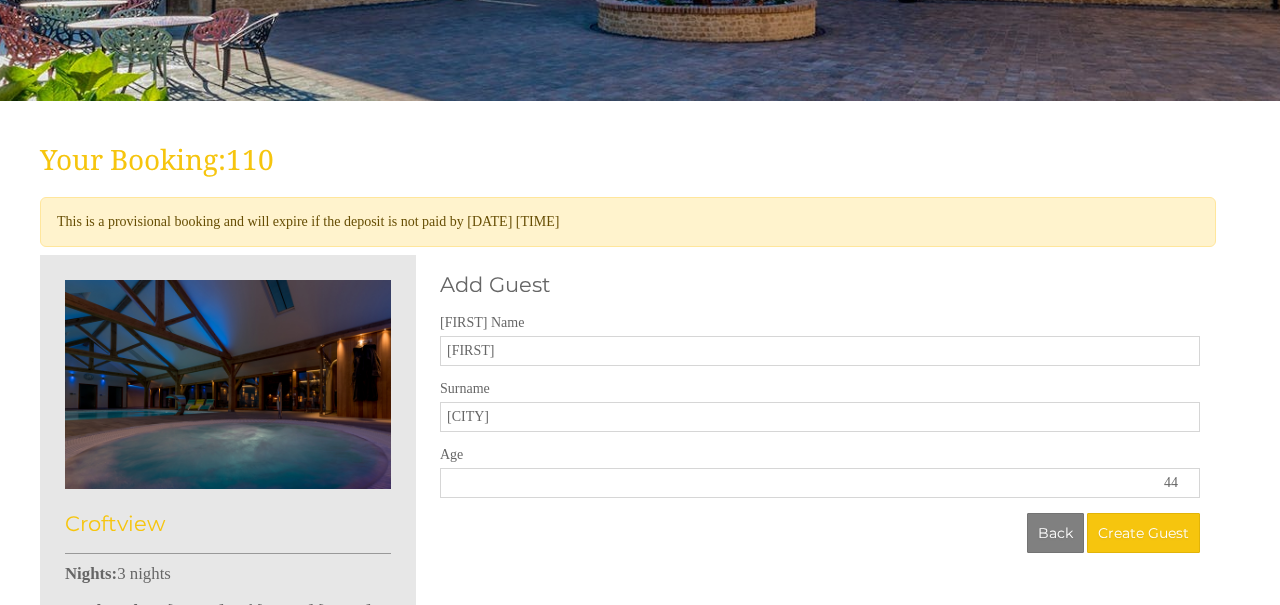 click on "44" at bounding box center (820, 483) 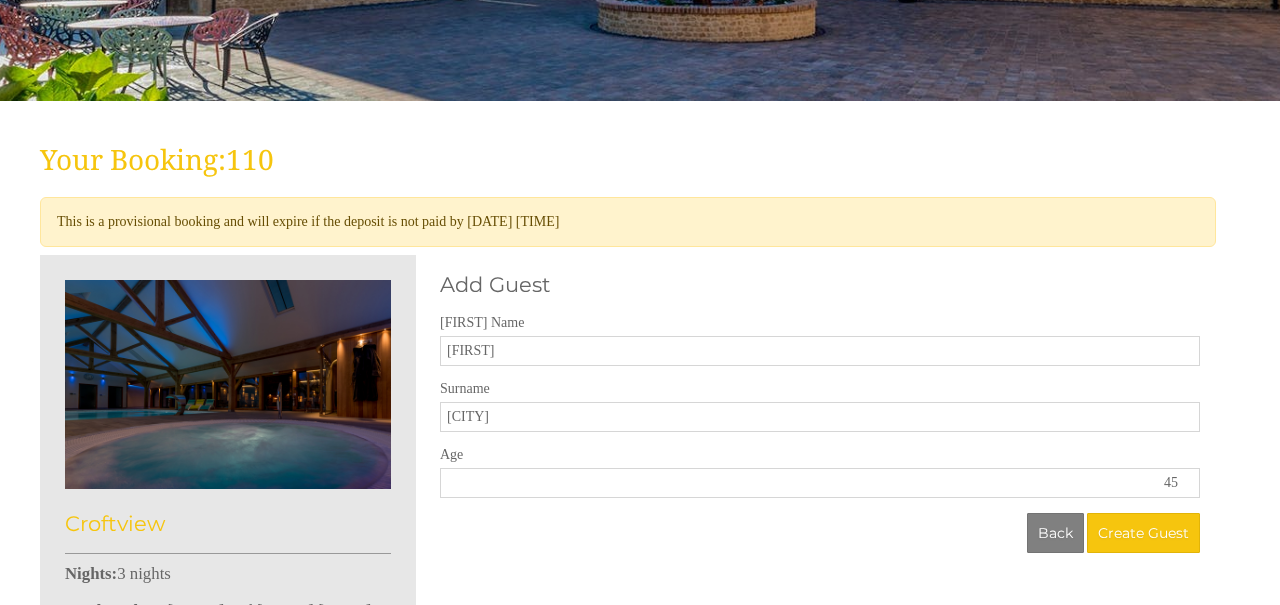 click on "45" at bounding box center [820, 483] 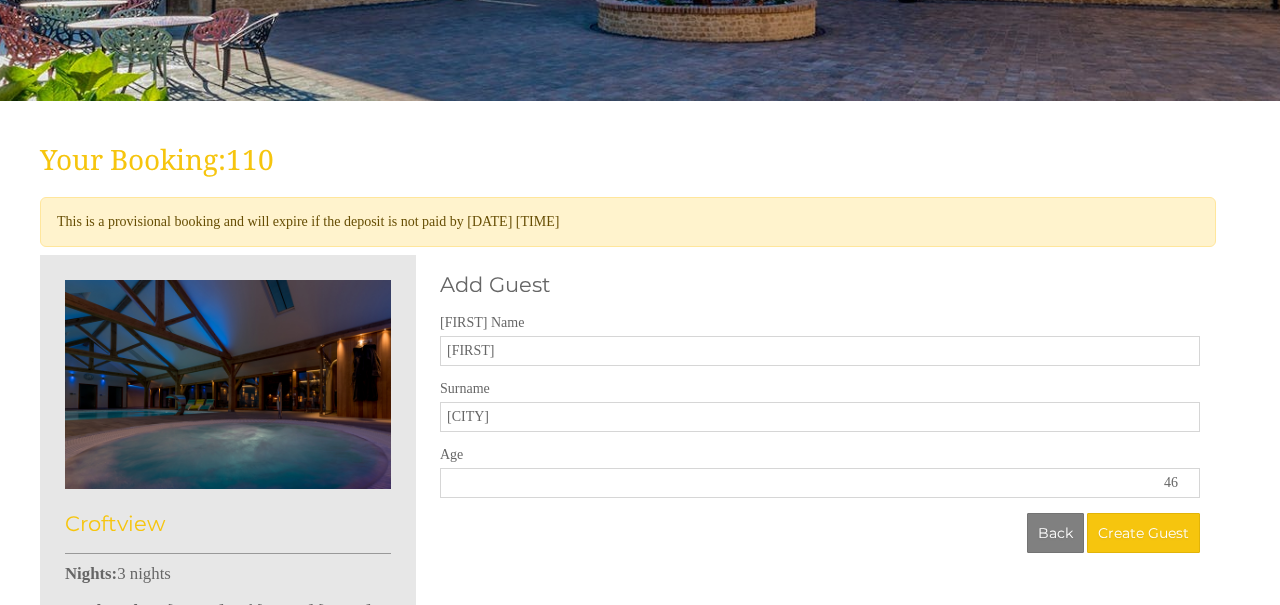 click on "46" at bounding box center (820, 483) 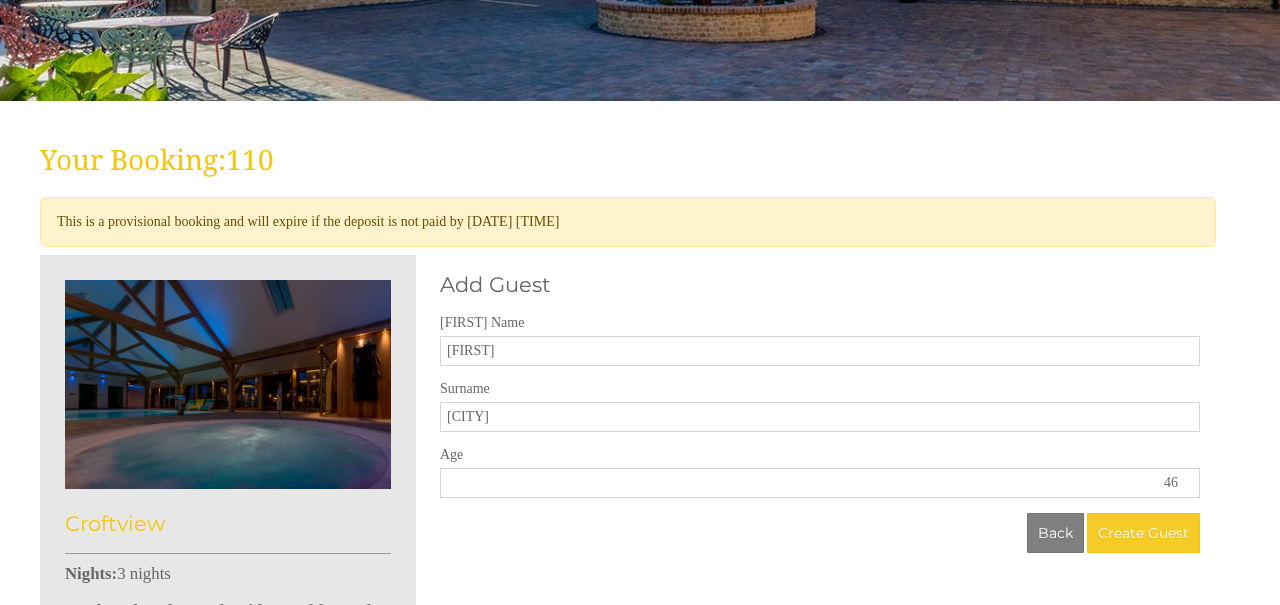 click on "Create Guest" at bounding box center [1143, 533] 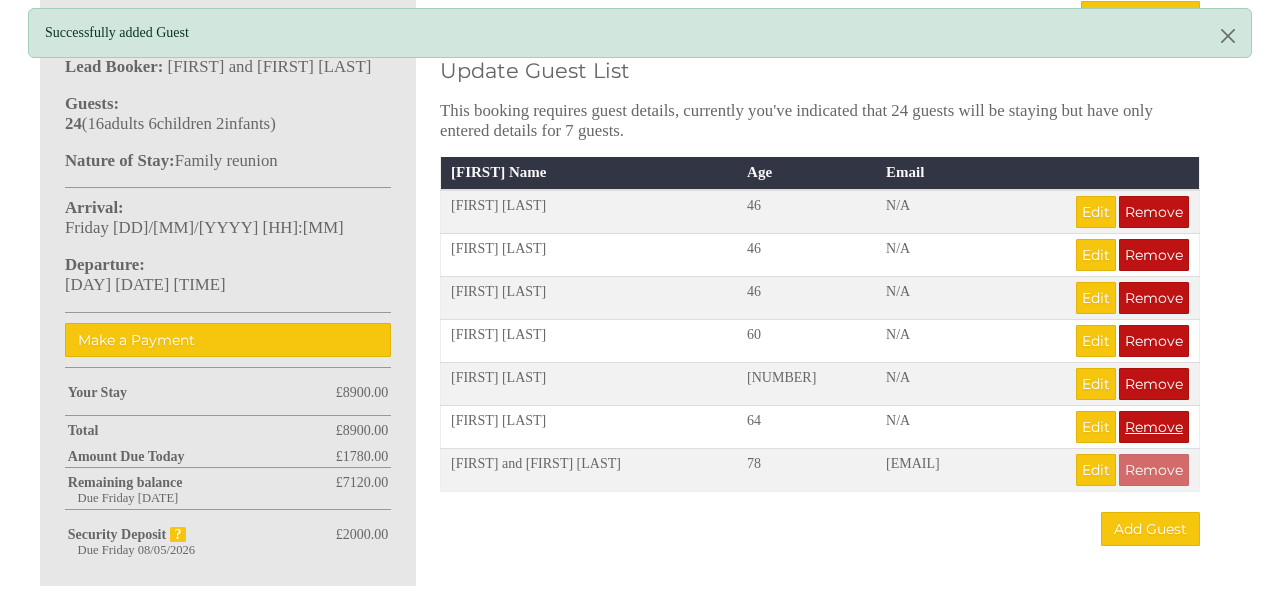 scroll, scrollTop: 963, scrollLeft: 0, axis: vertical 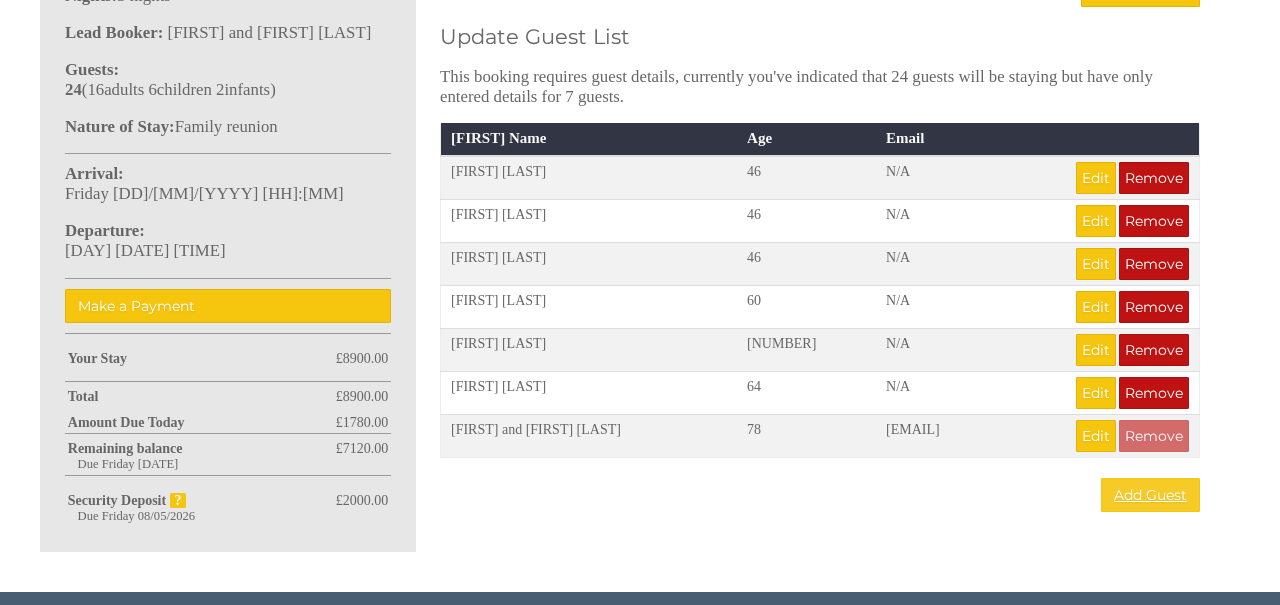 click on "Add Guest" at bounding box center (1150, 495) 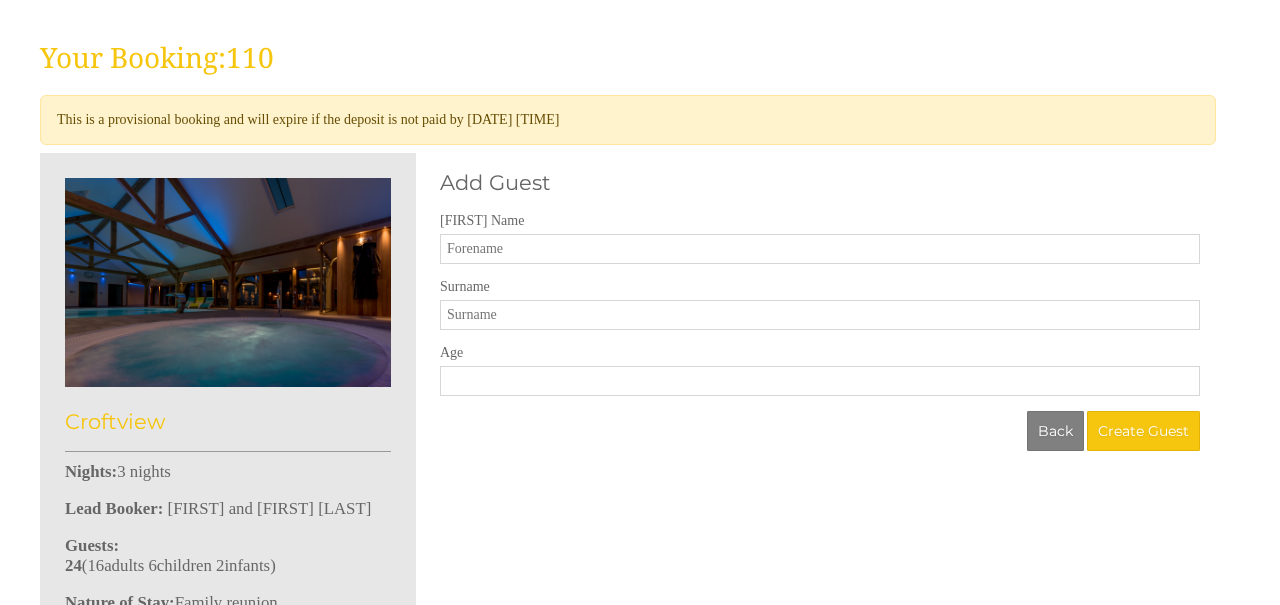 scroll, scrollTop: 490, scrollLeft: 0, axis: vertical 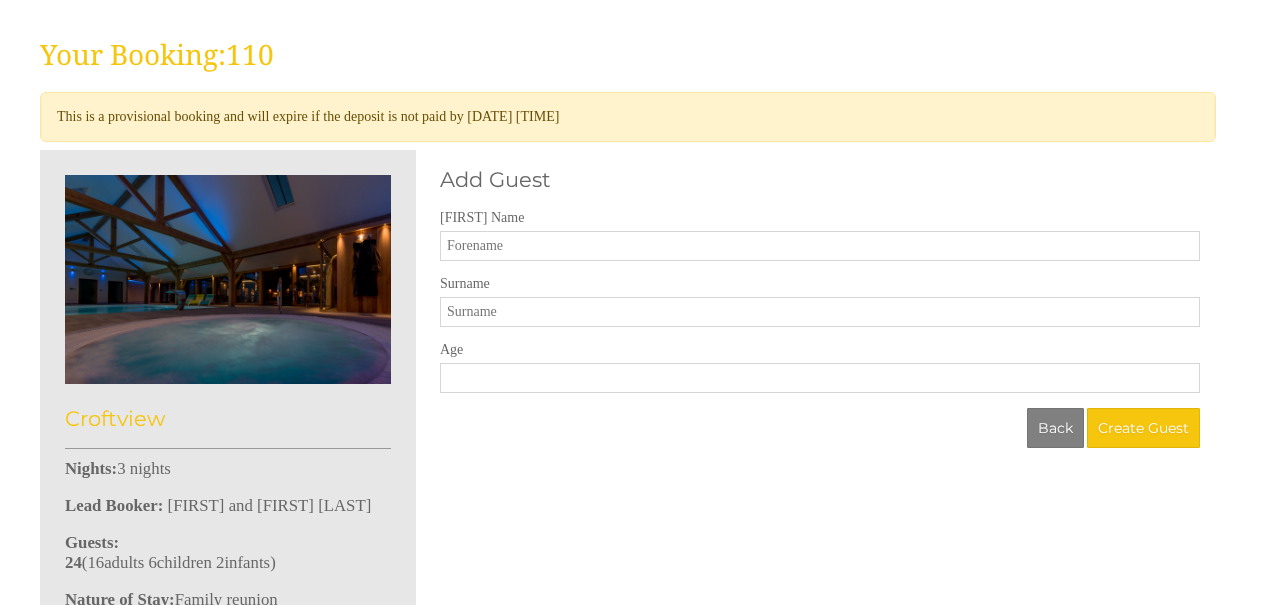 click on "[FIRST] Name" at bounding box center (820, 246) 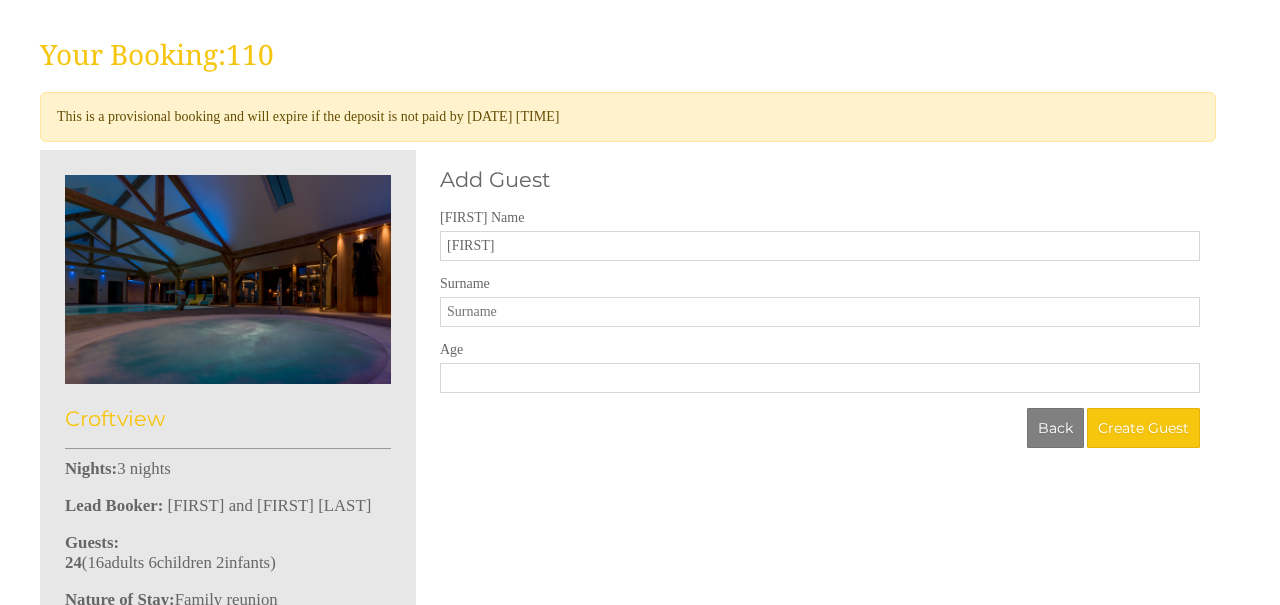 type on "[FIRST]" 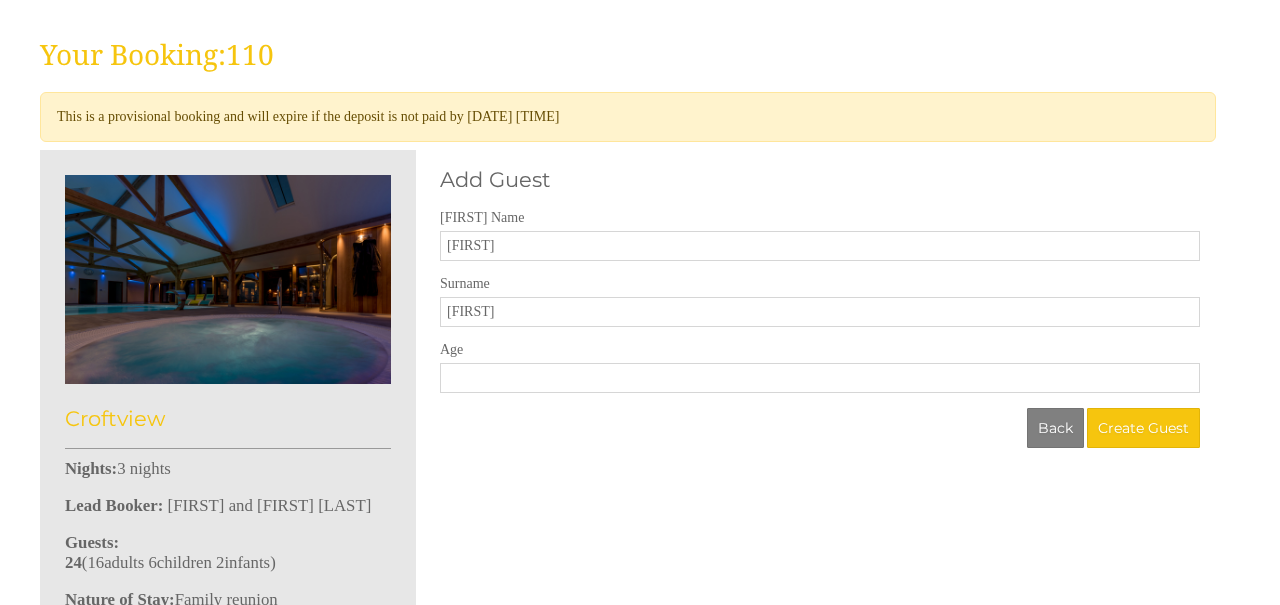 type on "[FIRST]" 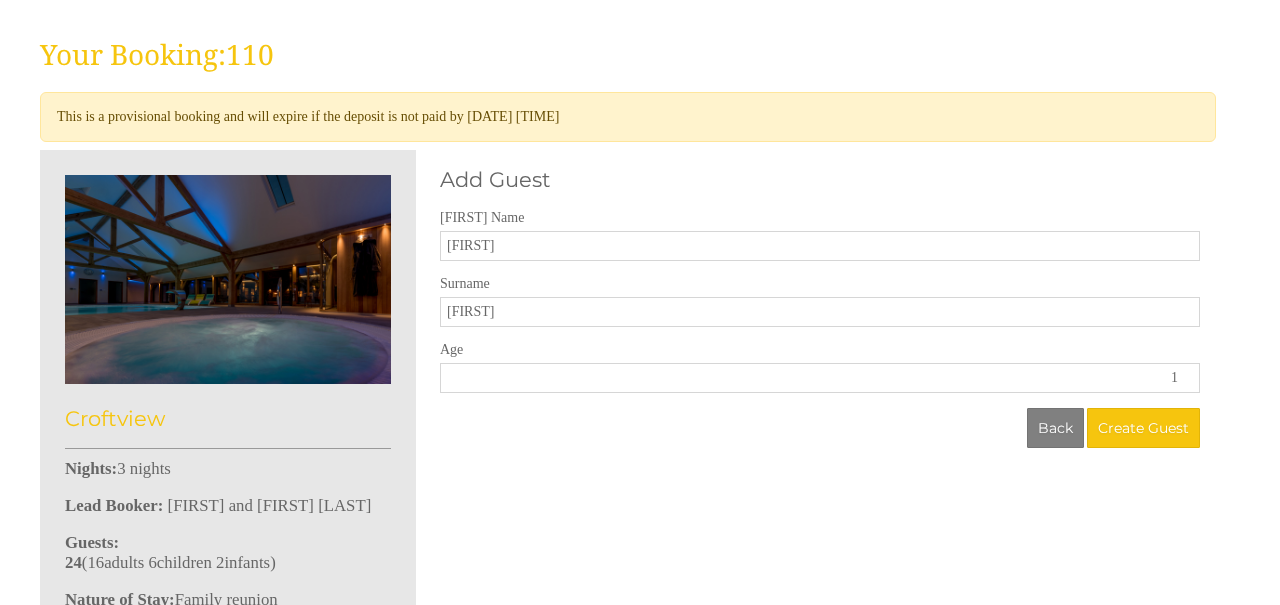 click on "1" at bounding box center [820, 378] 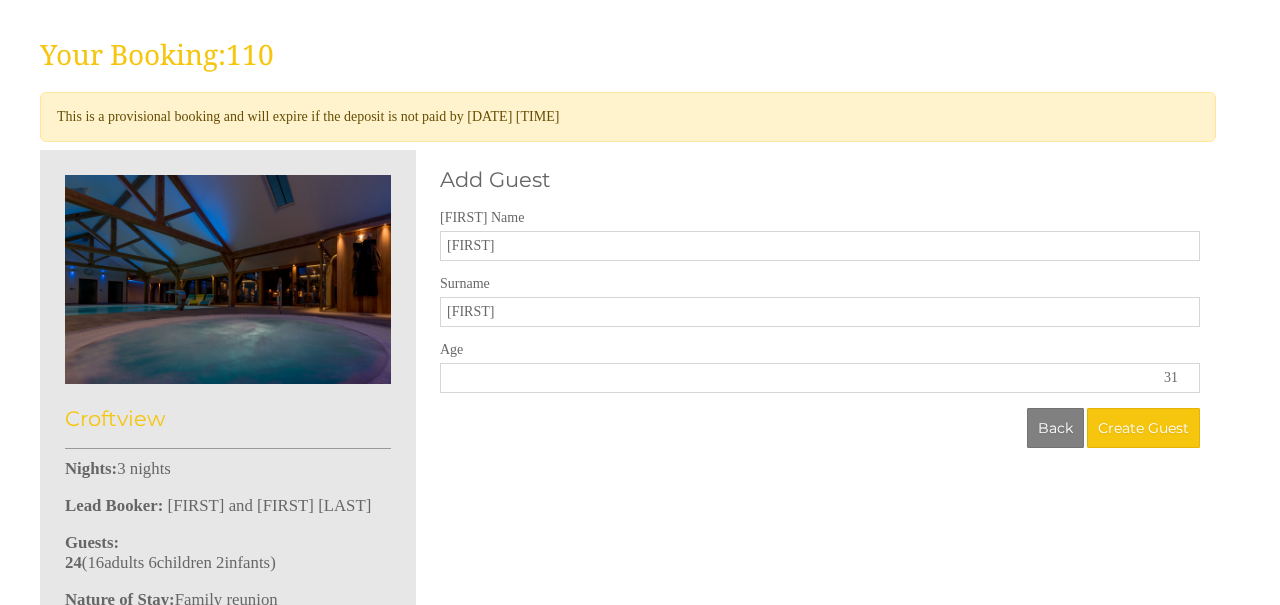click on "31" at bounding box center (820, 378) 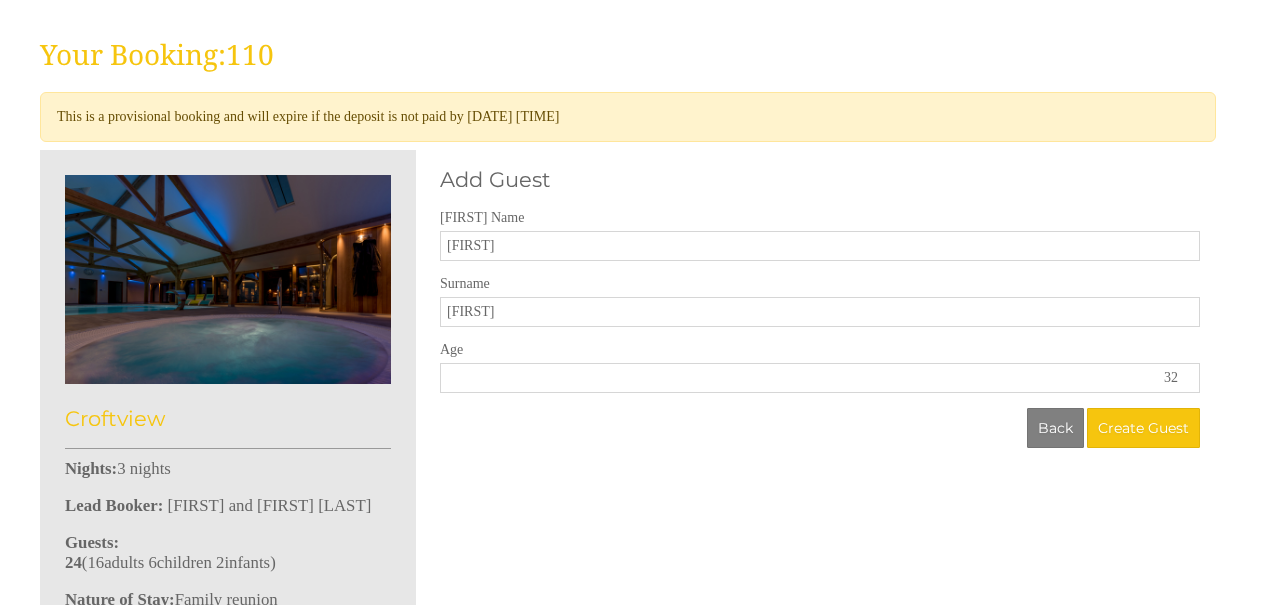 click on "32" at bounding box center [820, 378] 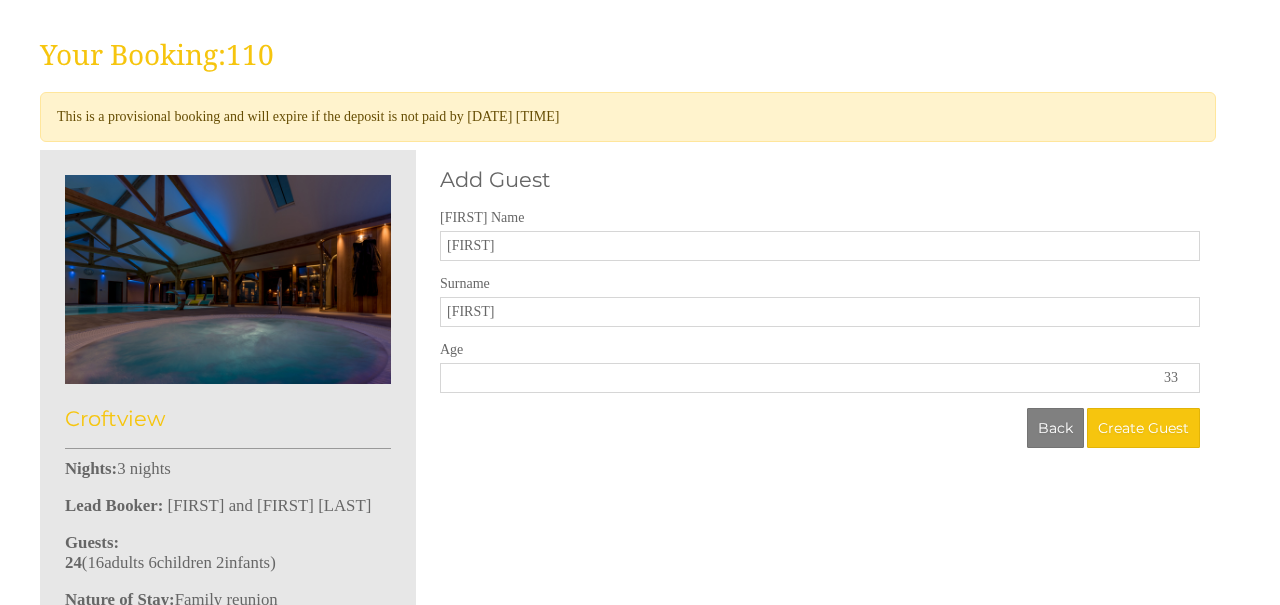 click on "33" at bounding box center [820, 378] 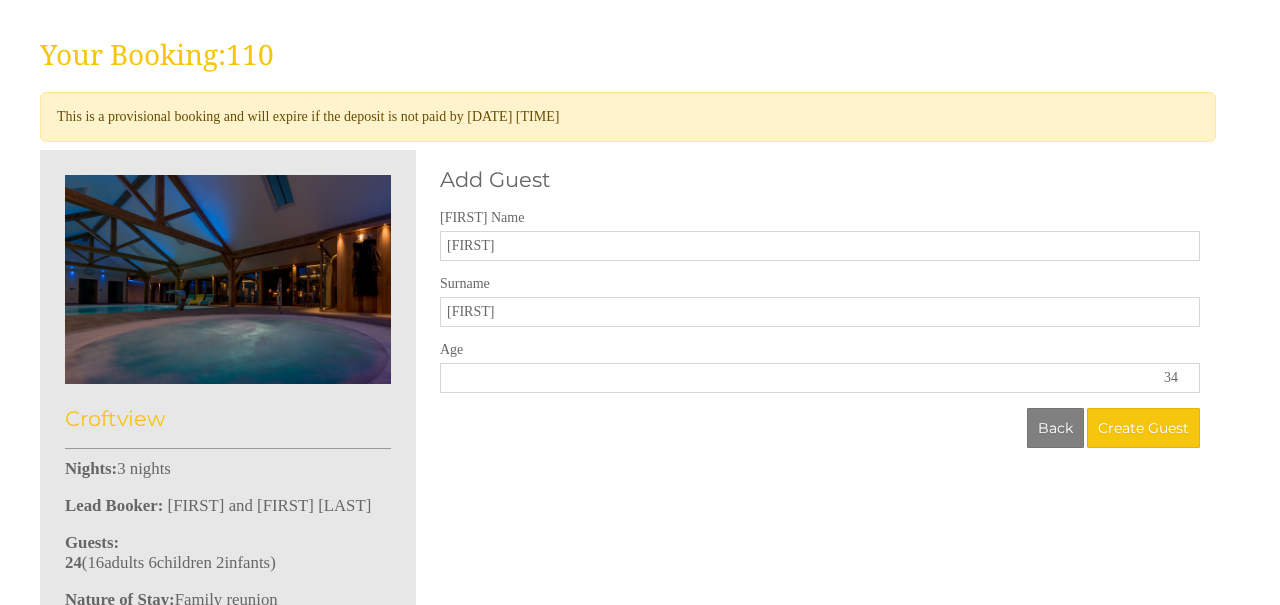 click on "34" at bounding box center [820, 378] 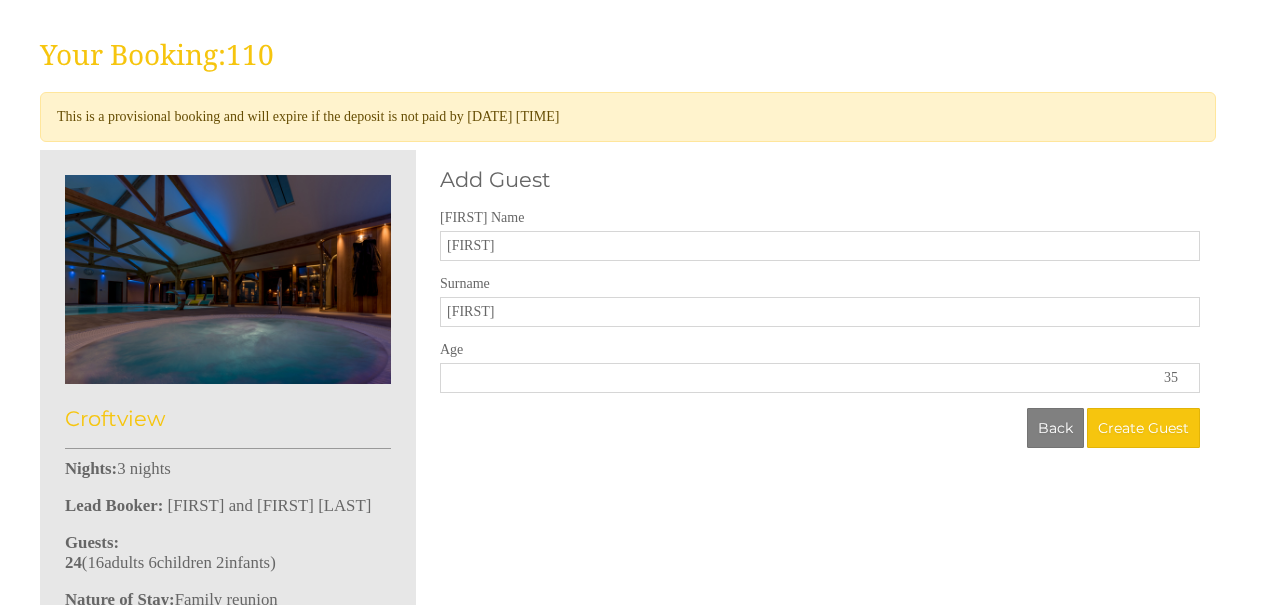 click on "35" at bounding box center (820, 378) 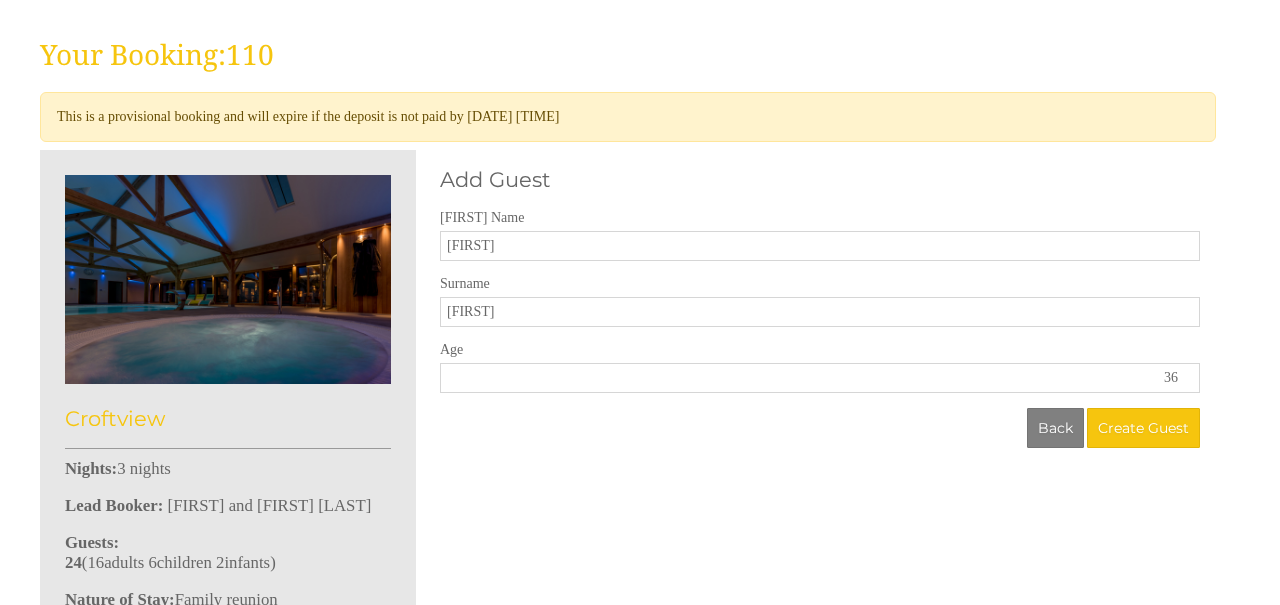 click on "36" at bounding box center [820, 378] 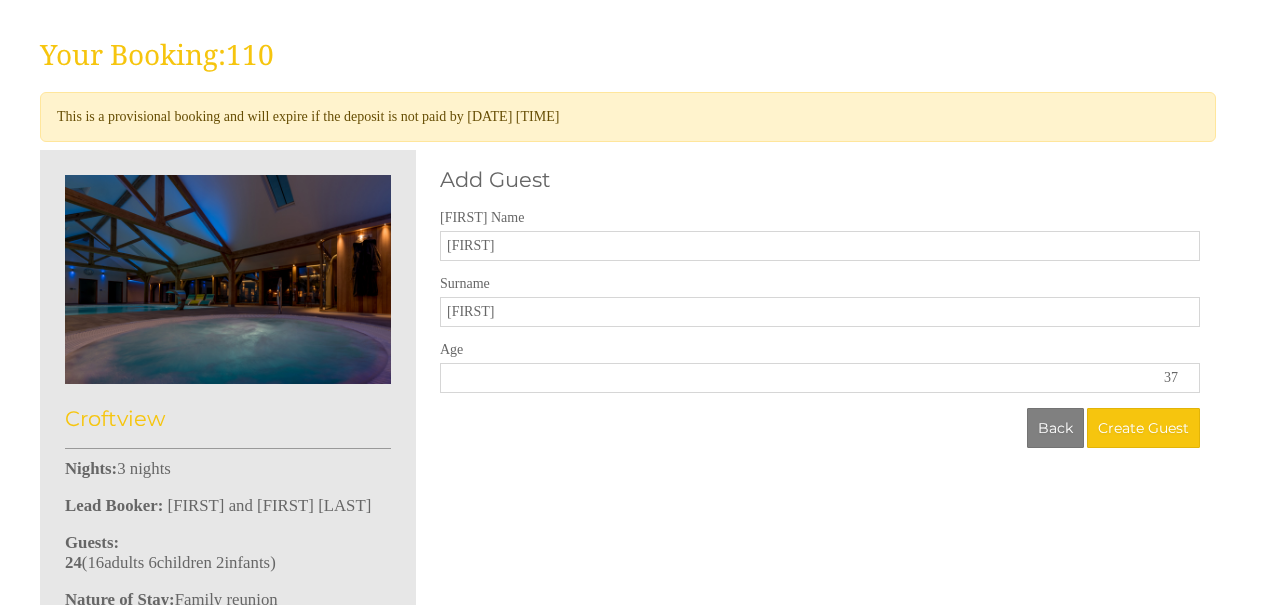click on "37" at bounding box center (820, 378) 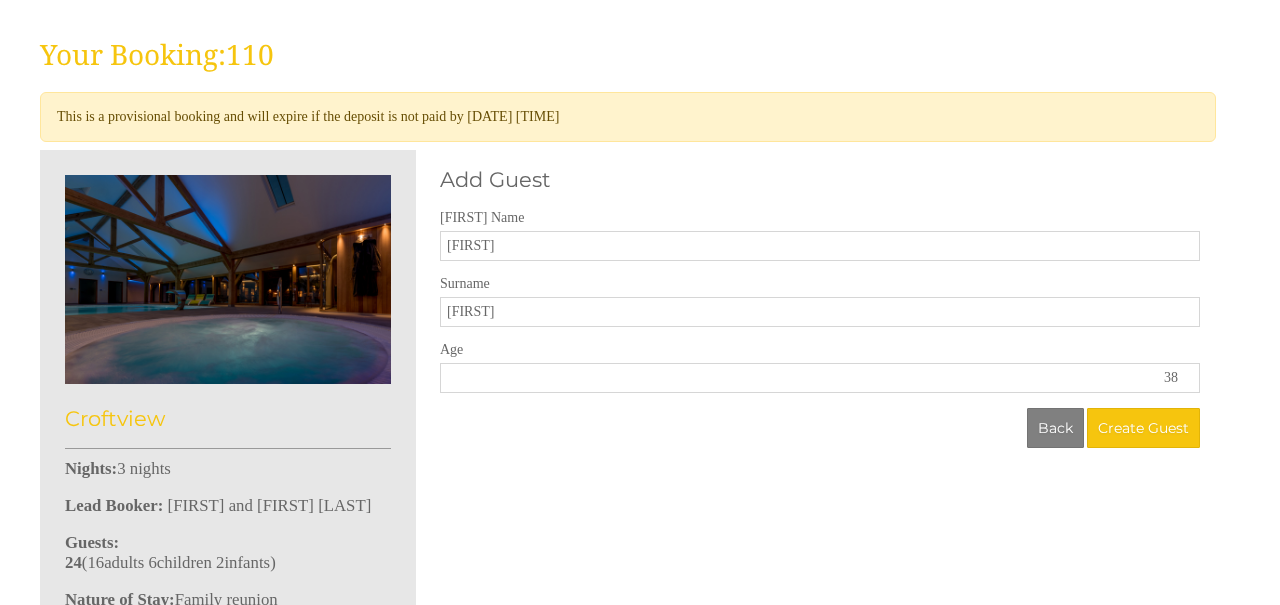 click on "38" at bounding box center (820, 378) 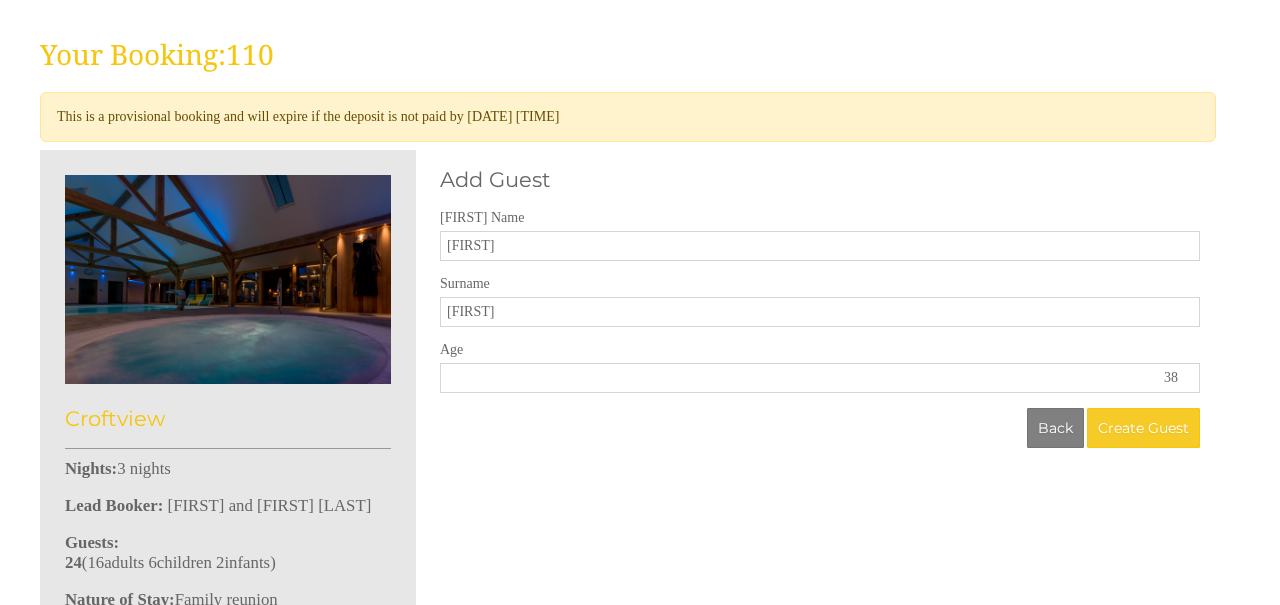 click on "Create Guest" at bounding box center [1143, 428] 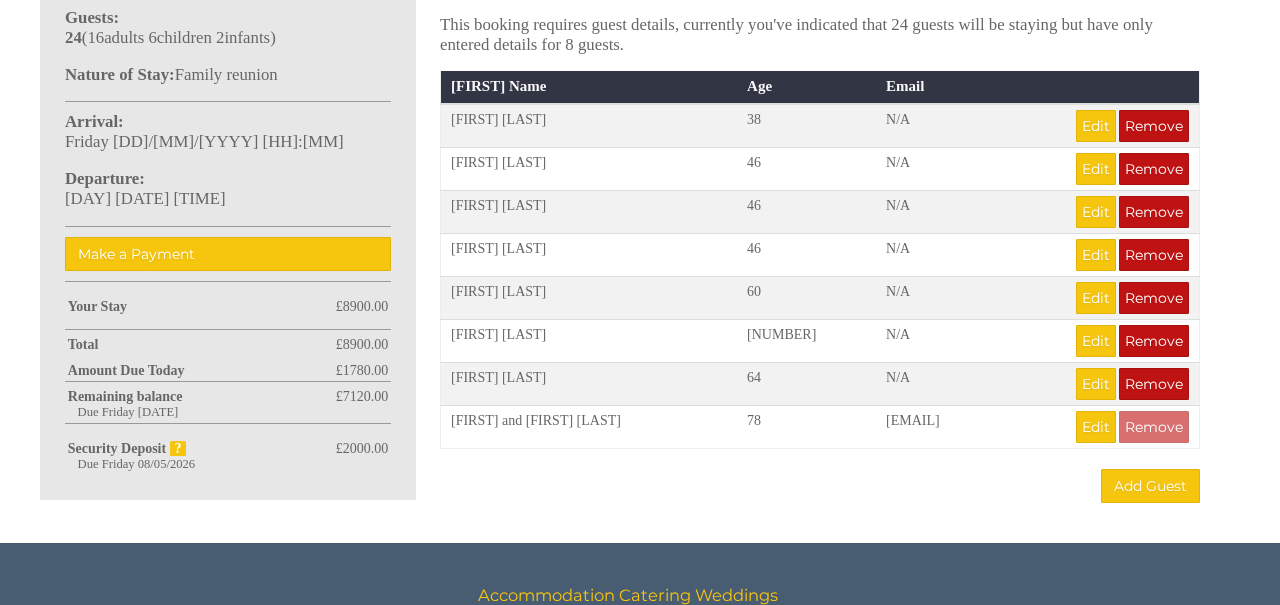 scroll, scrollTop: 1025, scrollLeft: 0, axis: vertical 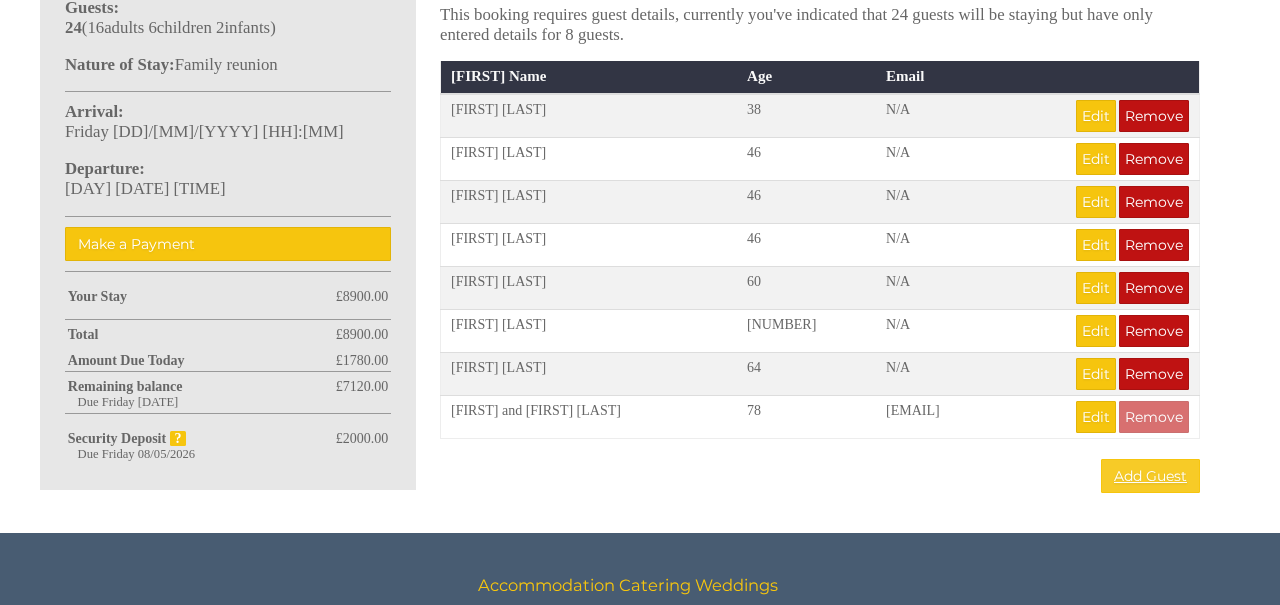 click on "Add Guest" at bounding box center [1150, 476] 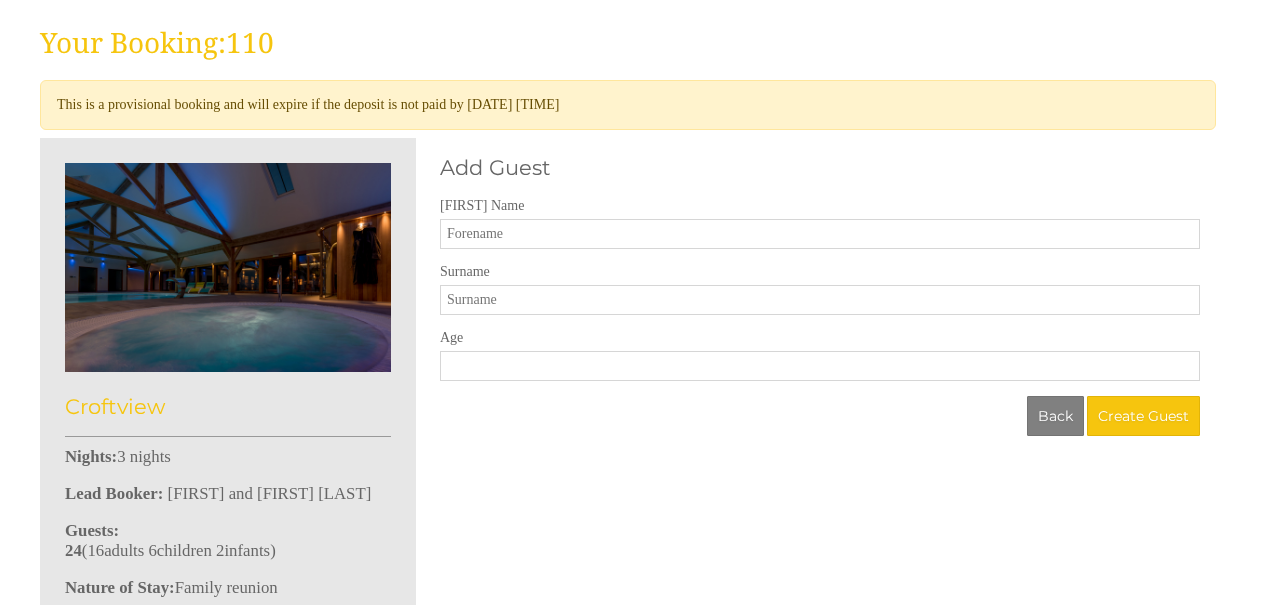 scroll, scrollTop: 531, scrollLeft: 0, axis: vertical 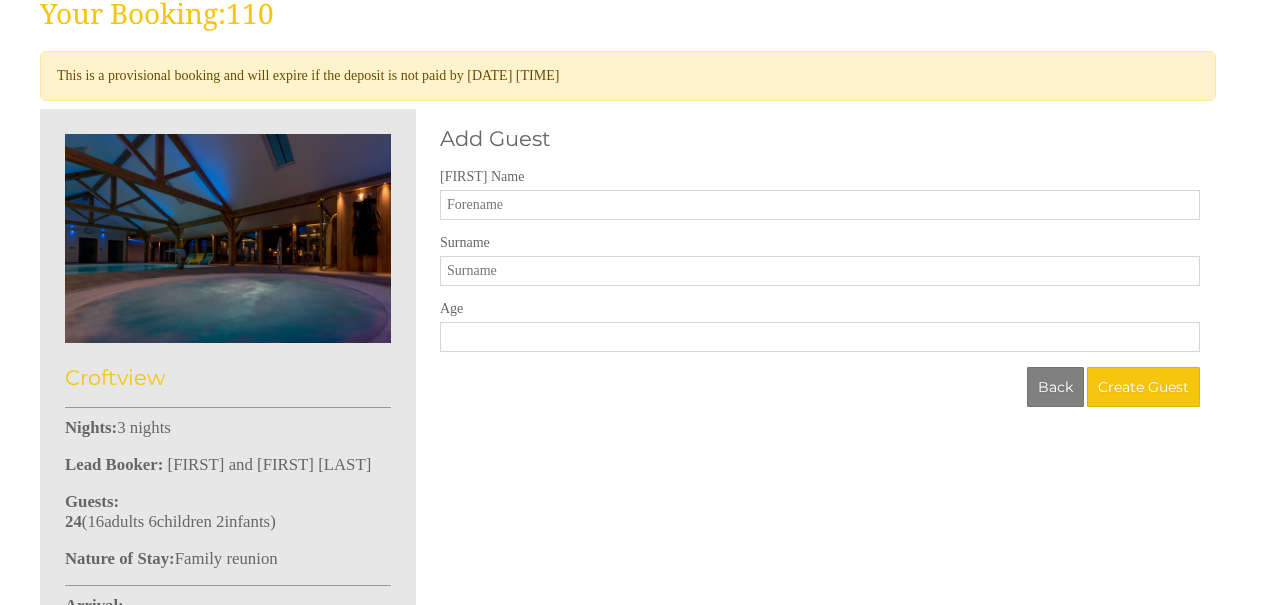click on "[FIRST] Name" at bounding box center [820, 205] 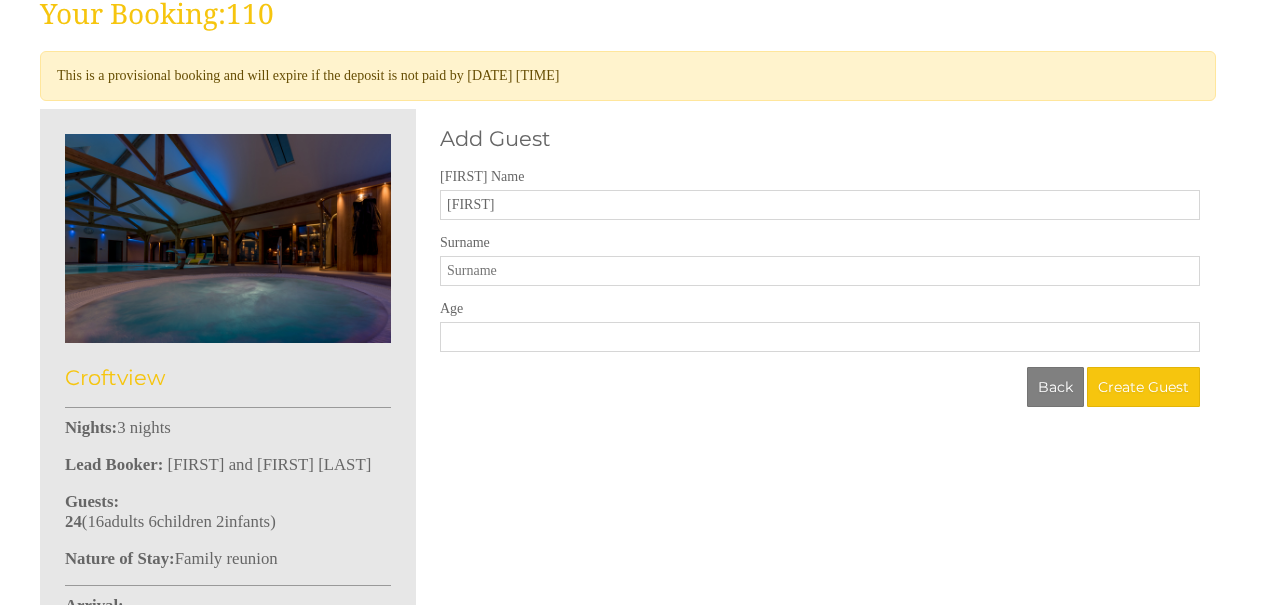 type on "[FIRST]" 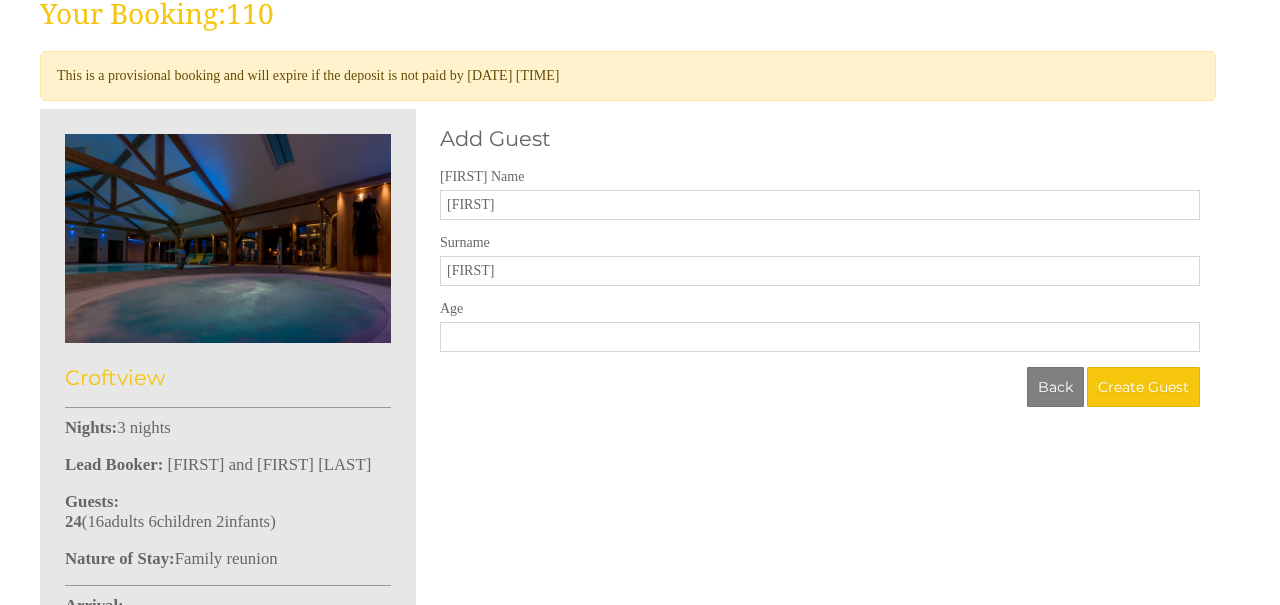 type on "[FIRST]" 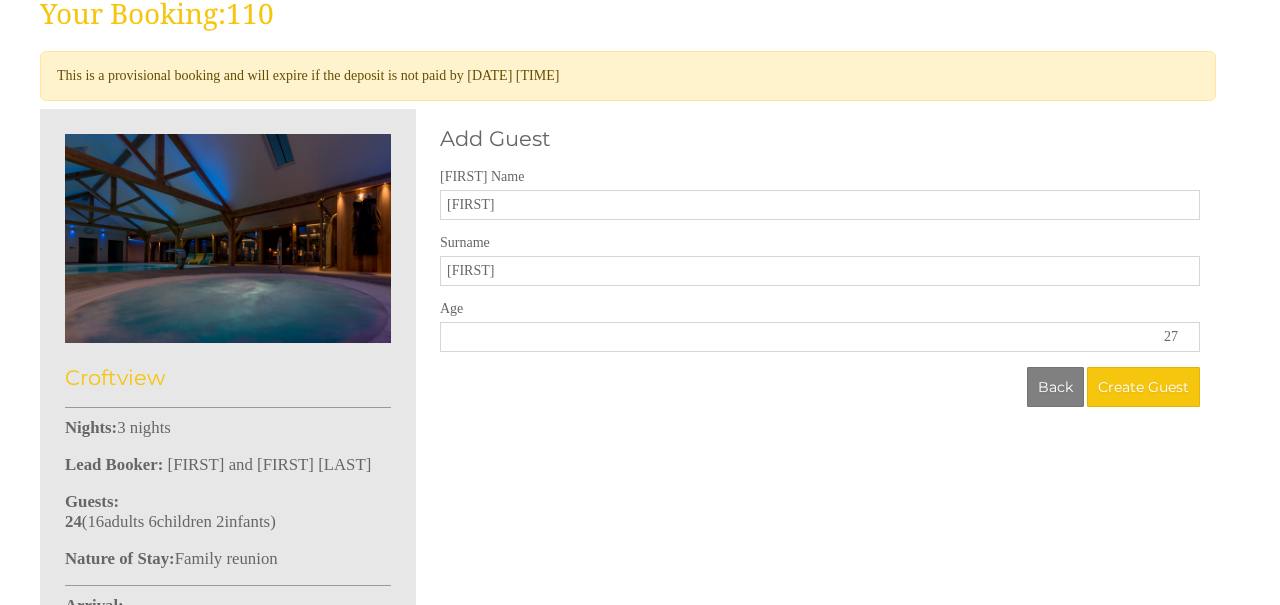 click on "27" at bounding box center [820, 337] 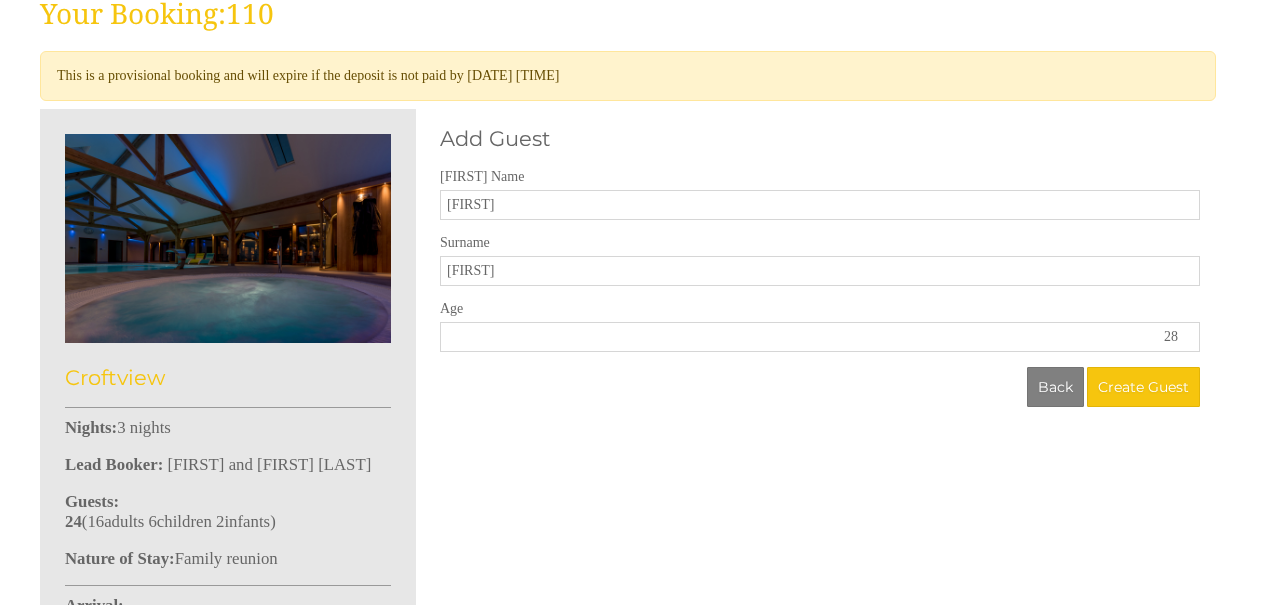 click on "28" at bounding box center (820, 337) 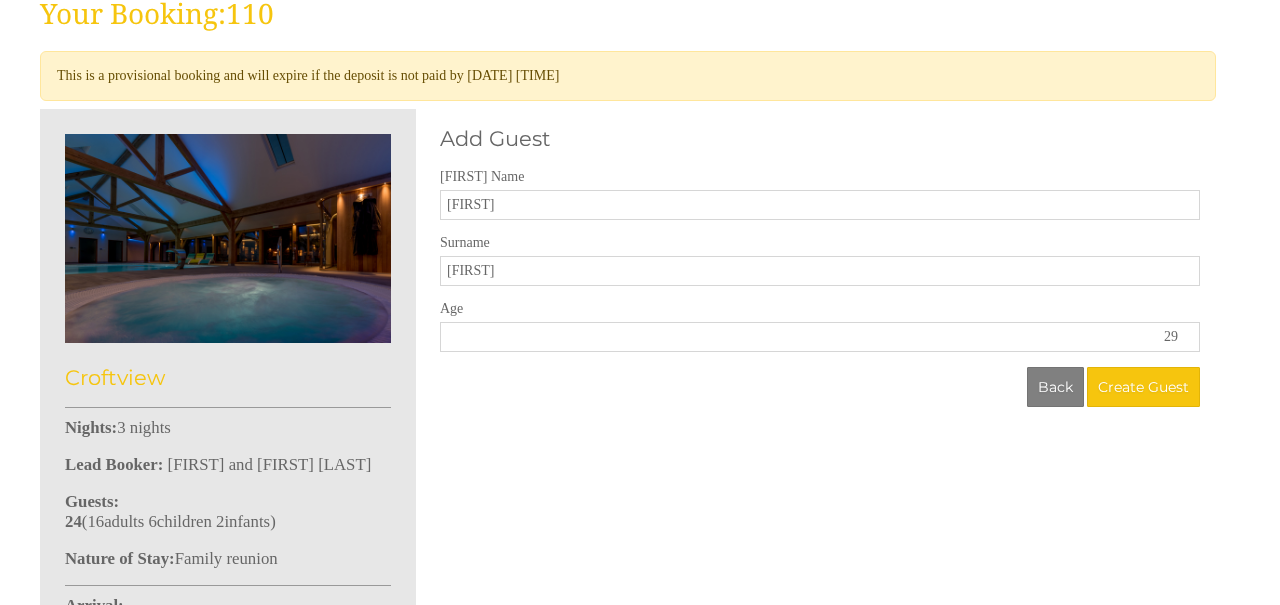 click on "29" at bounding box center (820, 337) 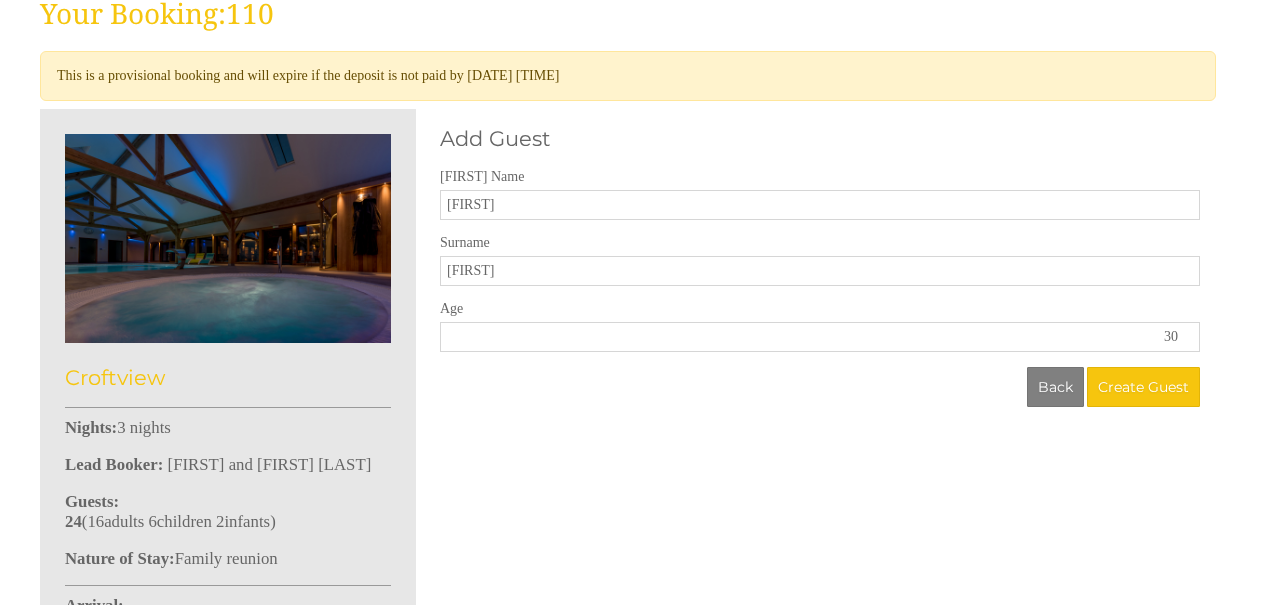 click on "30" at bounding box center (820, 337) 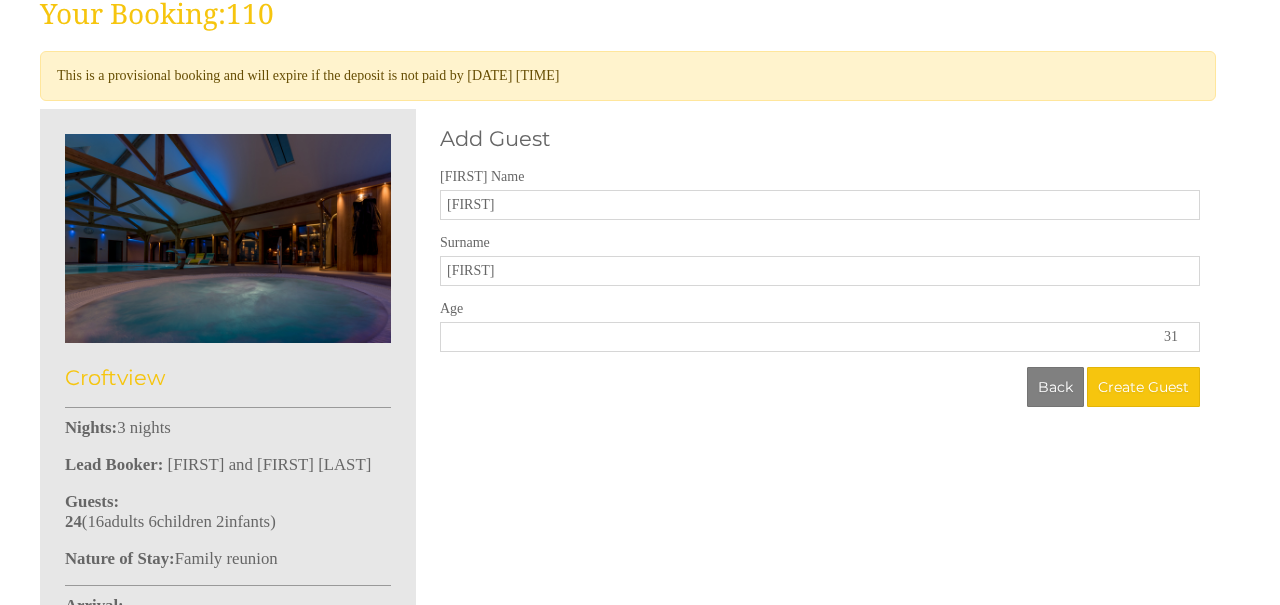 click on "31" at bounding box center (820, 337) 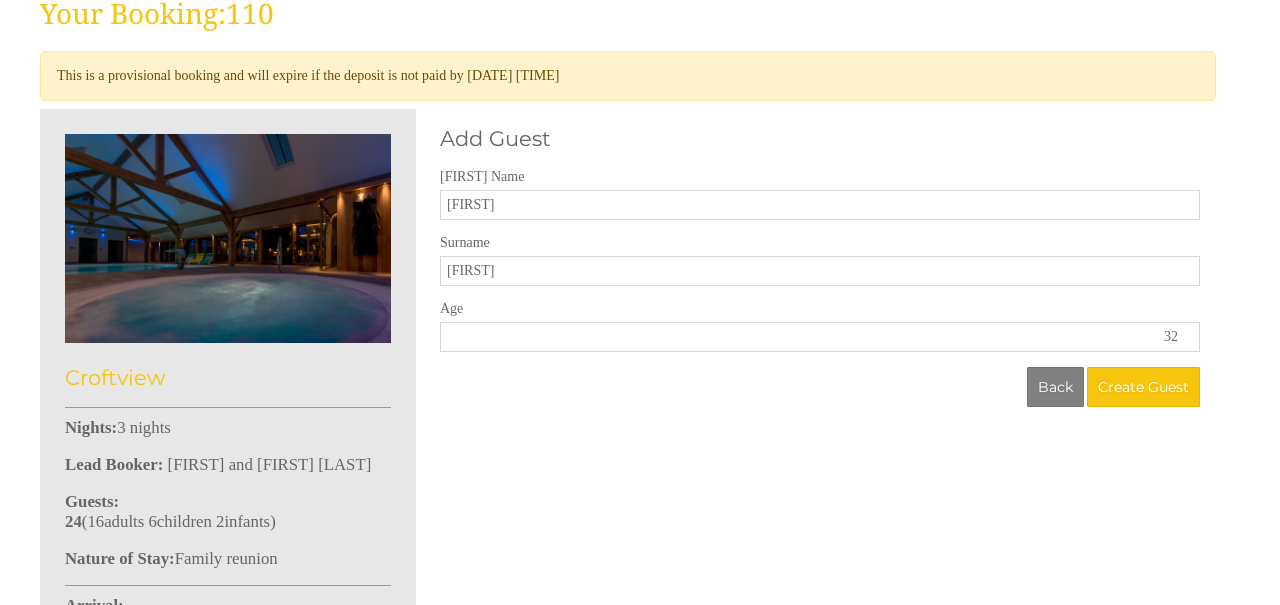 click on "32" at bounding box center [820, 337] 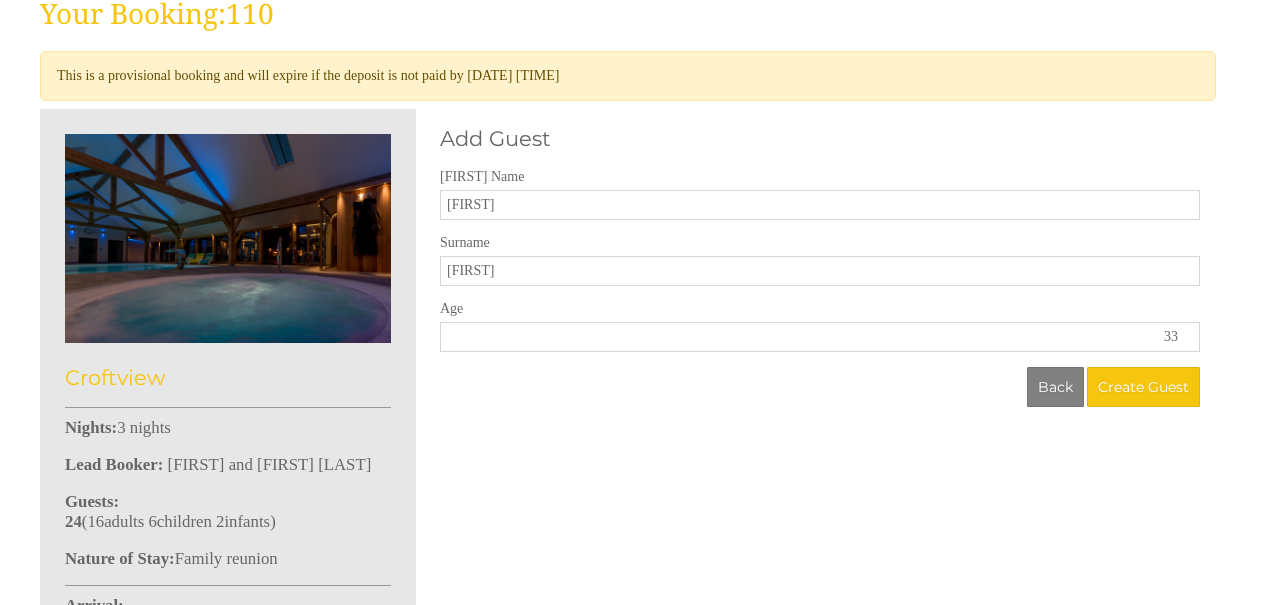click on "33" at bounding box center [820, 337] 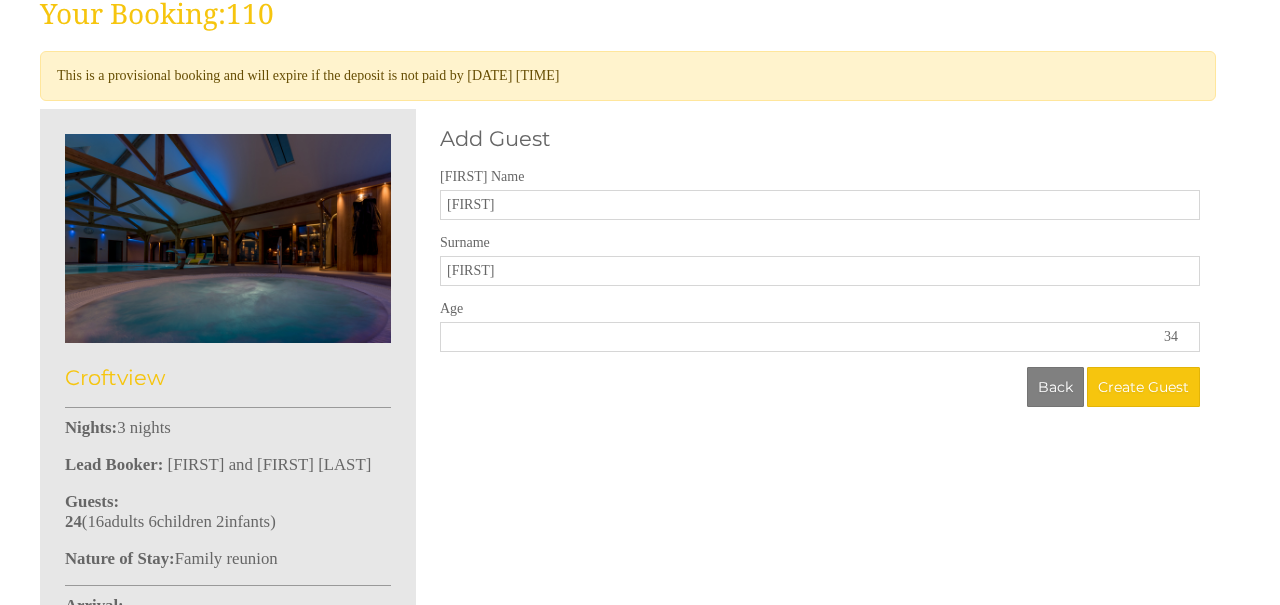 click on "34" at bounding box center (820, 337) 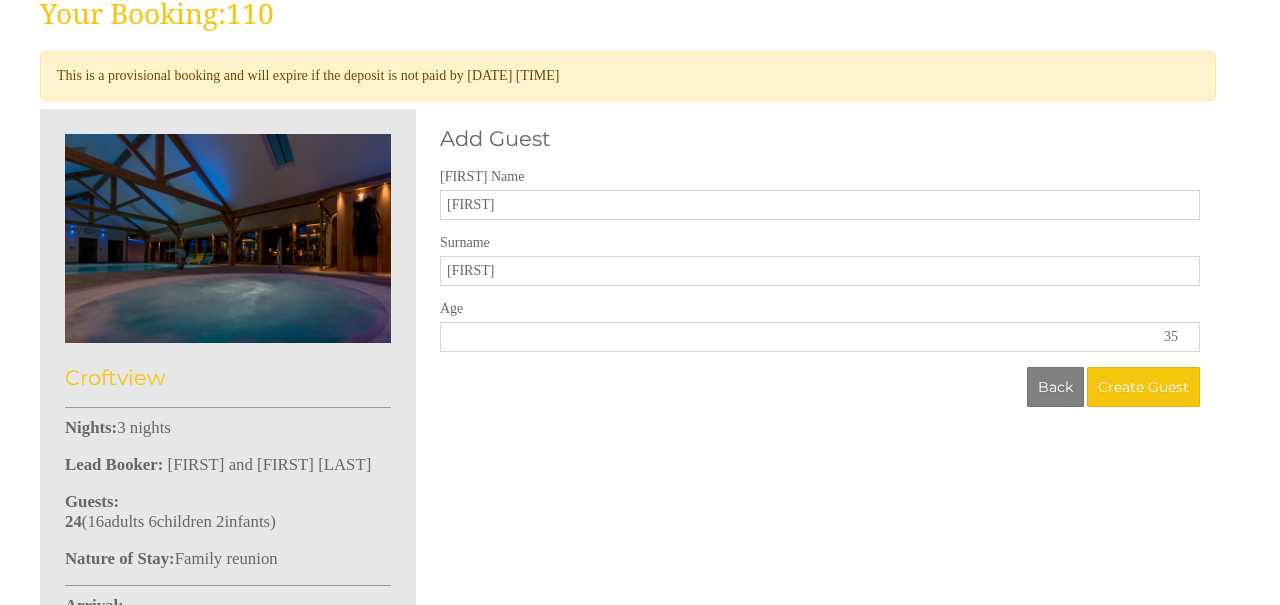 click on "35" at bounding box center (820, 337) 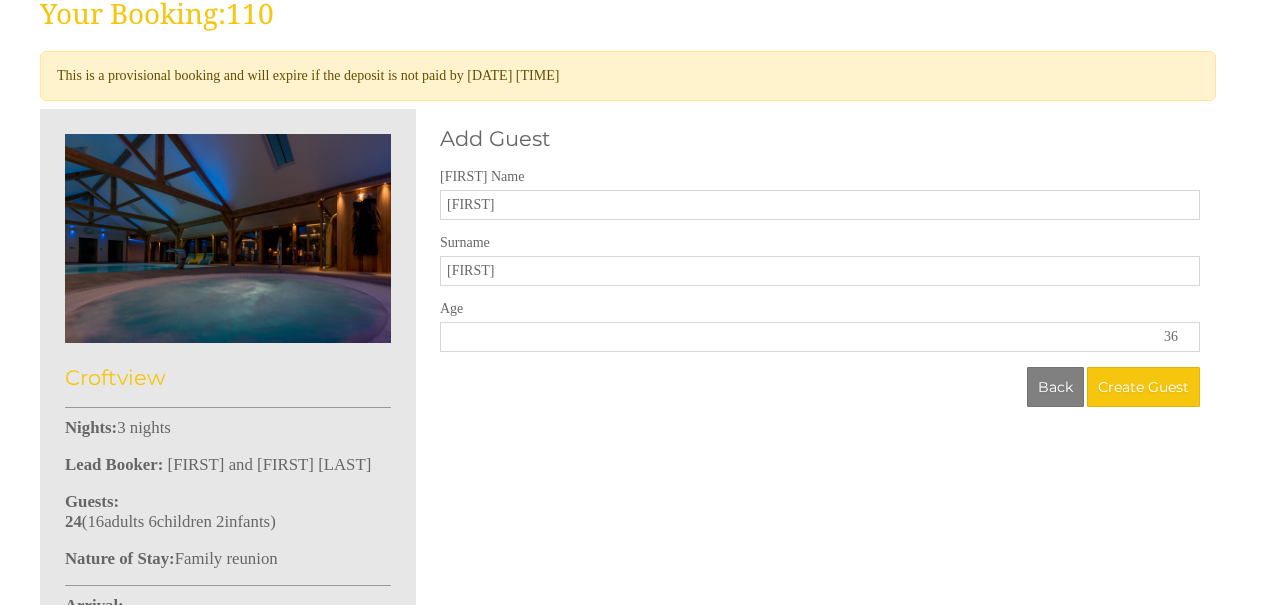 click on "36" at bounding box center [820, 337] 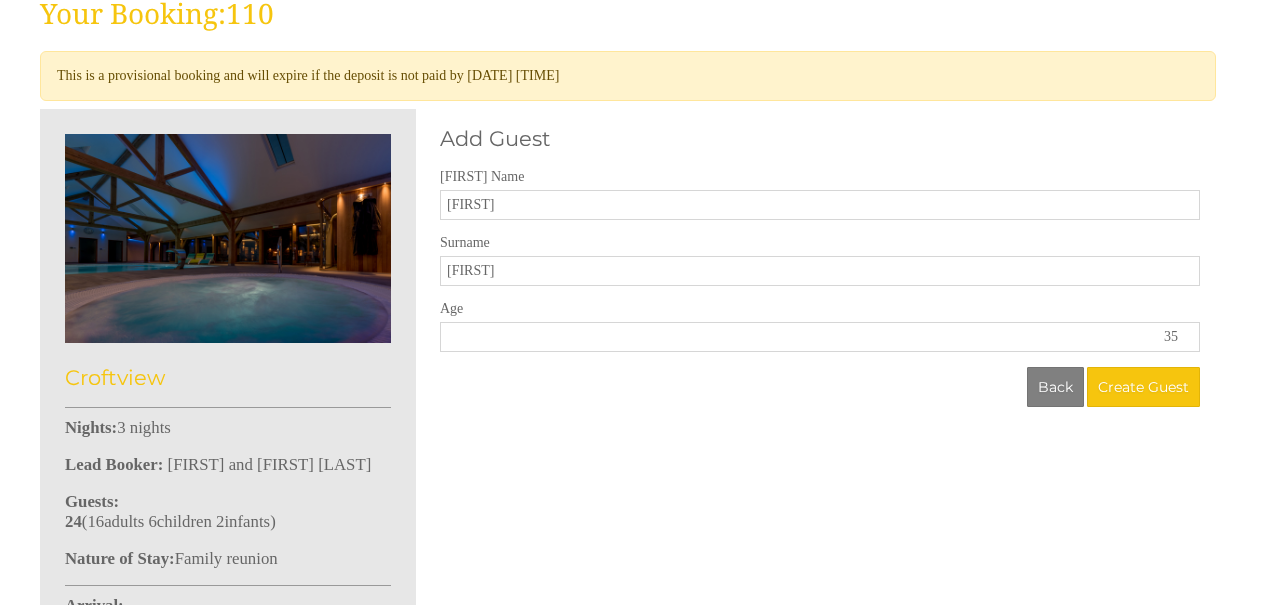 click on "35" at bounding box center [820, 337] 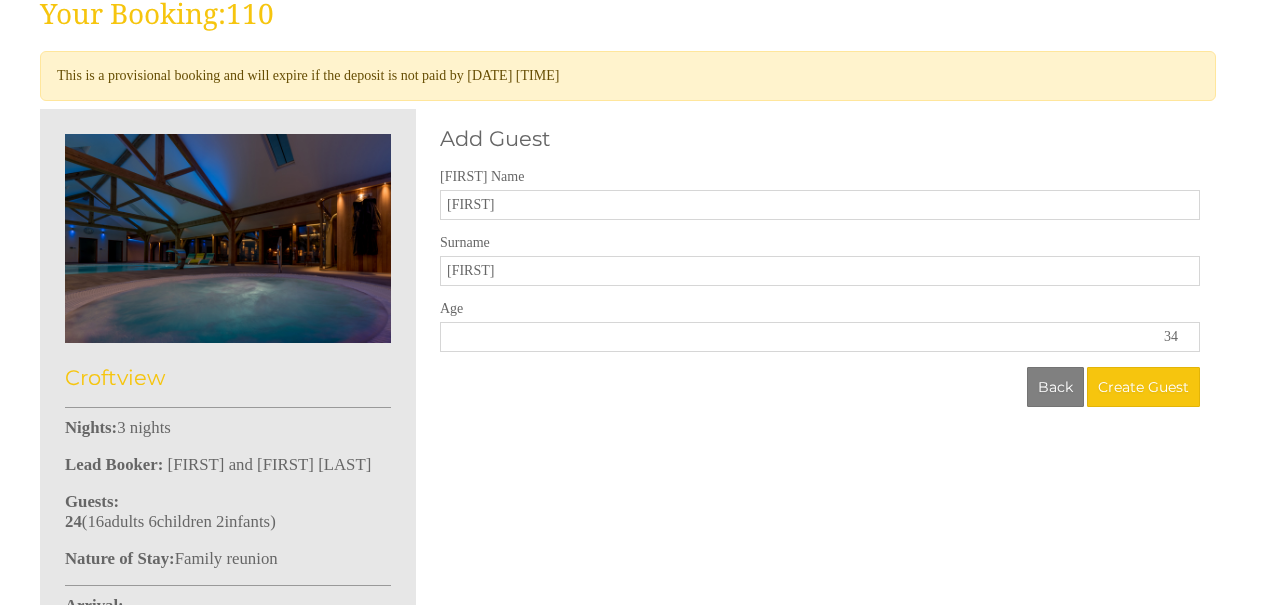 click on "34" at bounding box center [820, 337] 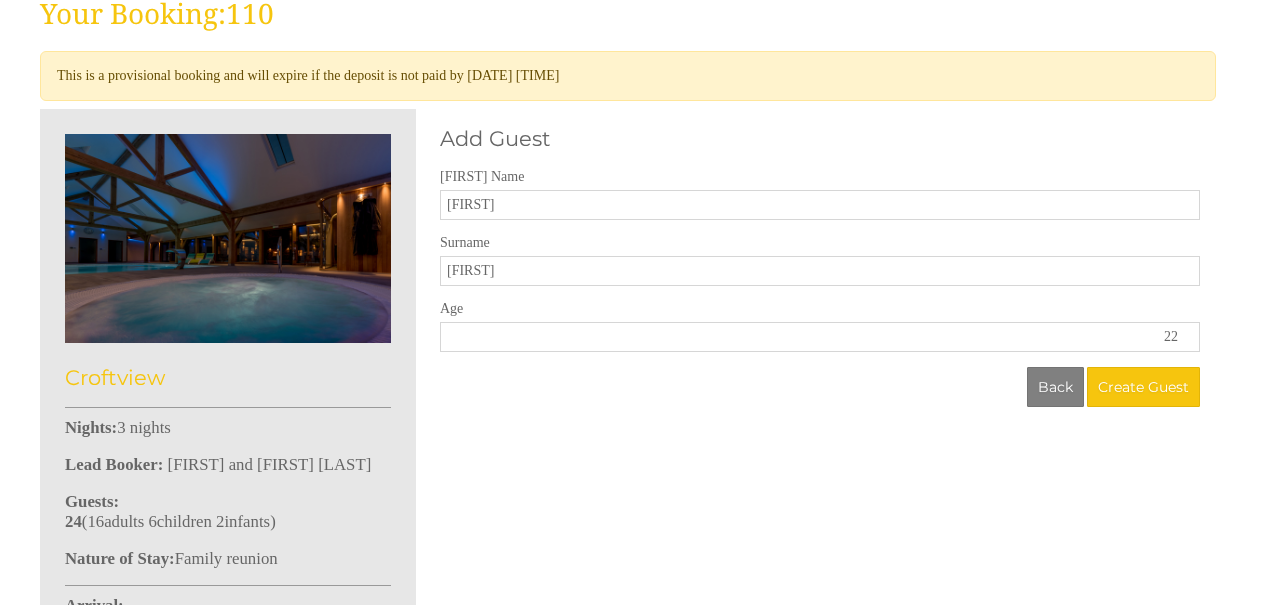 click on "22" at bounding box center [820, 337] 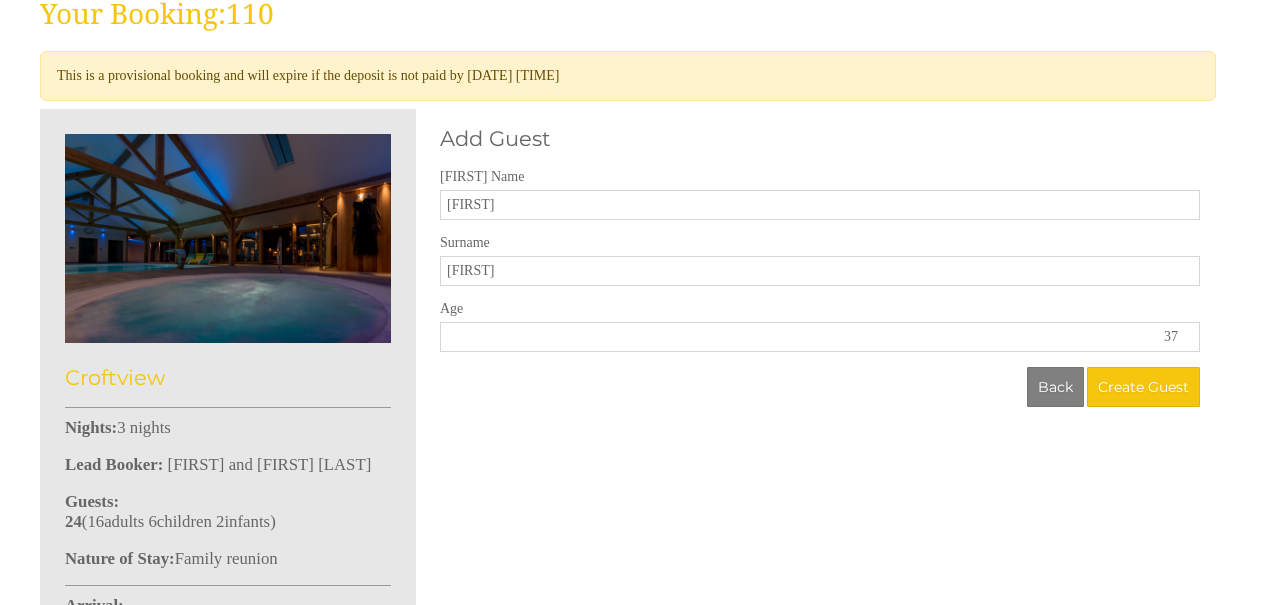 click on "37" at bounding box center [820, 337] 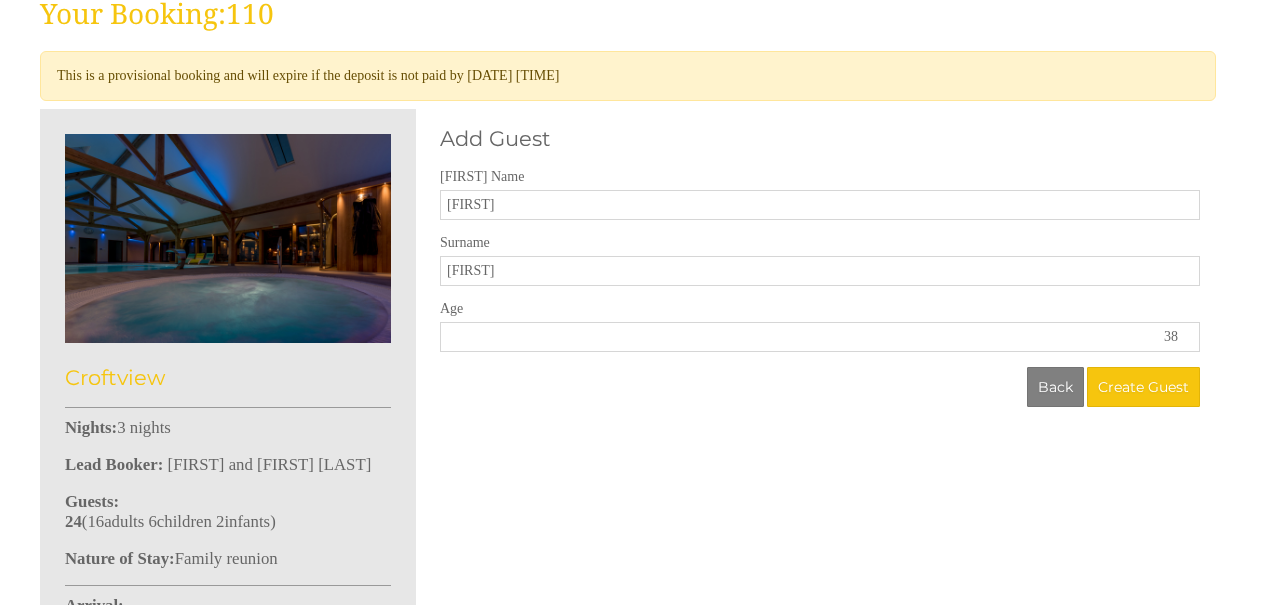 click on "38" at bounding box center [820, 337] 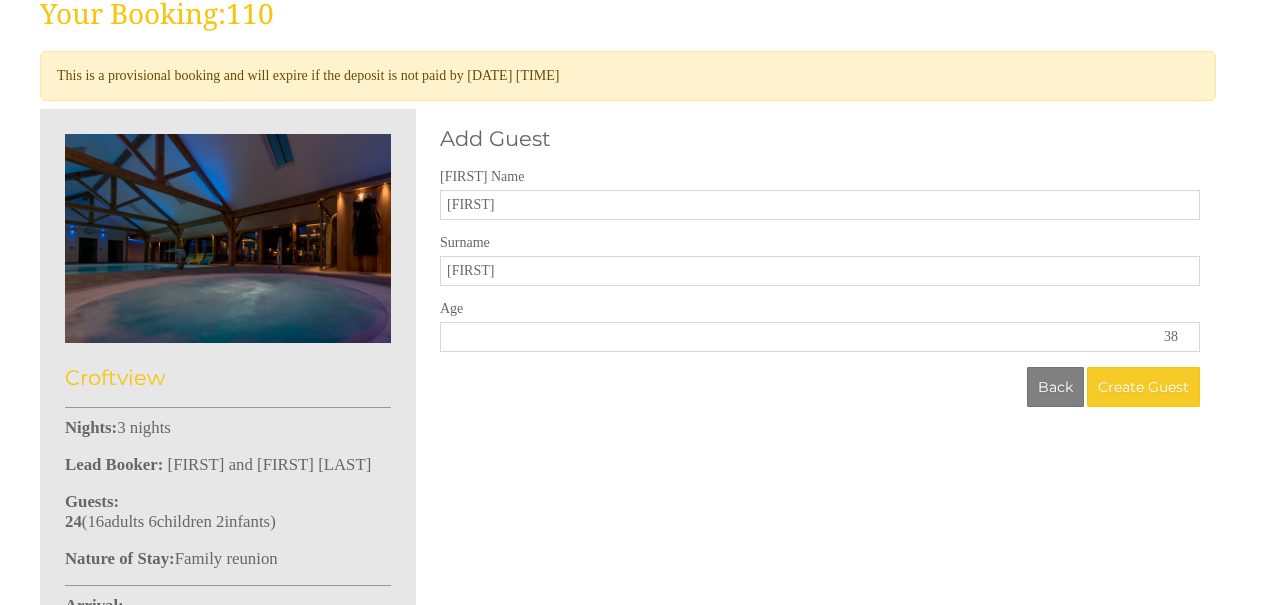click on "Create Guest" at bounding box center (1143, 387) 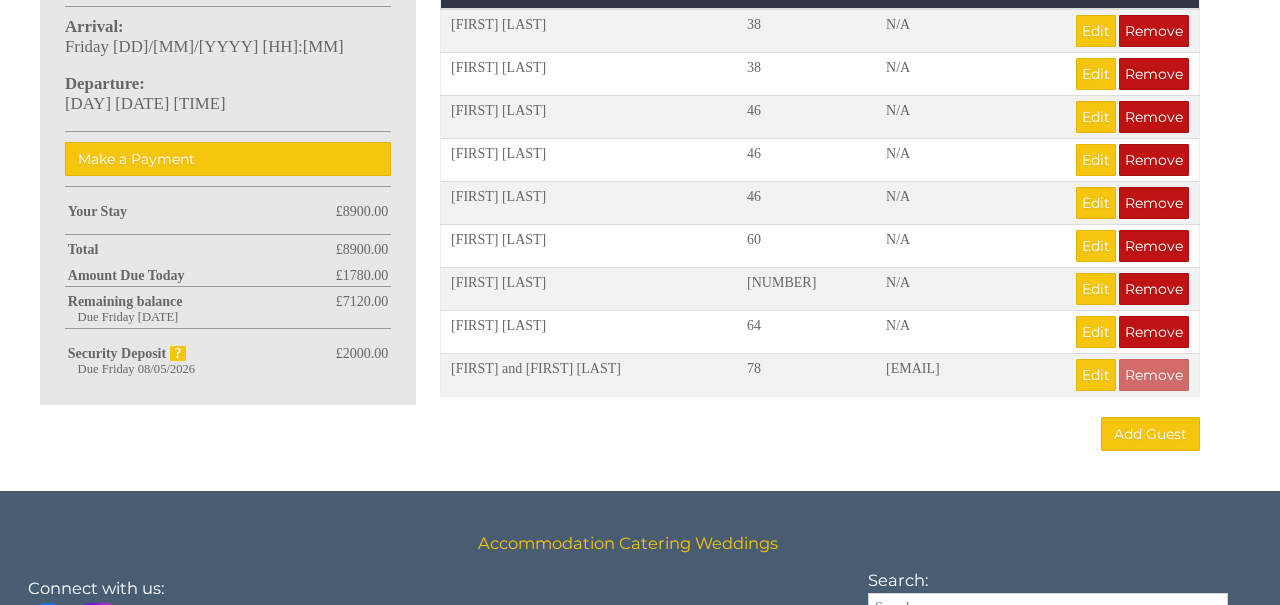 scroll, scrollTop: 1110, scrollLeft: 0, axis: vertical 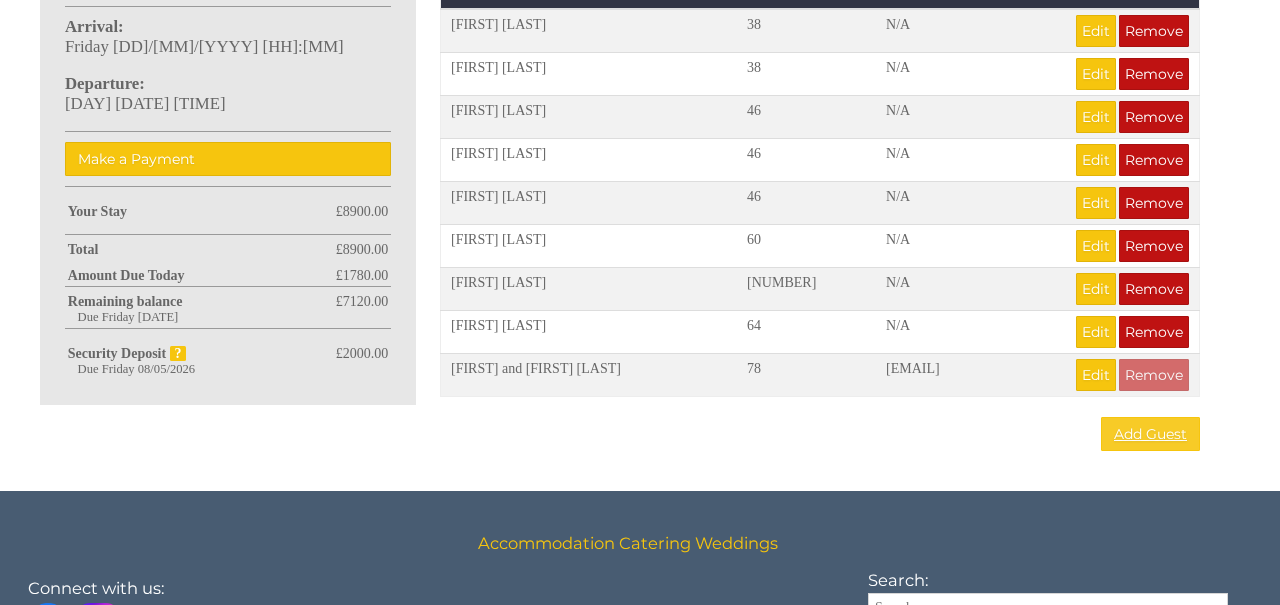click on "Add Guest" at bounding box center (1150, 434) 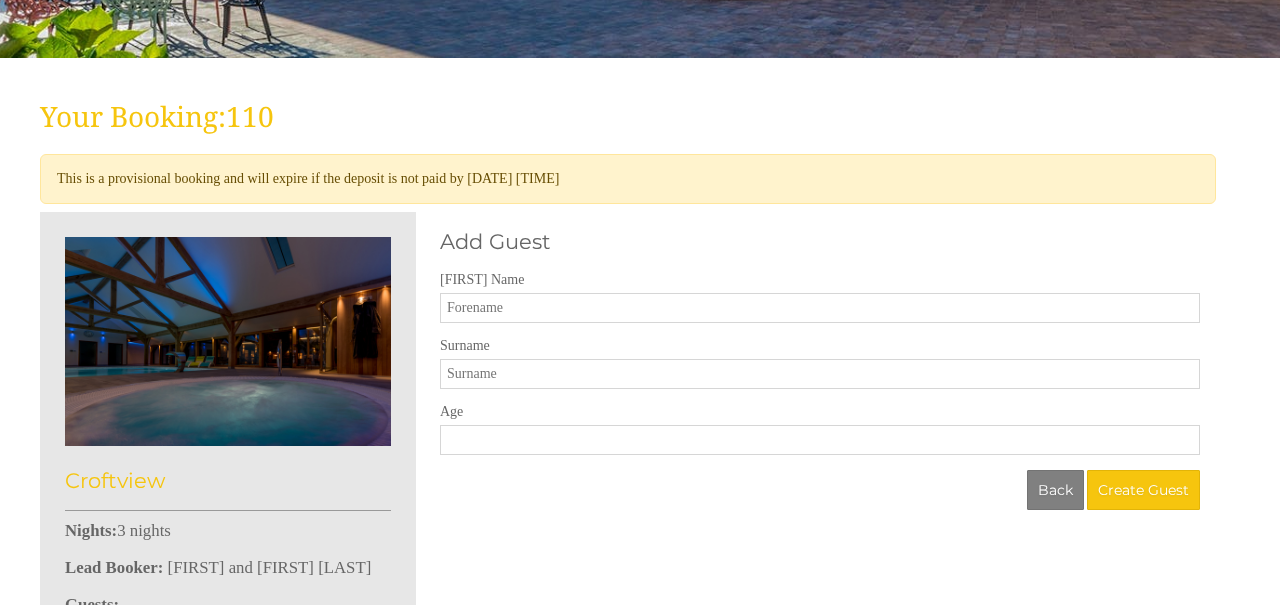 scroll, scrollTop: 429, scrollLeft: 0, axis: vertical 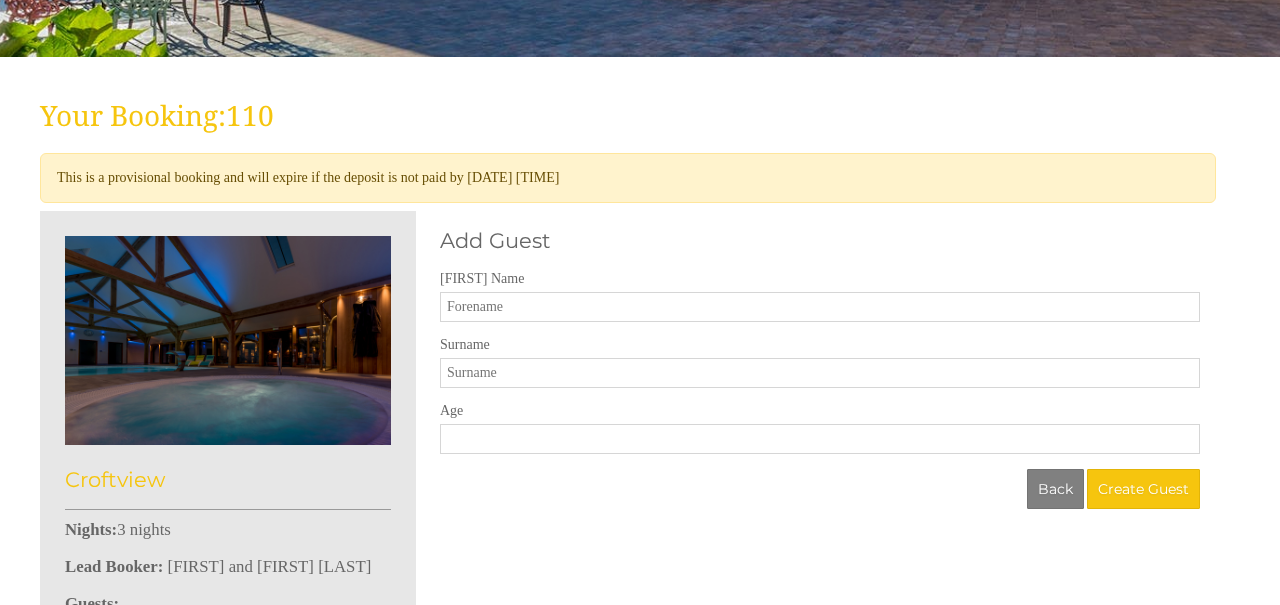 click on "[FIRST] Name" at bounding box center [820, 307] 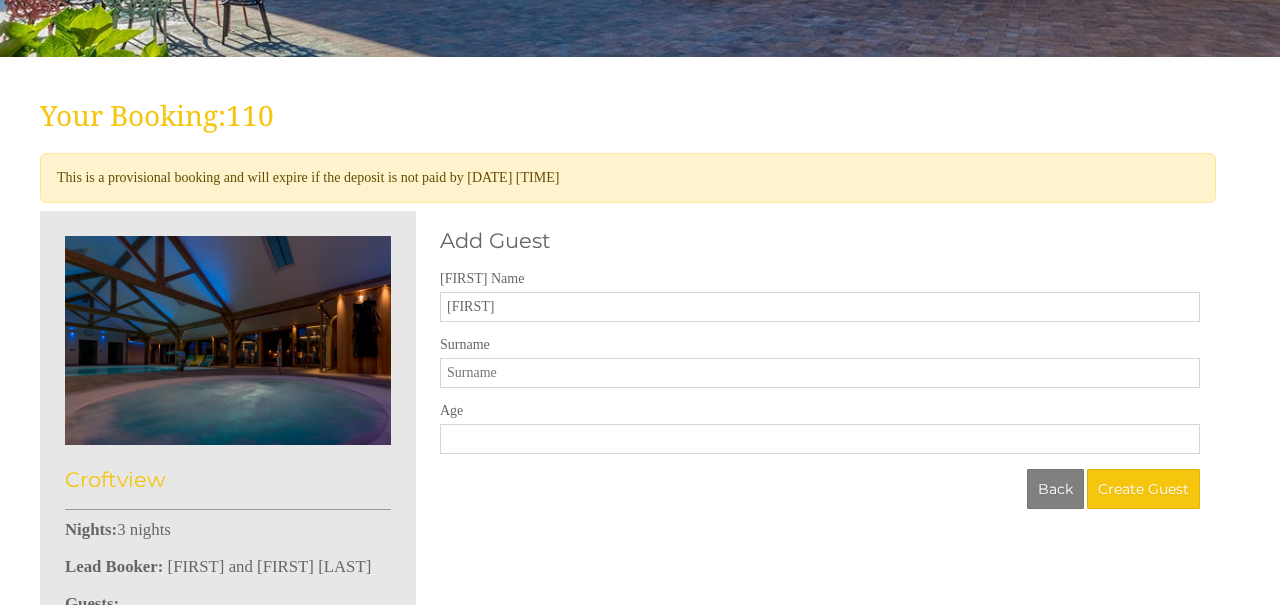 type on "[FIRST]" 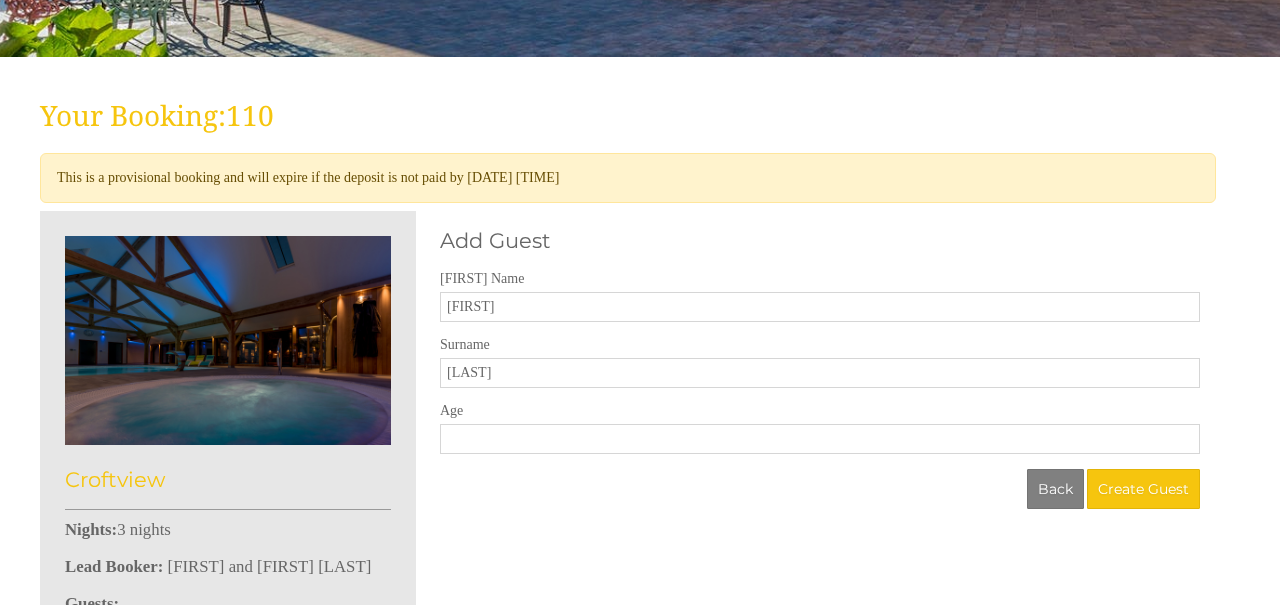 type on "[LAST]" 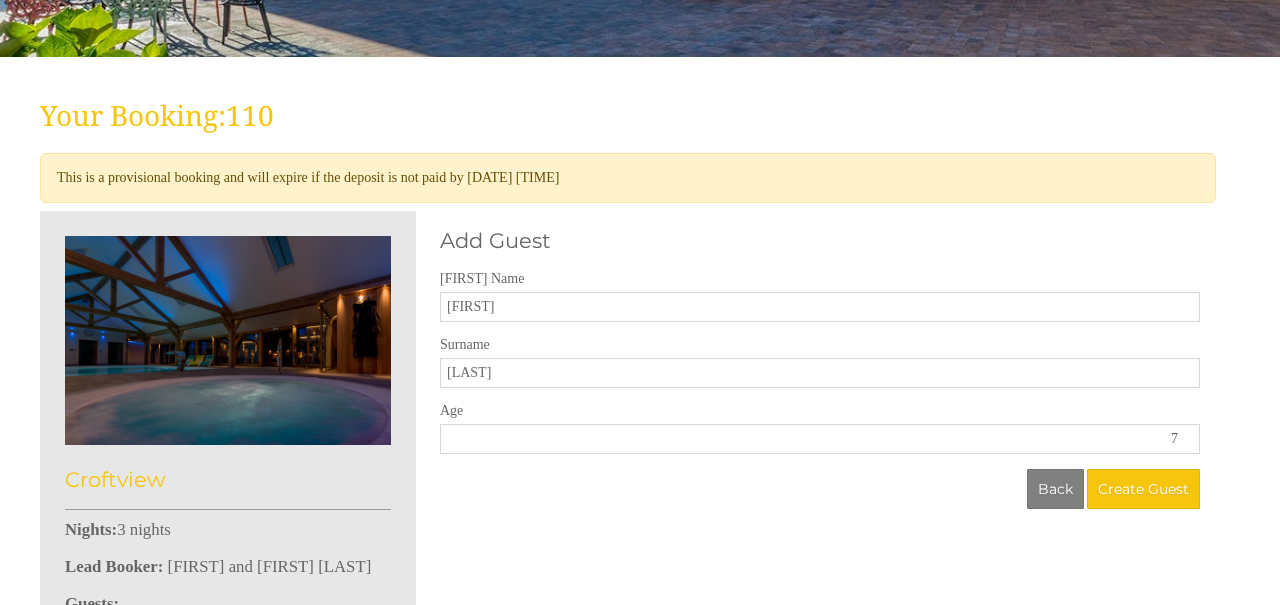 click on "7" at bounding box center (820, 439) 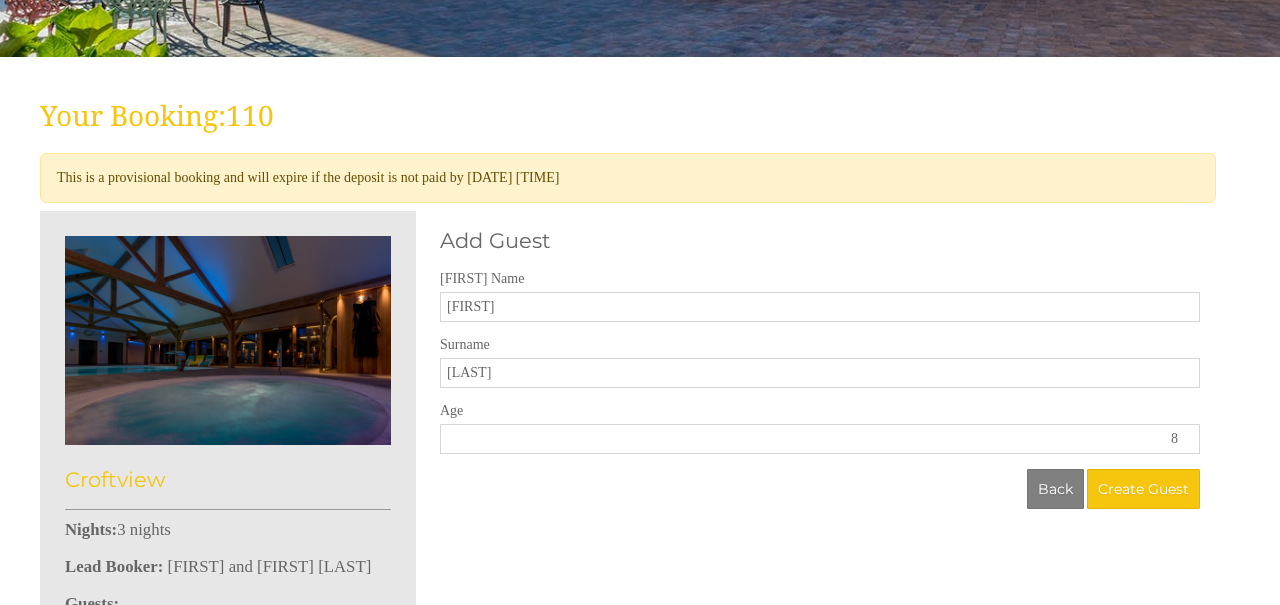 click on "8" at bounding box center [820, 439] 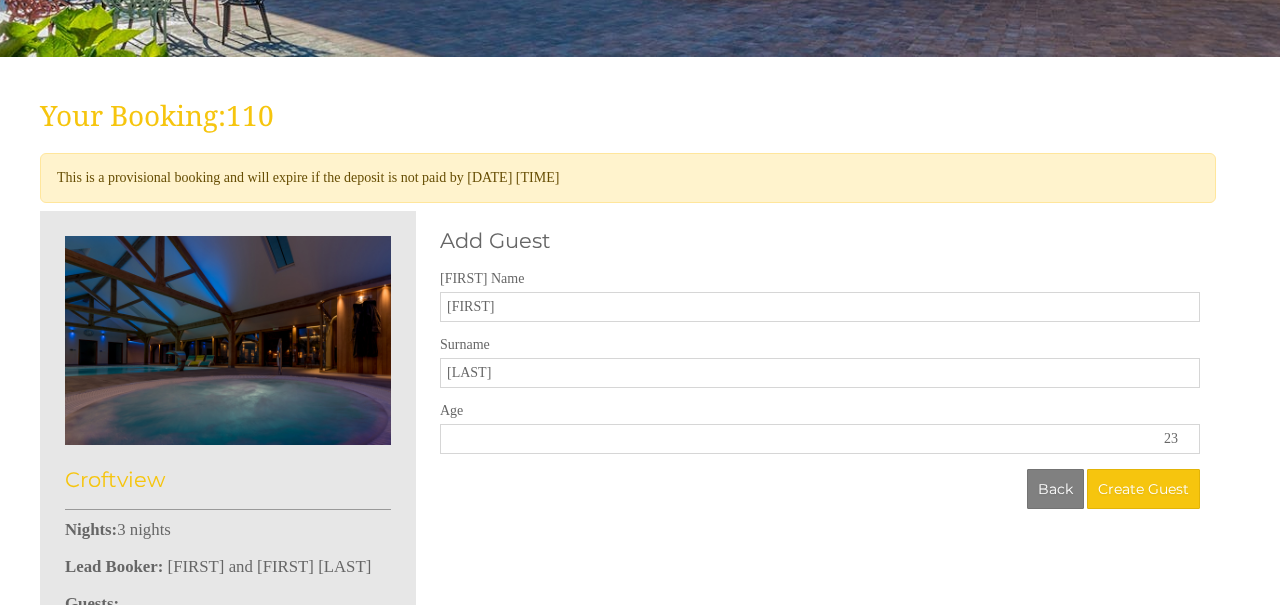 click on "23" at bounding box center (820, 439) 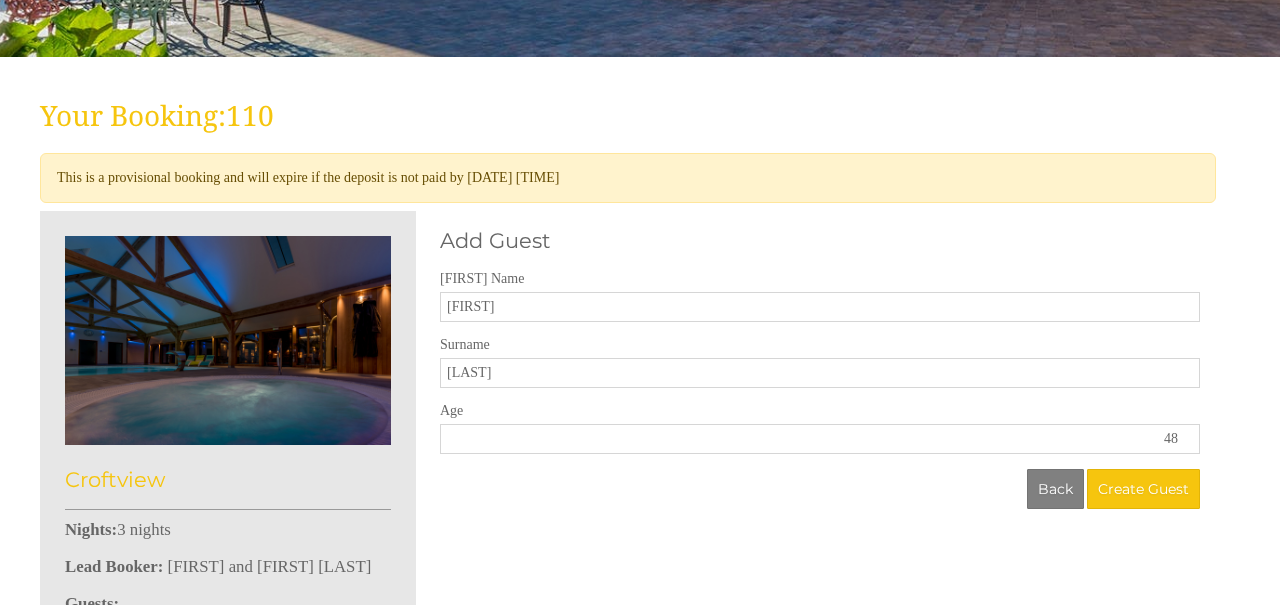click on "48" at bounding box center [820, 439] 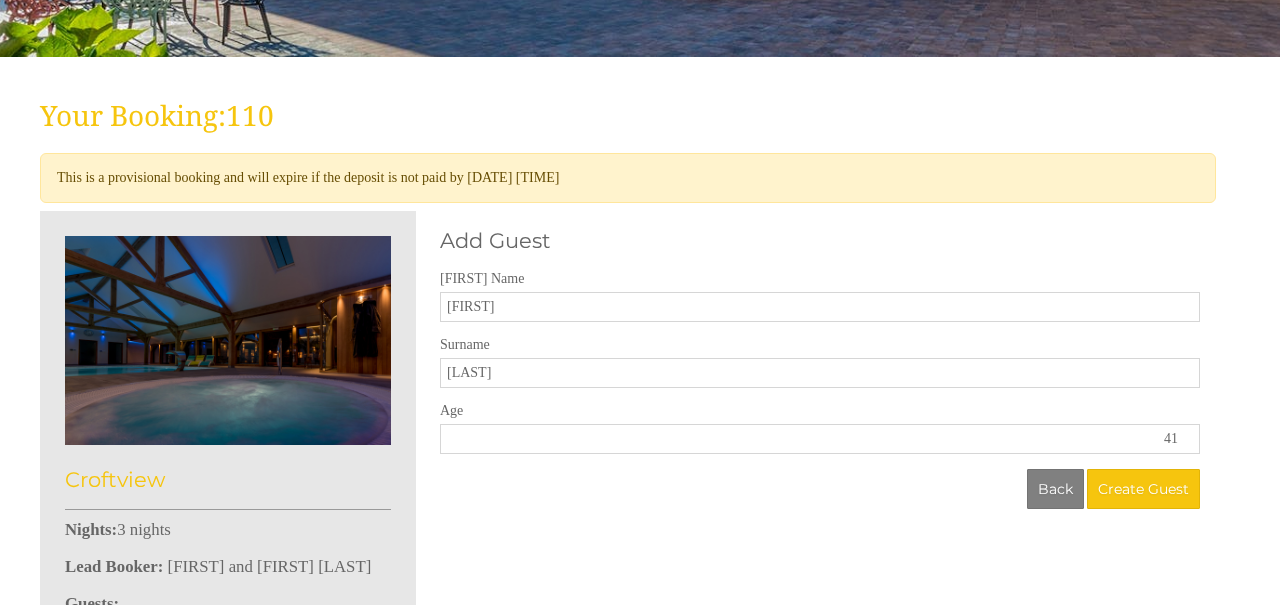 click on "41" at bounding box center [820, 439] 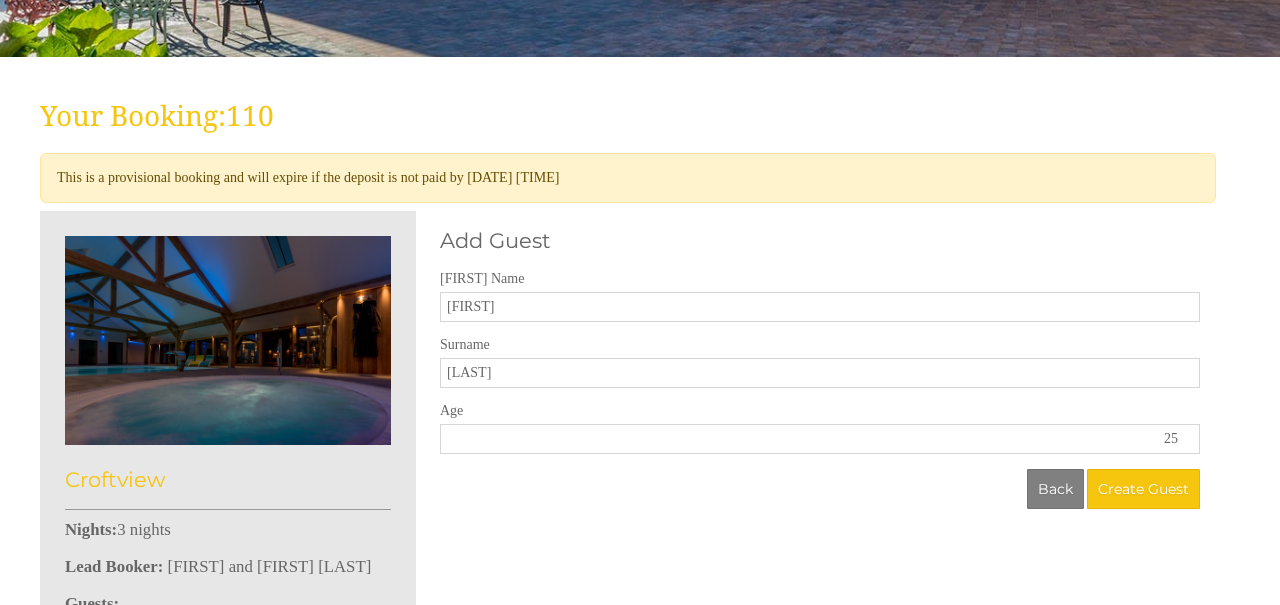 click on "25" at bounding box center (820, 439) 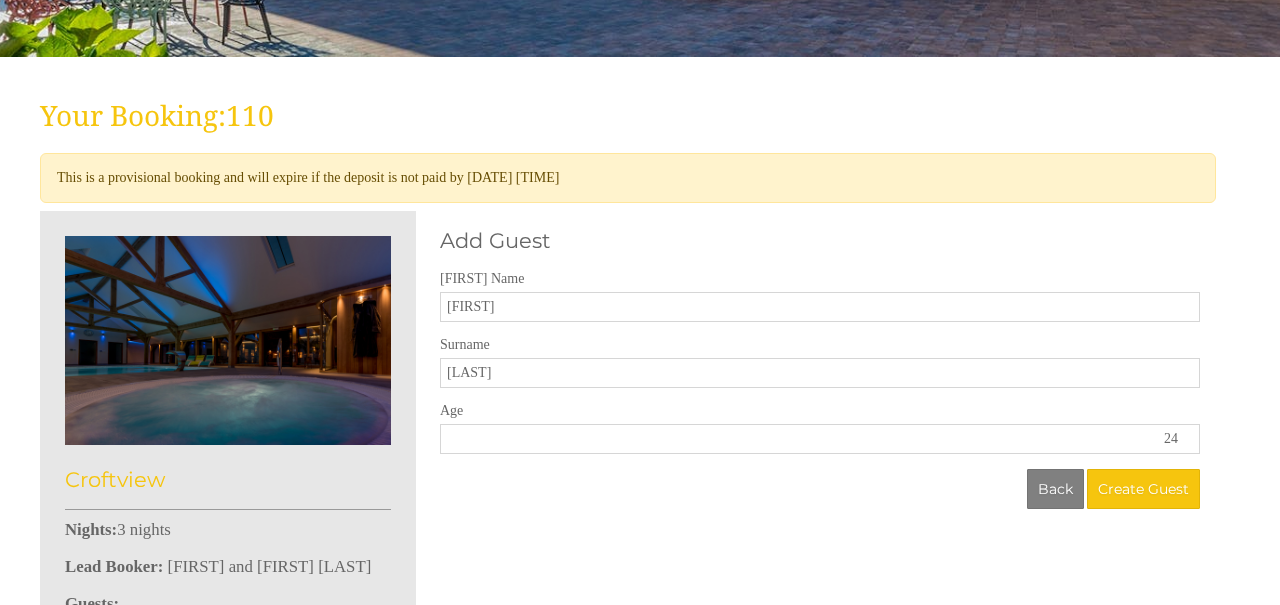click on "24" at bounding box center [820, 439] 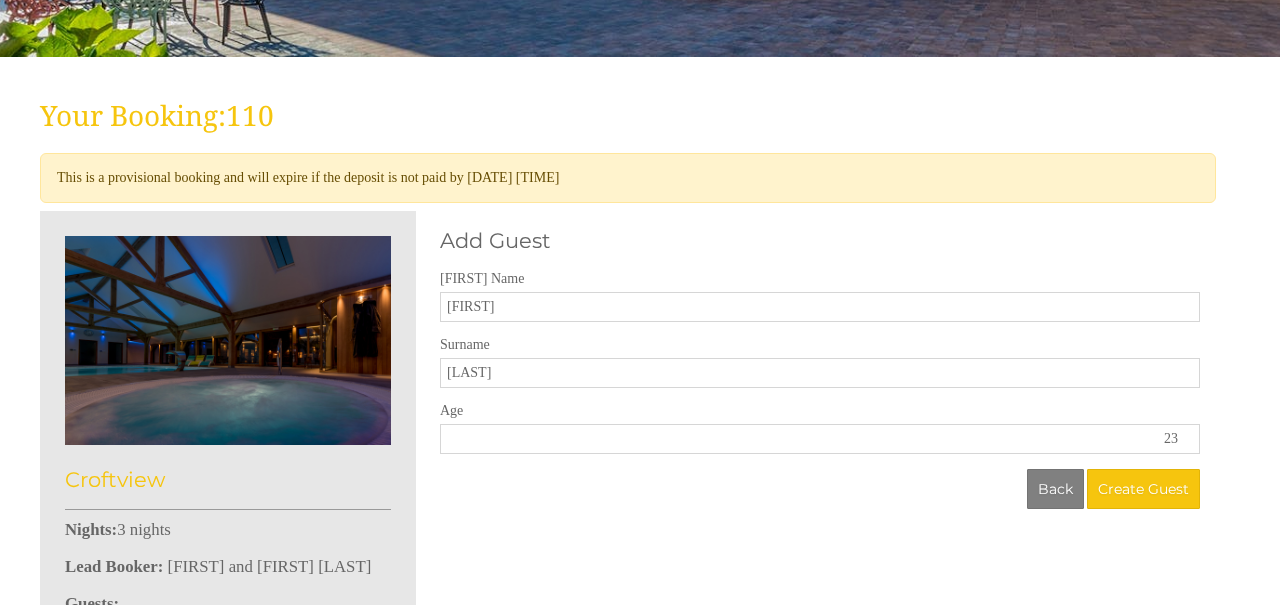 click on "23" at bounding box center [820, 439] 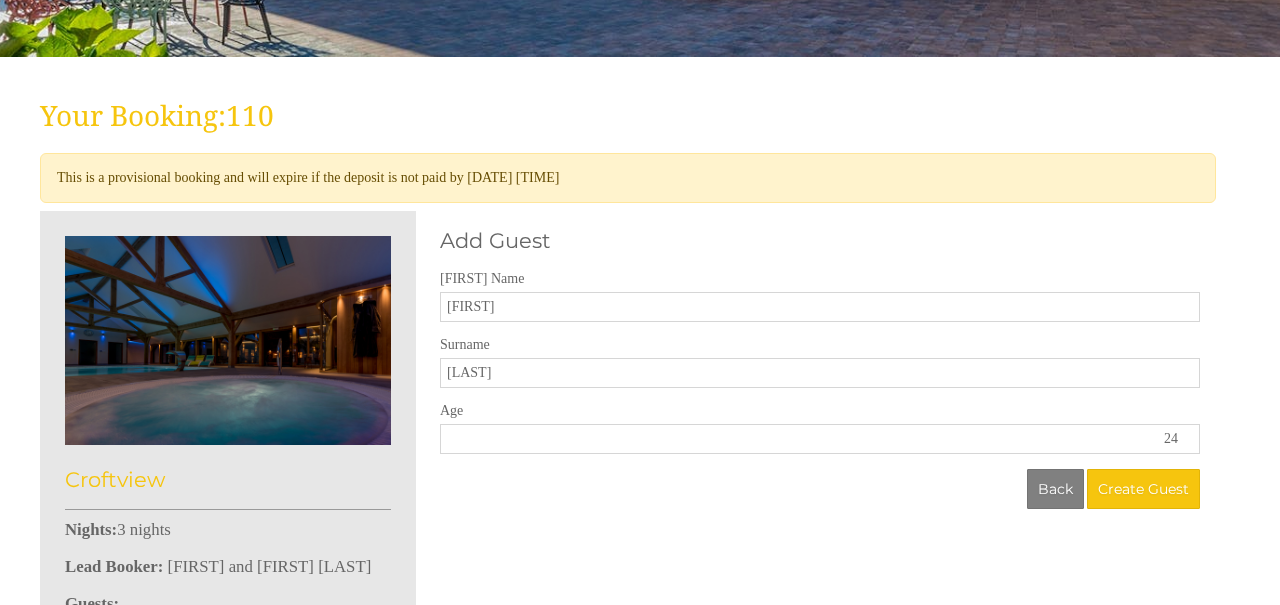 click on "24" at bounding box center (820, 439) 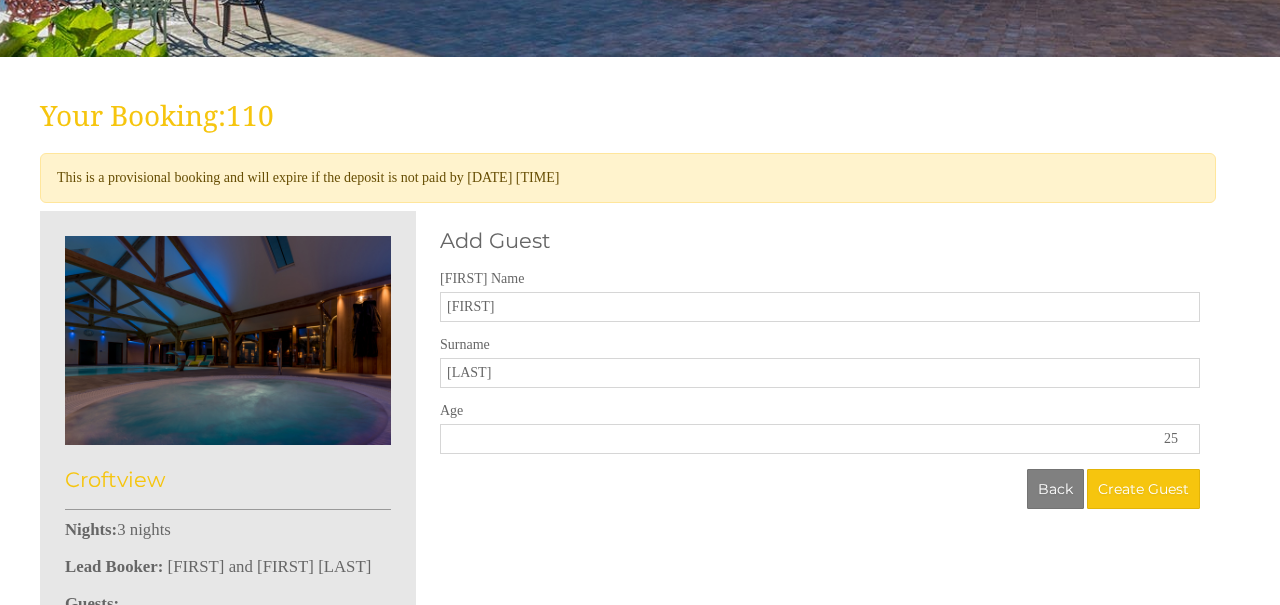 click on "25" at bounding box center (820, 439) 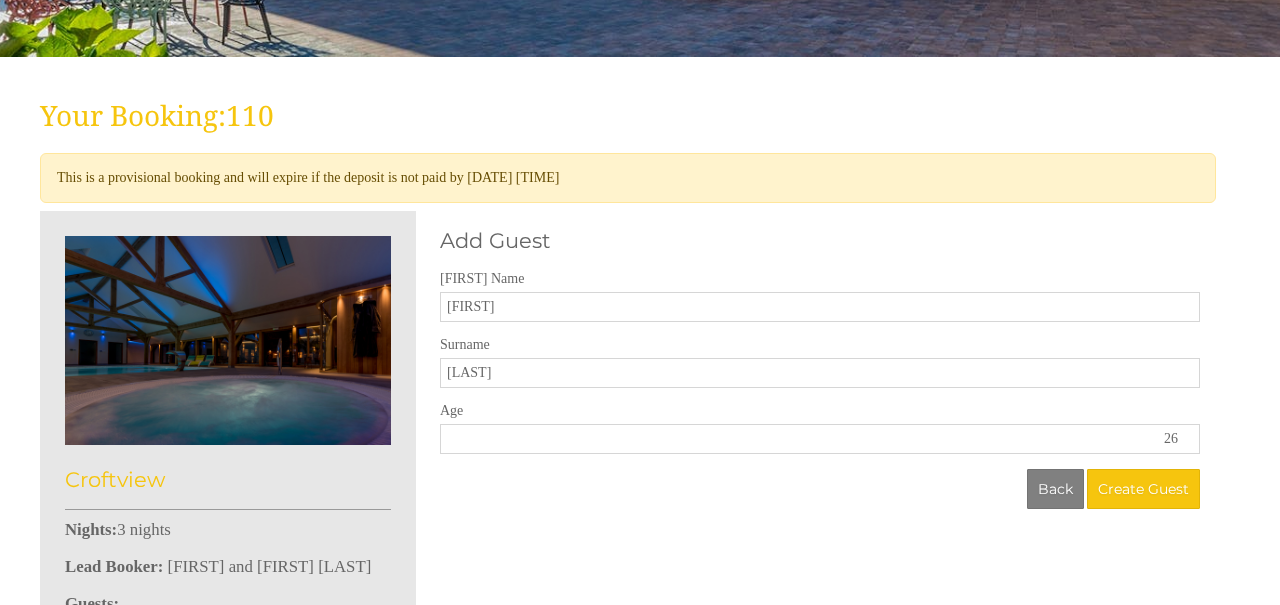 click on "26" at bounding box center (820, 439) 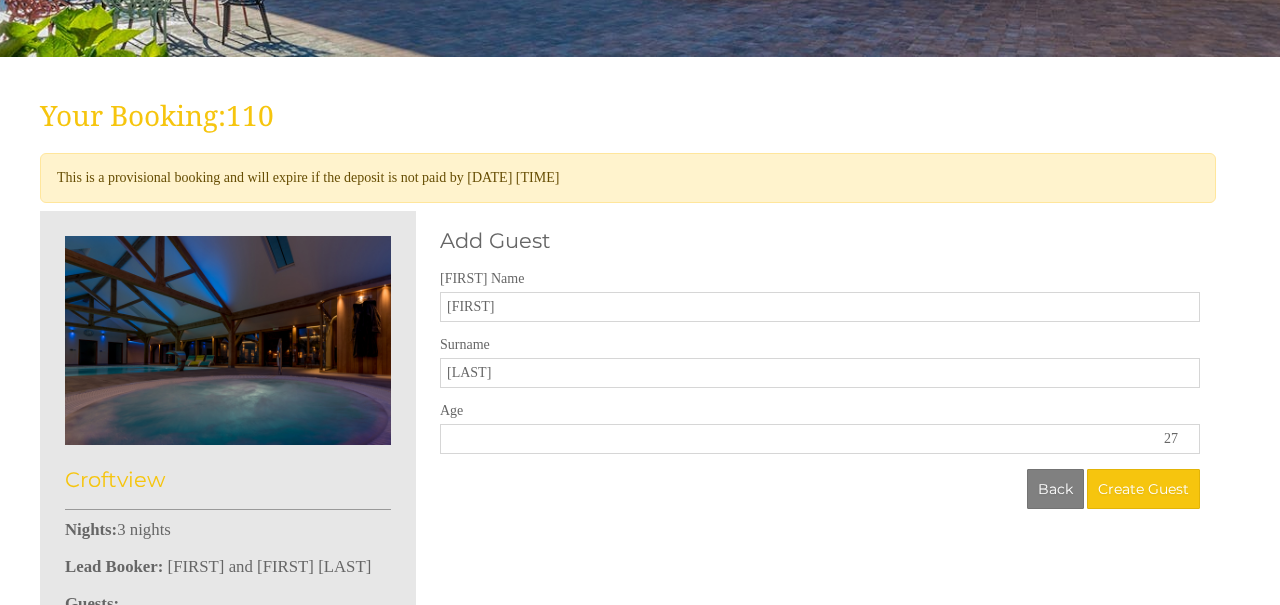 click on "27" at bounding box center [820, 439] 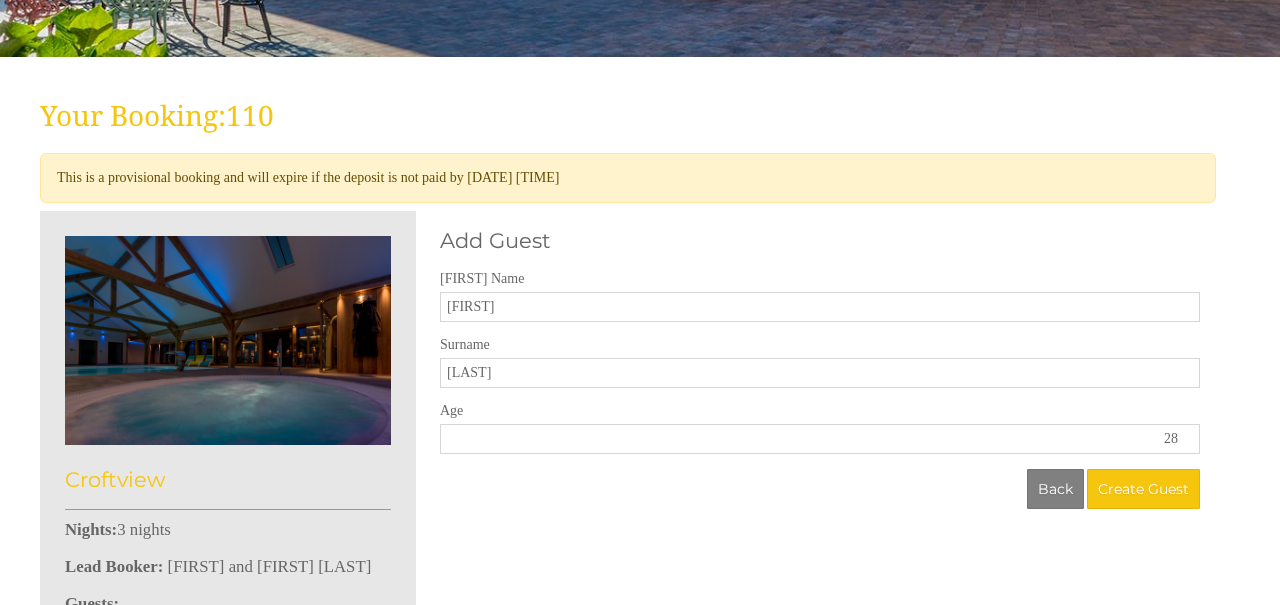 click on "28" at bounding box center (820, 439) 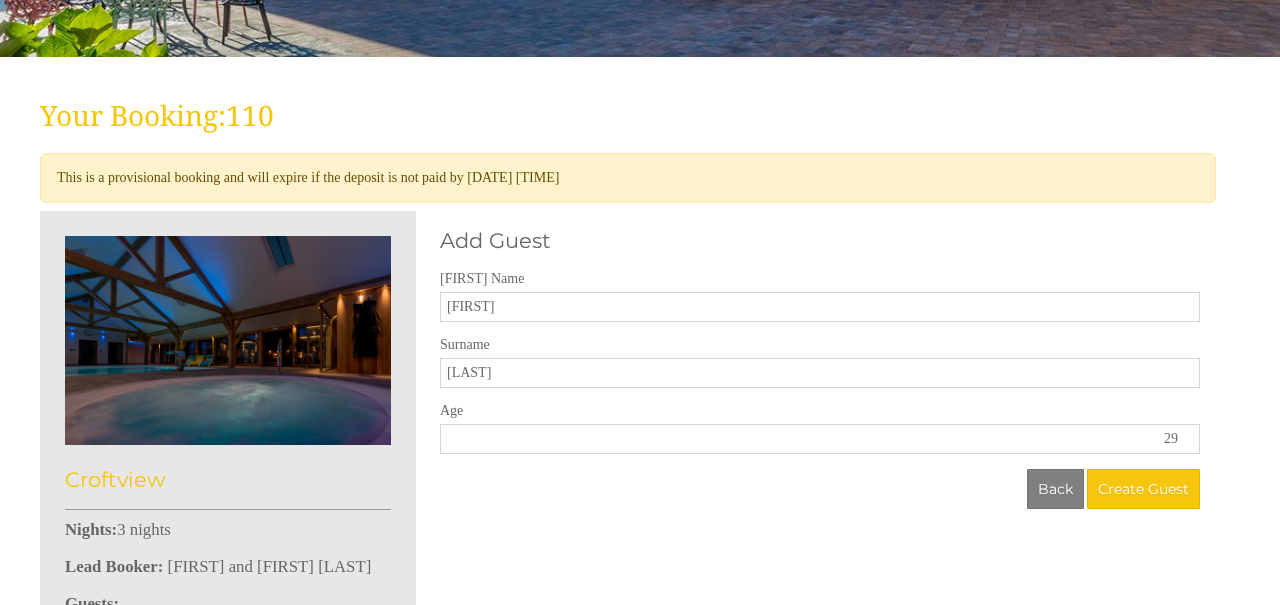 click on "29" at bounding box center (820, 439) 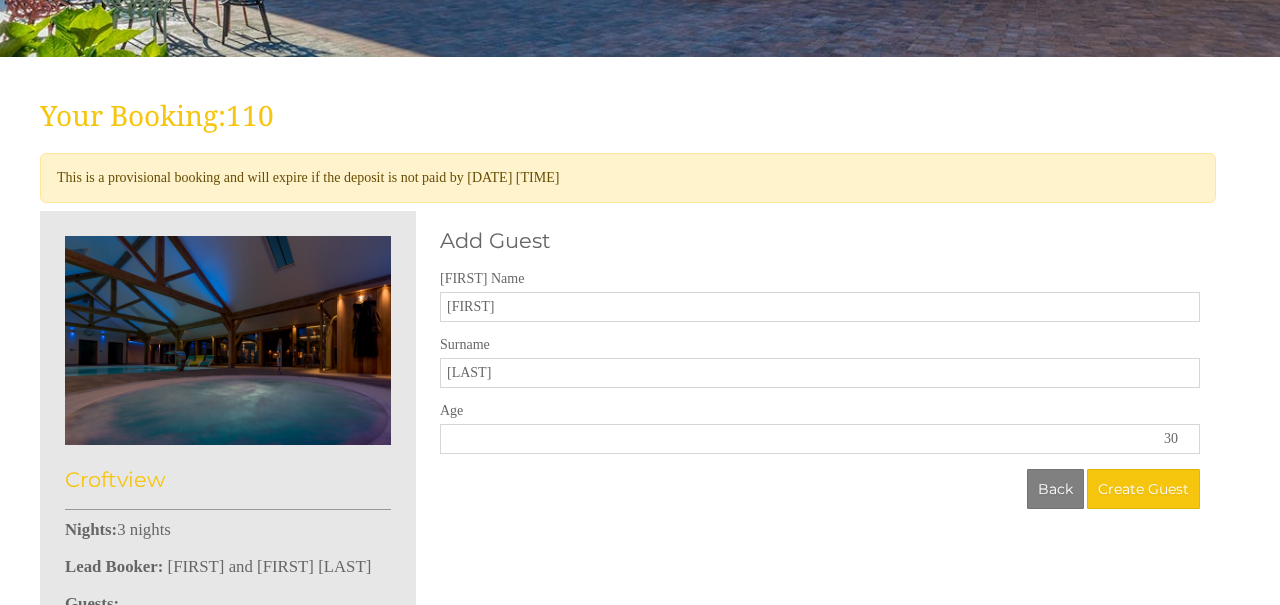 click on "30" at bounding box center [820, 439] 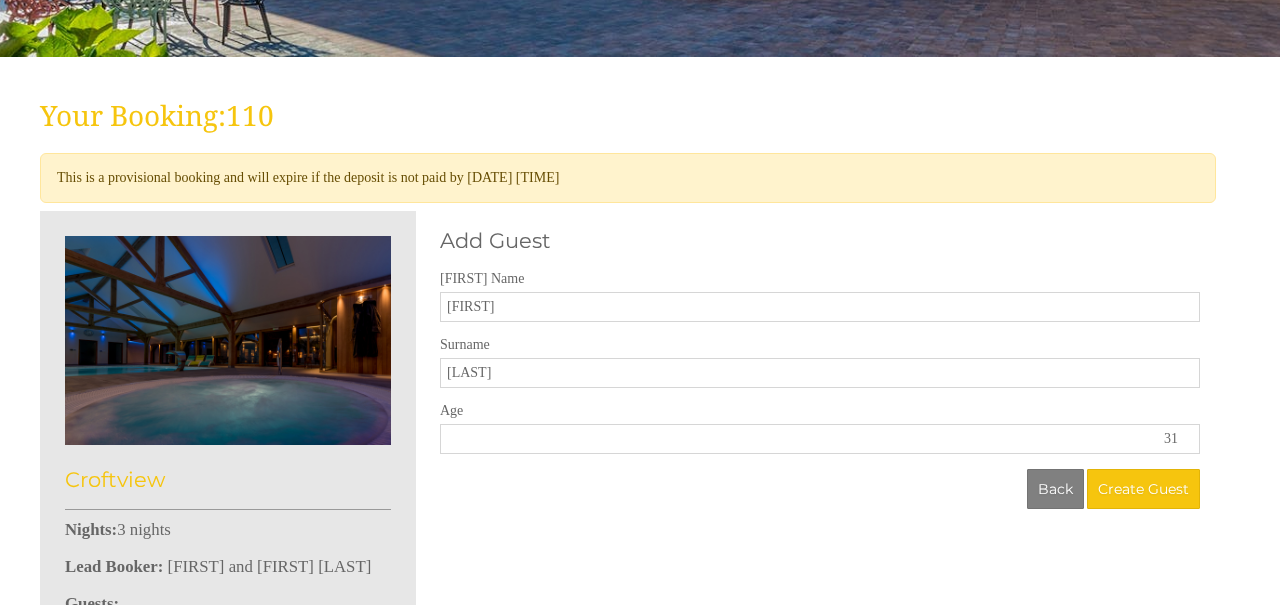 click on "31" at bounding box center (820, 439) 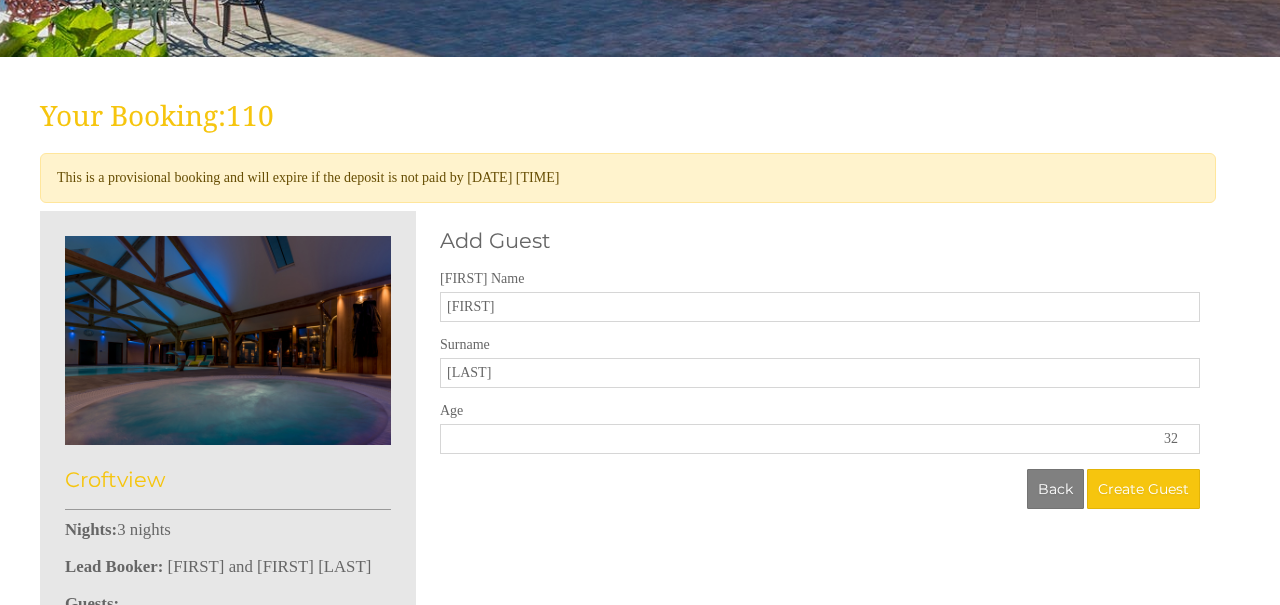click on "32" at bounding box center (820, 439) 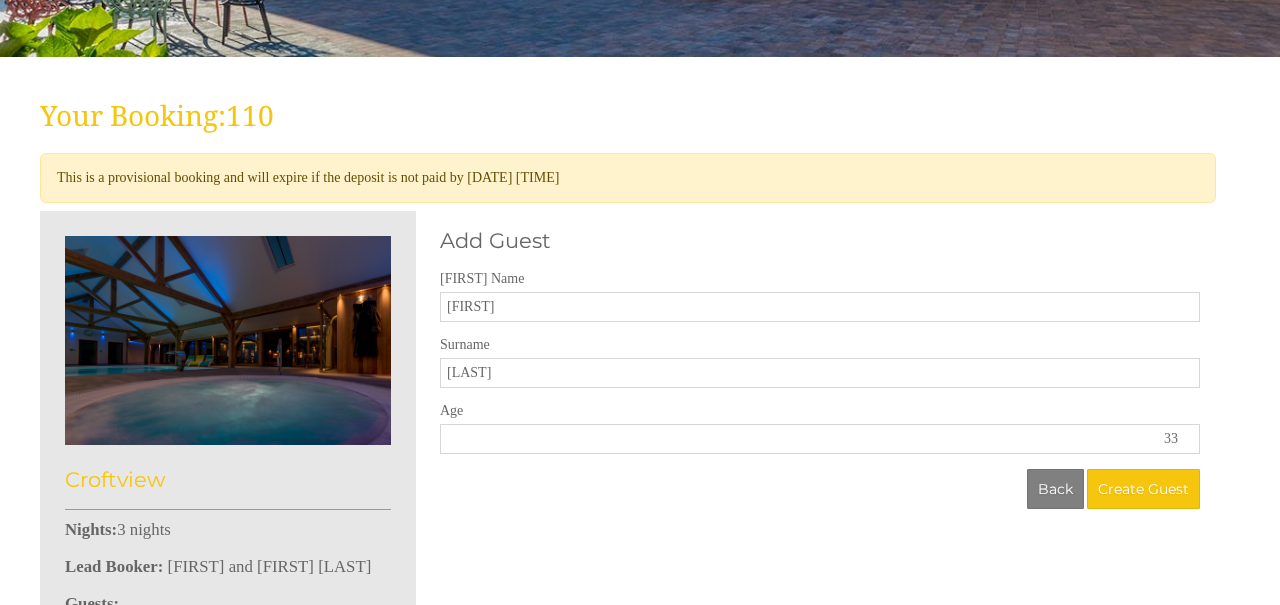 click on "33" at bounding box center (820, 439) 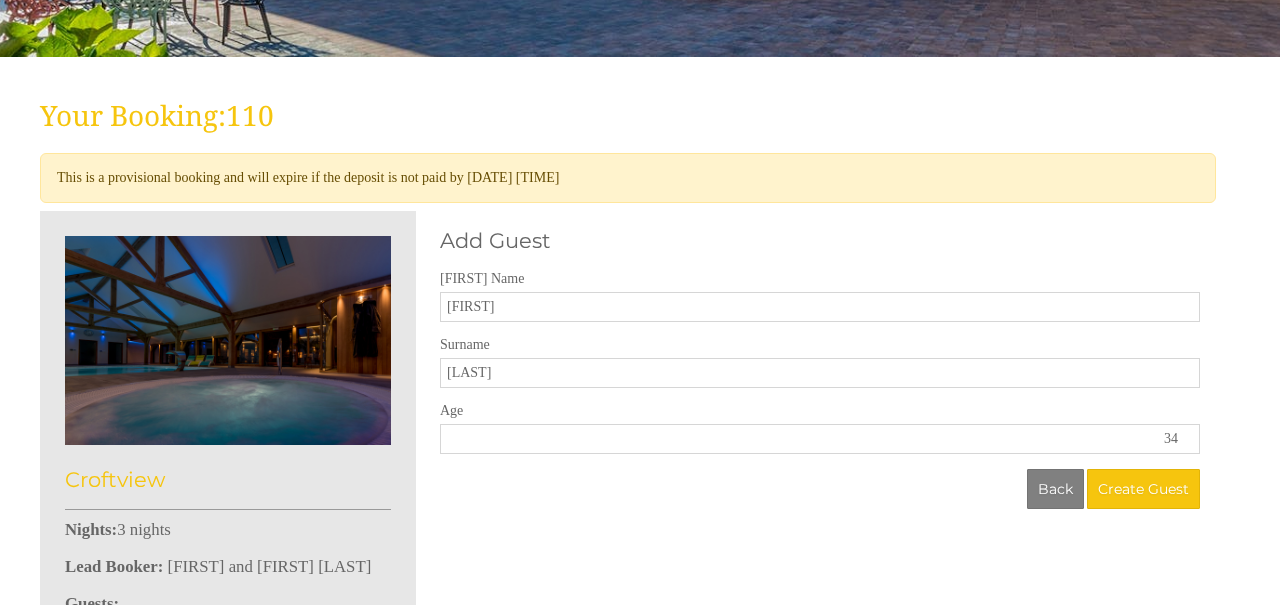 click on "34" at bounding box center (820, 439) 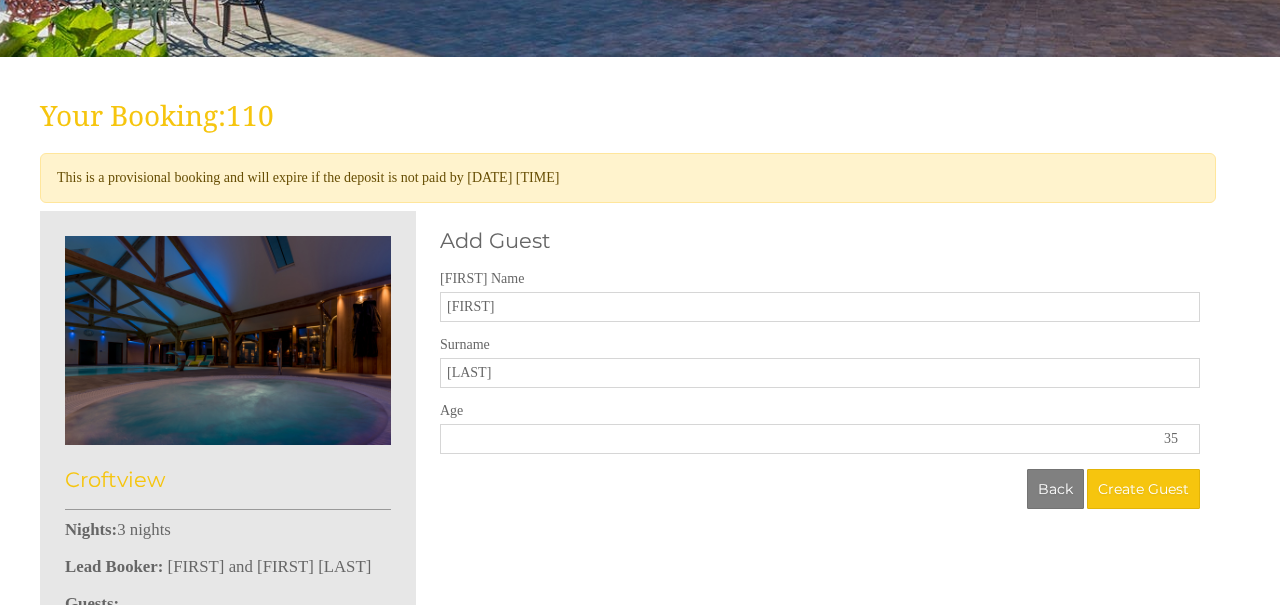 click on "35" at bounding box center [820, 439] 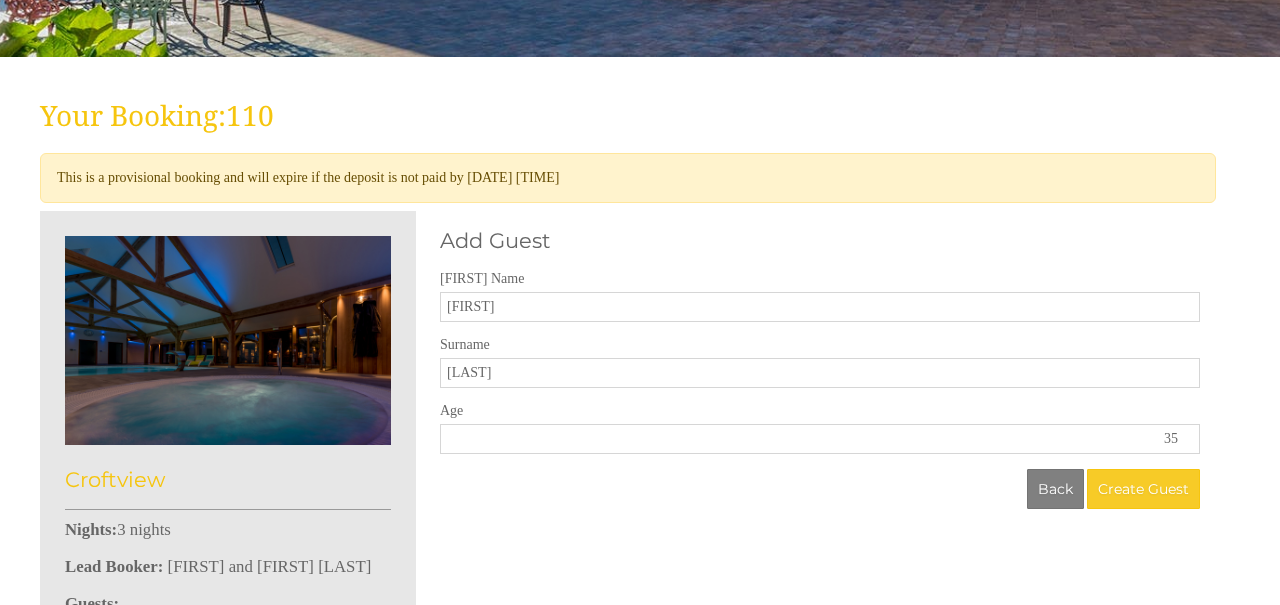 click on "Create Guest" at bounding box center (1143, 489) 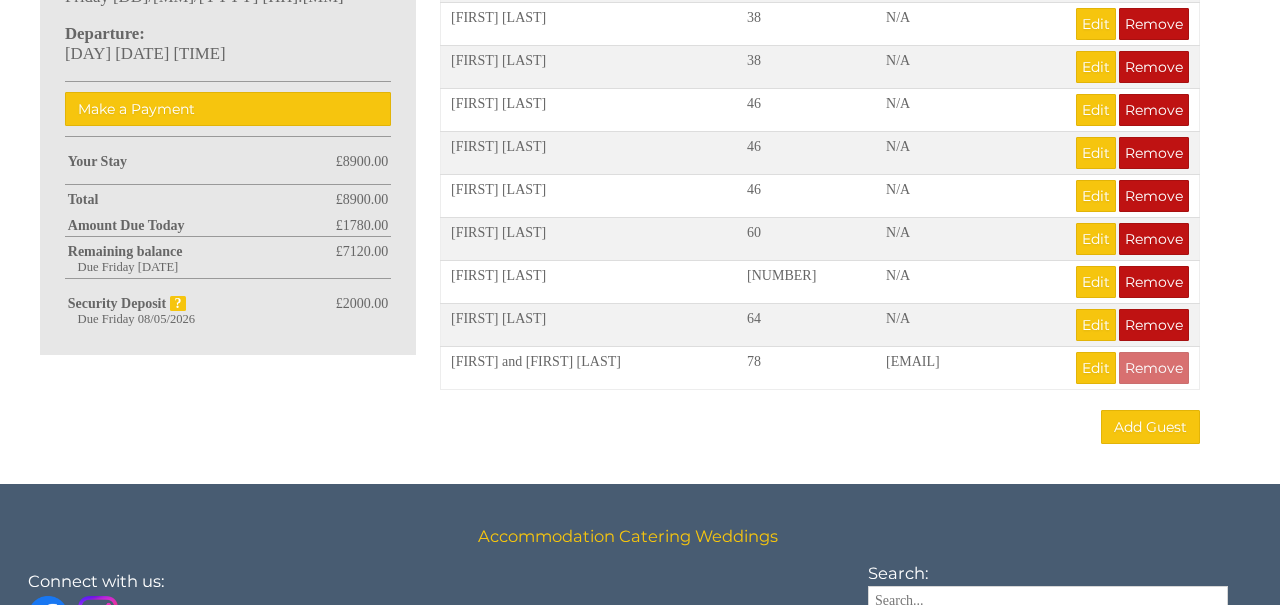 scroll, scrollTop: 1156, scrollLeft: 0, axis: vertical 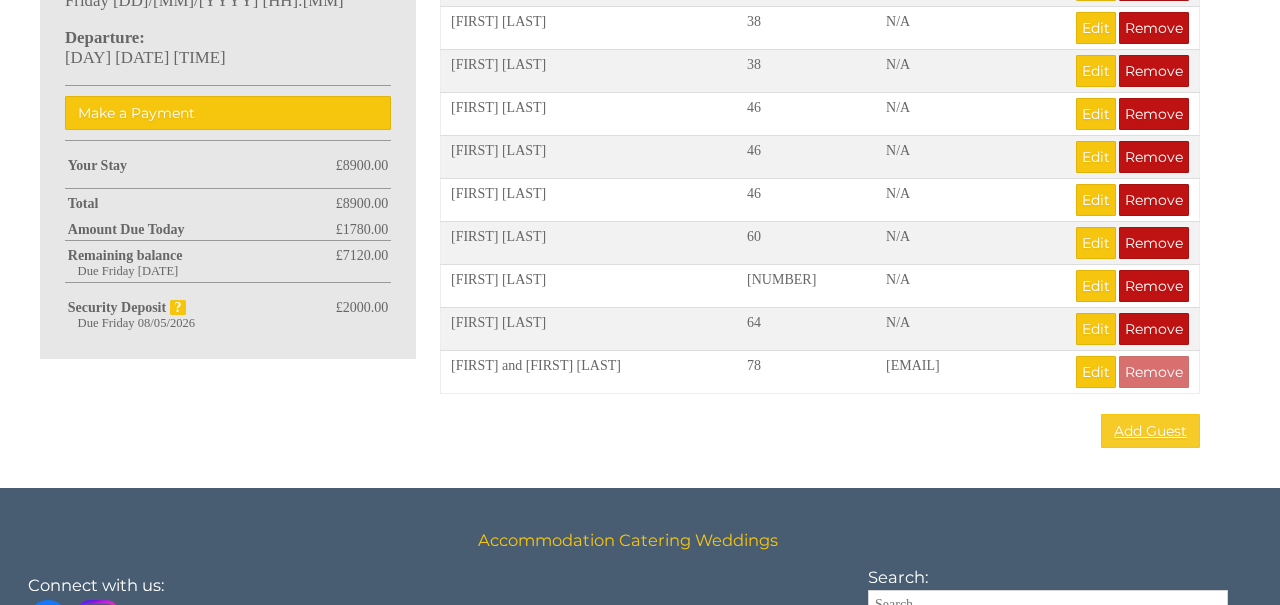 click on "Add Guest" at bounding box center (1150, 431) 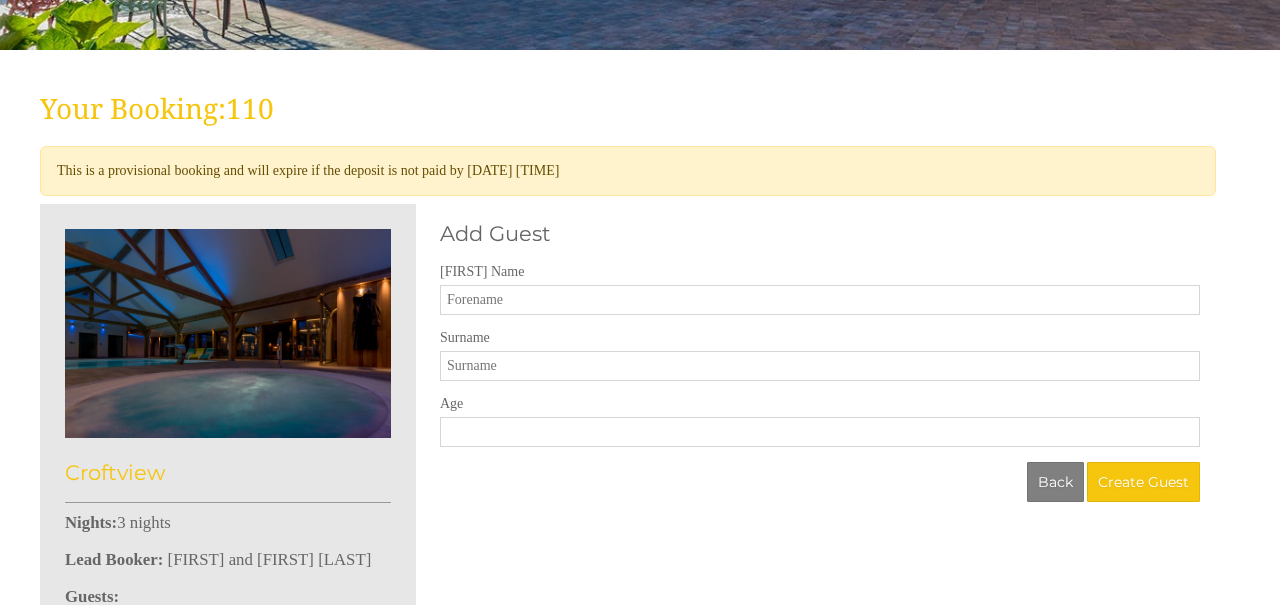 scroll, scrollTop: 451, scrollLeft: 0, axis: vertical 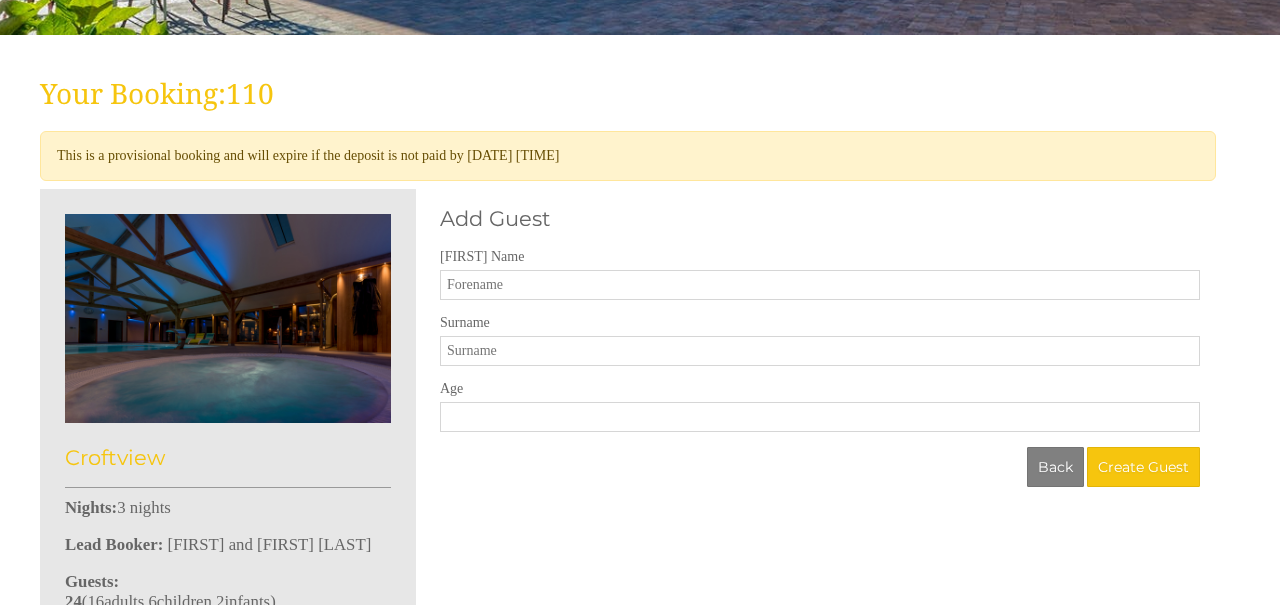 click on "[FIRST] Name" at bounding box center (820, 285) 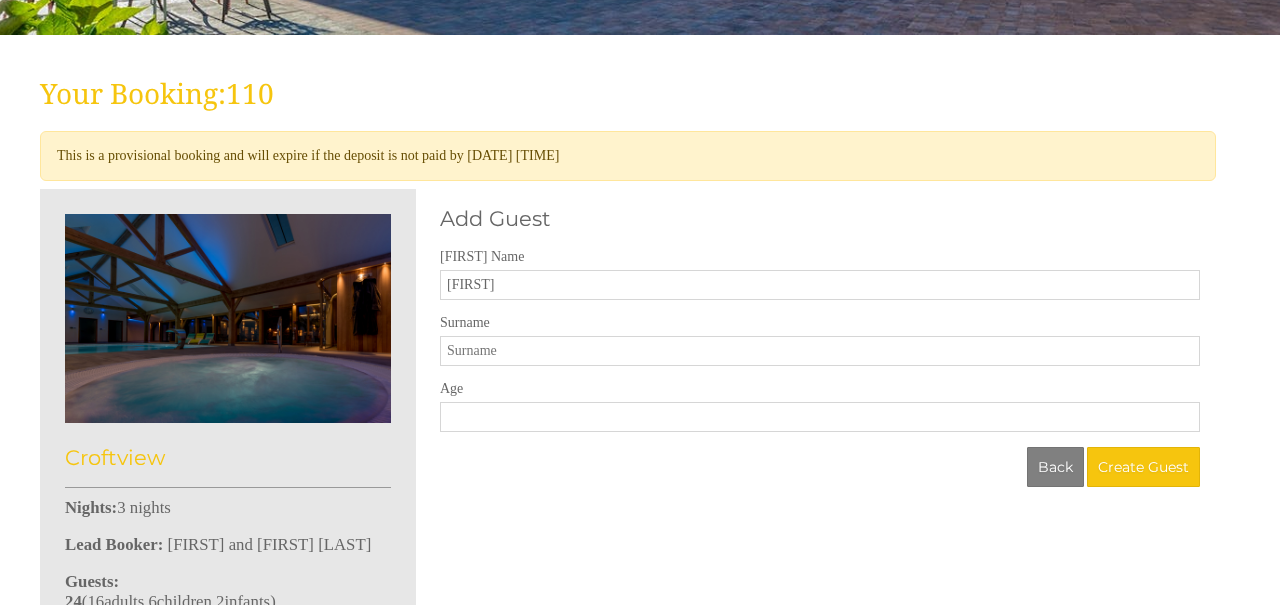 type on "[FIRST]" 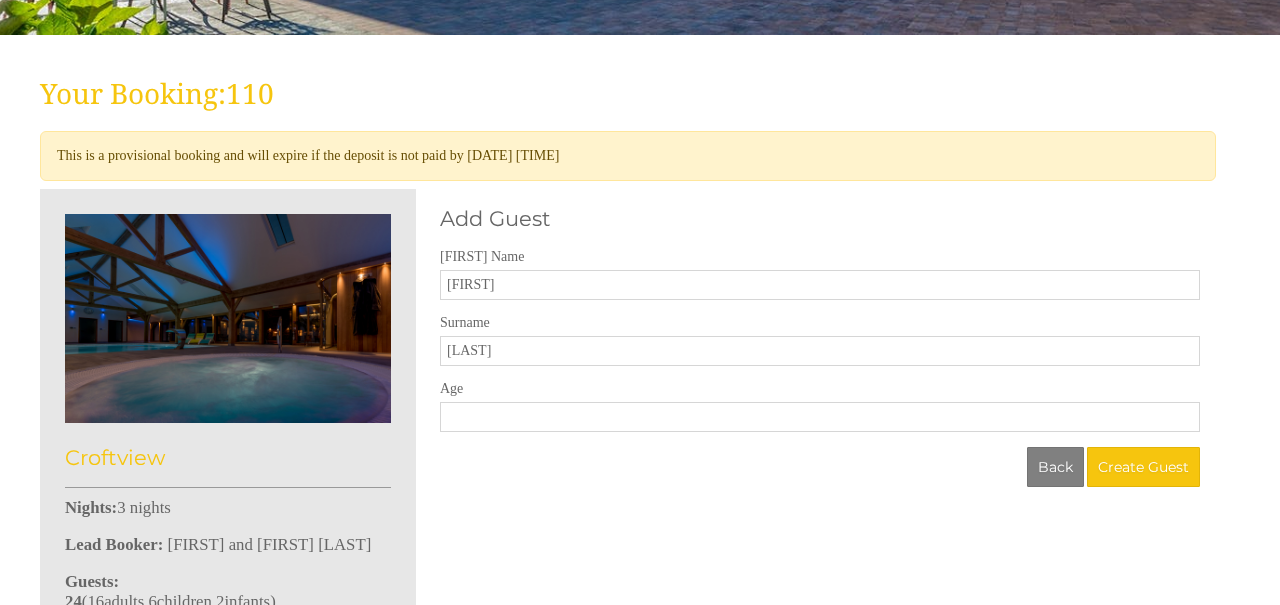 type on "[LAST]" 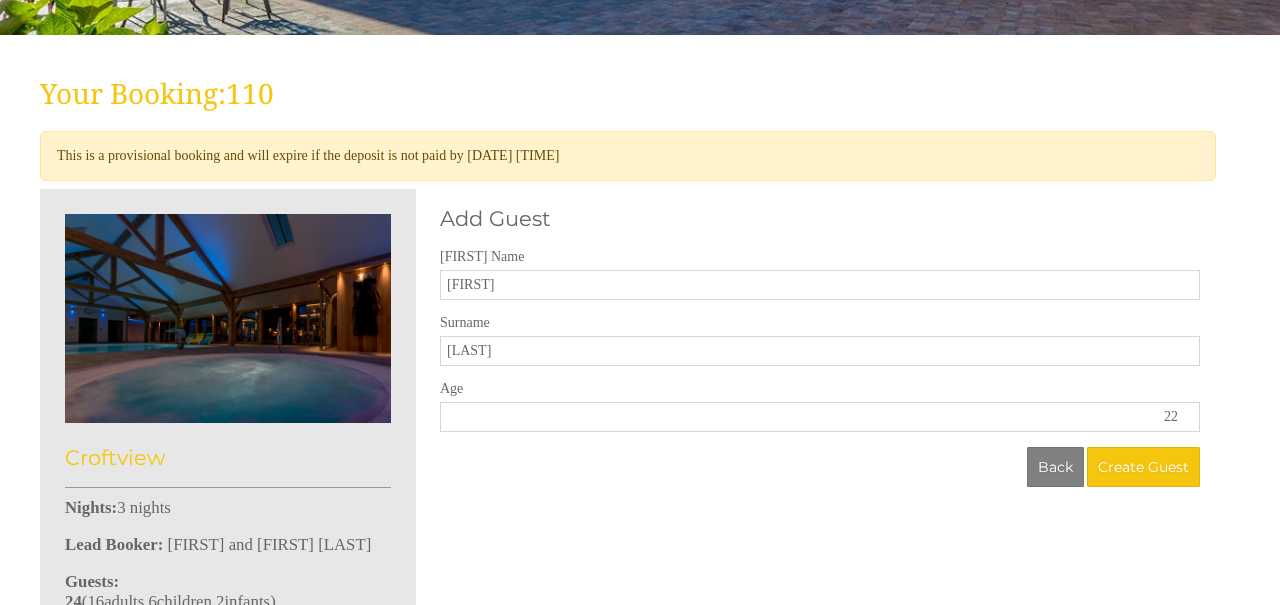 click on "22" at bounding box center (820, 417) 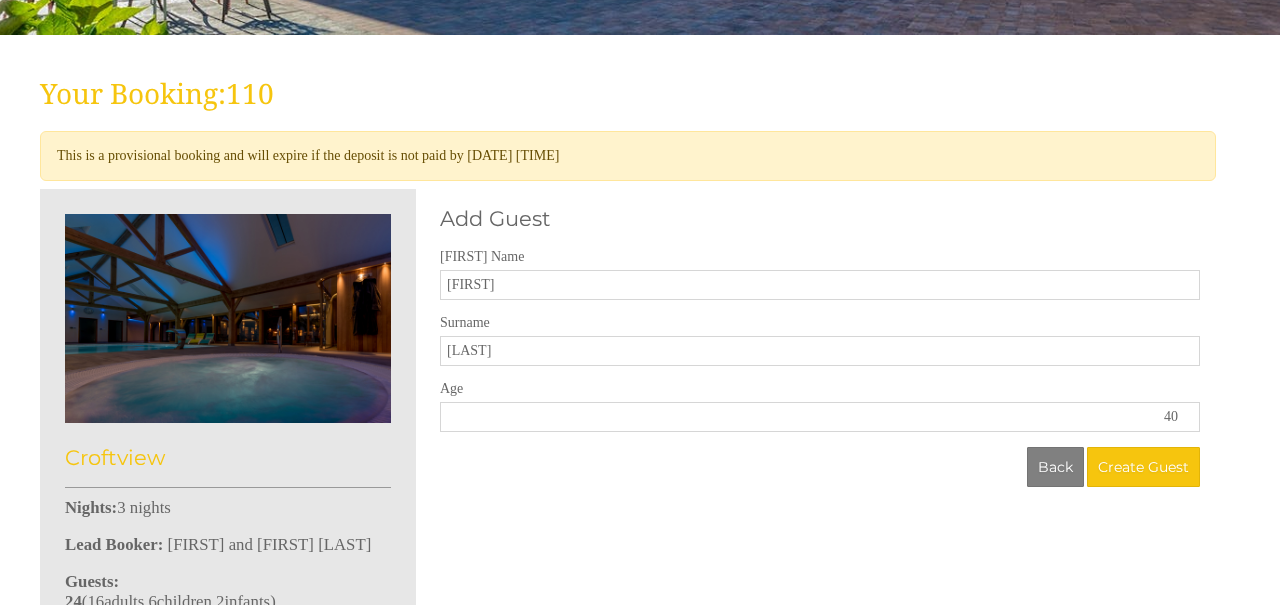 click on "40" at bounding box center (820, 417) 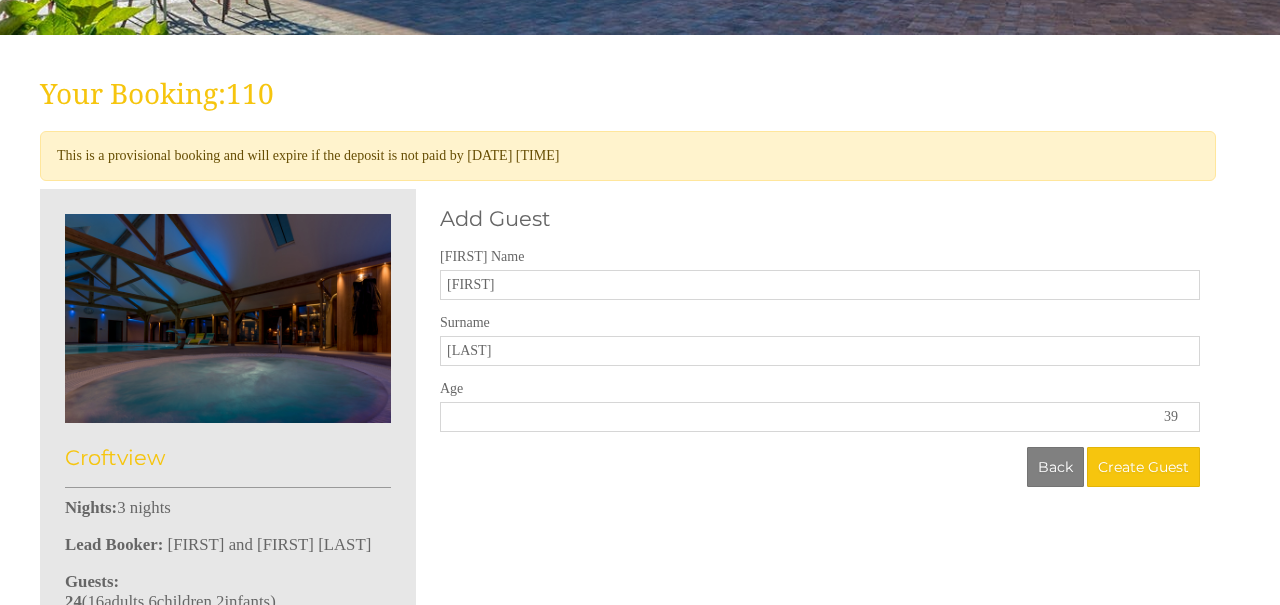 click on "39" at bounding box center [820, 417] 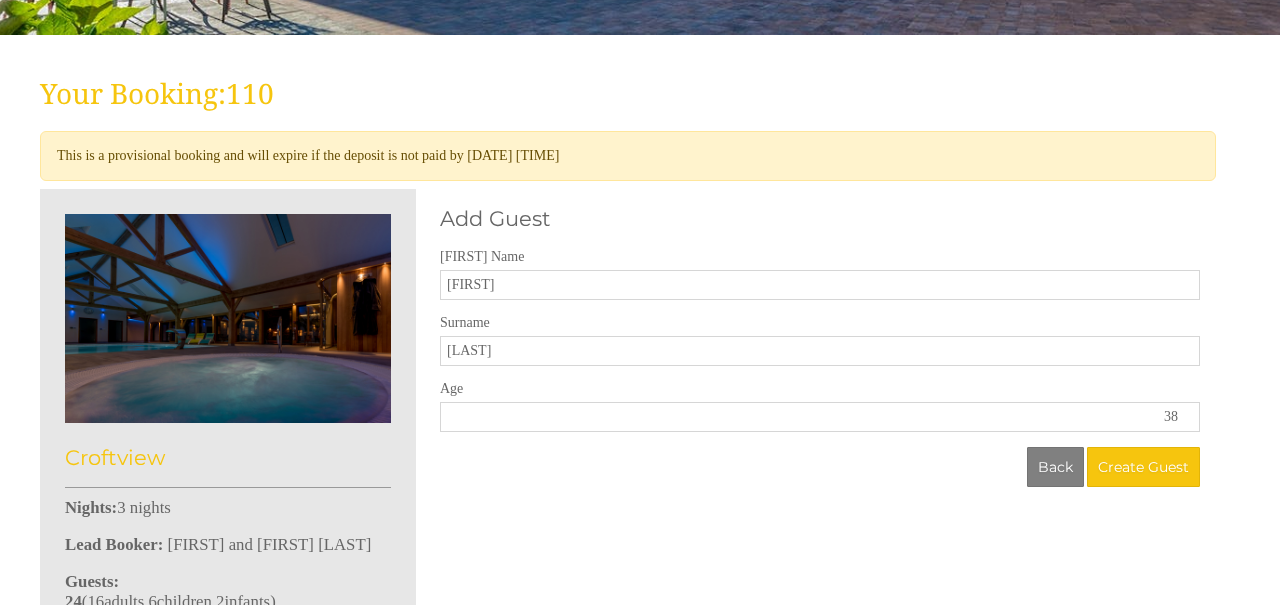 click on "38" at bounding box center (820, 417) 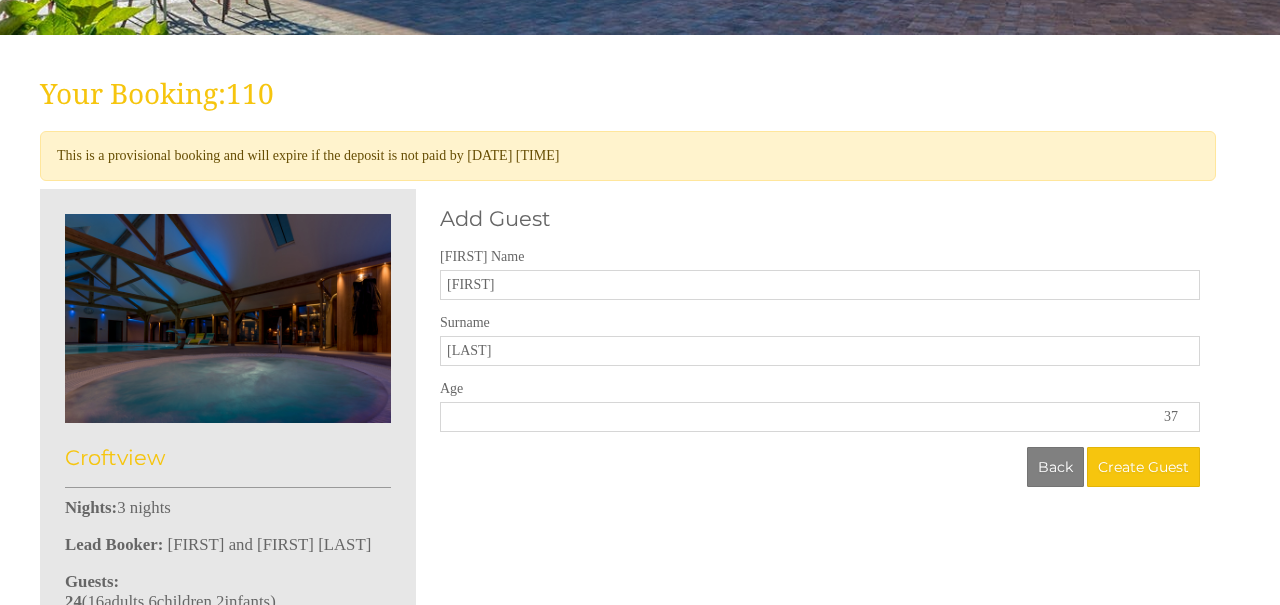 click on "37" at bounding box center (820, 417) 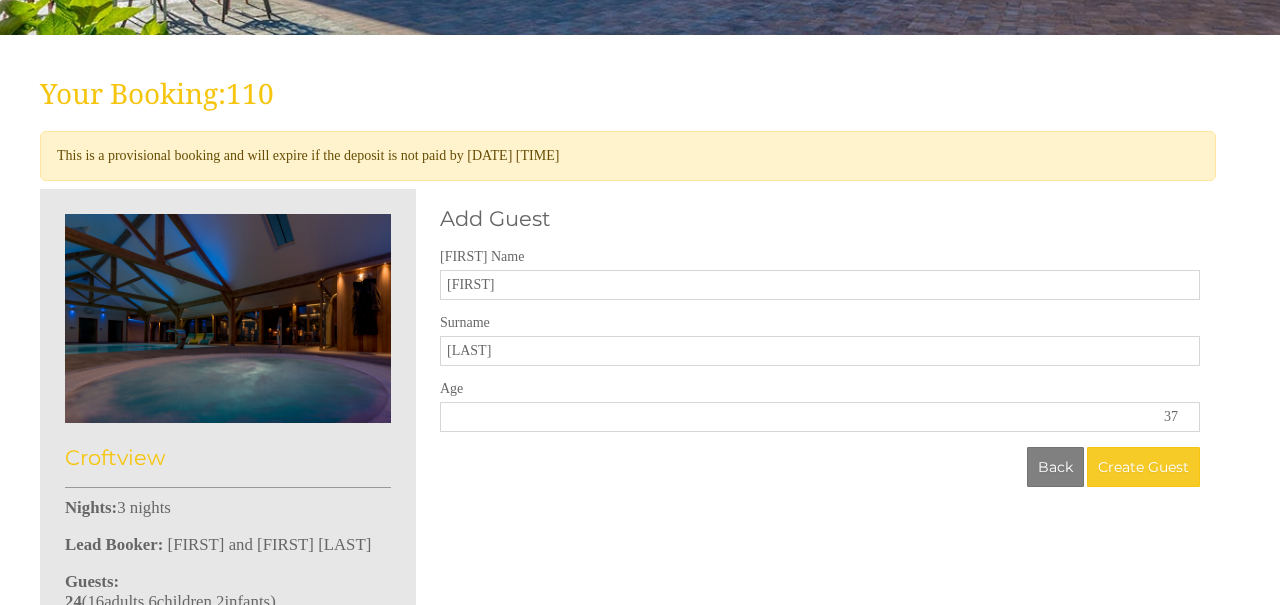 click on "Create Guest" at bounding box center (1143, 467) 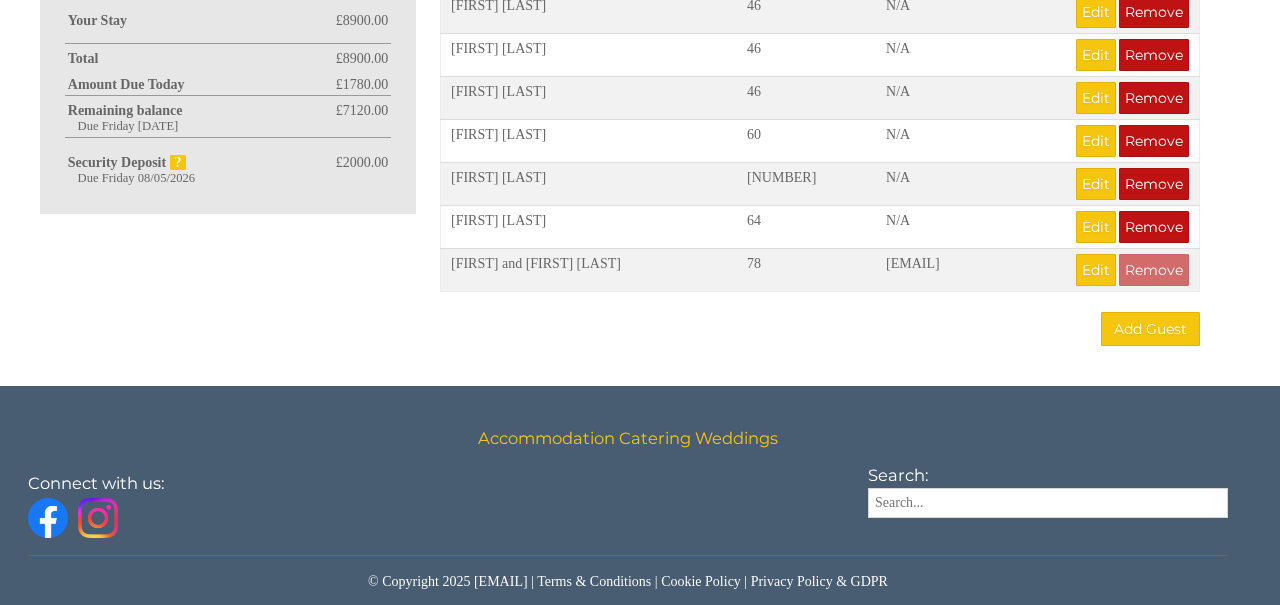 scroll, scrollTop: 1305, scrollLeft: 0, axis: vertical 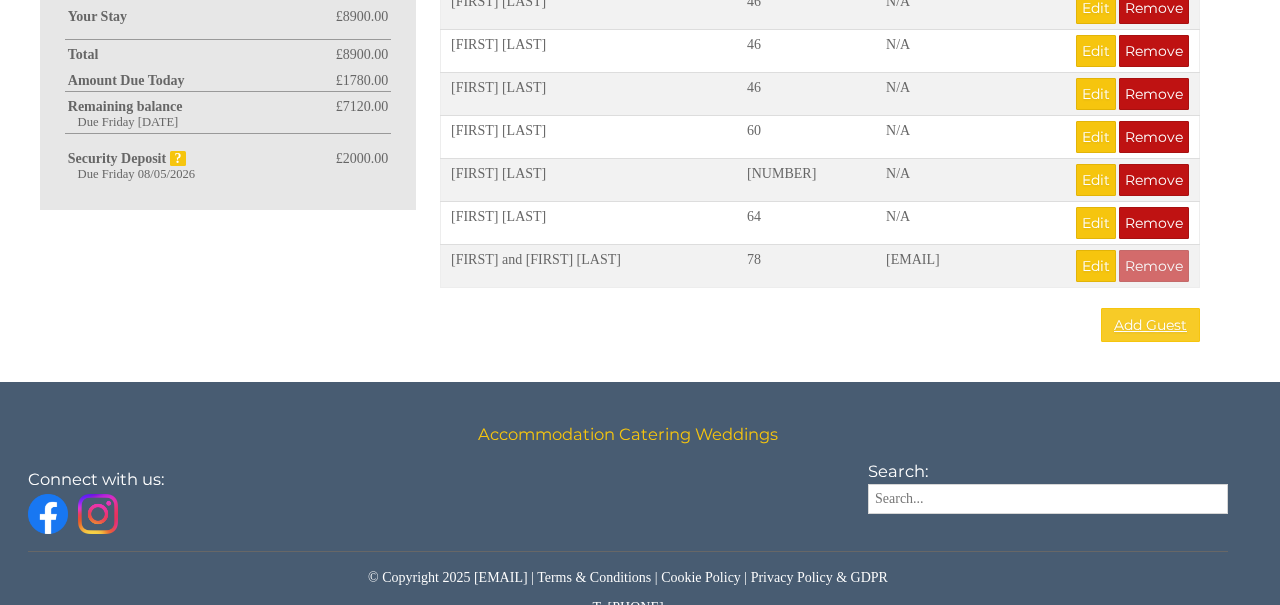 click on "Add Guest" at bounding box center [1150, 325] 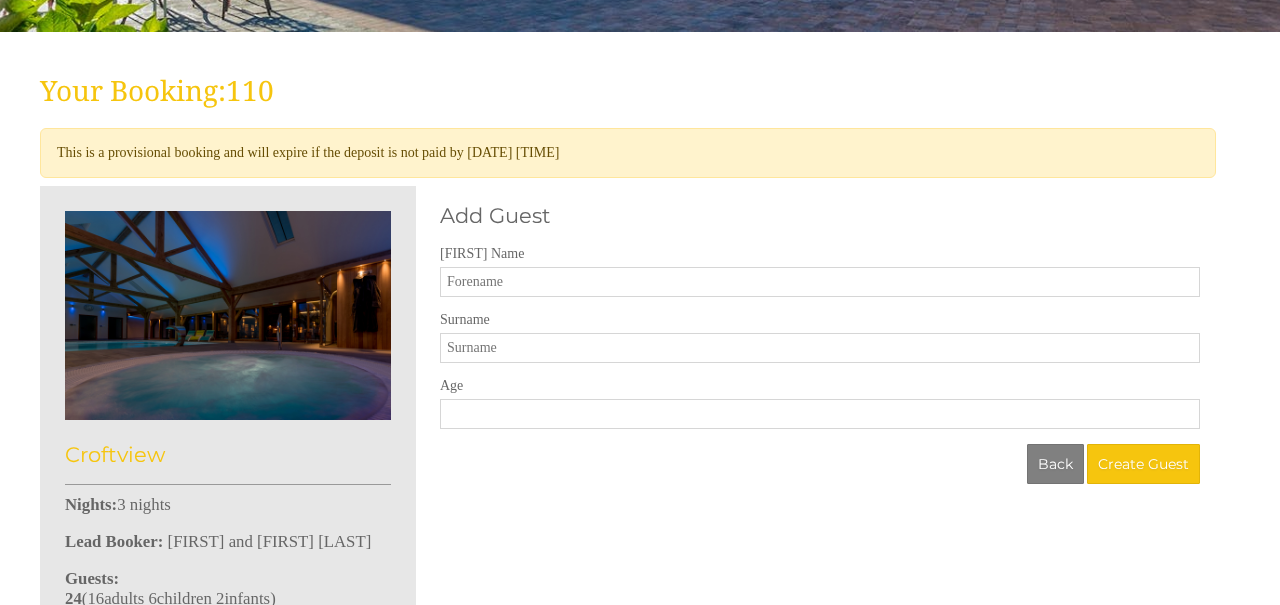 scroll, scrollTop: 457, scrollLeft: 0, axis: vertical 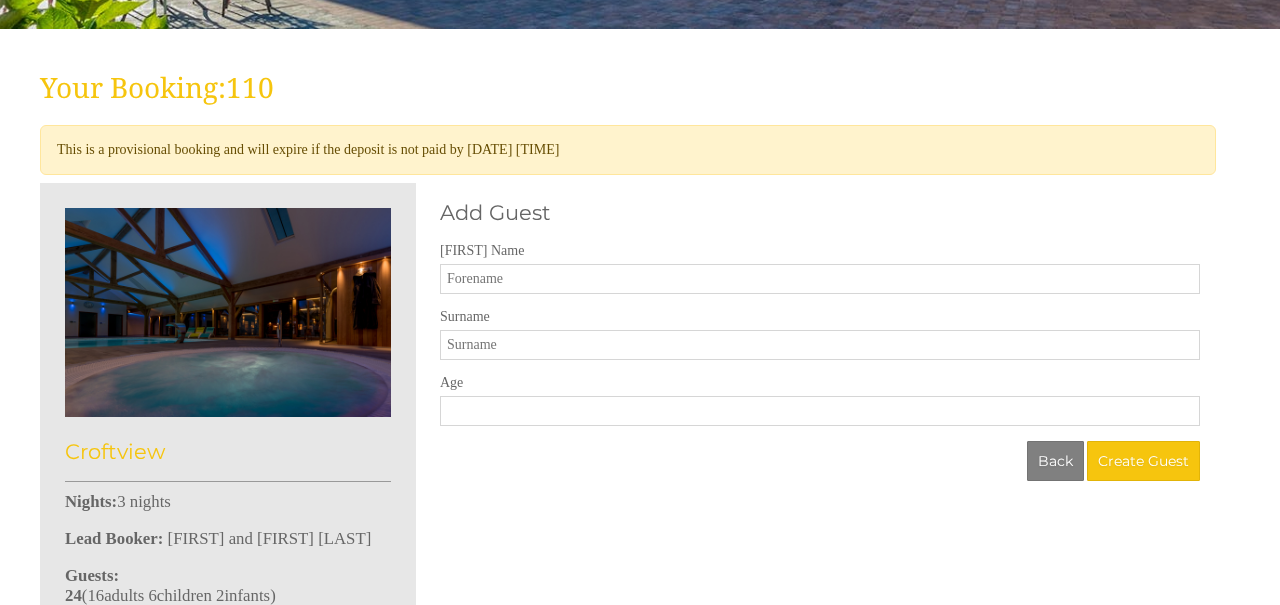 click on "[FIRST] Name" at bounding box center [820, 279] 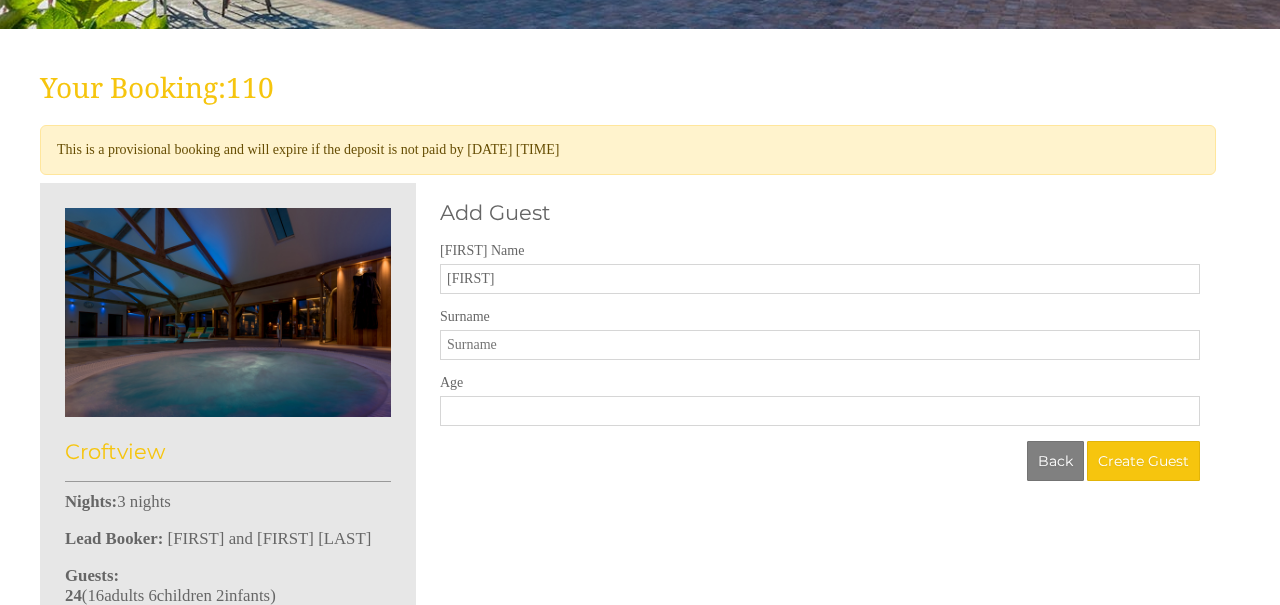 type on "[FIRST]" 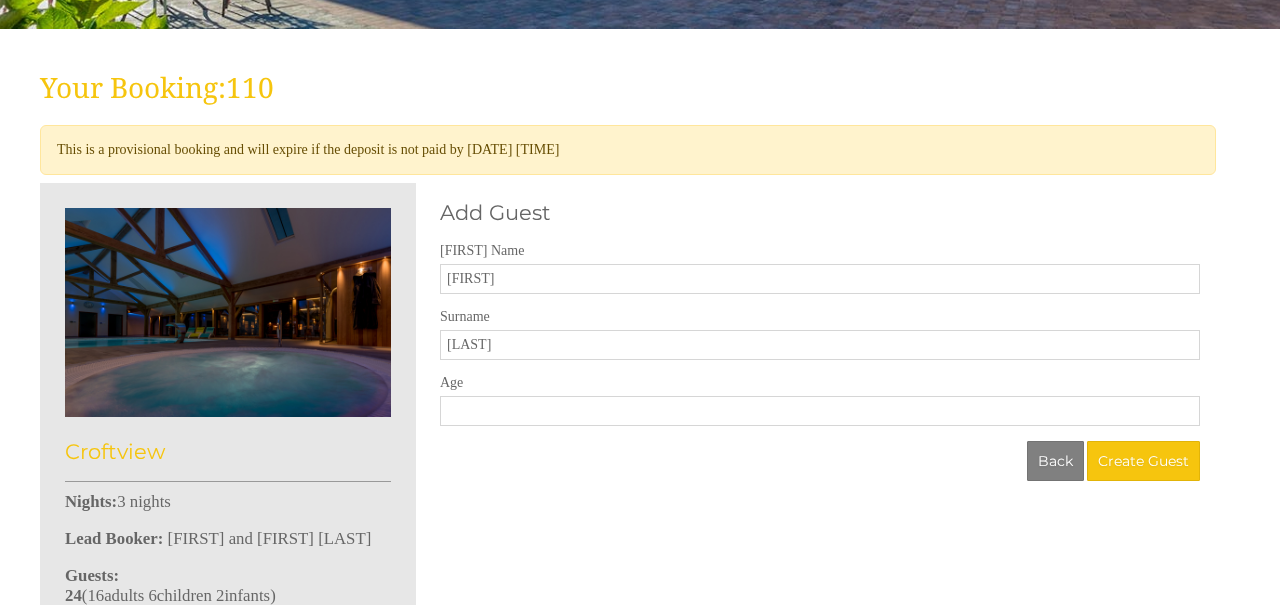 type on "[LAST]" 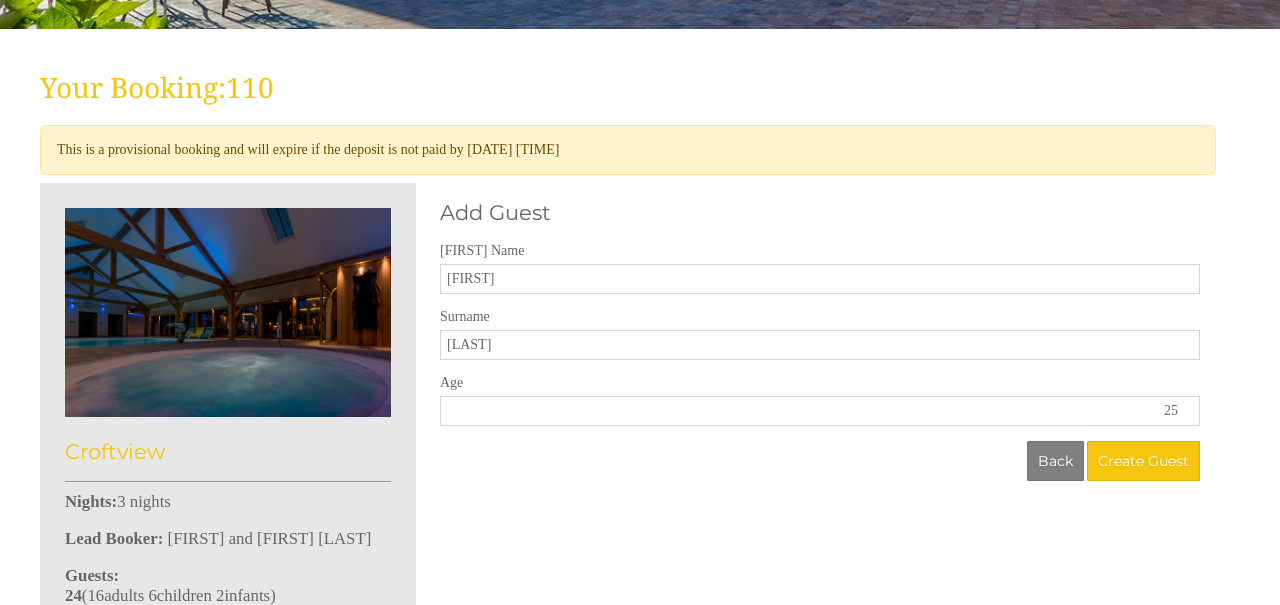 click on "25" at bounding box center (820, 411) 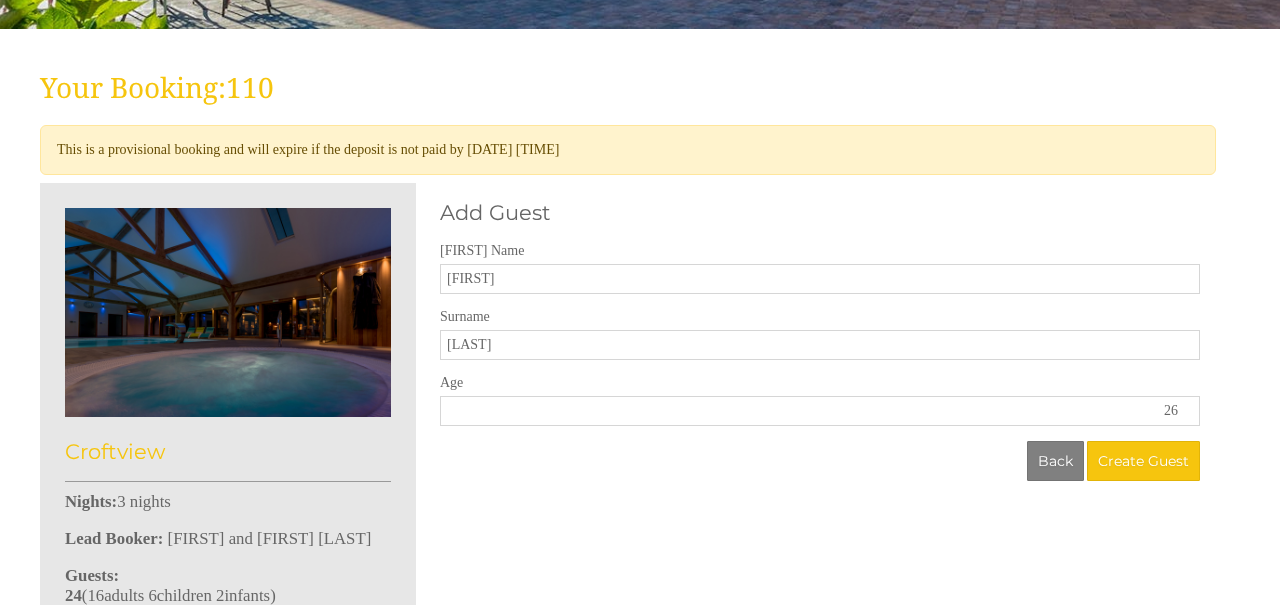 click on "26" at bounding box center (820, 411) 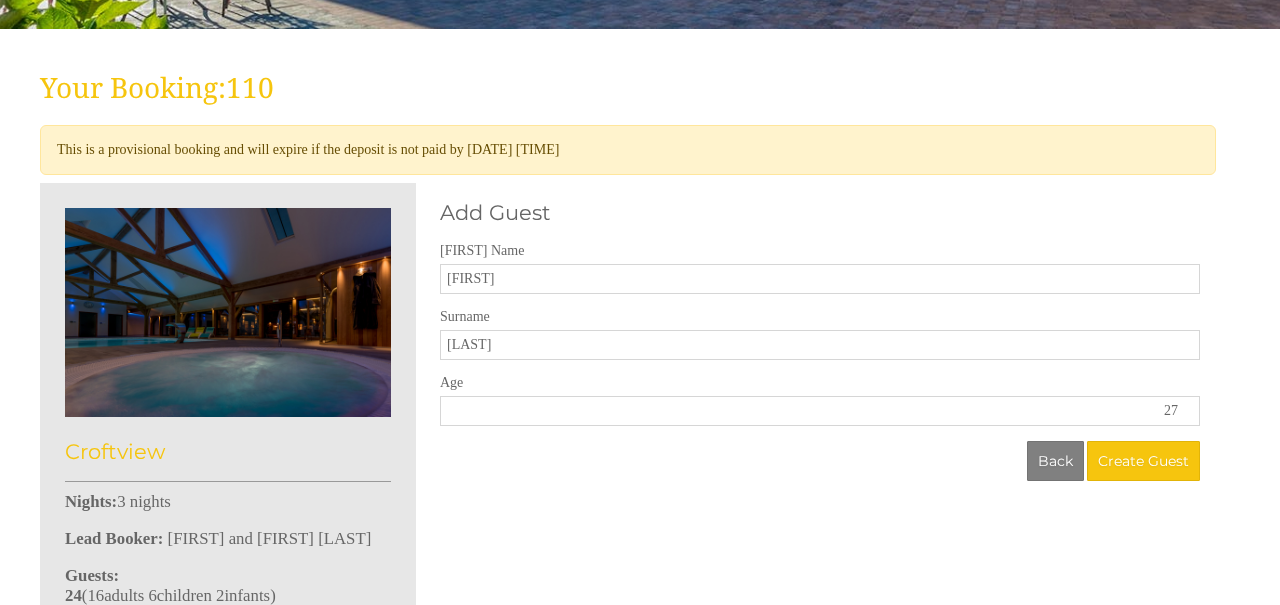 click on "27" at bounding box center [820, 411] 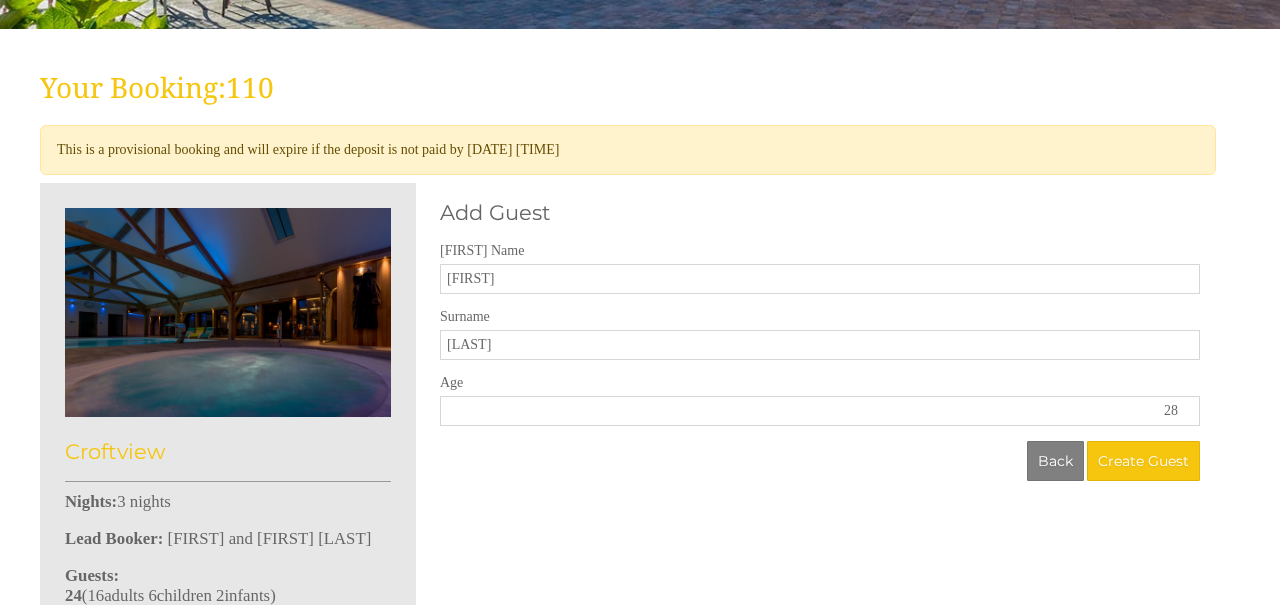 click on "28" at bounding box center [820, 411] 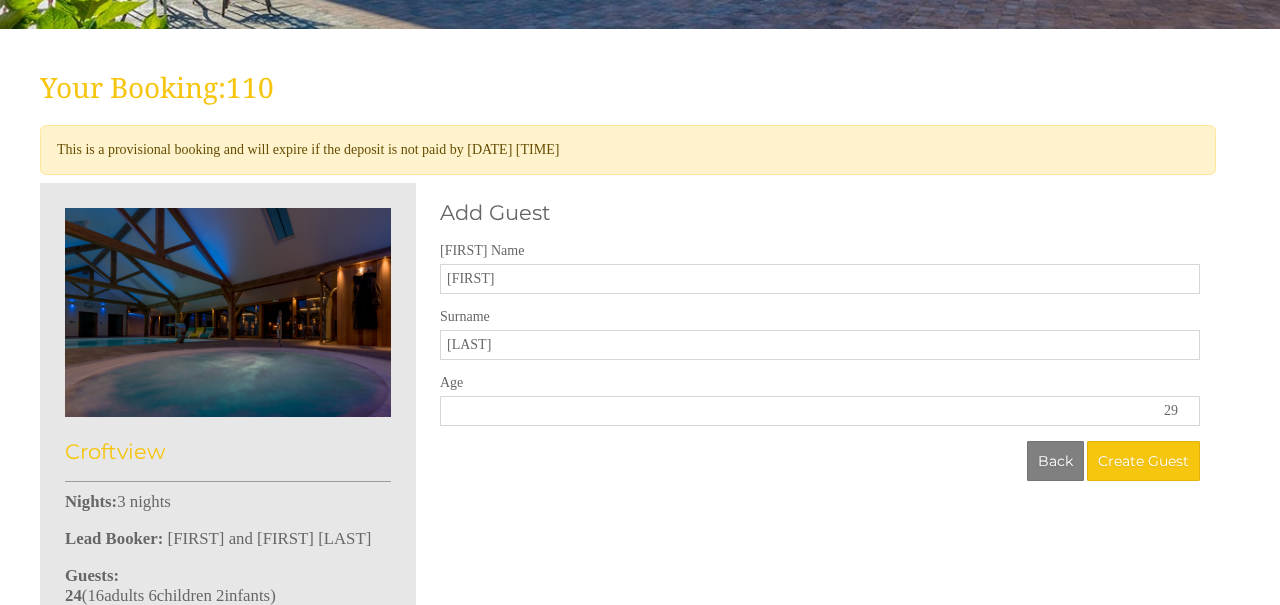 click on "29" at bounding box center (820, 411) 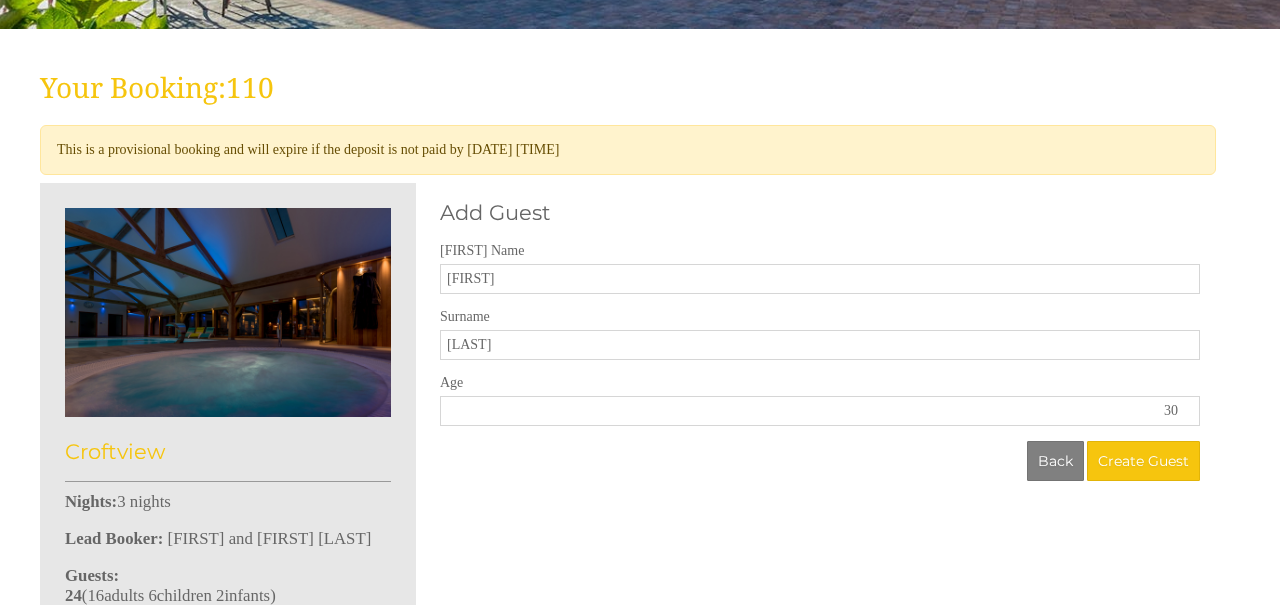 click on "30" at bounding box center (820, 411) 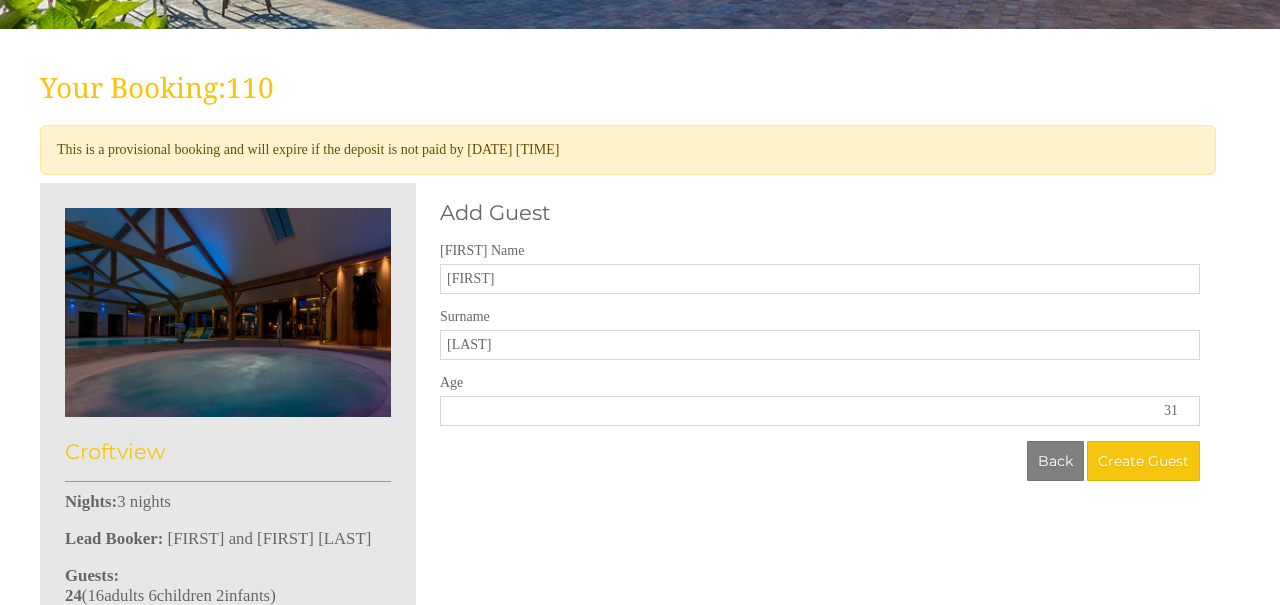 click on "31" at bounding box center (820, 411) 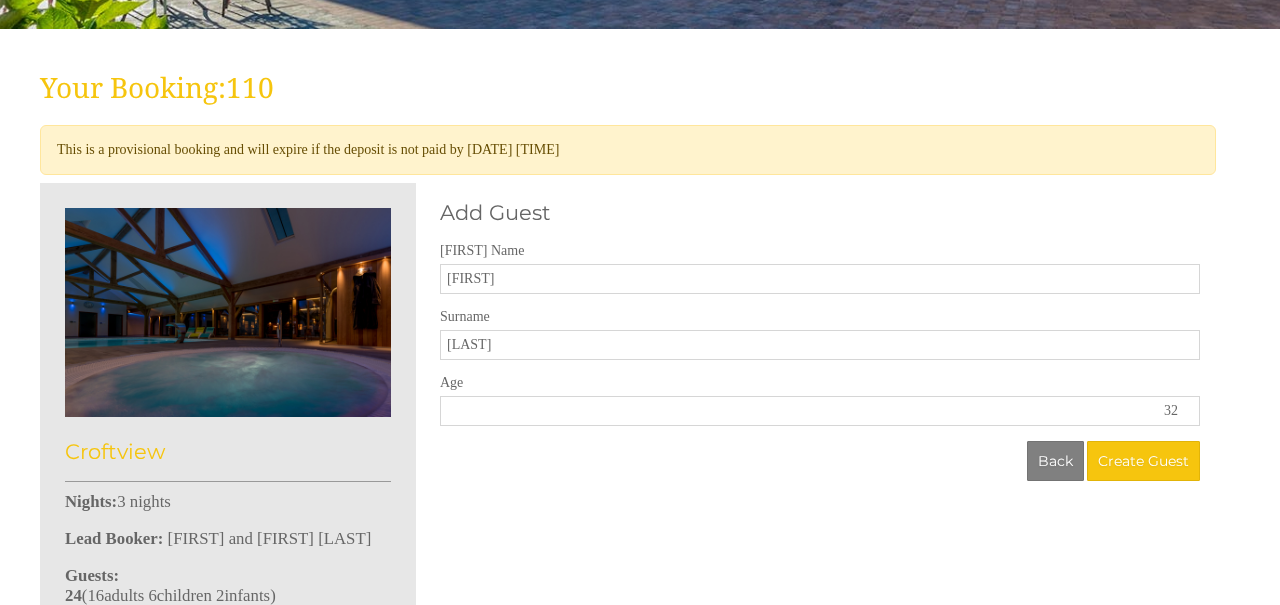click on "32" at bounding box center (820, 411) 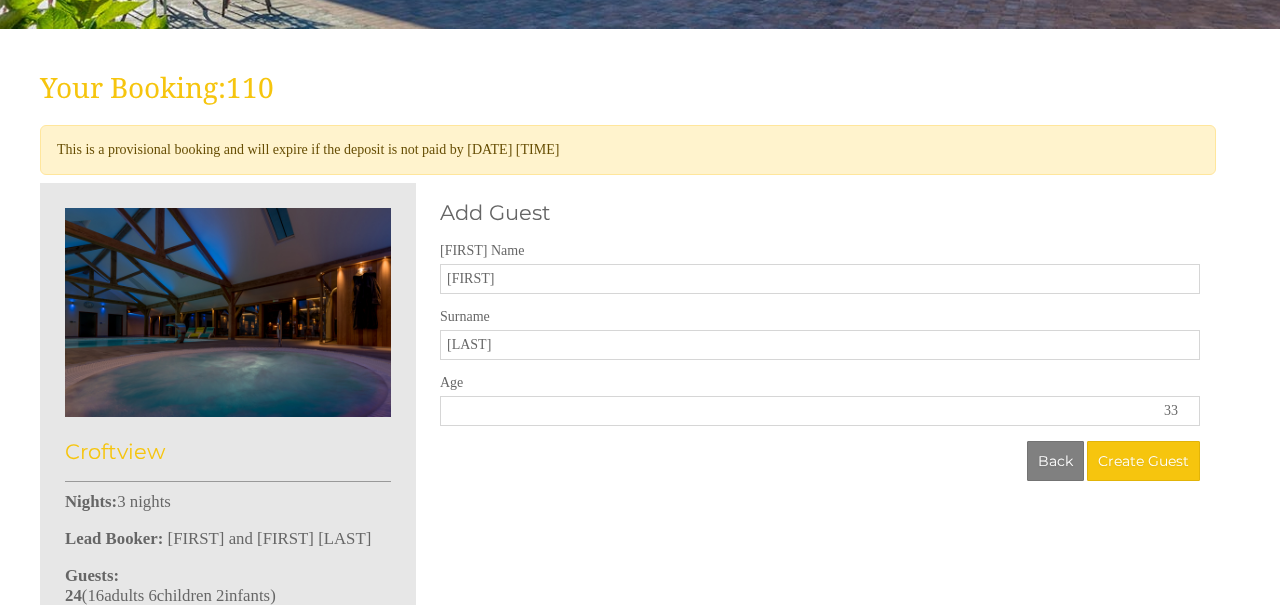 click on "33" at bounding box center (820, 411) 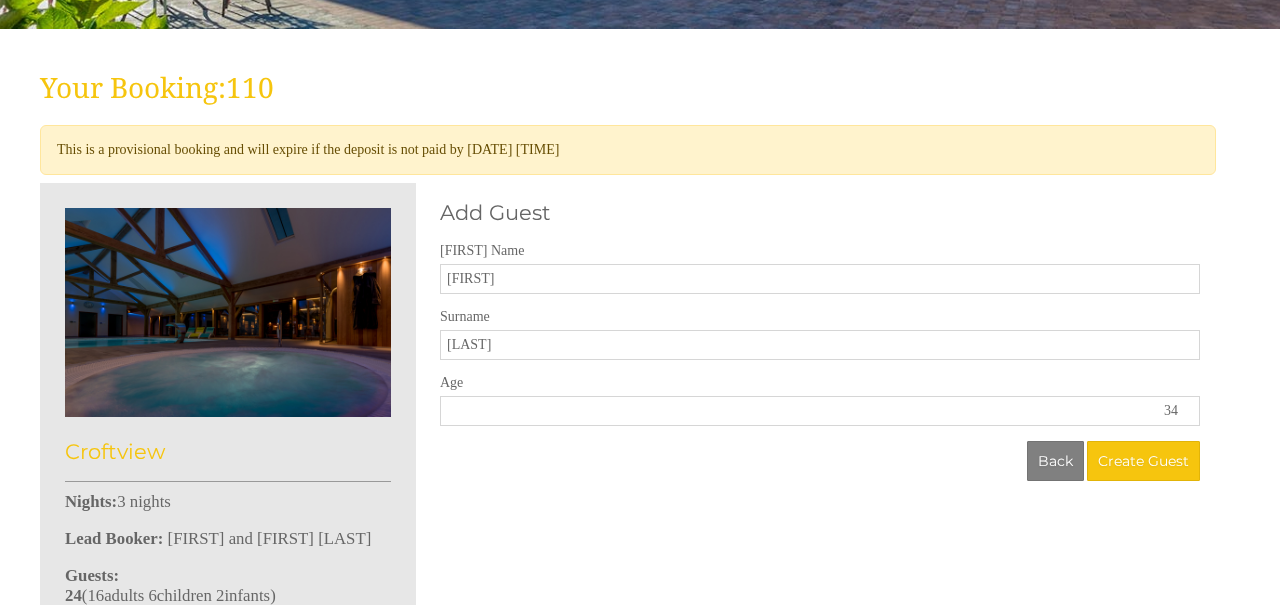 click on "34" at bounding box center [820, 411] 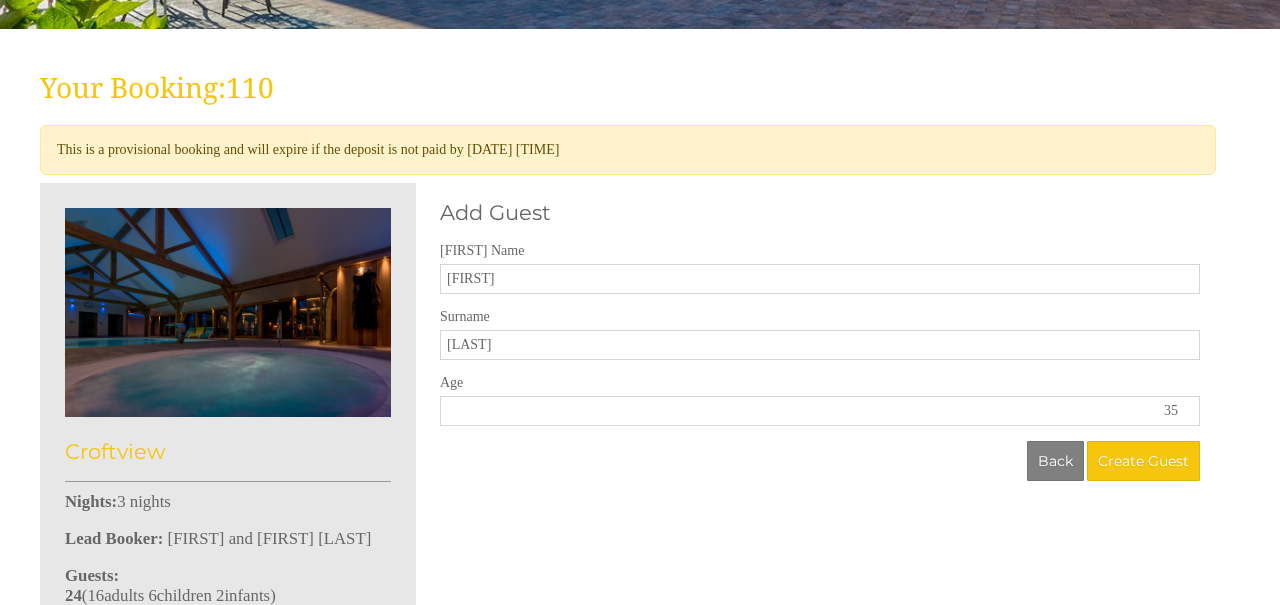 click on "35" at bounding box center [820, 411] 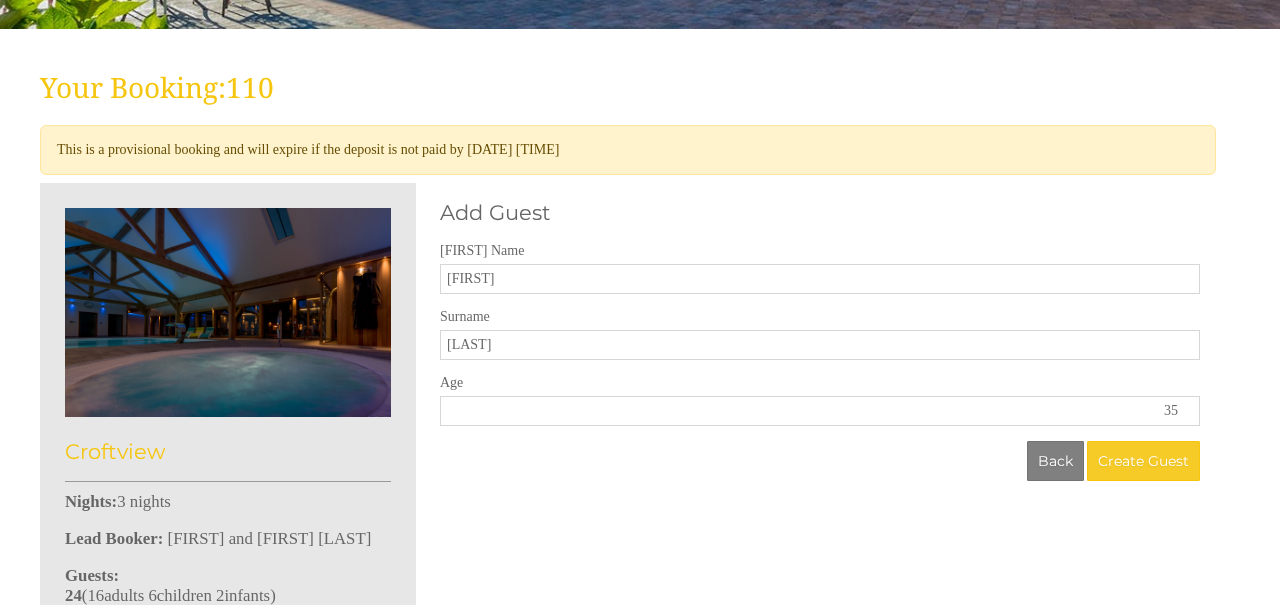click on "Create Guest" at bounding box center [1143, 461] 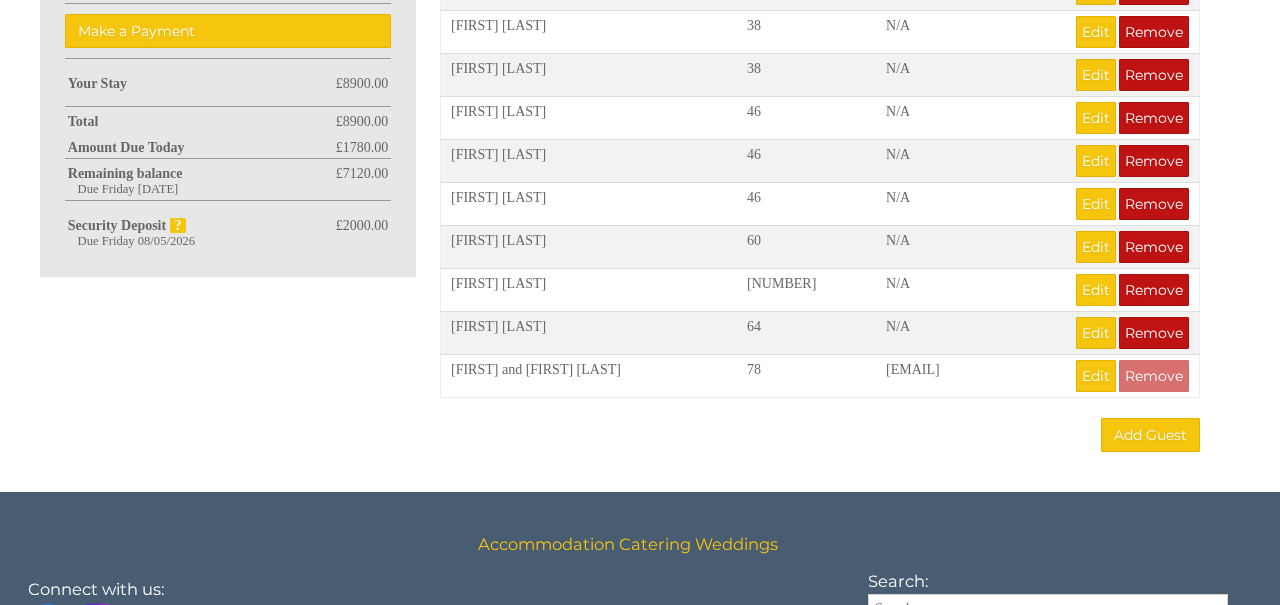 scroll, scrollTop: 1240, scrollLeft: 0, axis: vertical 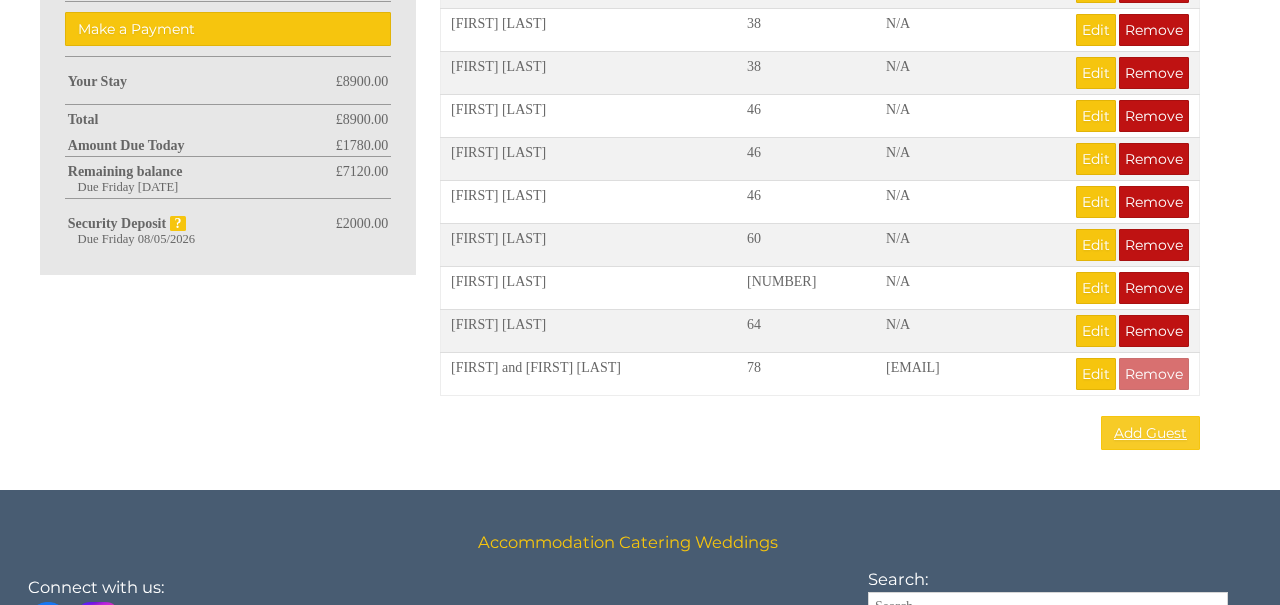 click on "Add Guest" at bounding box center (1150, 433) 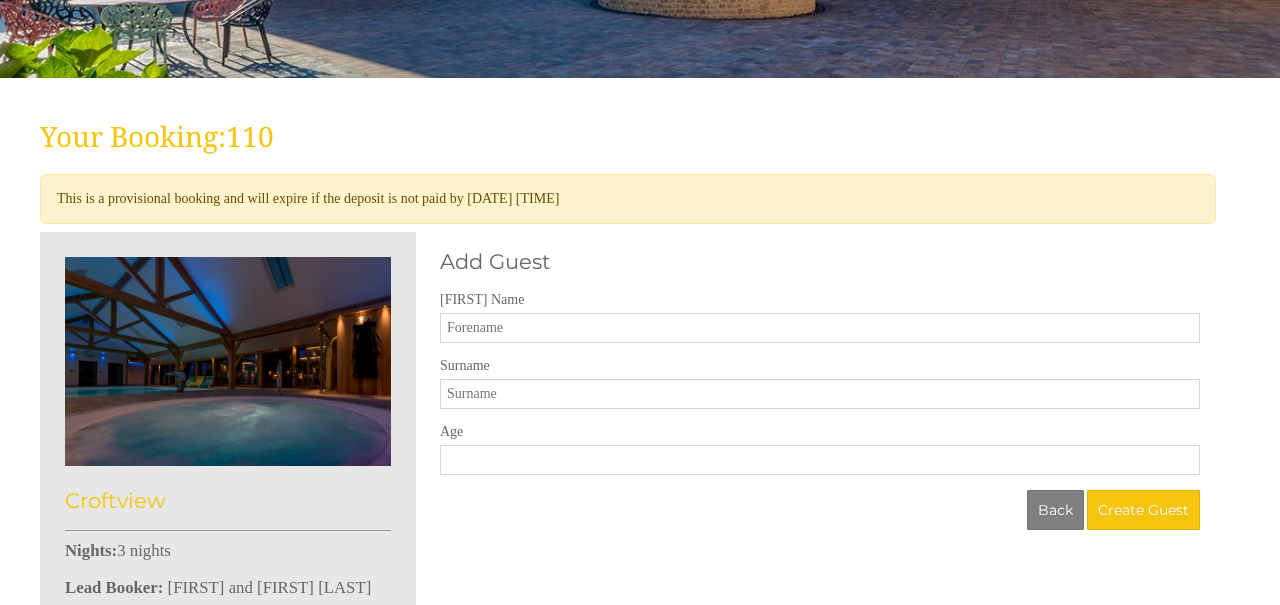 scroll, scrollTop: 409, scrollLeft: 0, axis: vertical 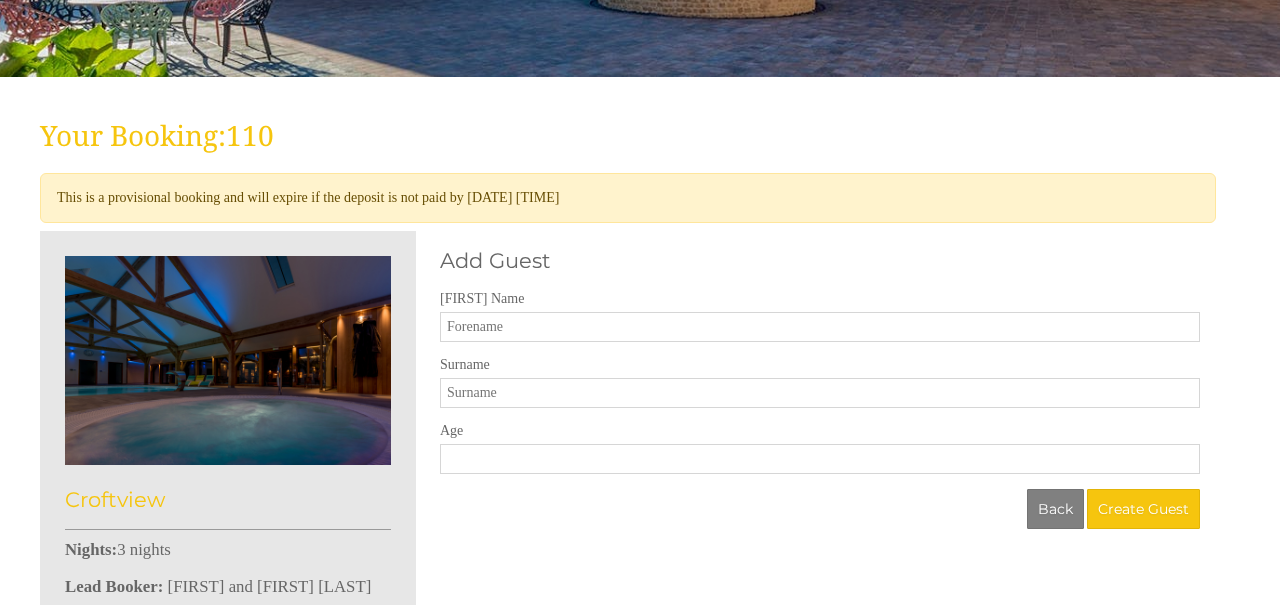 click on "[FIRST] Name" at bounding box center (820, 327) 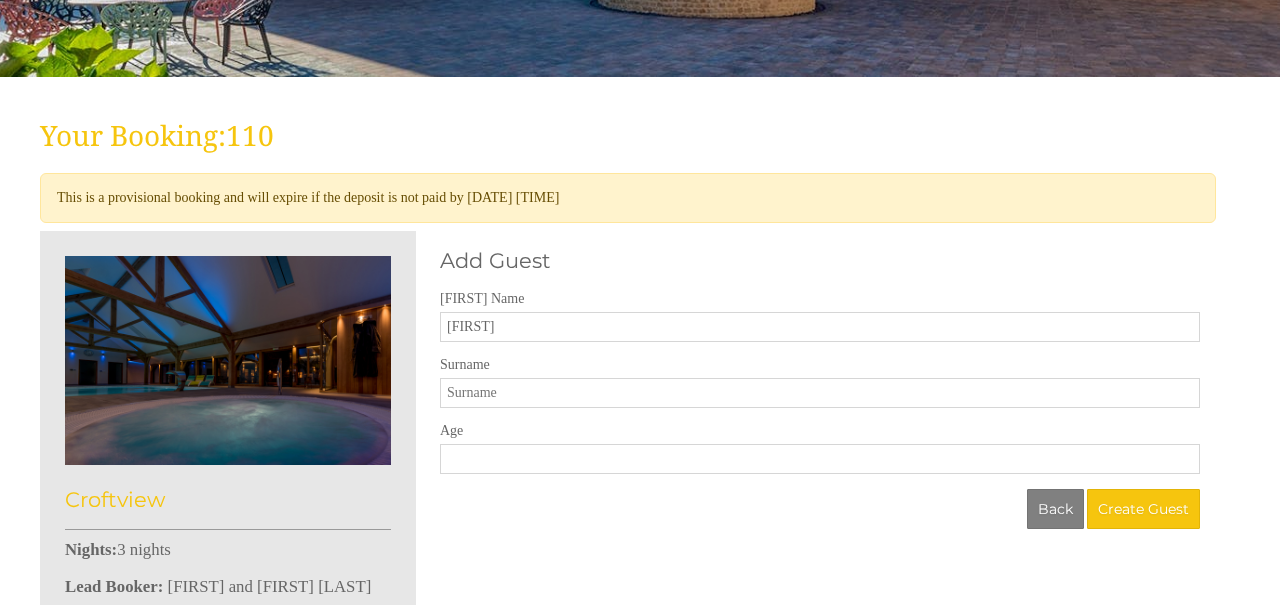 type on "[FIRST]" 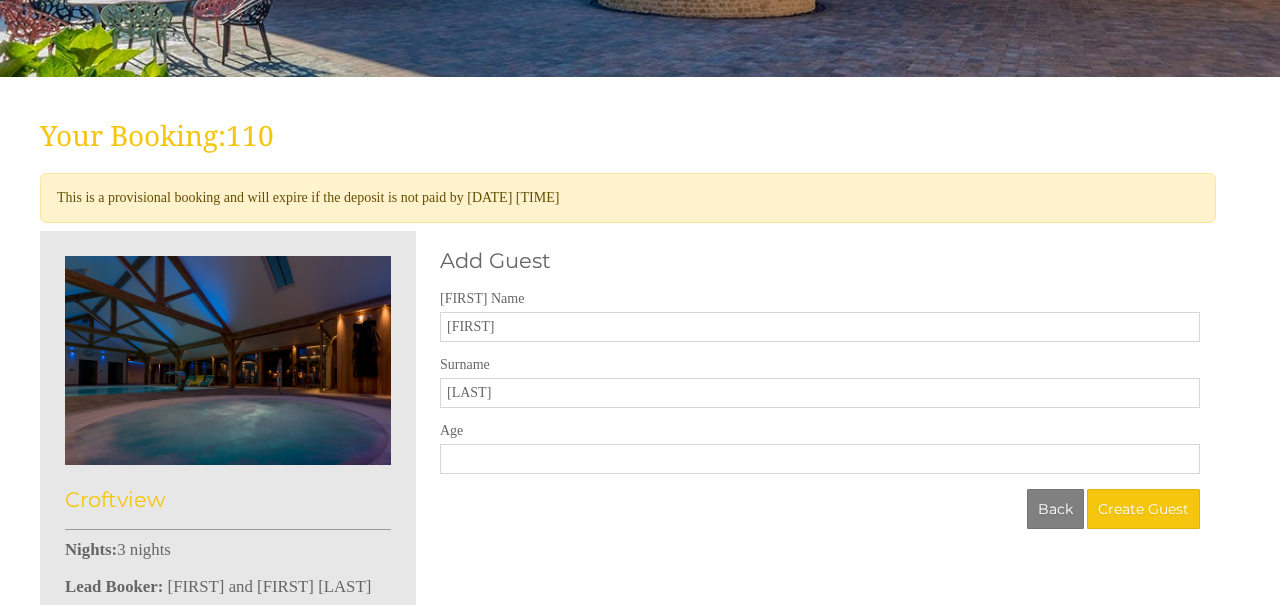 type on "[LAST]" 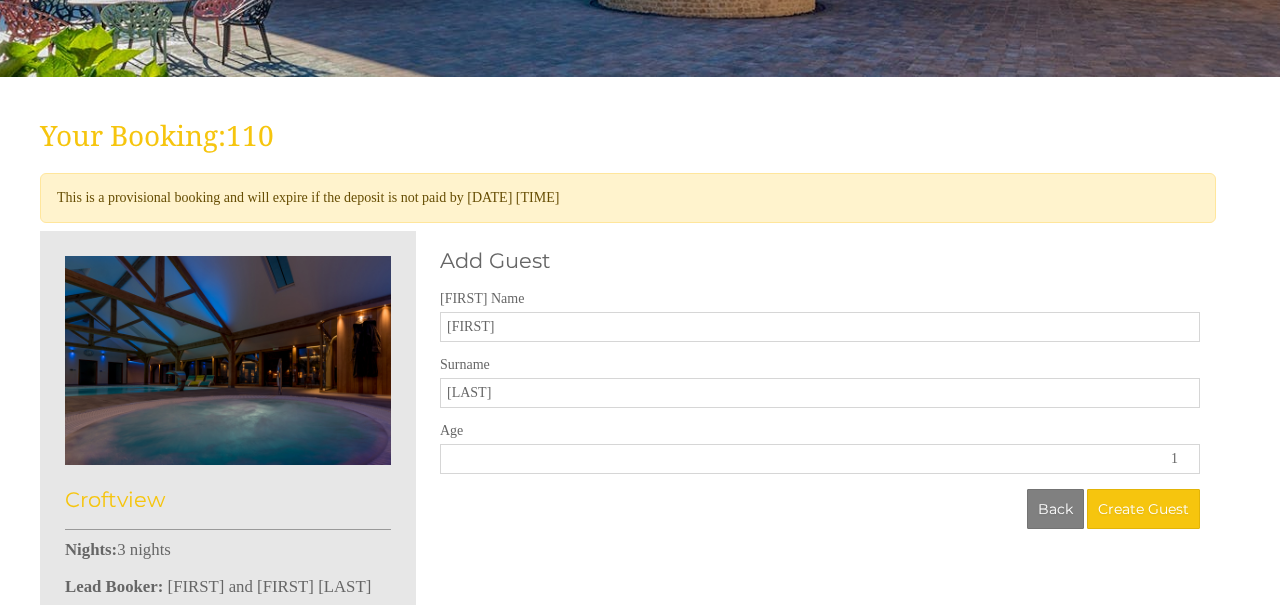 click on "1" at bounding box center [820, 459] 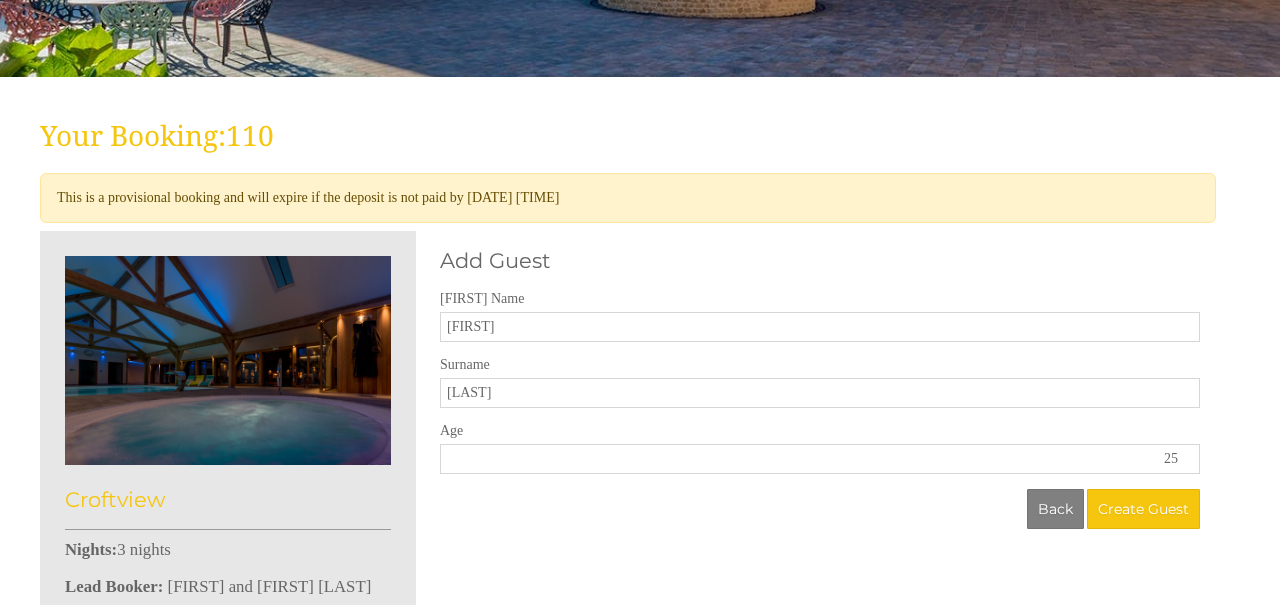 click on "25" at bounding box center (820, 459) 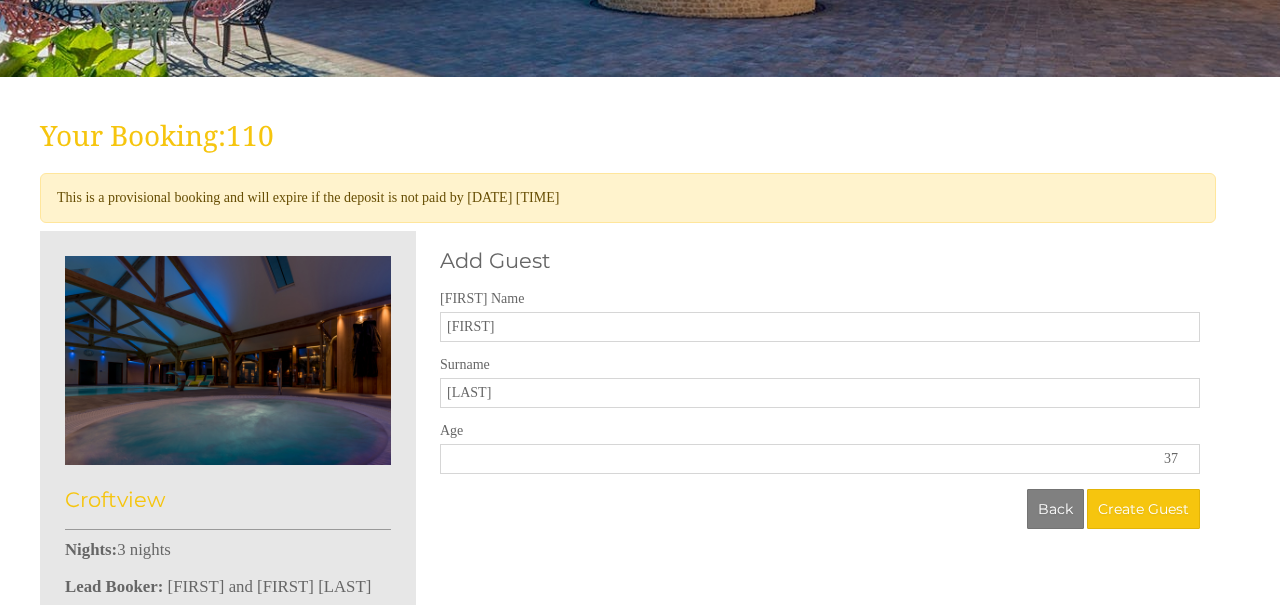 type on "38" 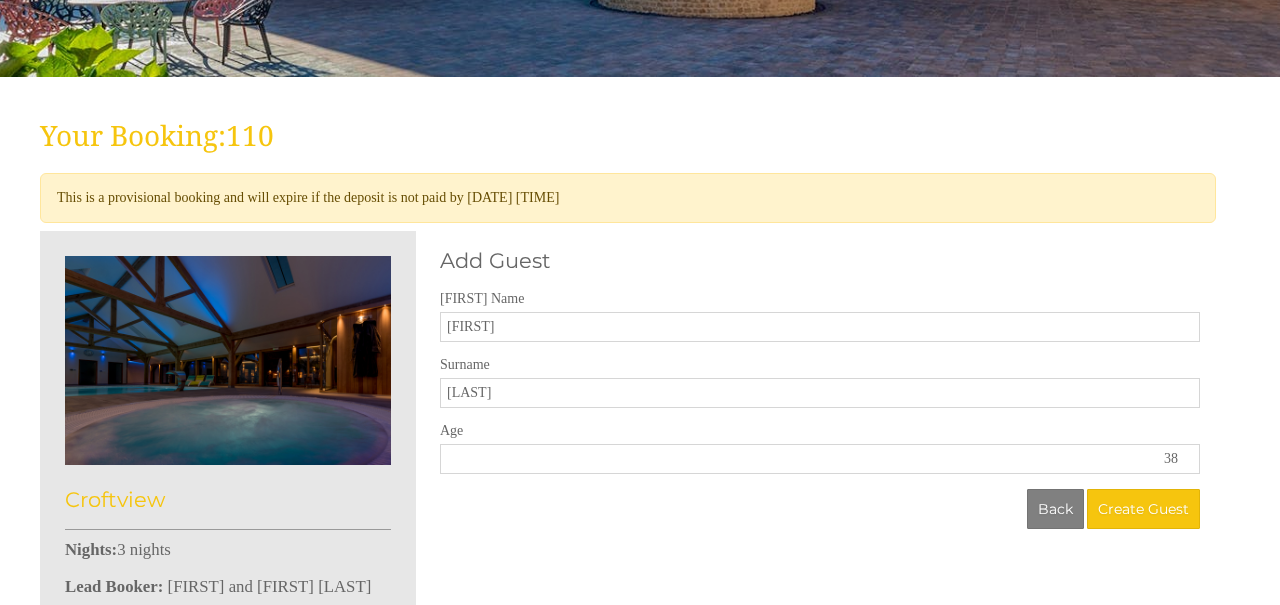 click on "38" at bounding box center [820, 459] 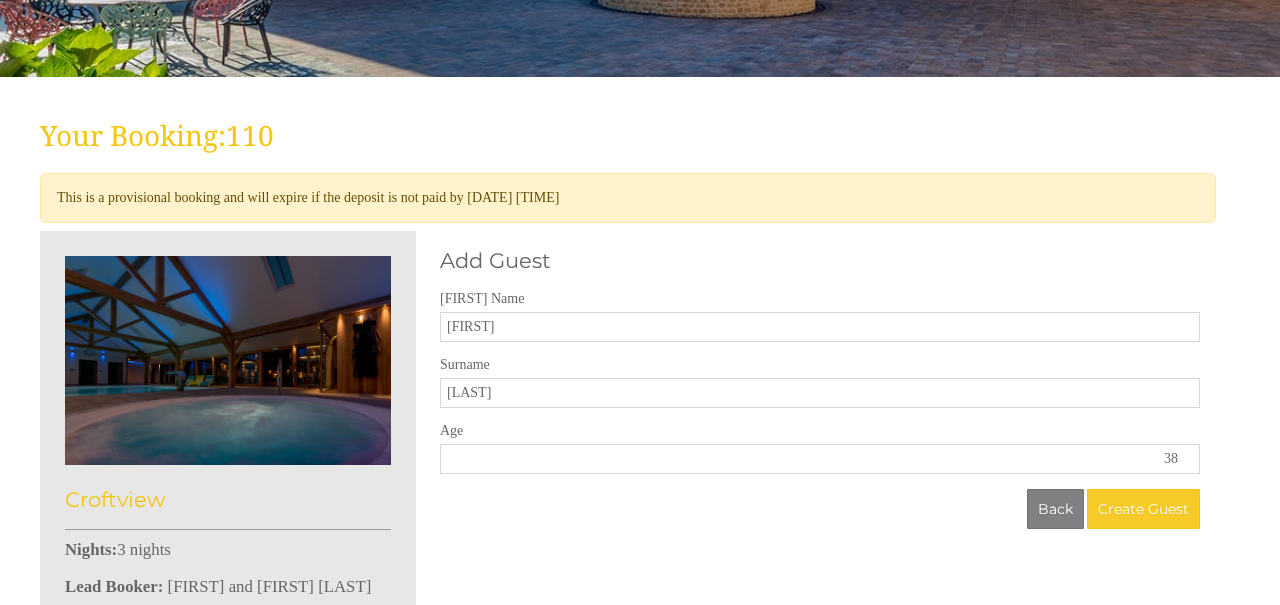 click on "Create Guest" at bounding box center (1143, 509) 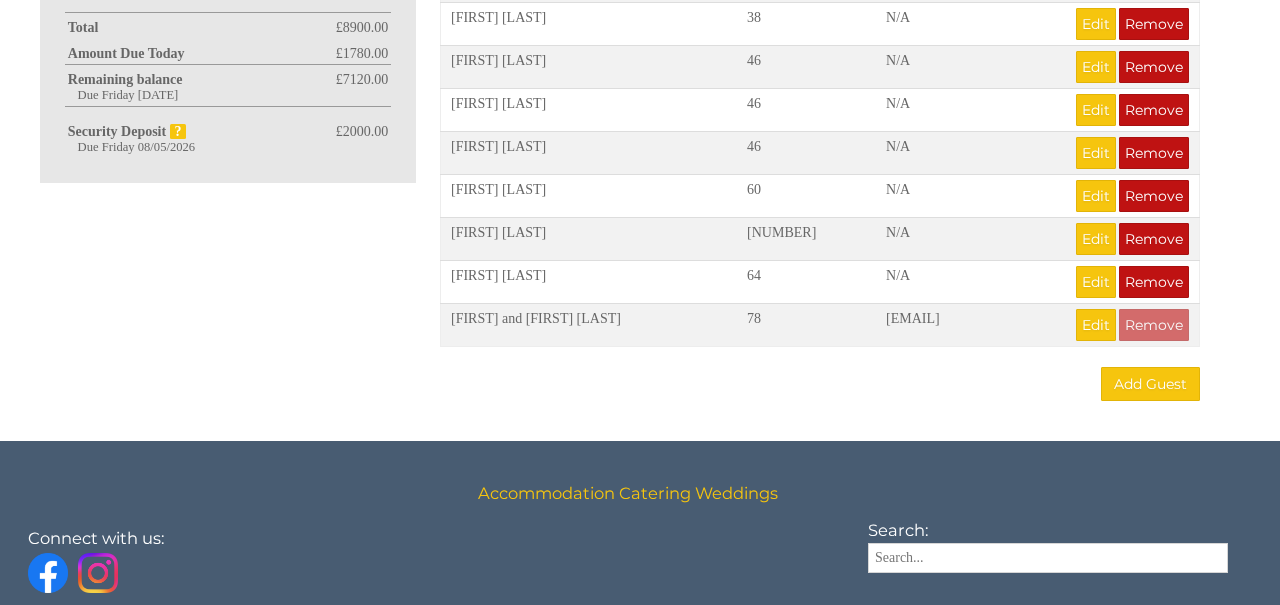 scroll, scrollTop: 1334, scrollLeft: 0, axis: vertical 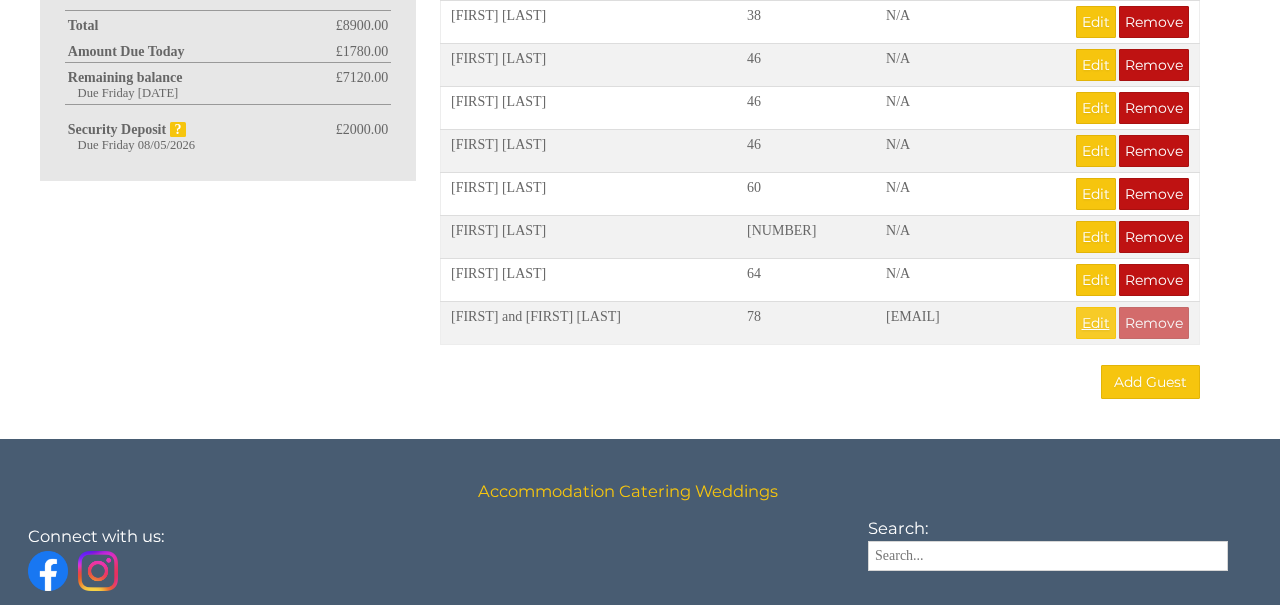 click on "Edit" at bounding box center (1096, 323) 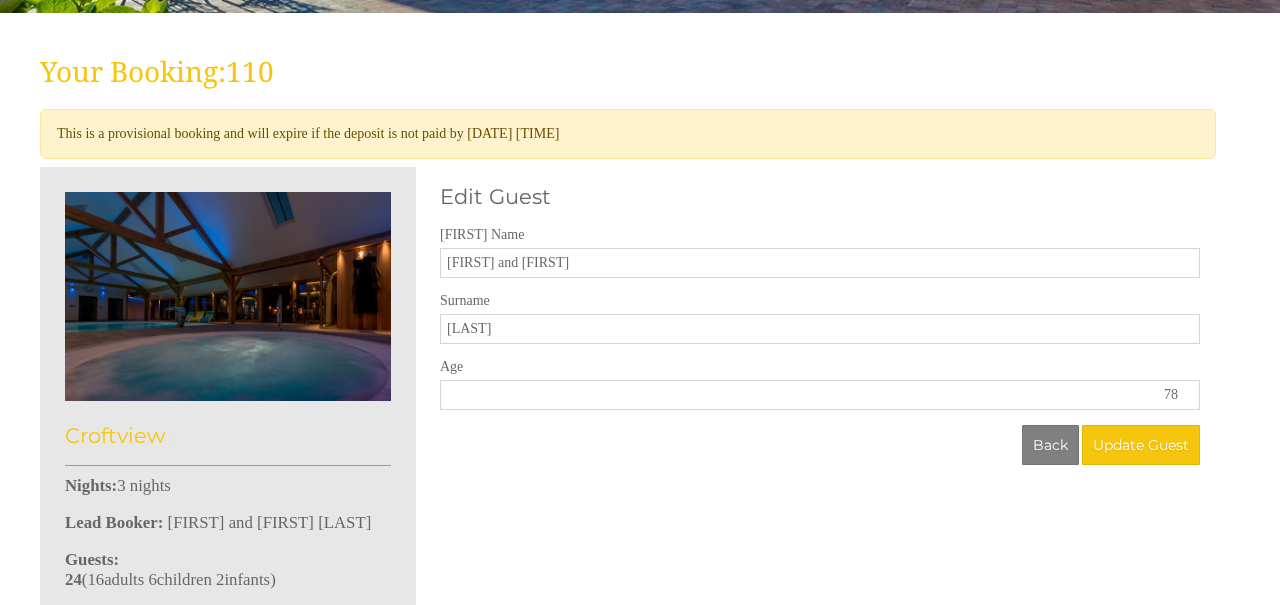 scroll, scrollTop: 477, scrollLeft: 0, axis: vertical 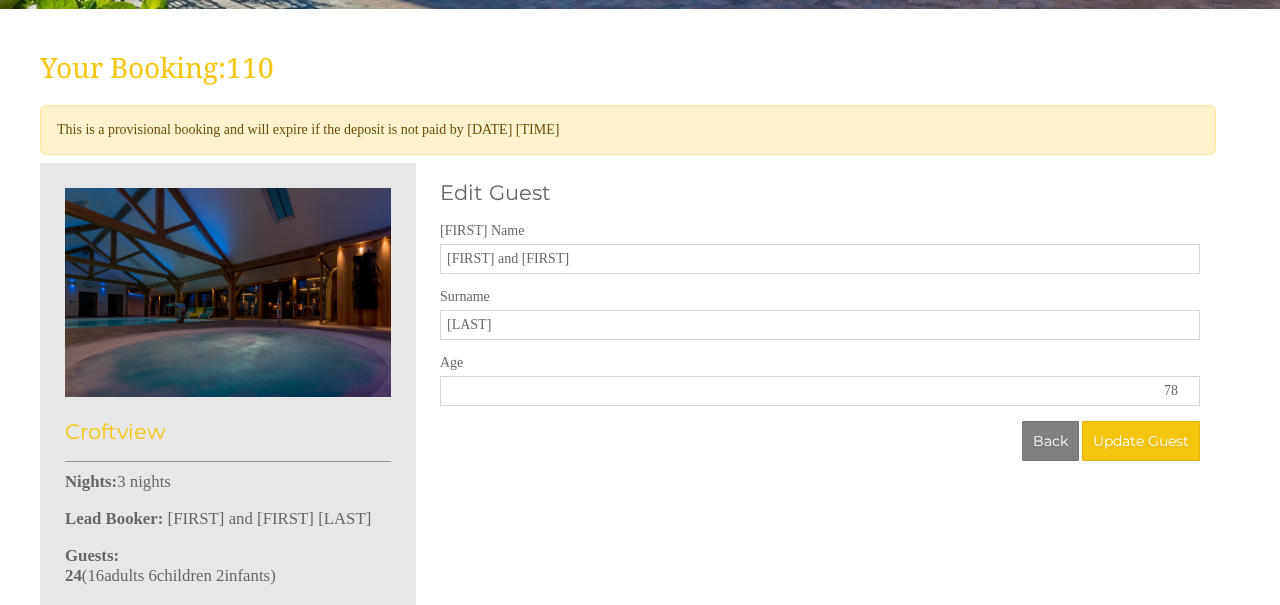 drag, startPoint x: 504, startPoint y: 264, endPoint x: 442, endPoint y: 262, distance: 62.03225 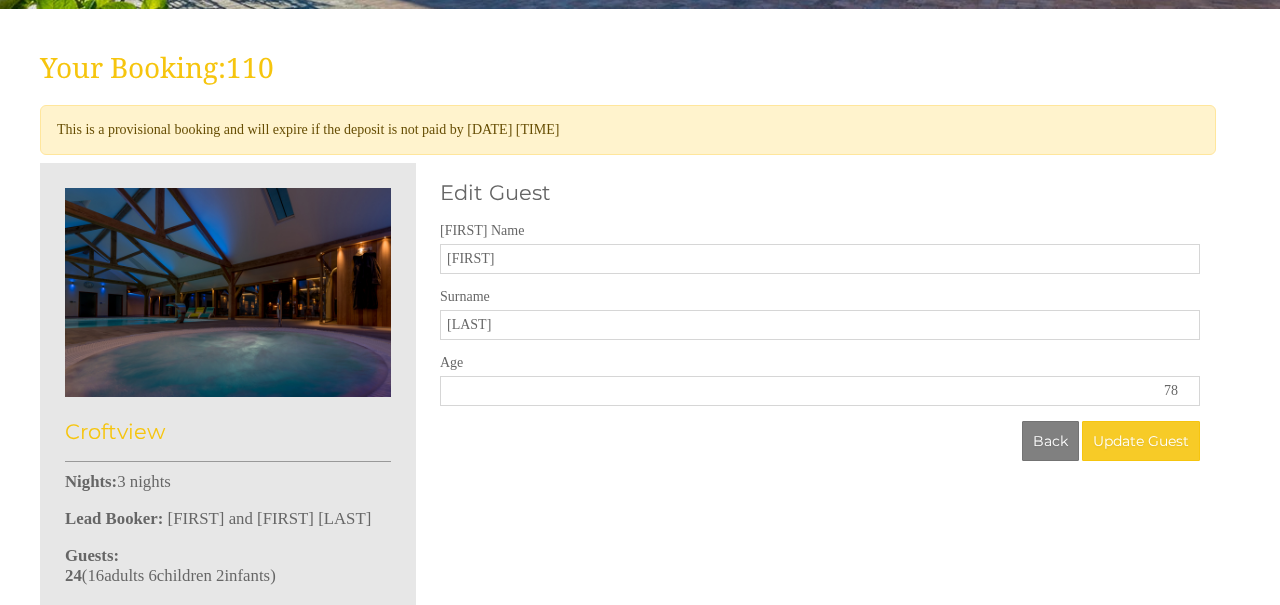 type on "[FIRST]" 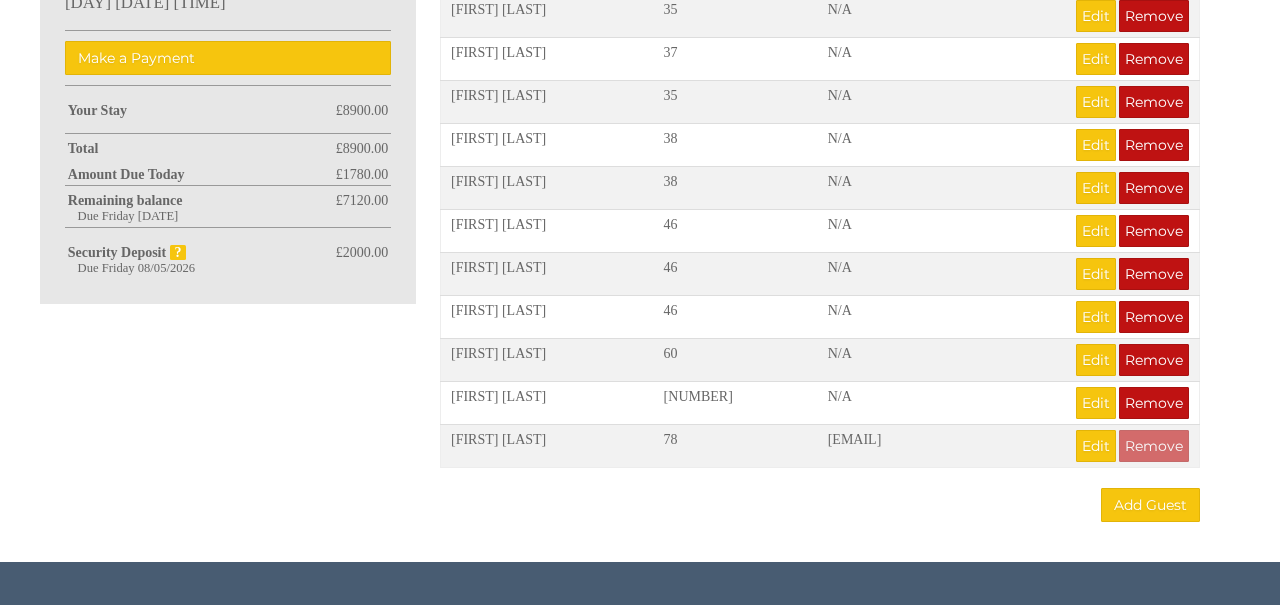 scroll, scrollTop: 1224, scrollLeft: 0, axis: vertical 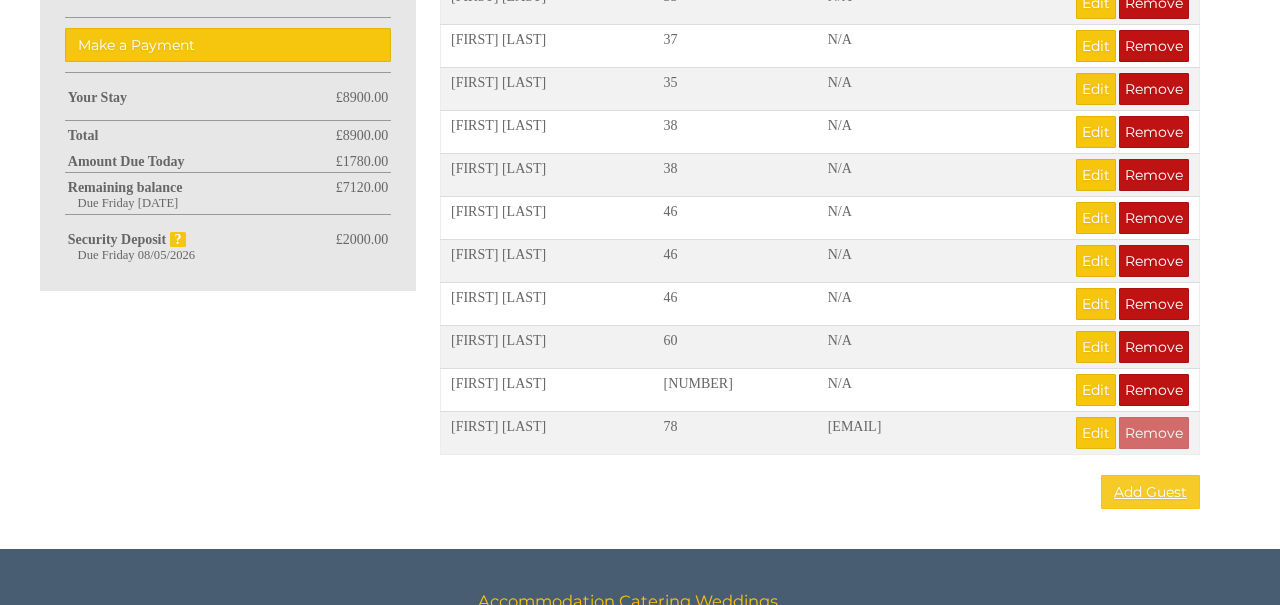 click on "Add Guest" at bounding box center (1150, 492) 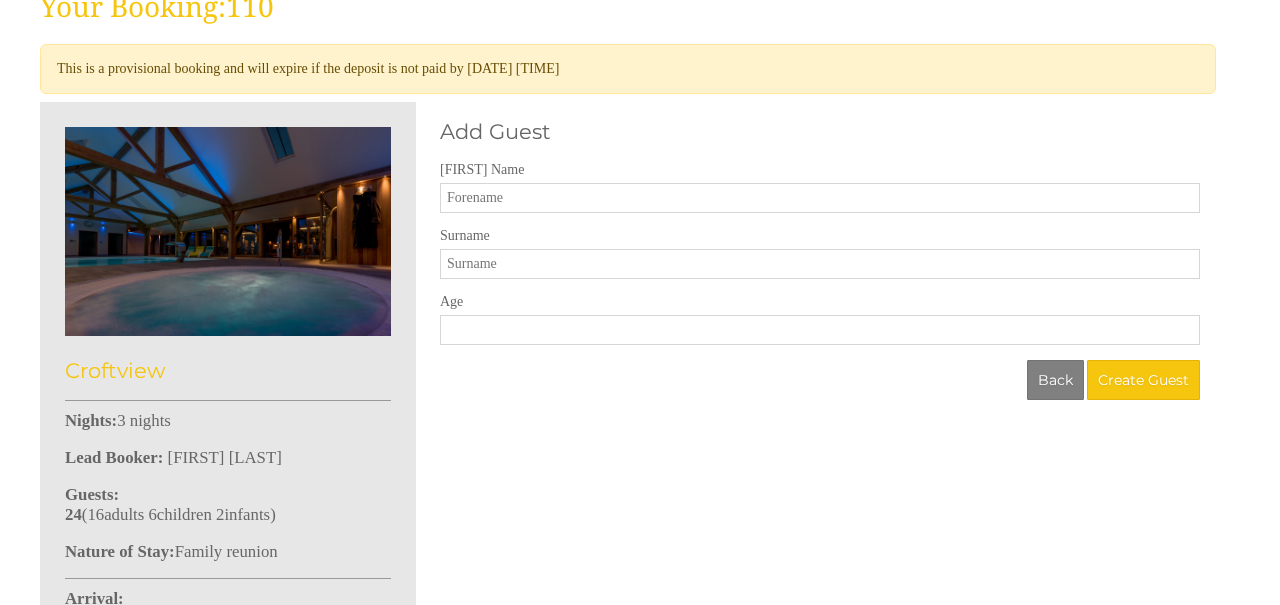 scroll, scrollTop: 544, scrollLeft: 0, axis: vertical 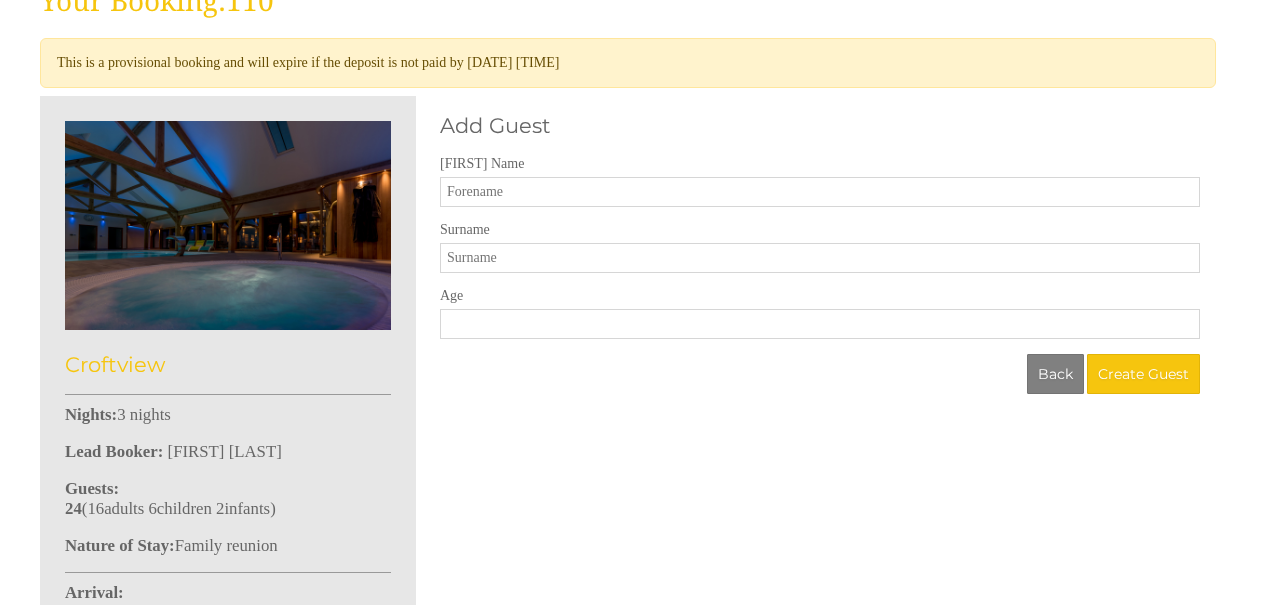 click on "[FIRST] Name" at bounding box center [820, 192] 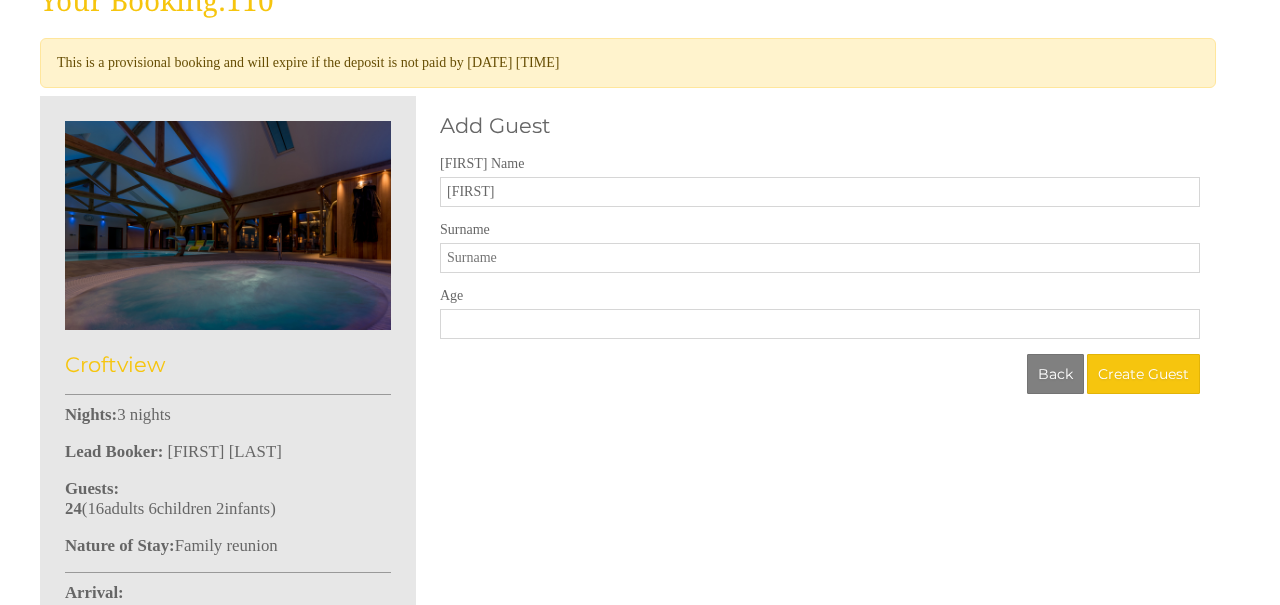 type on "[FIRST]" 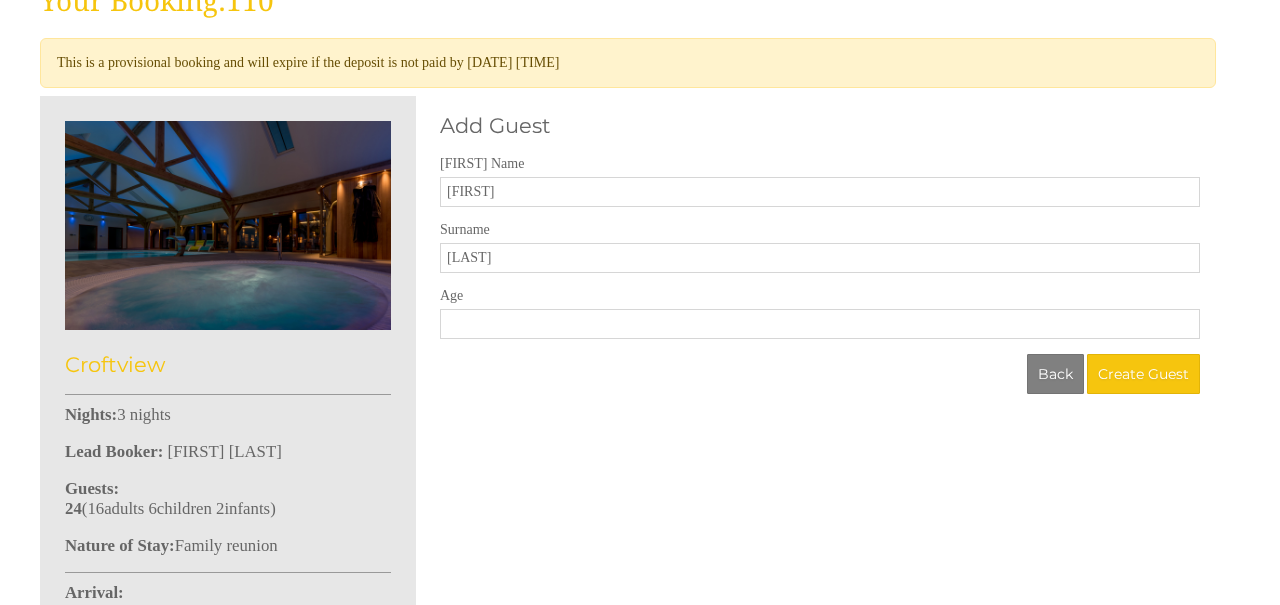 type on "[LAST]" 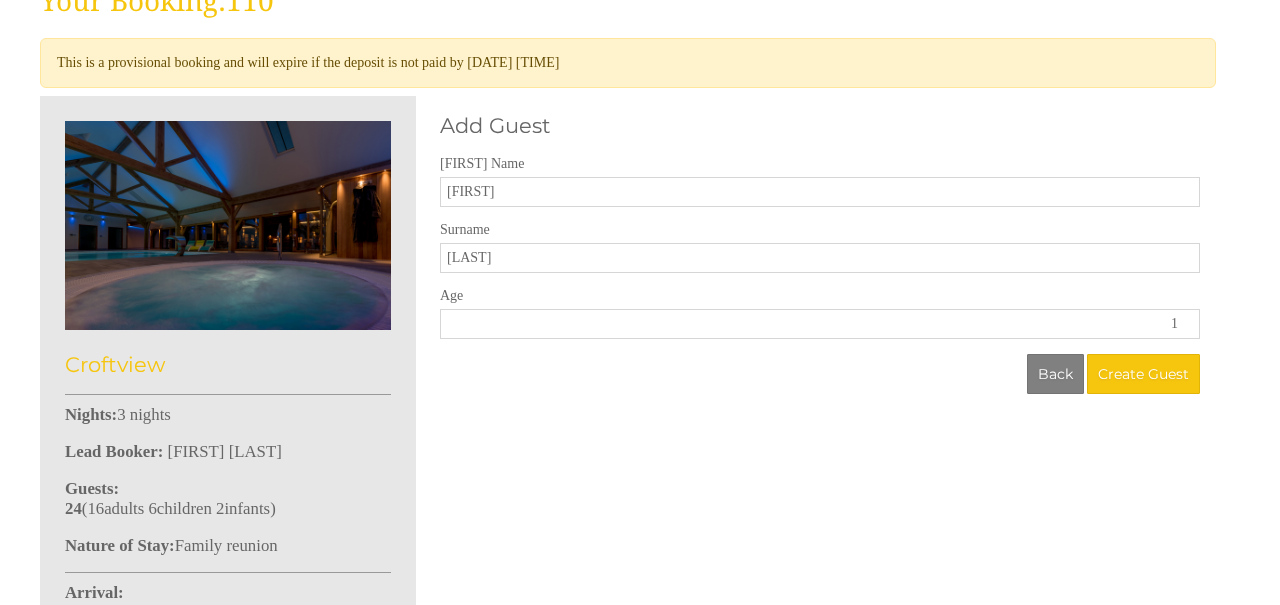 click on "1" at bounding box center [820, 324] 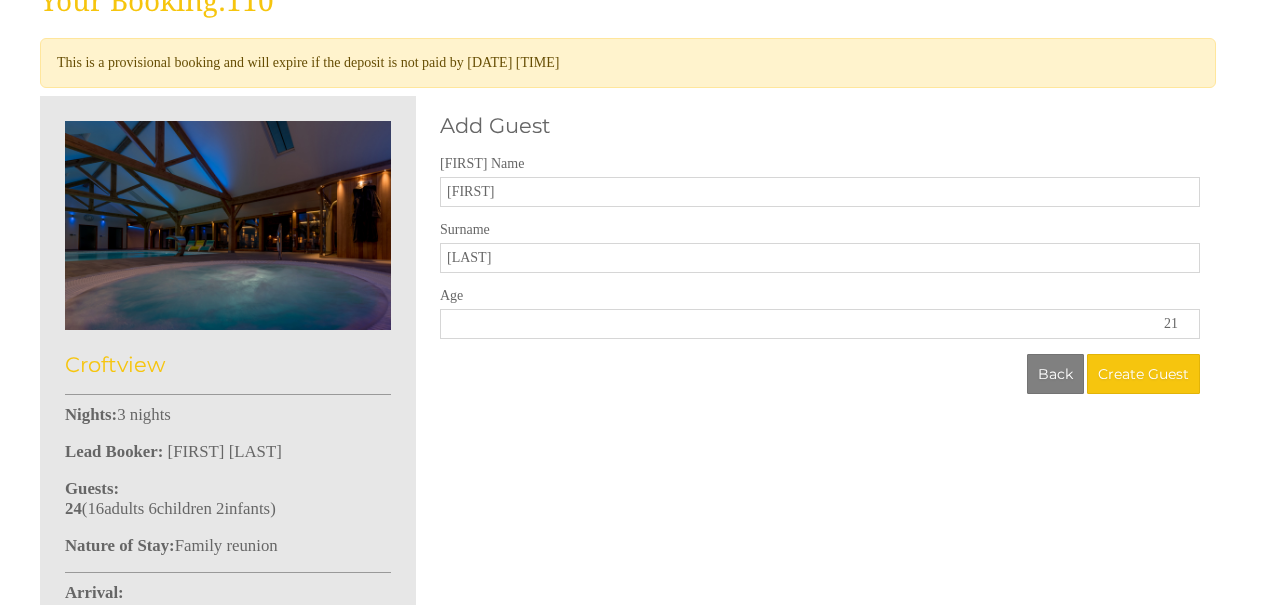click on "21" at bounding box center (820, 324) 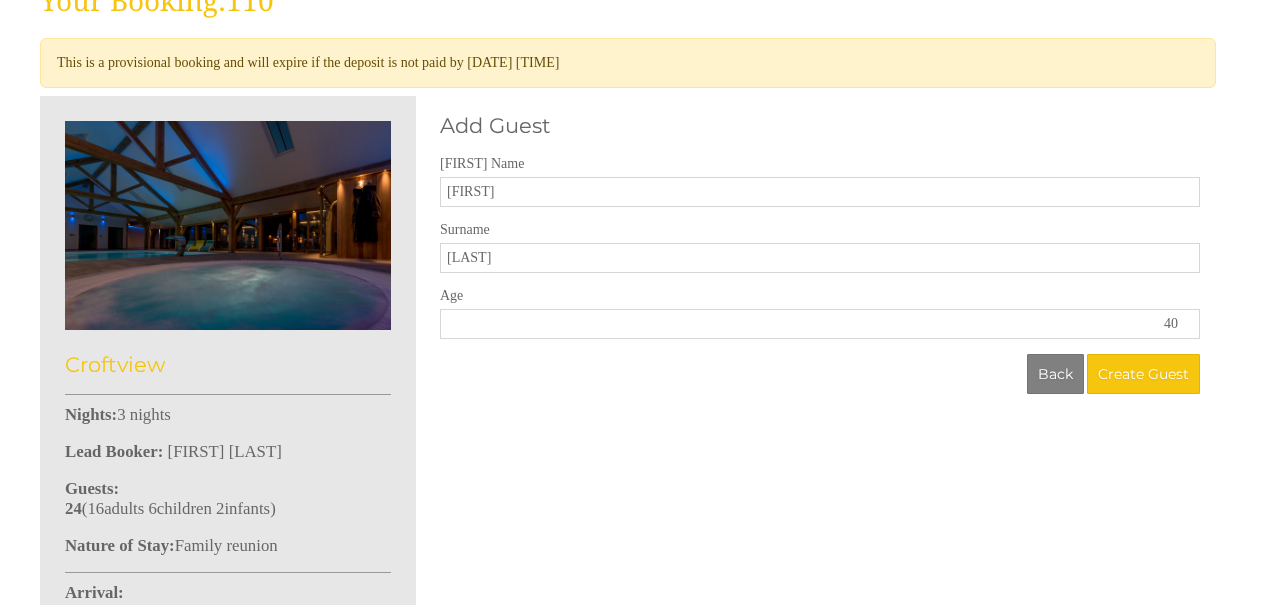 click on "40" at bounding box center (820, 324) 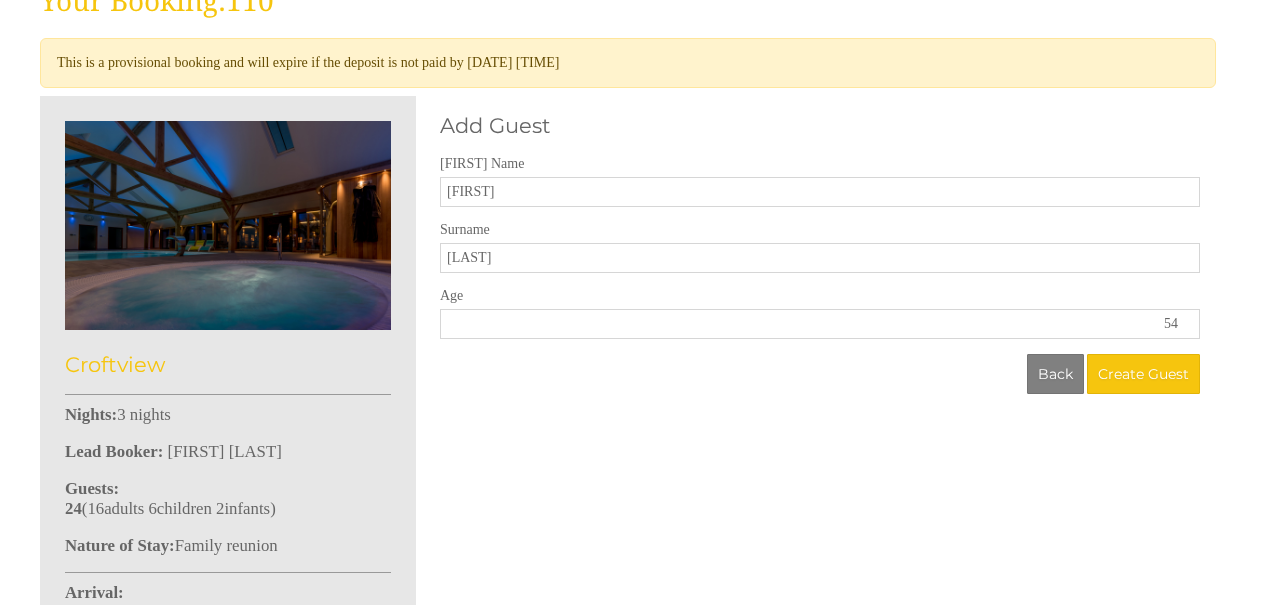 click on "54" at bounding box center (820, 324) 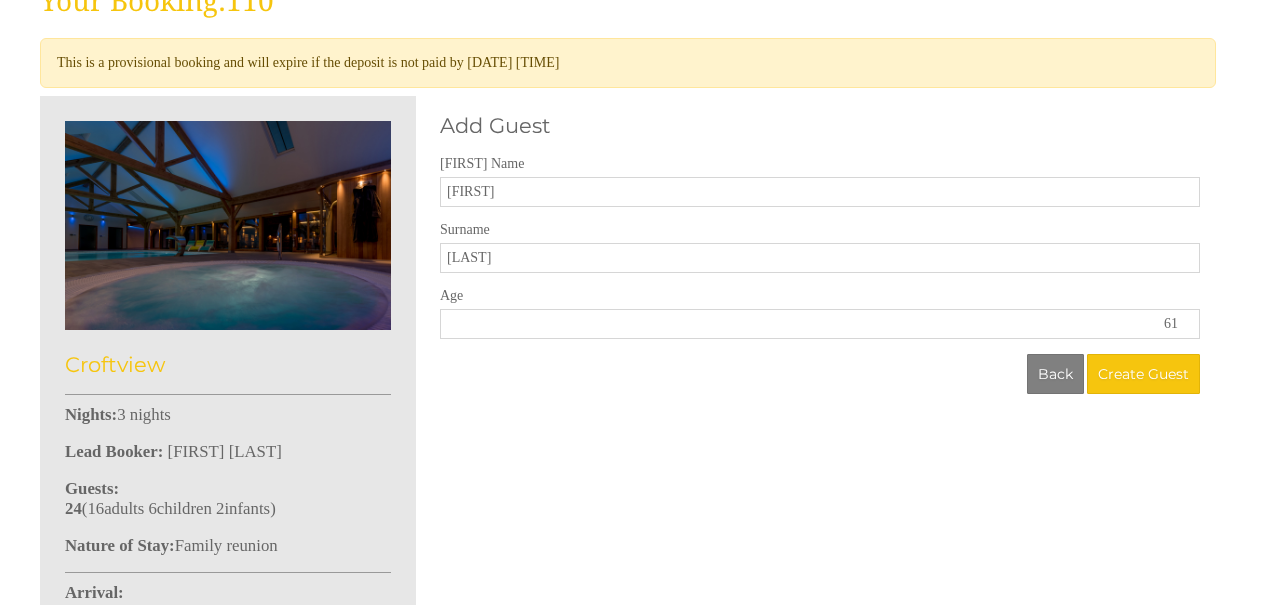 click on "61" at bounding box center (820, 324) 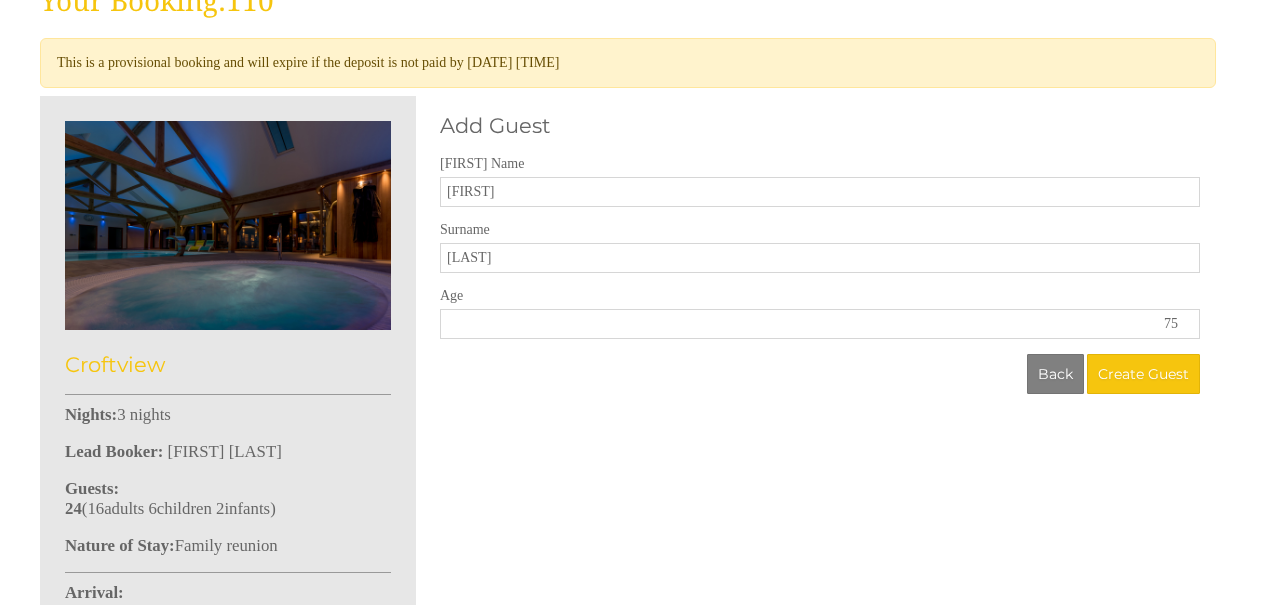click on "75" at bounding box center (820, 324) 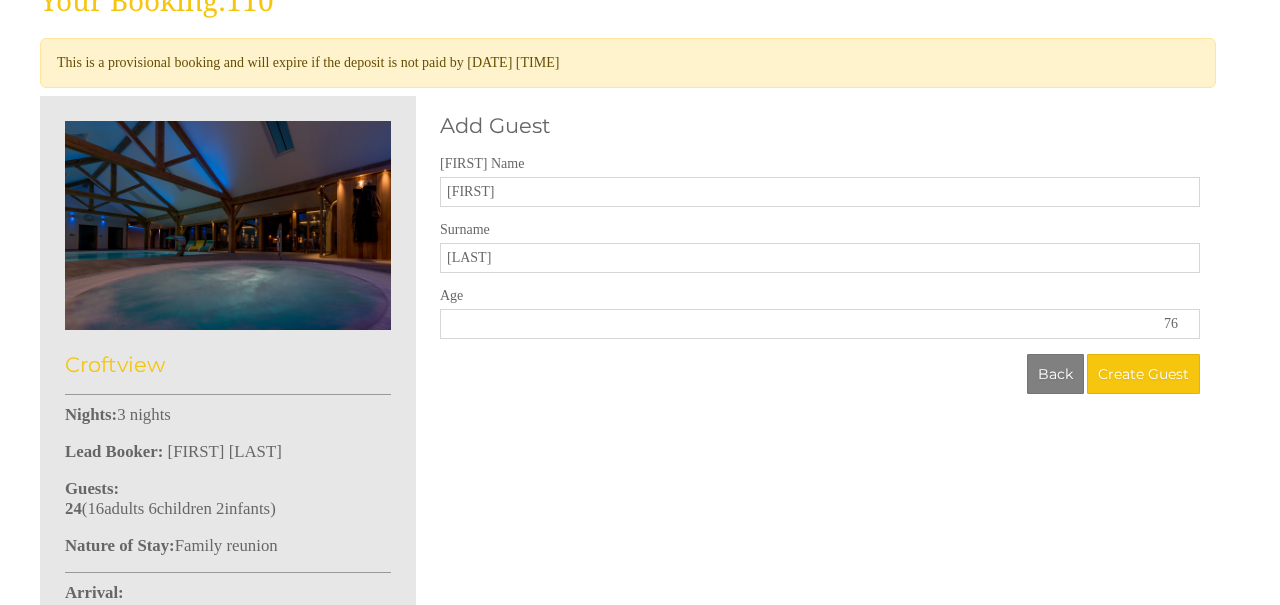 click on "76" at bounding box center [820, 324] 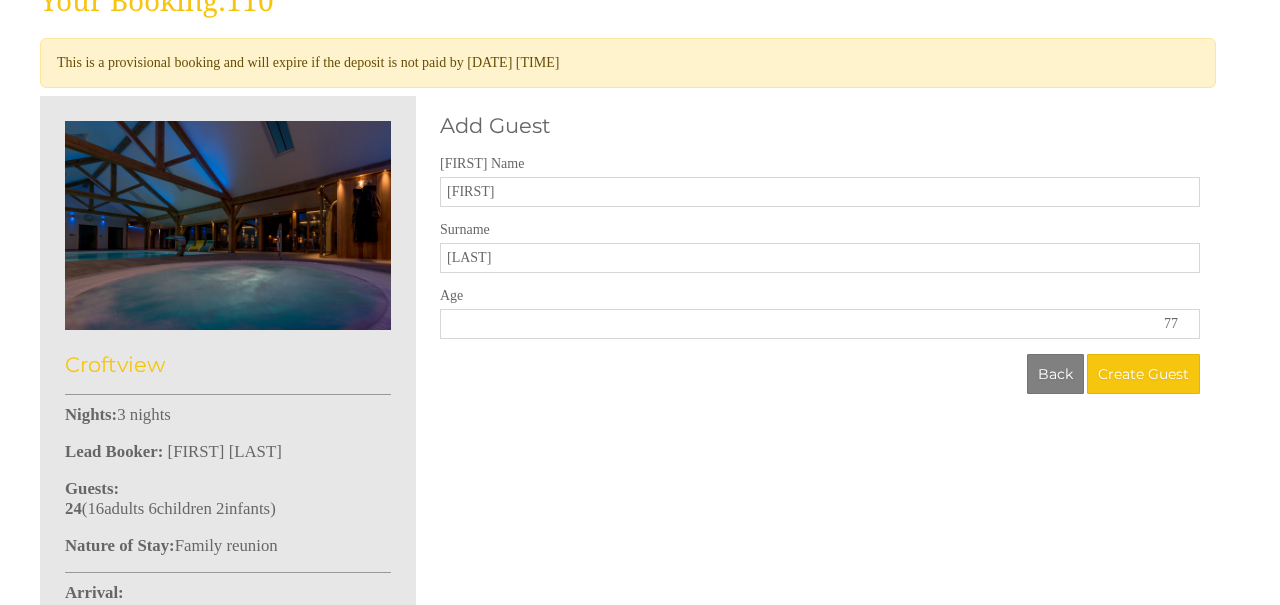click on "77" at bounding box center (820, 324) 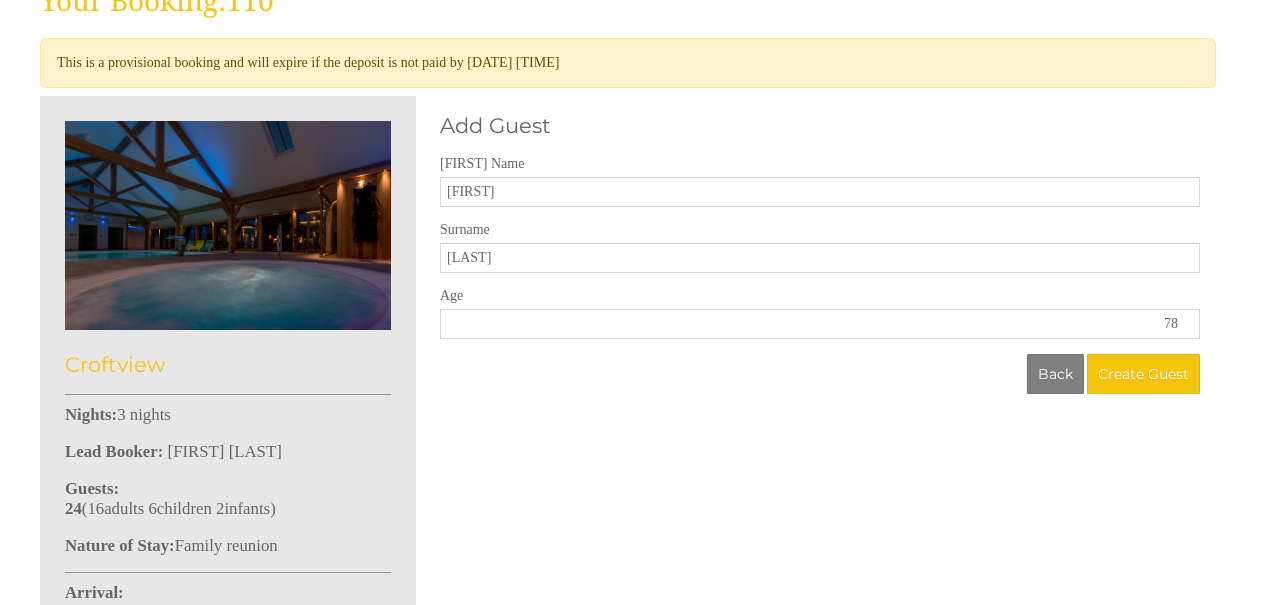 click on "78" at bounding box center [820, 324] 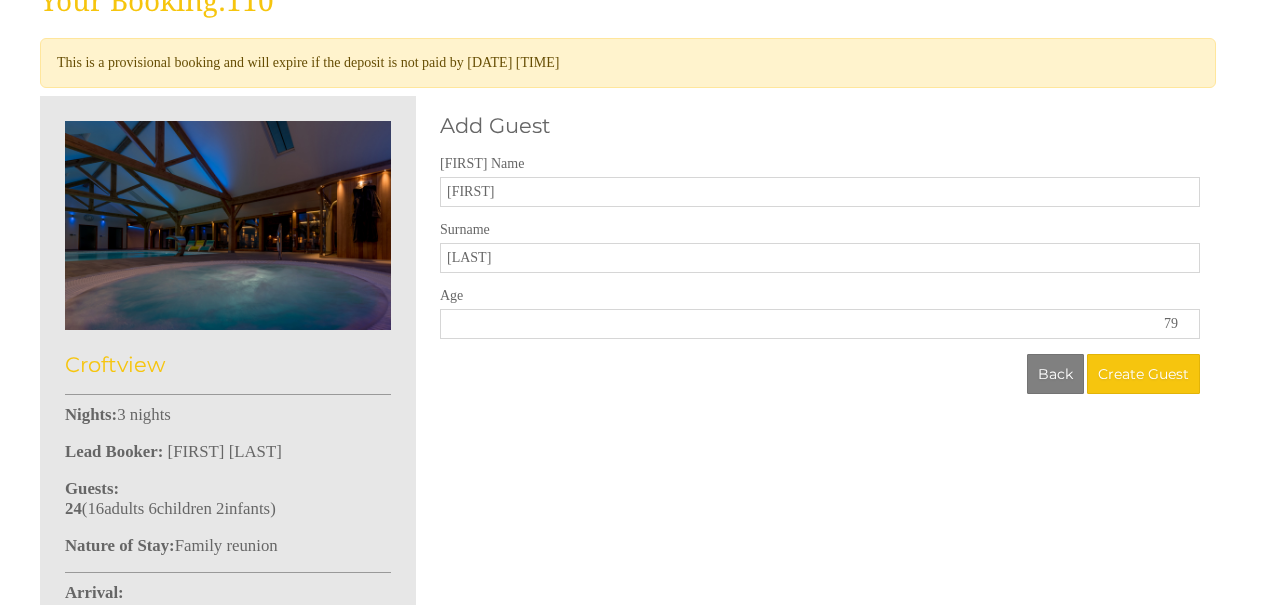 click on "79" at bounding box center (820, 324) 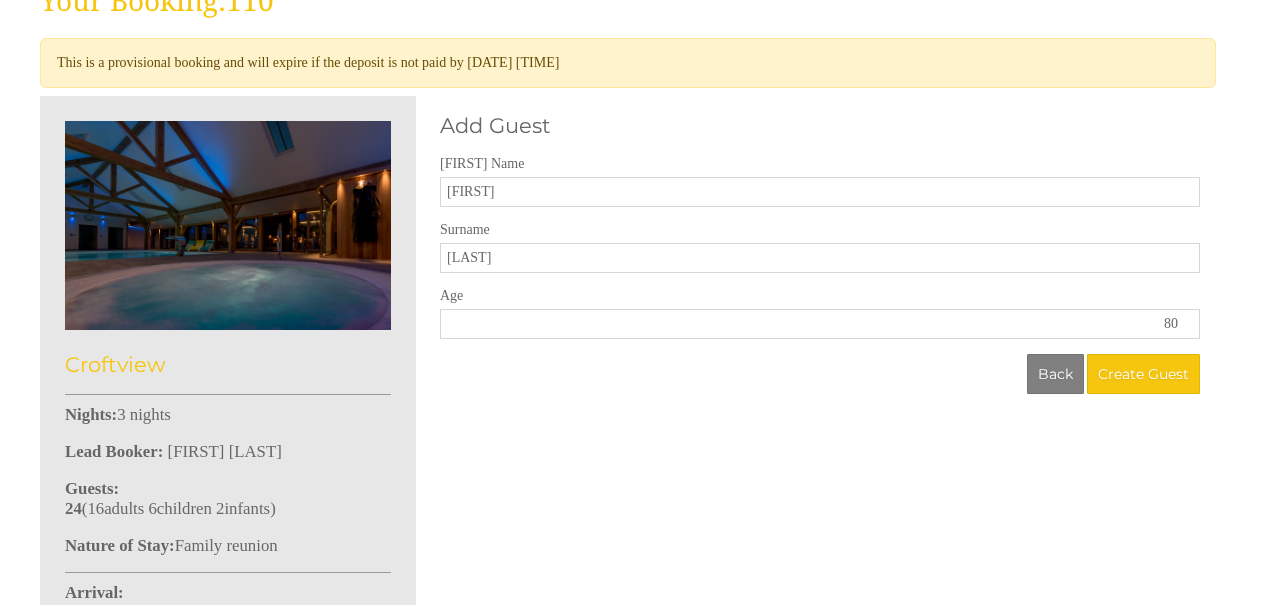 click on "80" at bounding box center (820, 324) 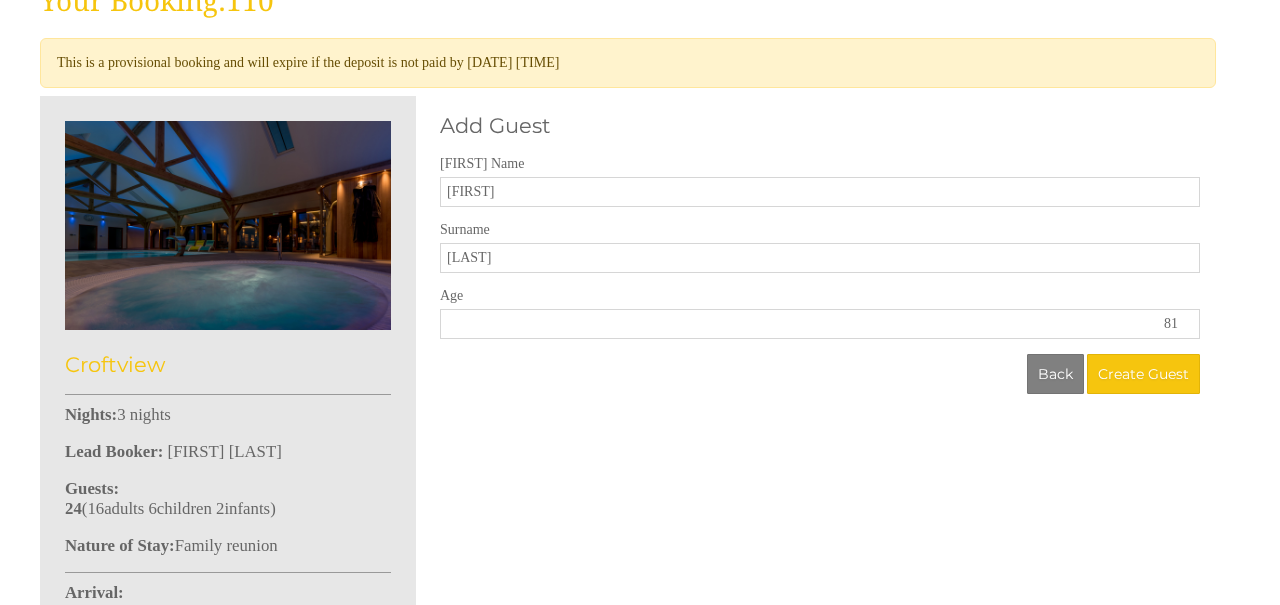 click on "81" at bounding box center [820, 324] 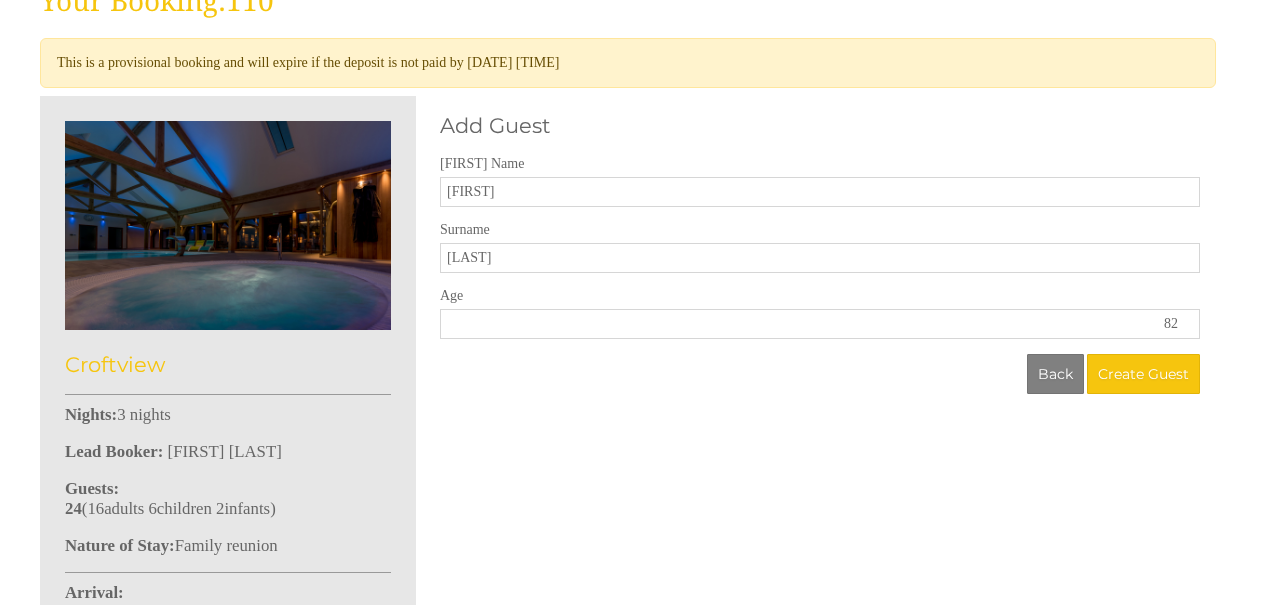 click on "82" at bounding box center [820, 324] 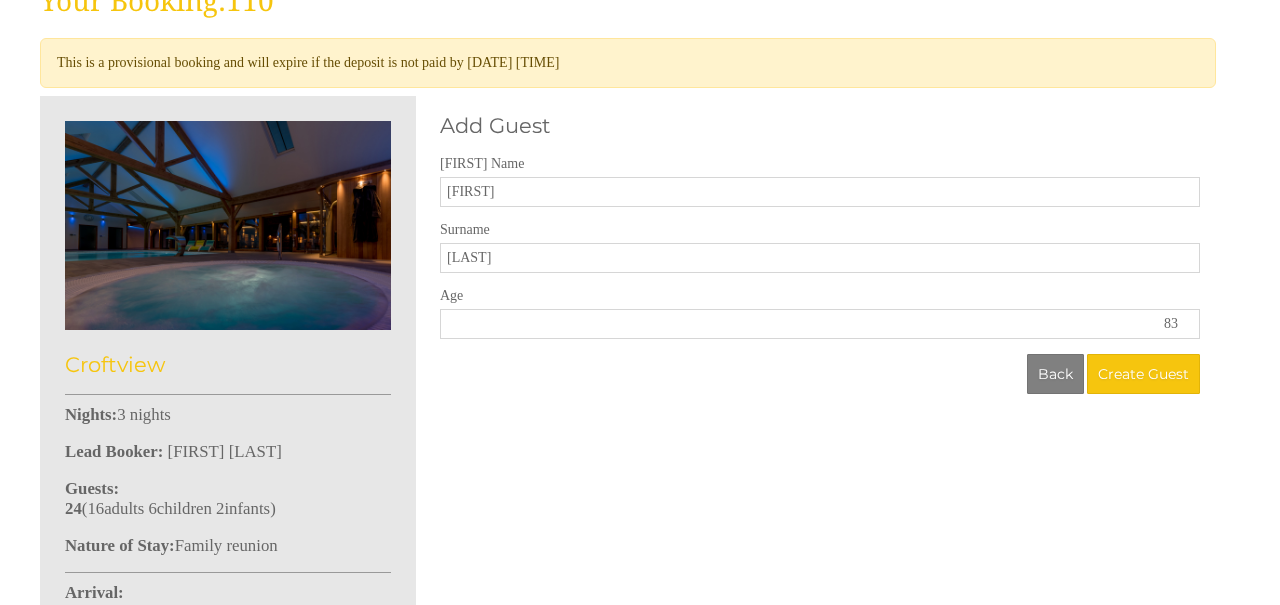 click on "83" at bounding box center (820, 324) 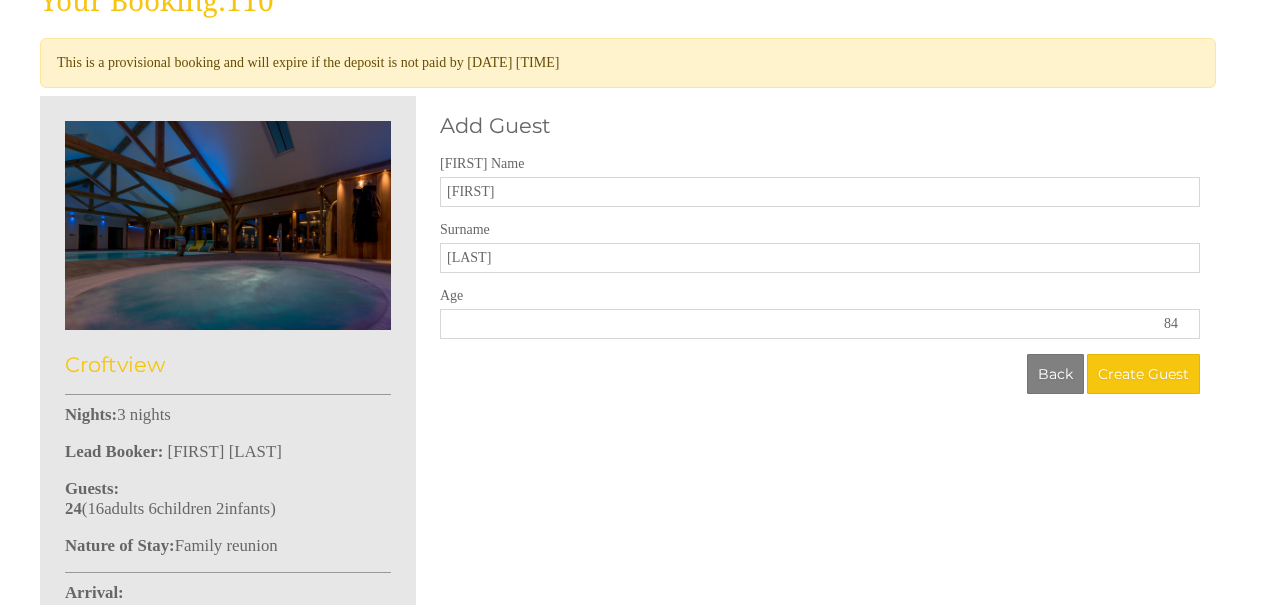 click on "84" at bounding box center [820, 324] 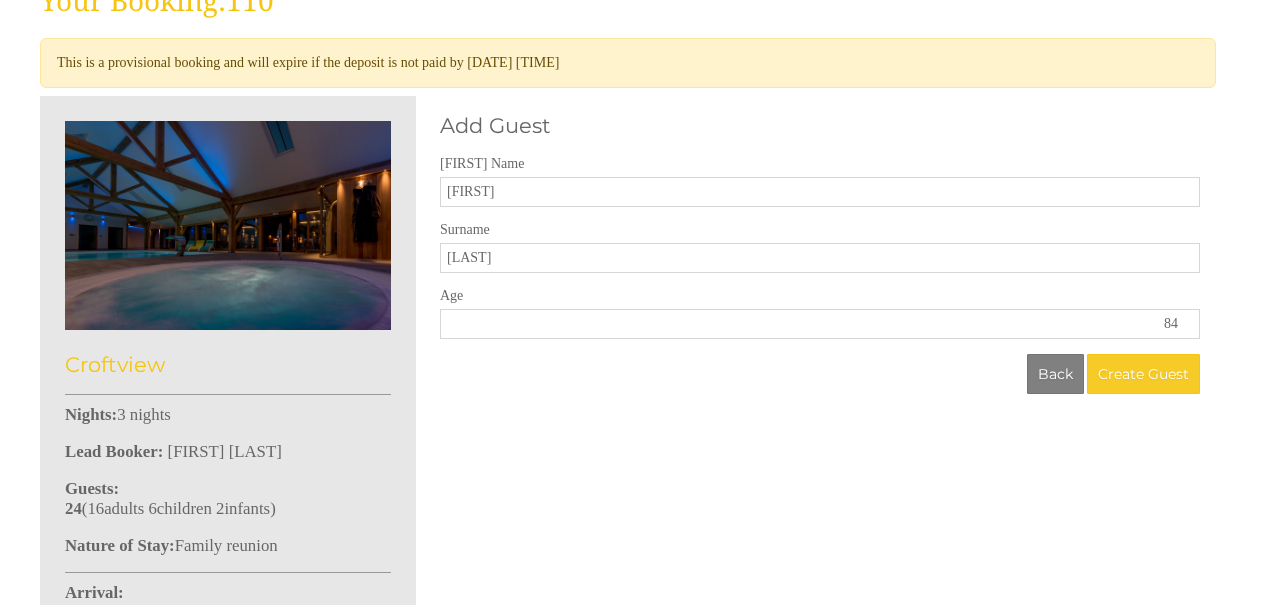 click on "Create Guest" at bounding box center [1143, 374] 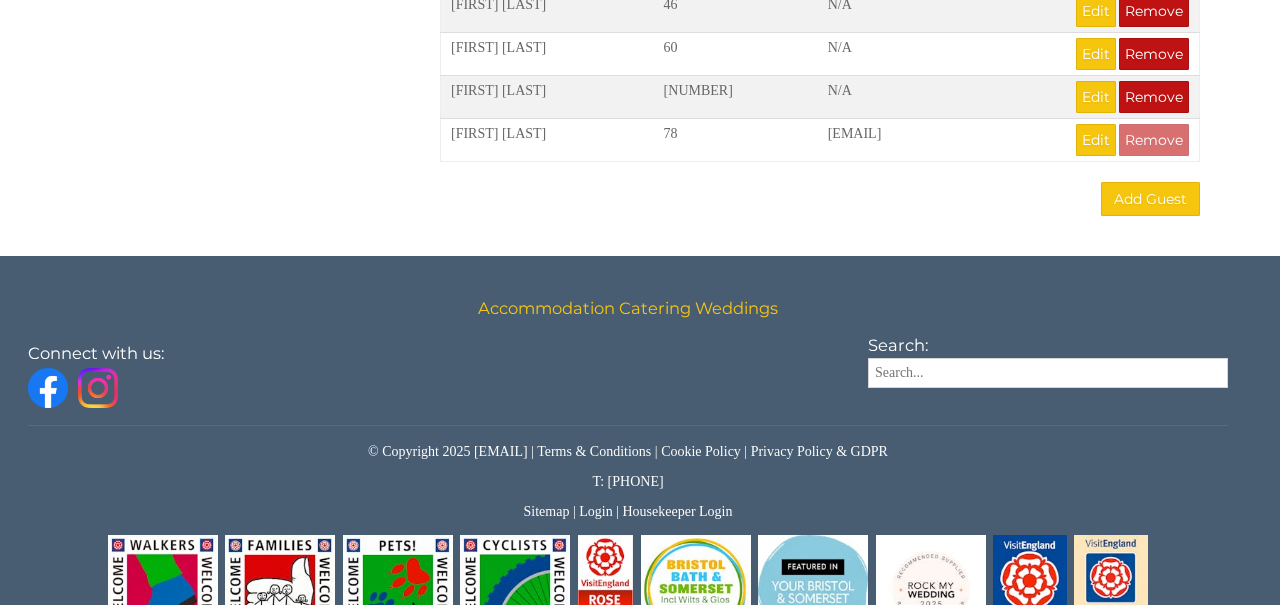 scroll, scrollTop: 1576, scrollLeft: 0, axis: vertical 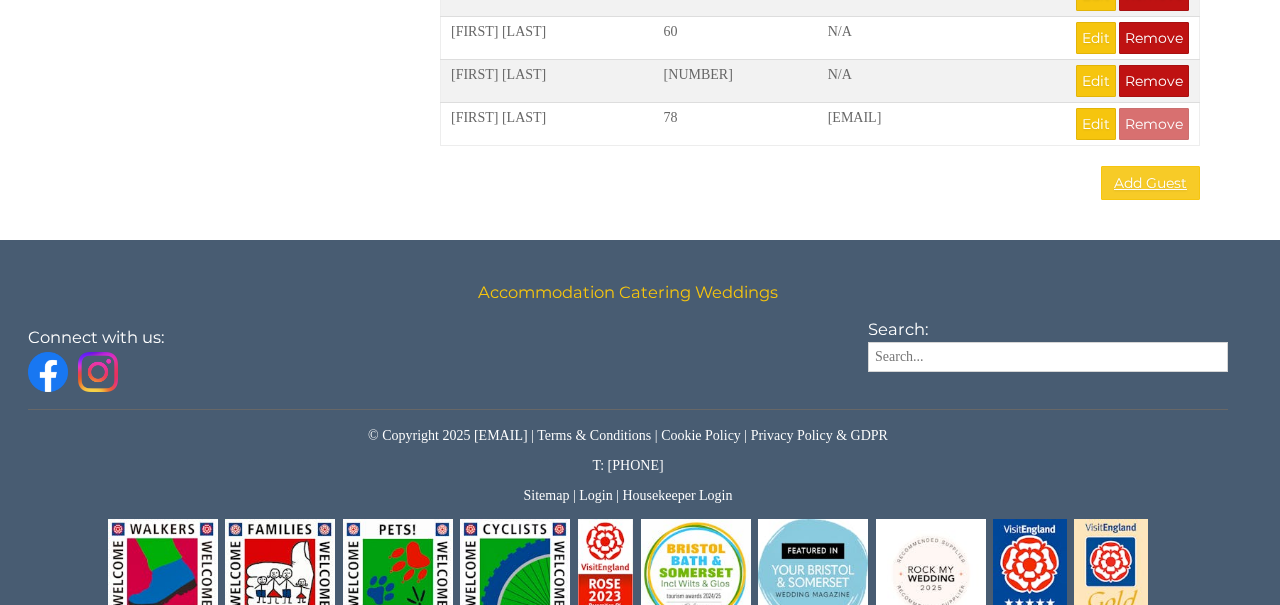 click on "Add Guest" at bounding box center (1150, 183) 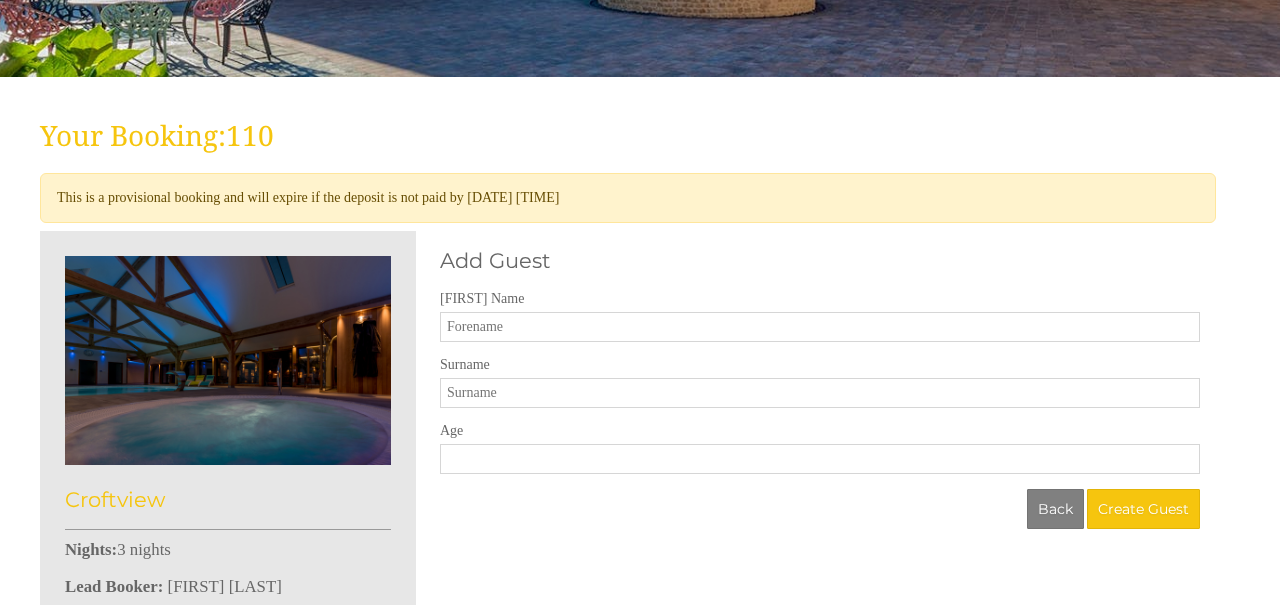 scroll, scrollTop: 414, scrollLeft: 0, axis: vertical 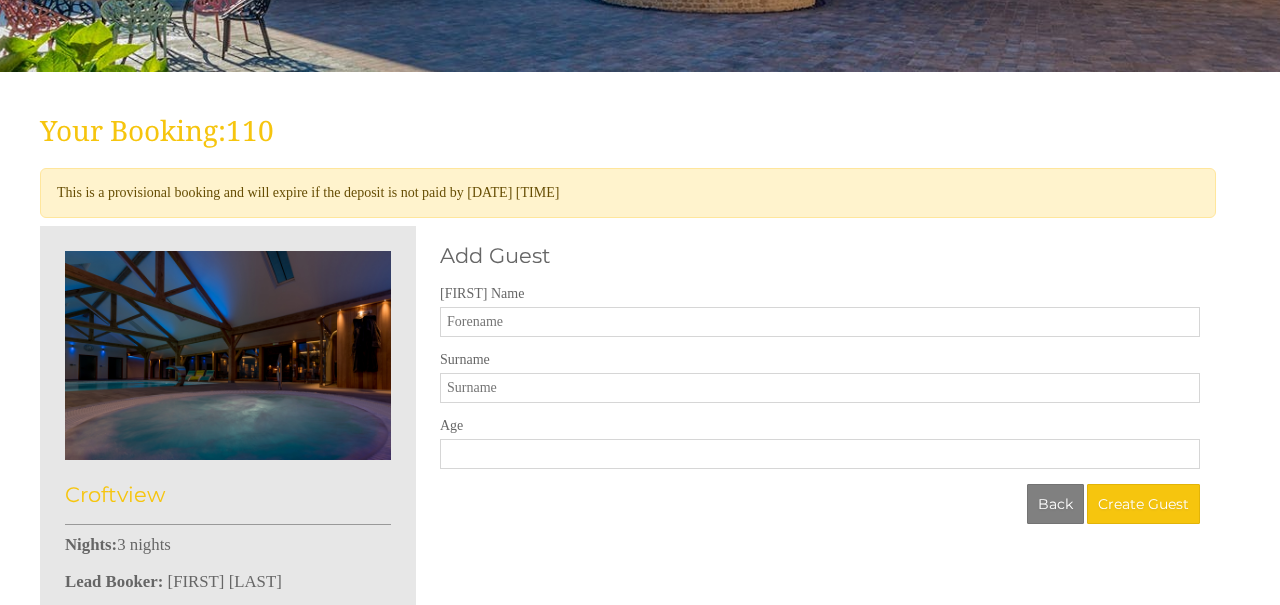 click on "[FIRST] Name" at bounding box center [820, 322] 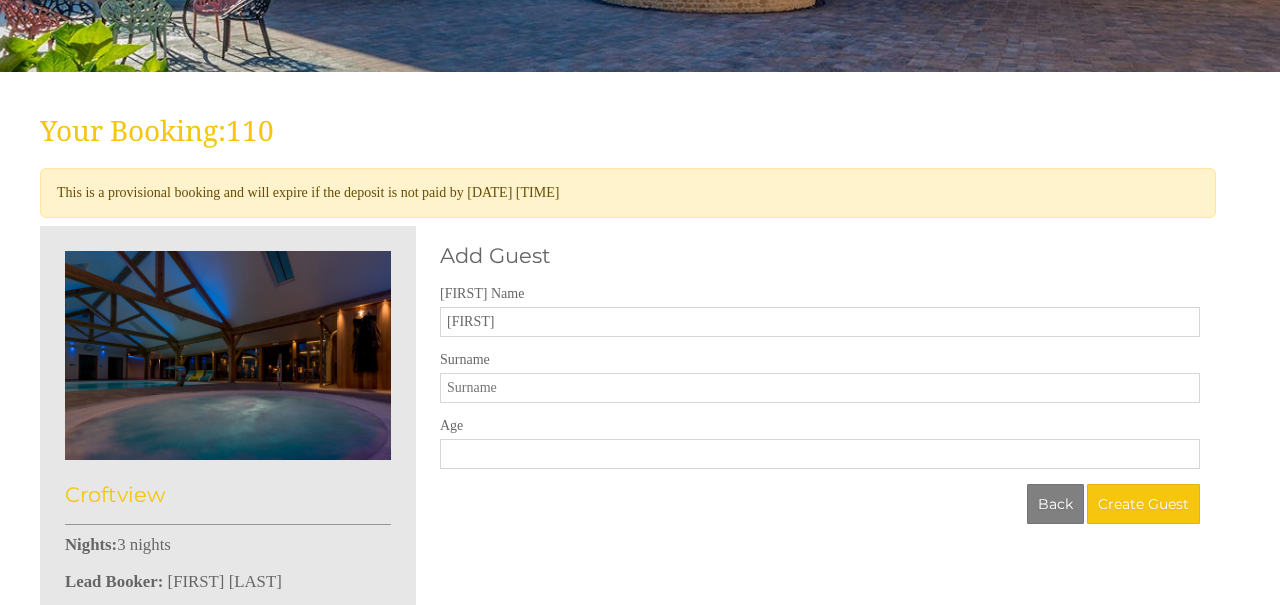 type on "[FIRST]" 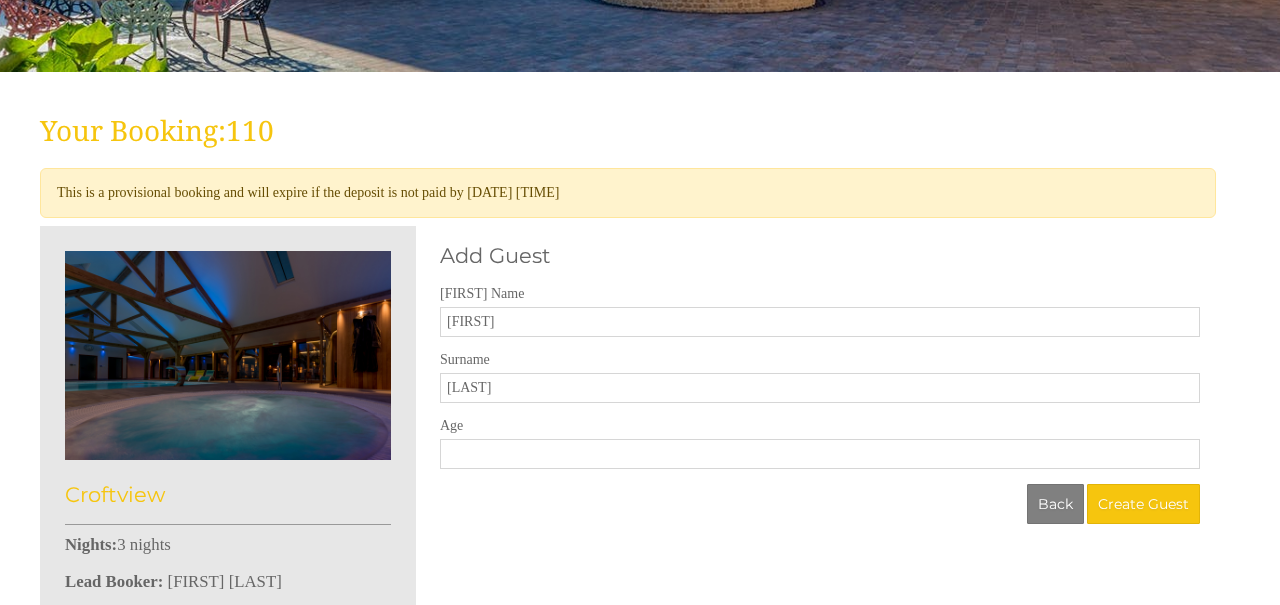 type on "[LAST]" 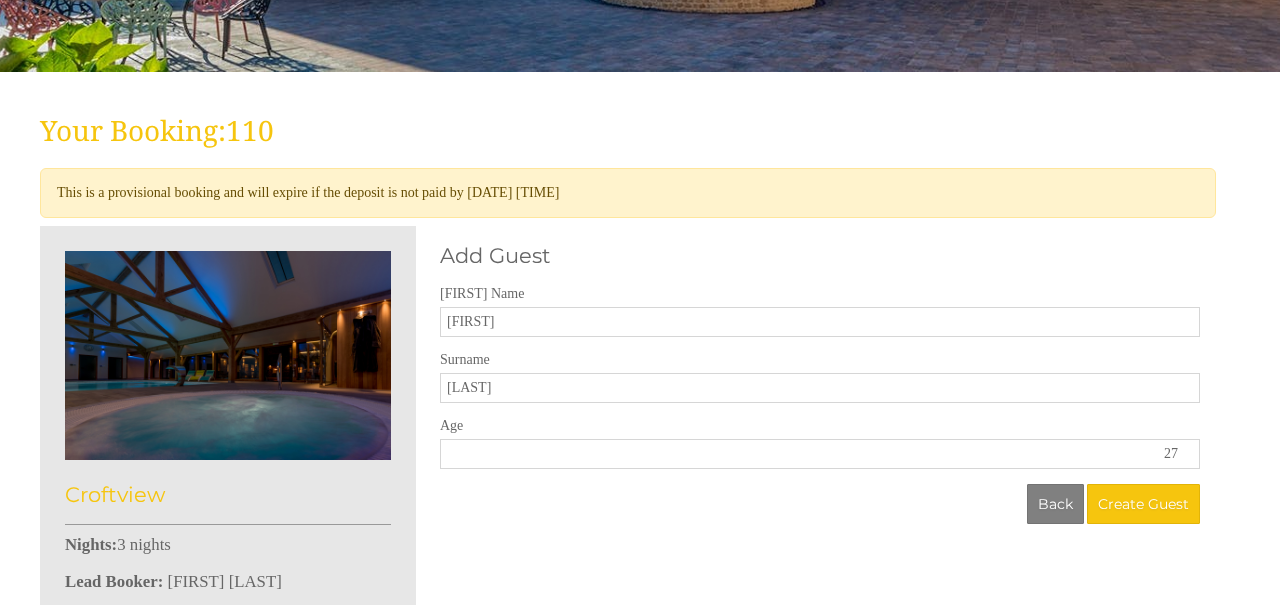 click on "27" at bounding box center (820, 454) 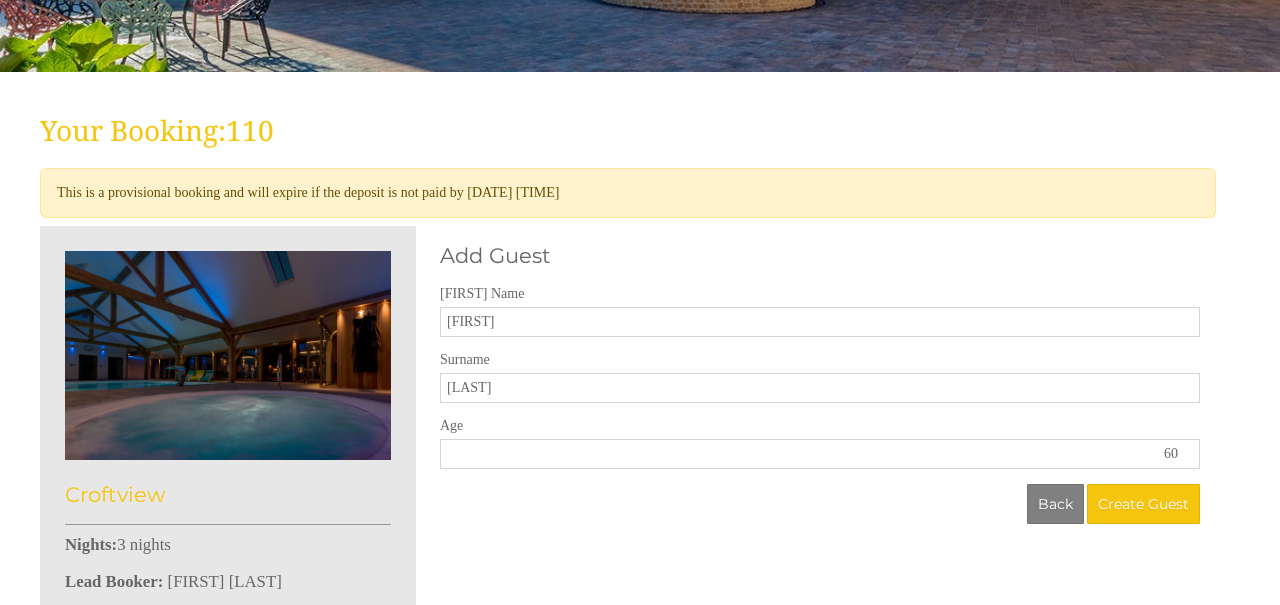 click on "60" at bounding box center [820, 454] 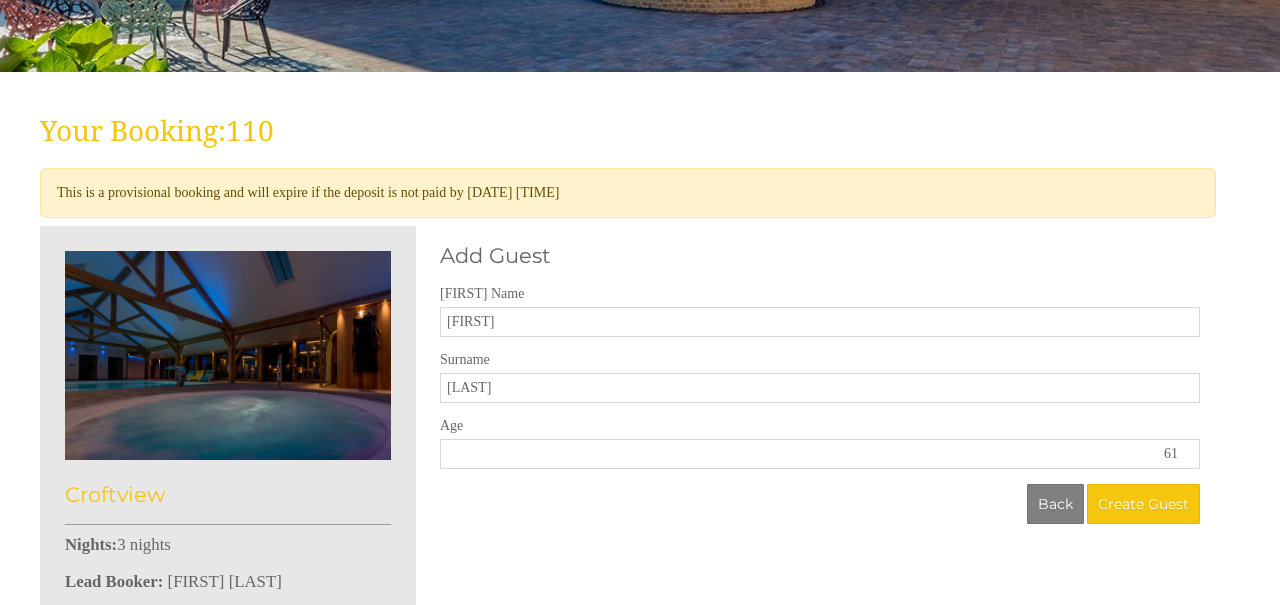 click on "61" at bounding box center [820, 454] 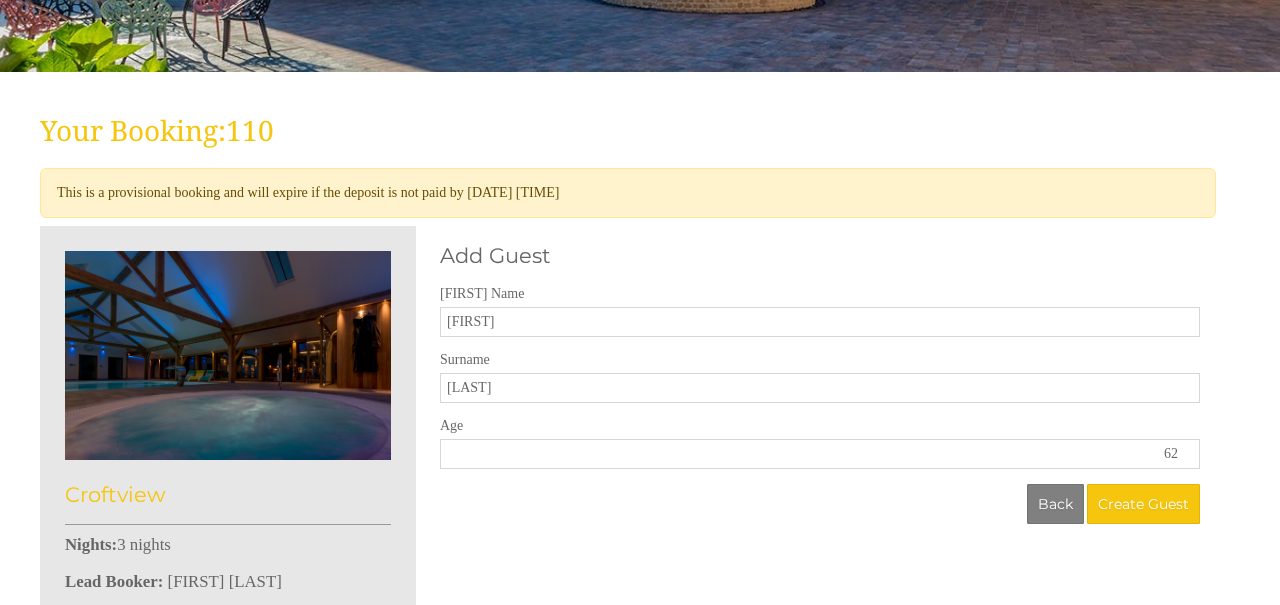click on "62" at bounding box center (820, 454) 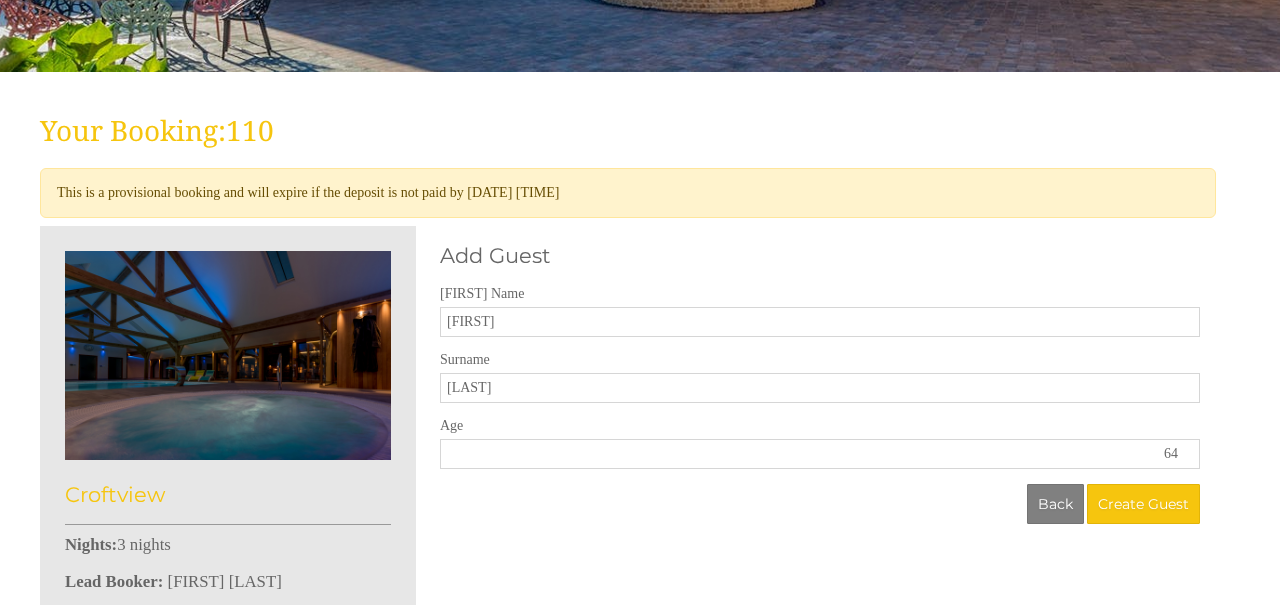click on "64" at bounding box center [820, 454] 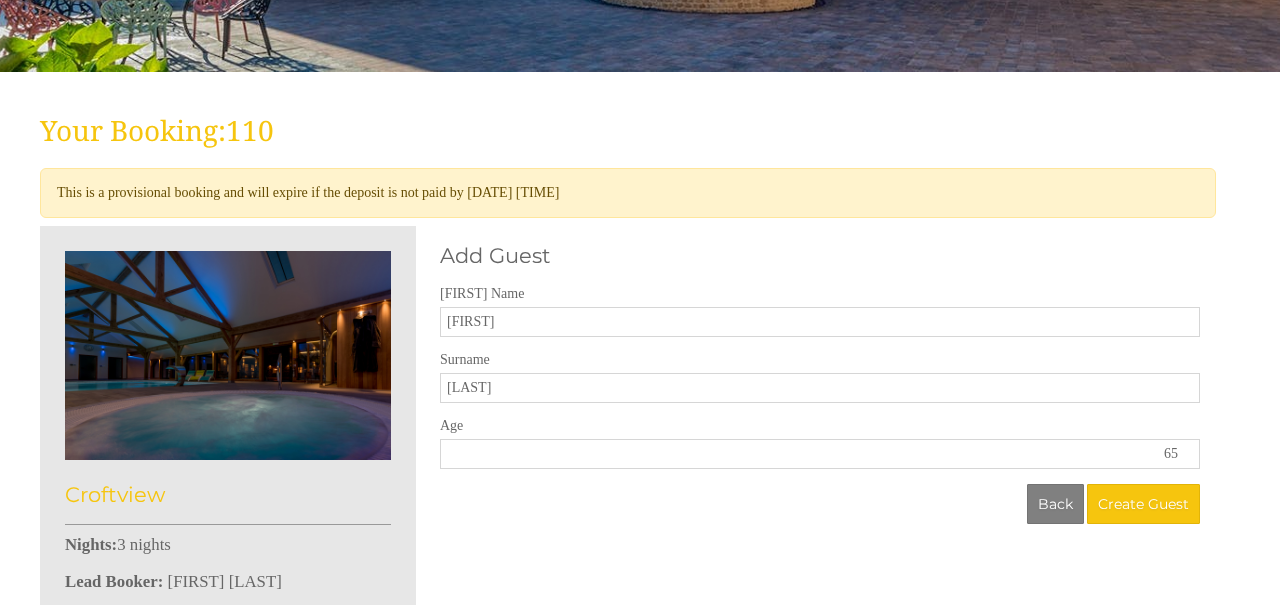 click on "65" at bounding box center (820, 454) 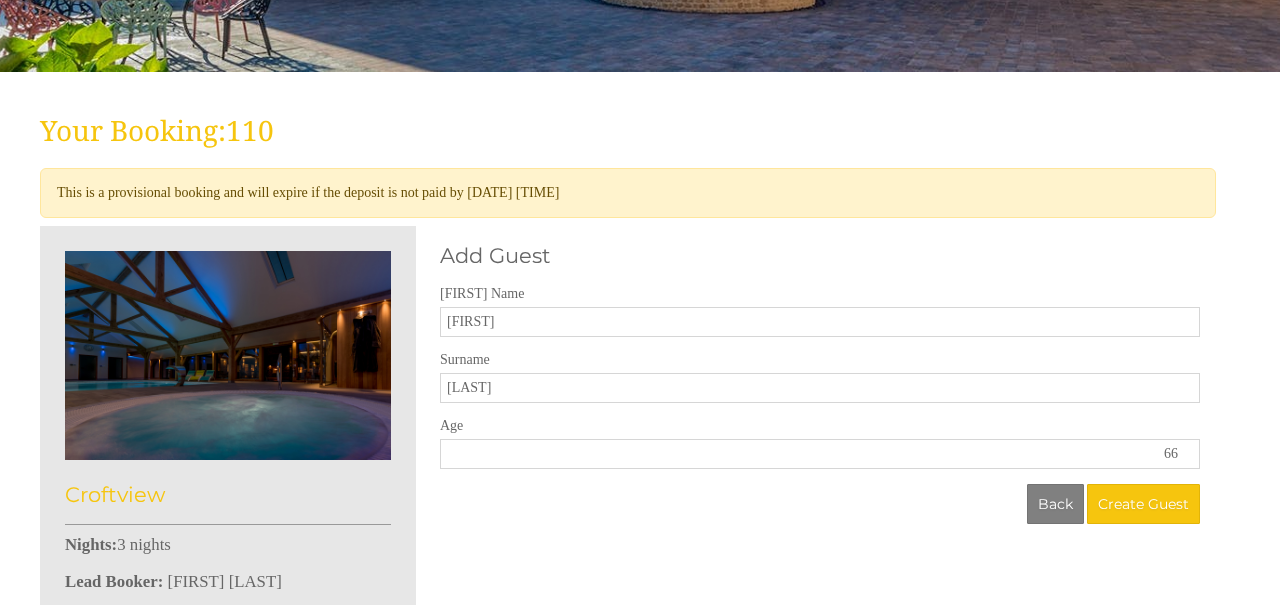 click on "66" at bounding box center [820, 454] 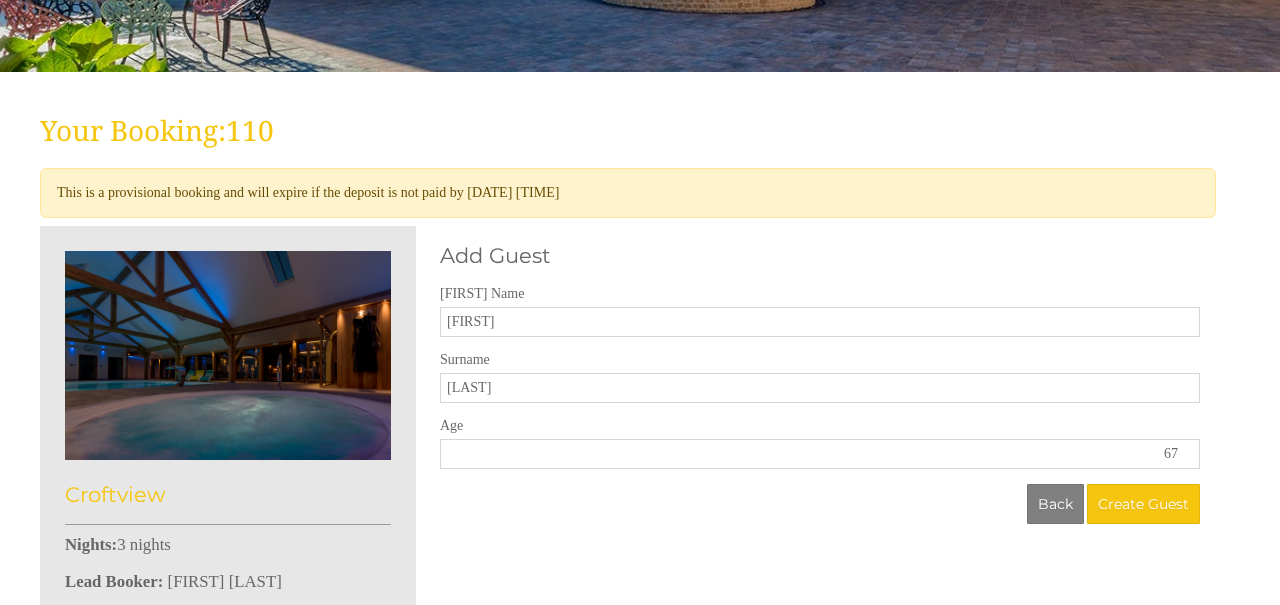 click on "67" at bounding box center (820, 454) 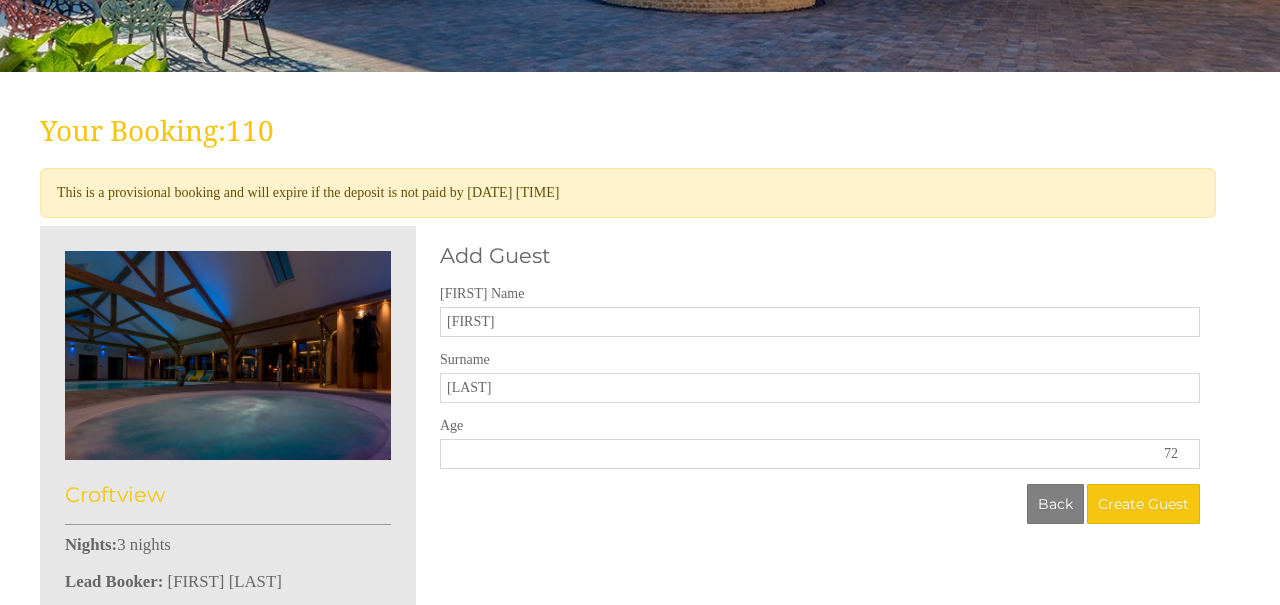 click on "72" at bounding box center (820, 454) 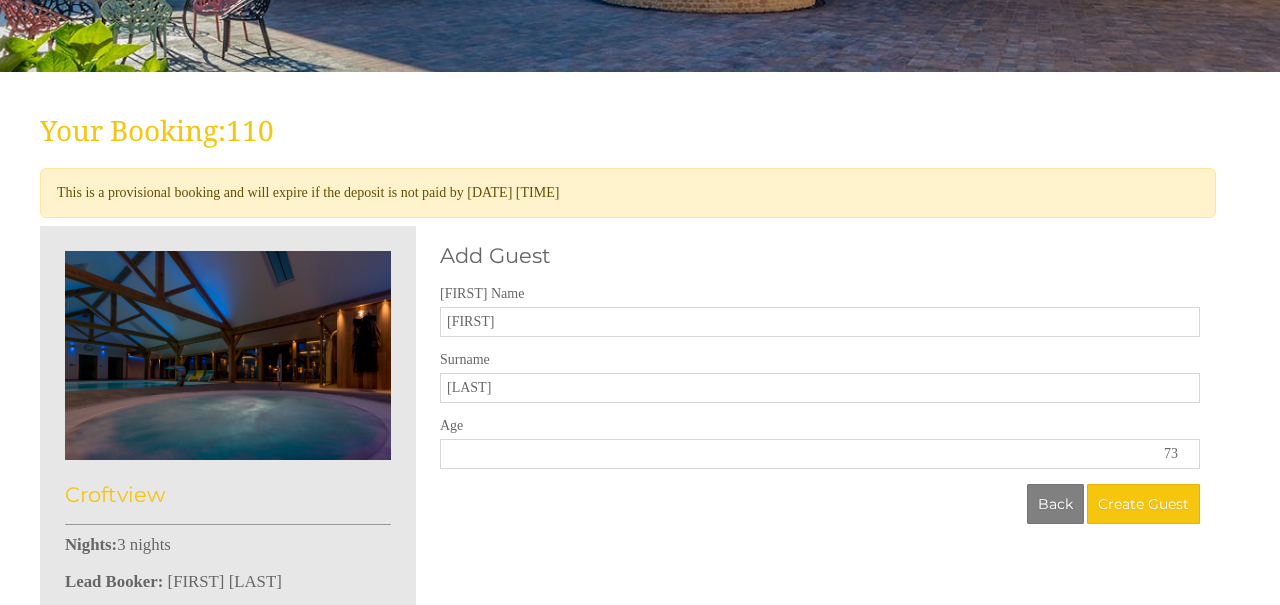 click on "73" at bounding box center [820, 454] 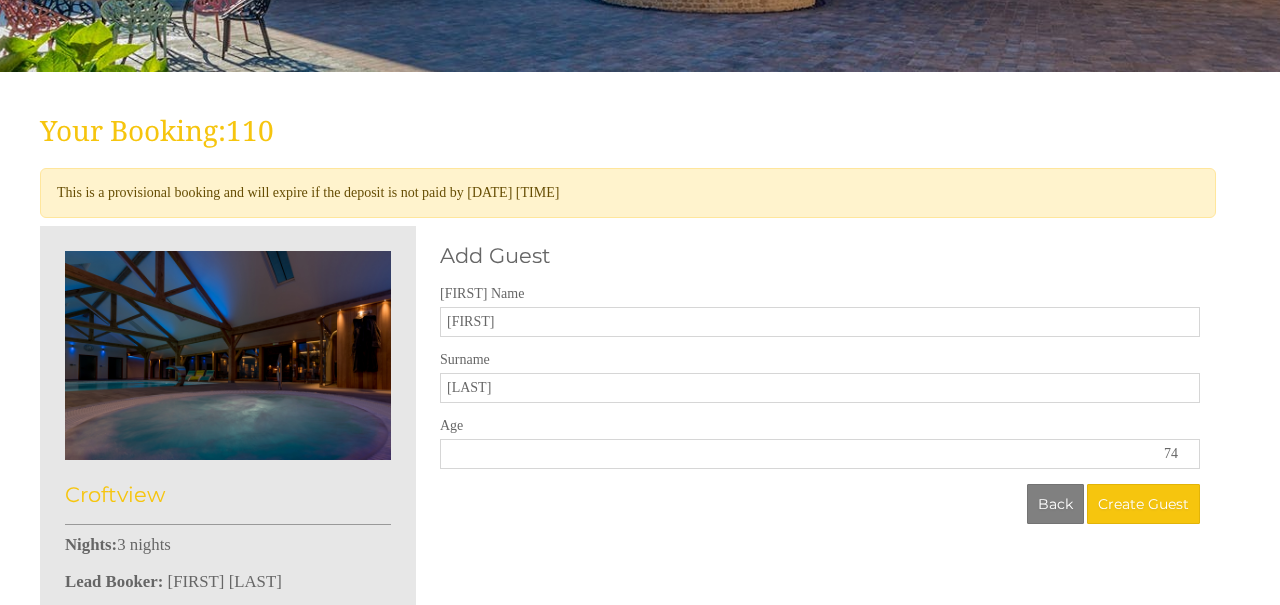 click on "74" at bounding box center [820, 454] 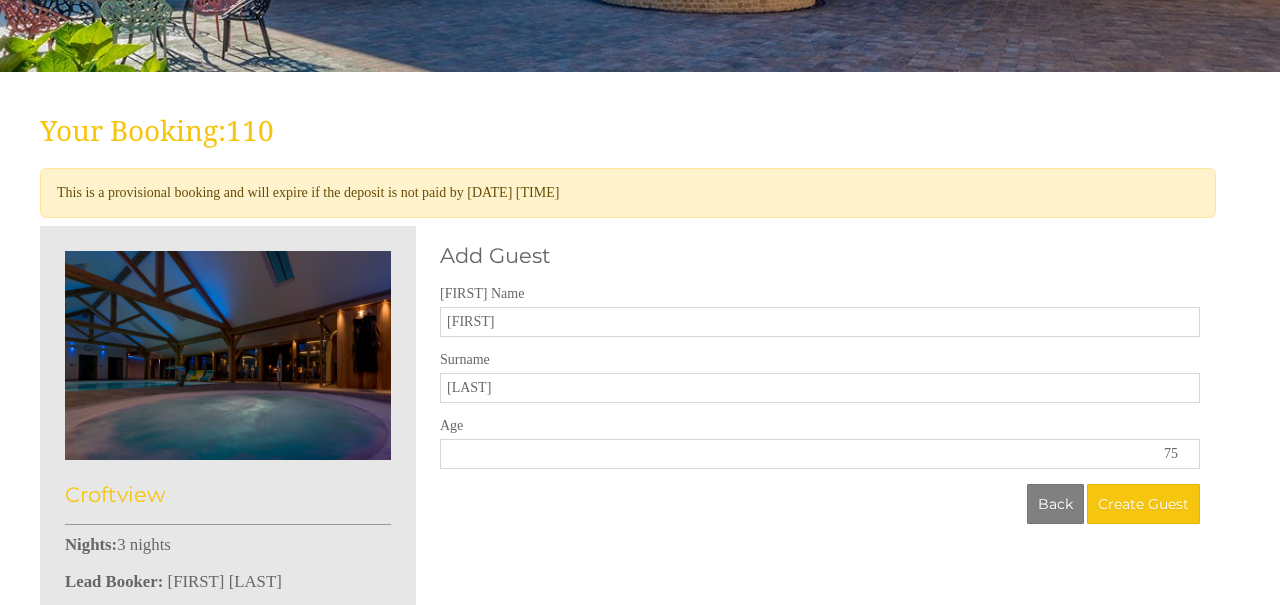 click on "75" at bounding box center (820, 454) 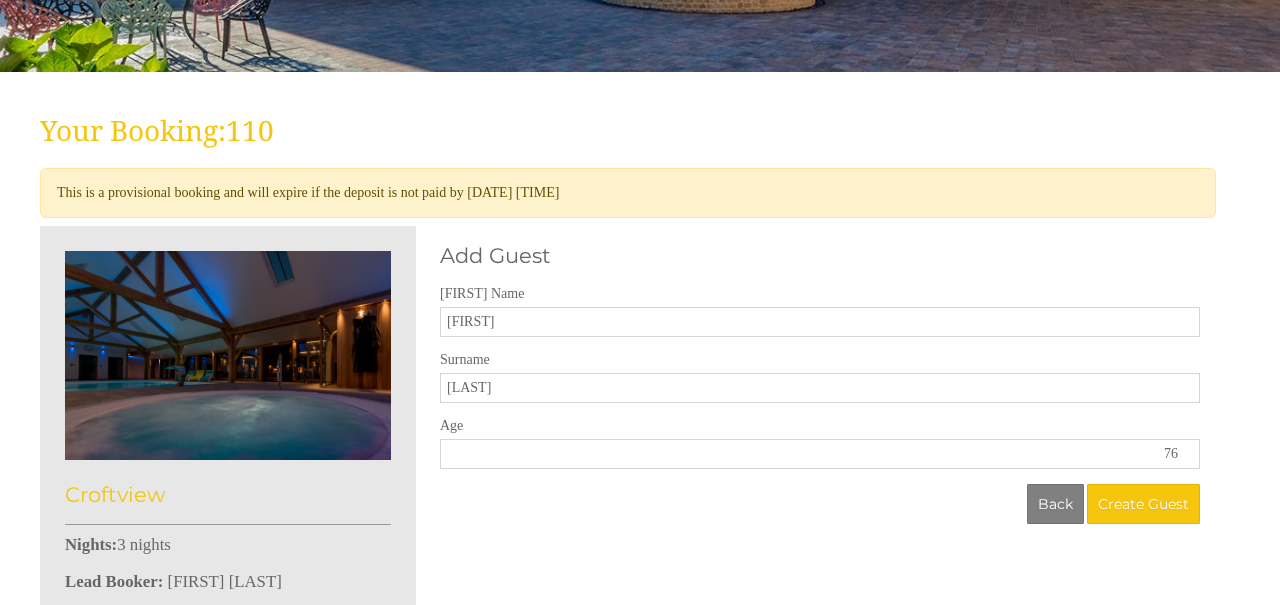 click on "76" at bounding box center (820, 454) 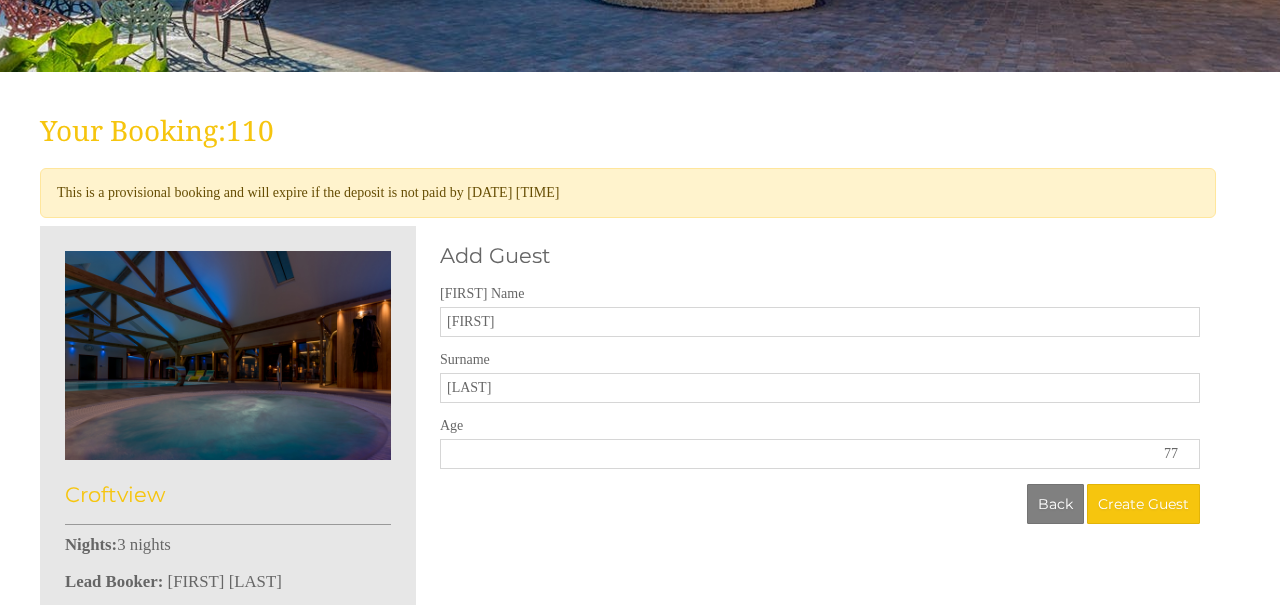 click on "77" at bounding box center [820, 454] 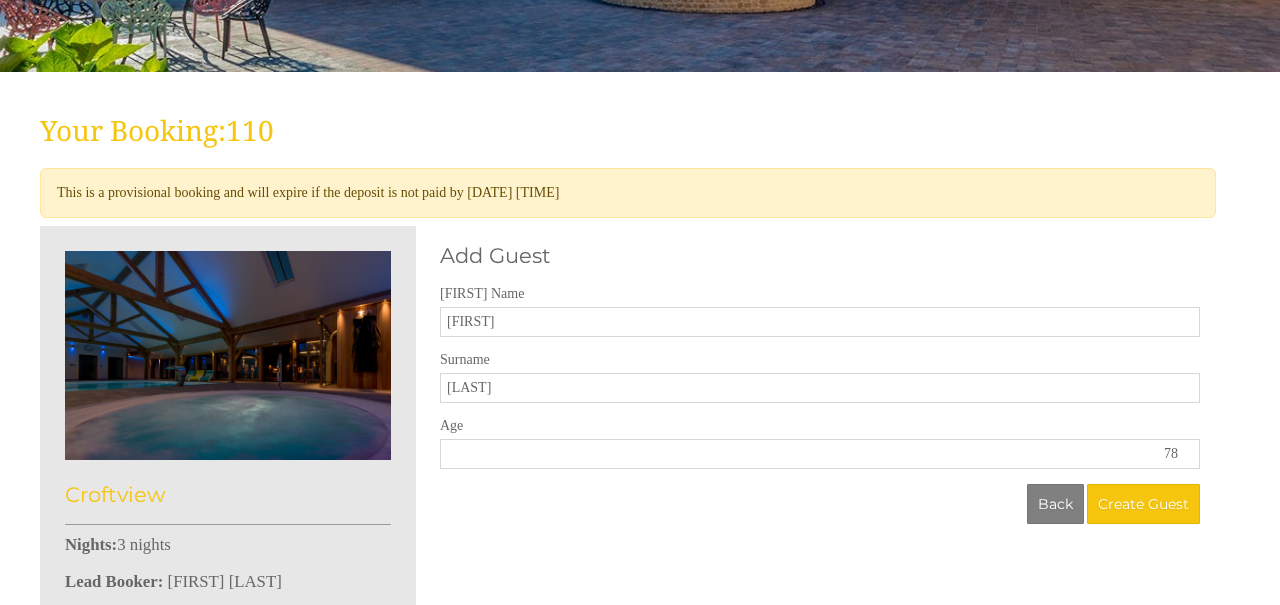 click on "78" at bounding box center [820, 454] 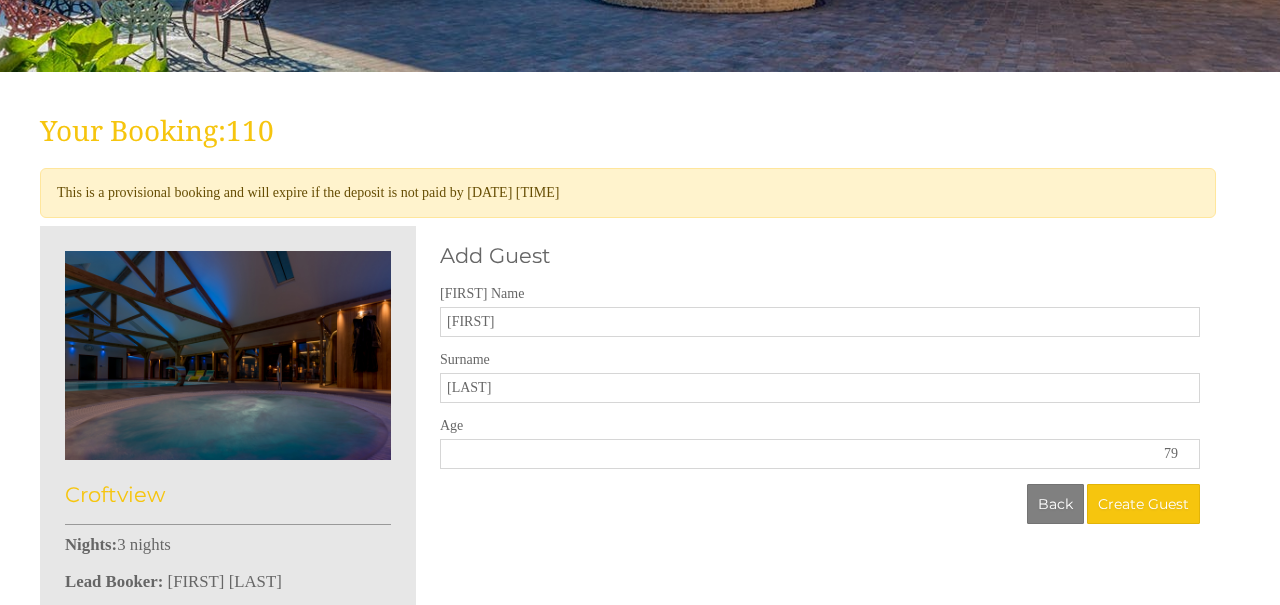 click on "79" at bounding box center (820, 454) 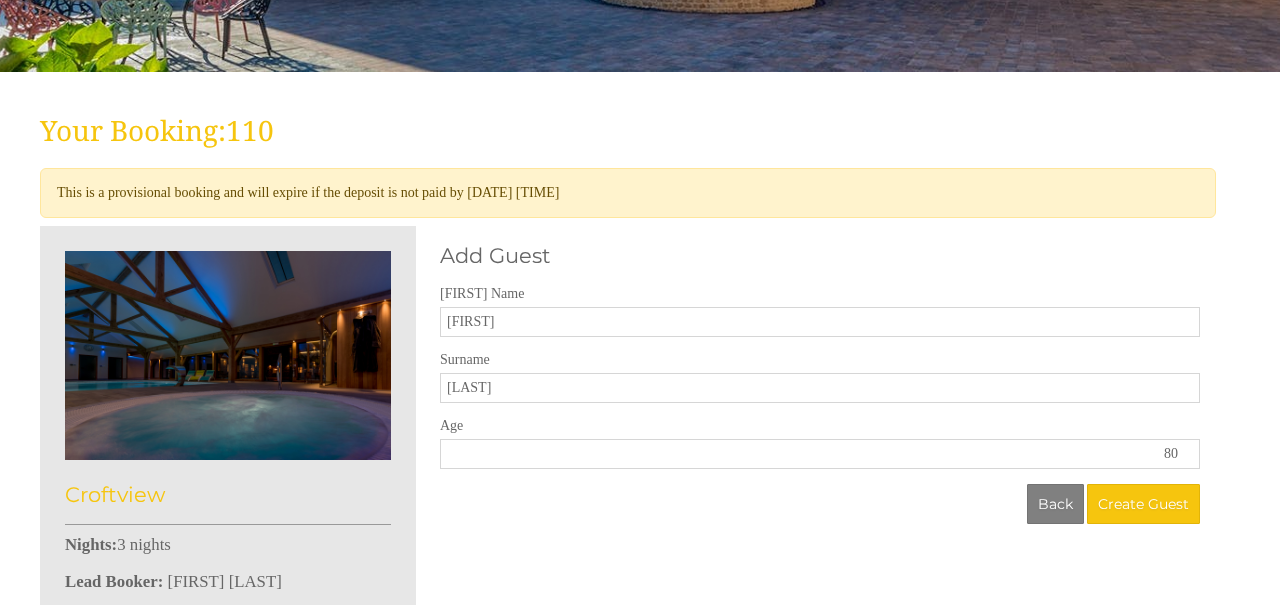 click on "80" at bounding box center (820, 454) 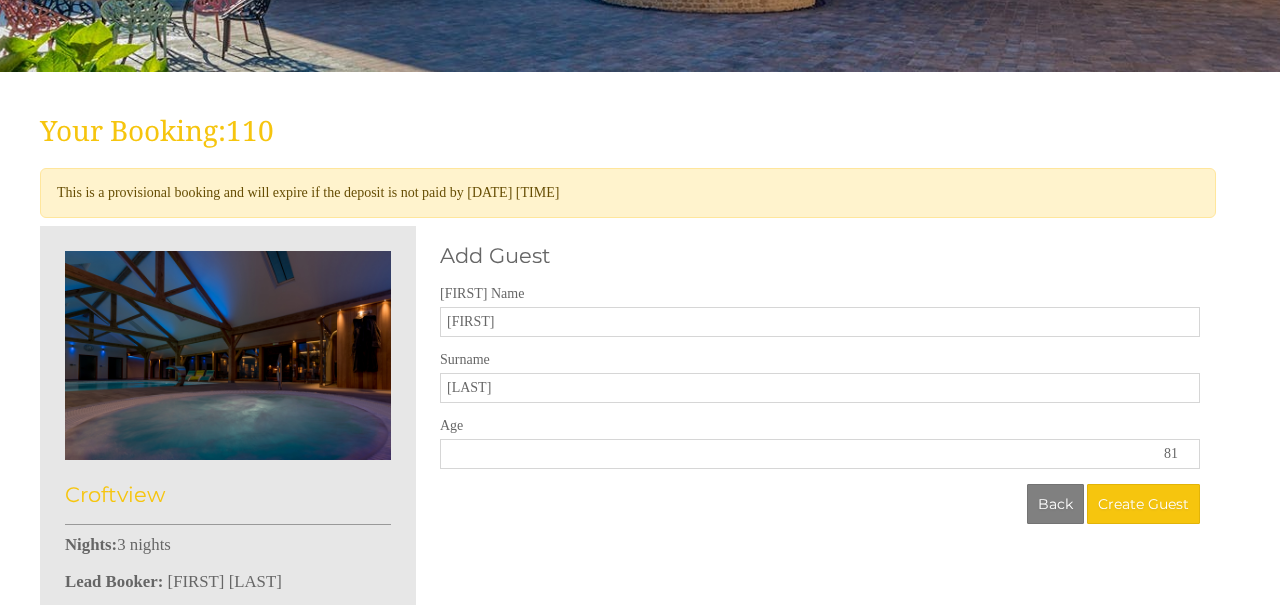 click on "81" at bounding box center [820, 454] 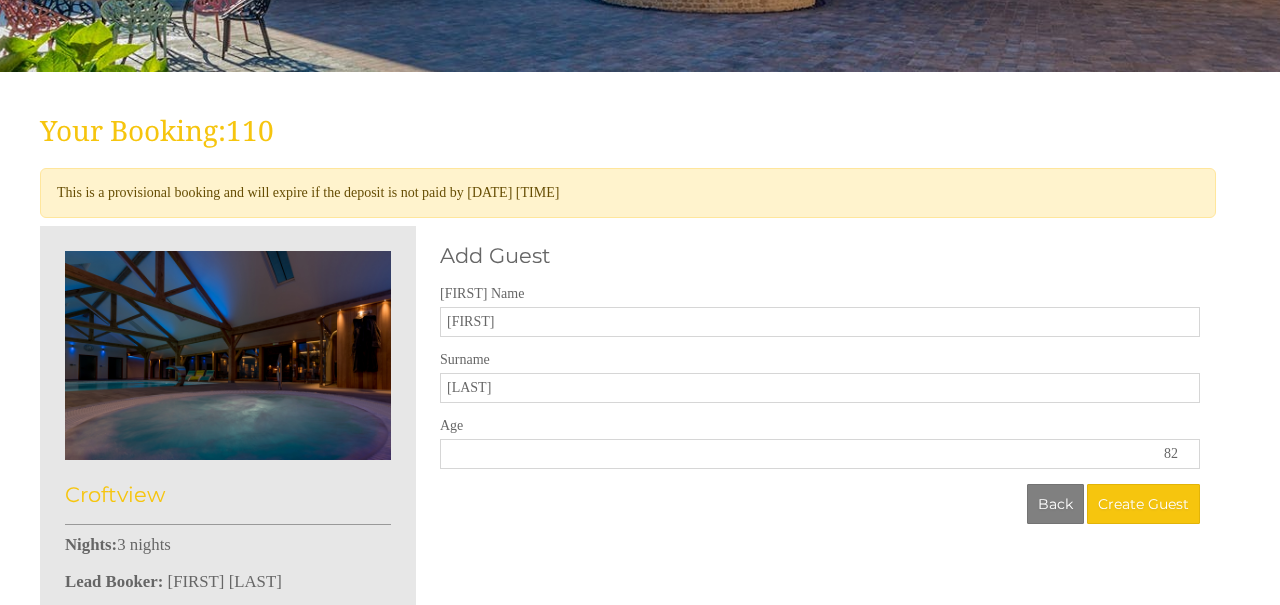 click on "82" at bounding box center (820, 454) 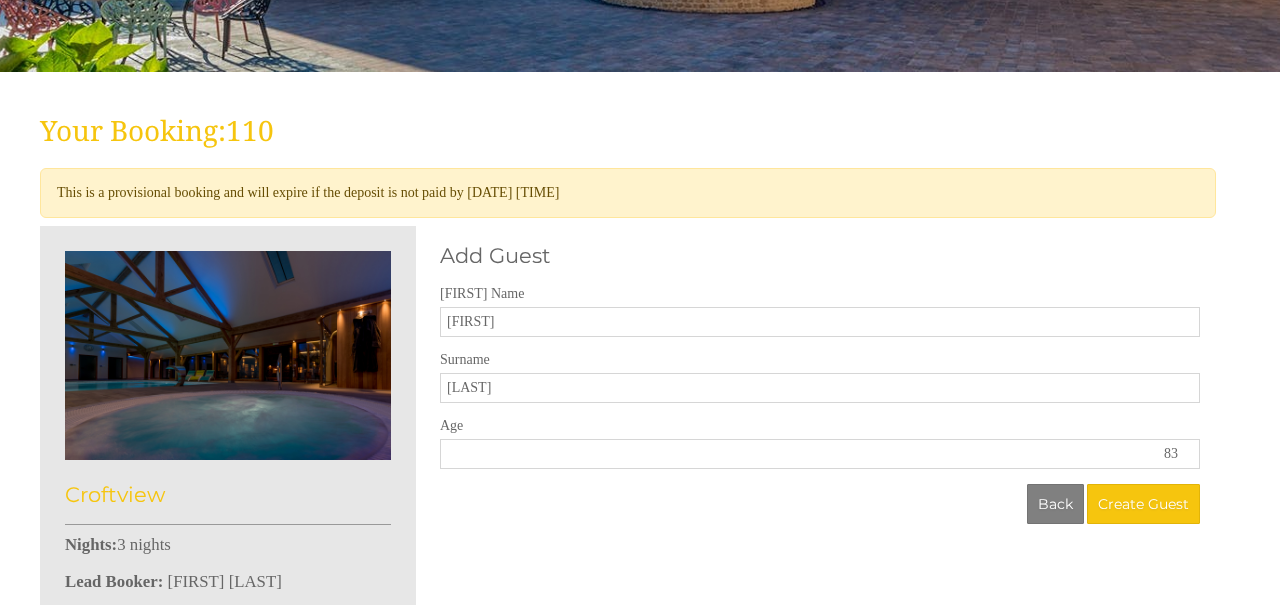 click on "83" at bounding box center (820, 454) 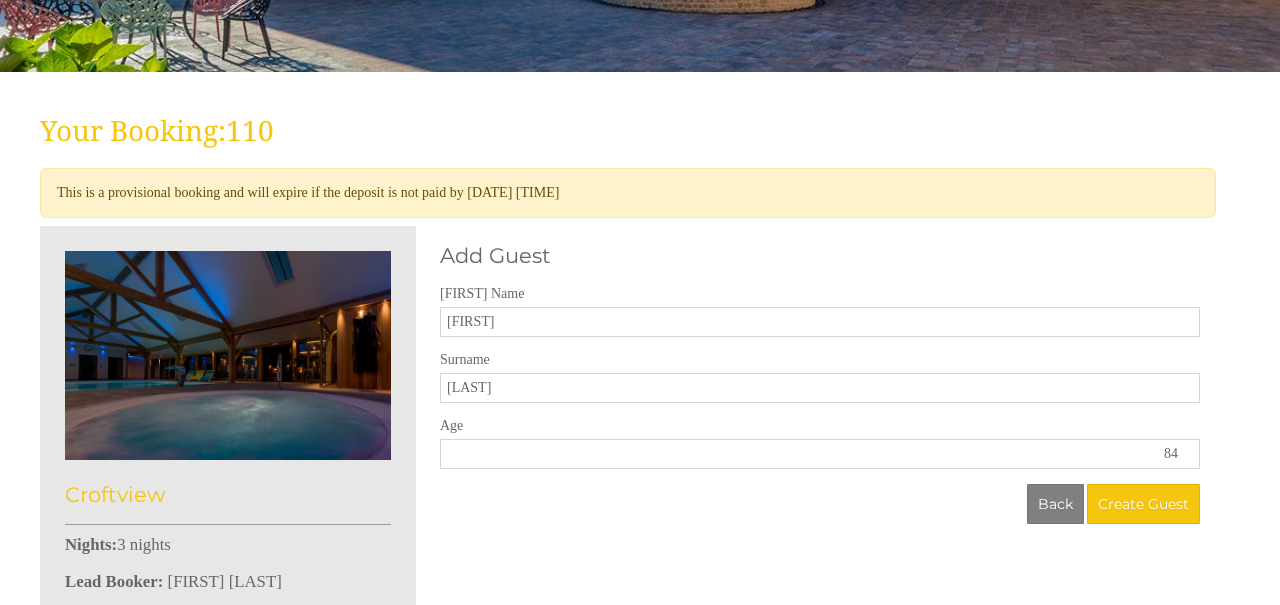 click on "84" at bounding box center [820, 454] 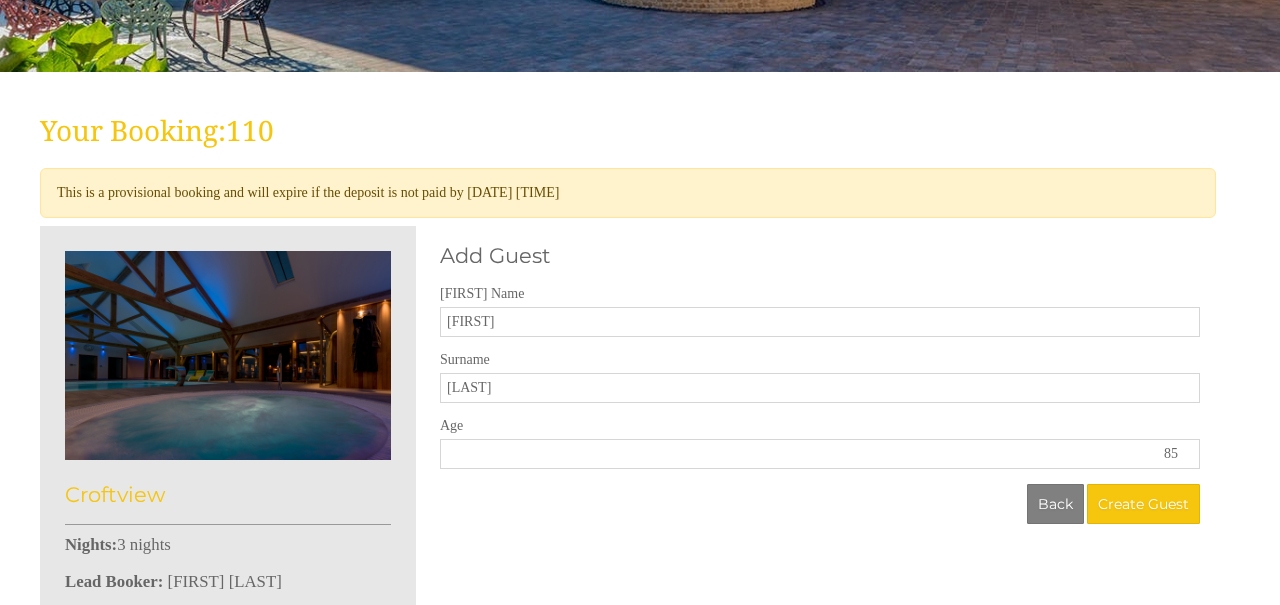 click on "85" at bounding box center [820, 454] 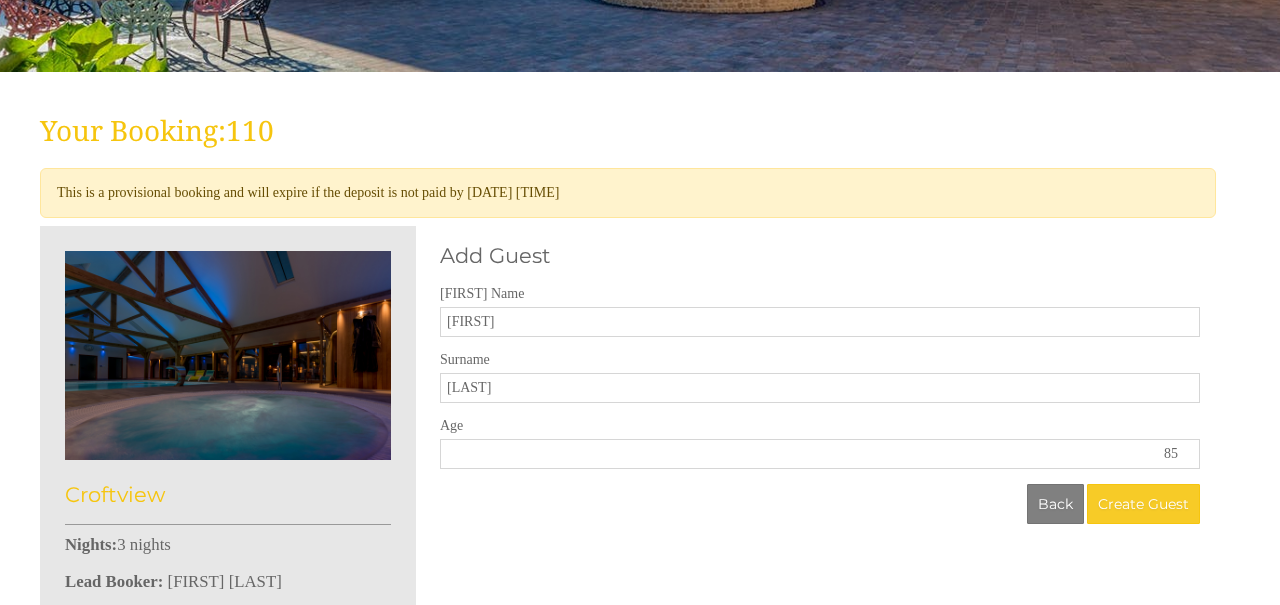 click on "Create Guest" at bounding box center (1143, 504) 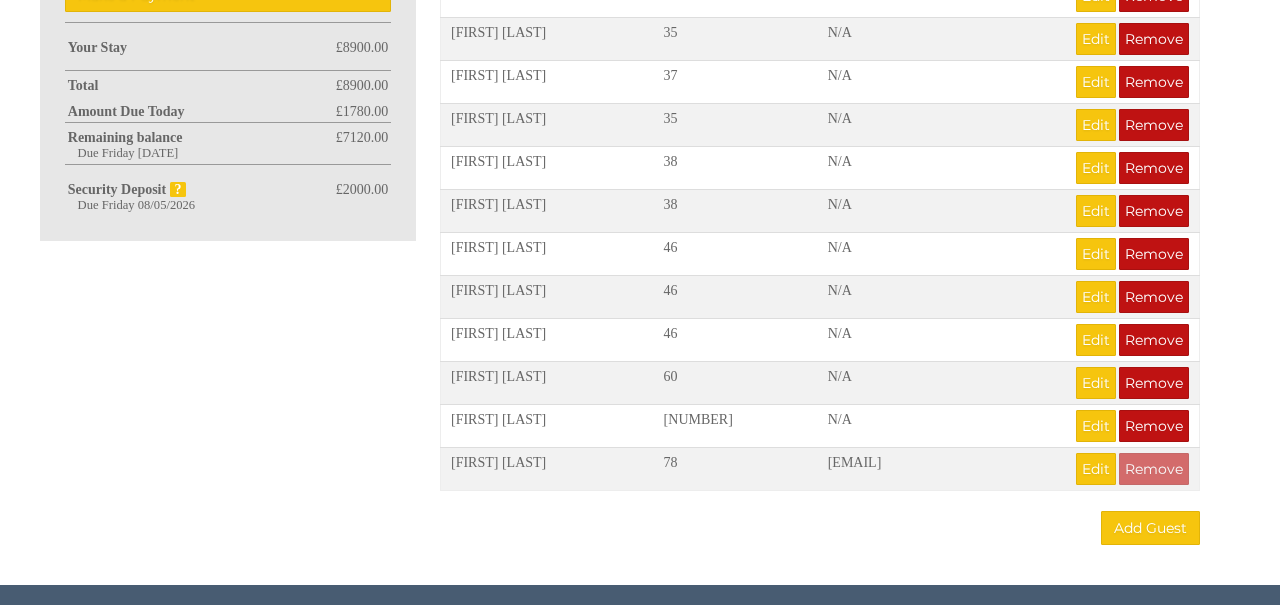 scroll, scrollTop: 1279, scrollLeft: 0, axis: vertical 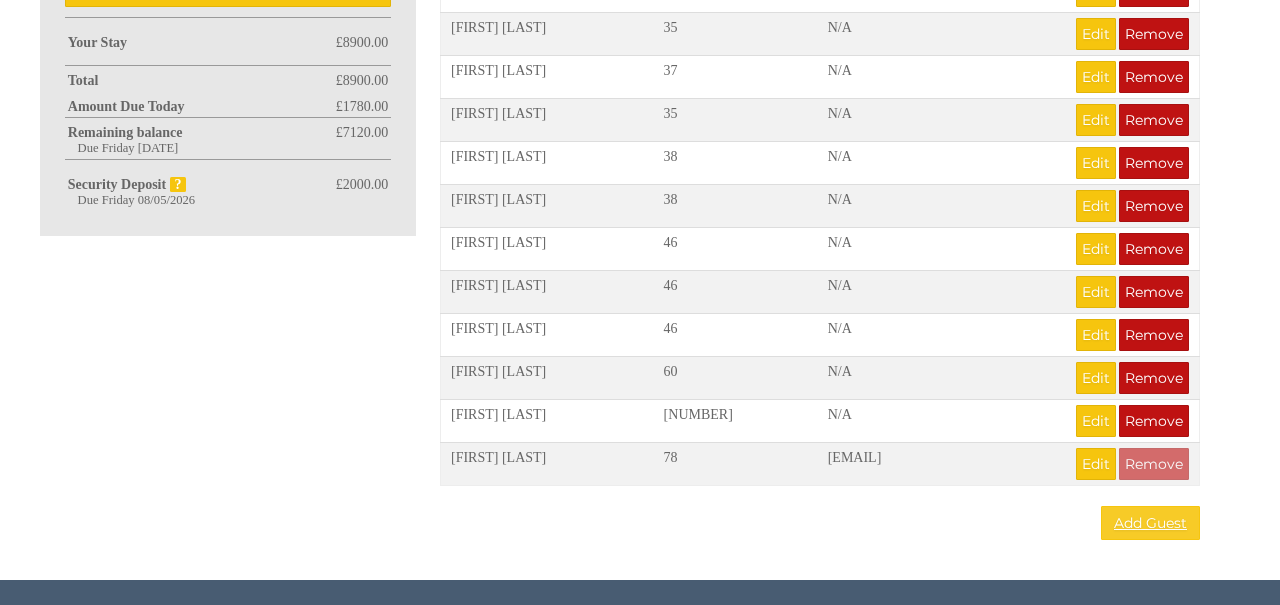 click on "Add Guest" at bounding box center [1150, 523] 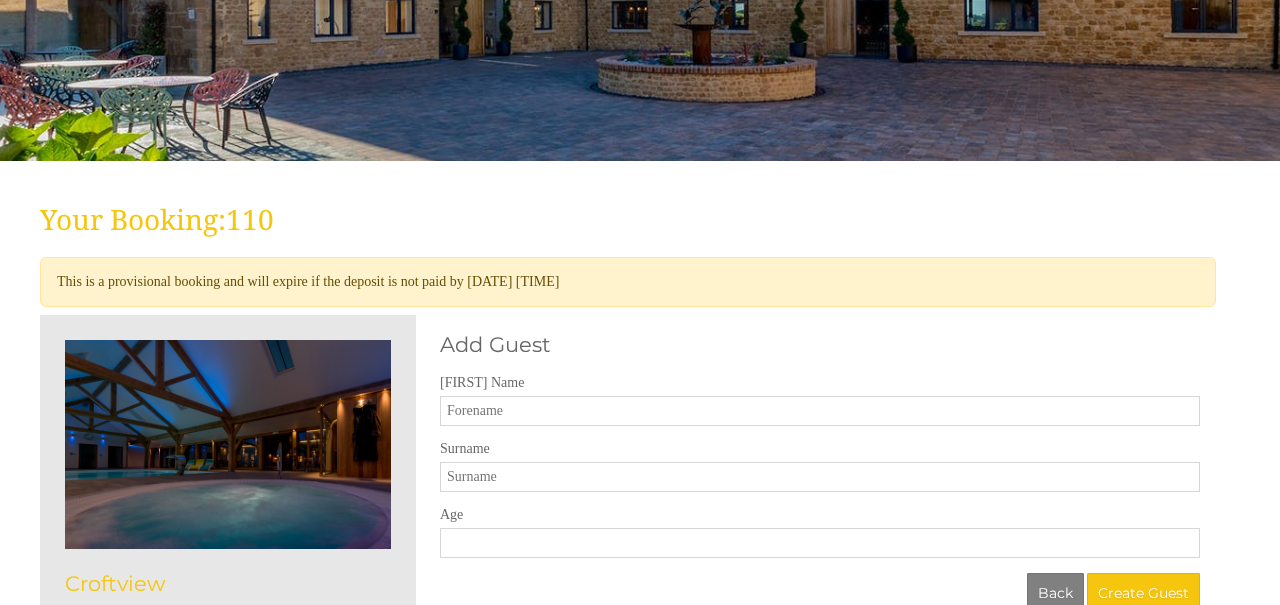 scroll, scrollTop: 328, scrollLeft: 0, axis: vertical 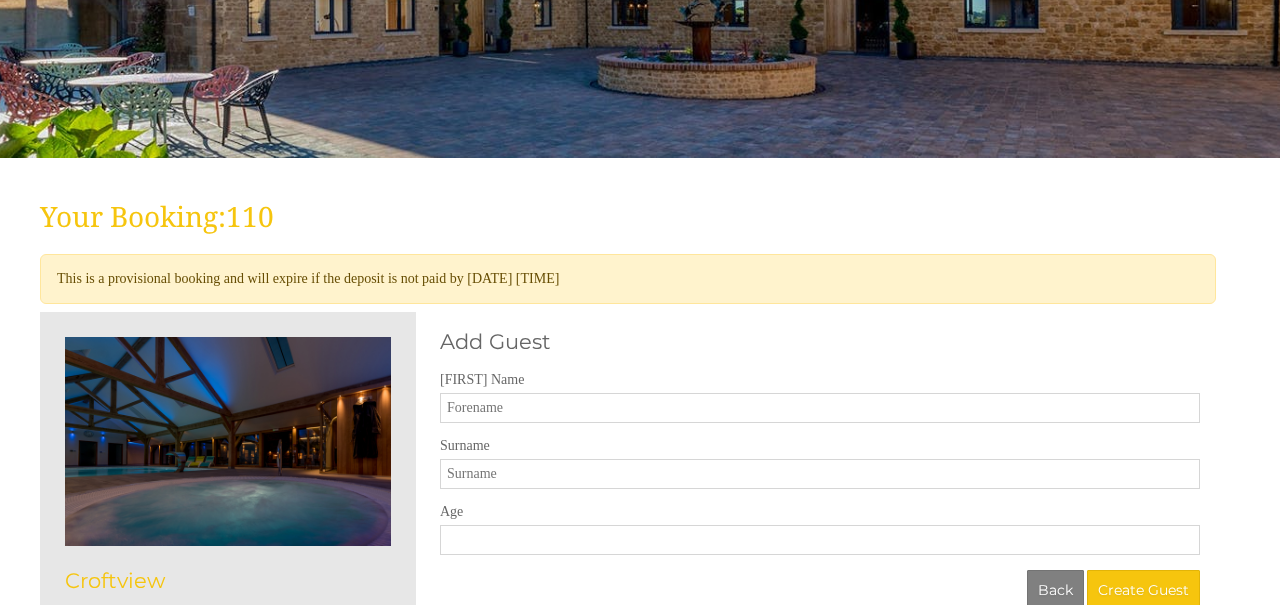 click on "[FIRST] Name" at bounding box center [820, 408] 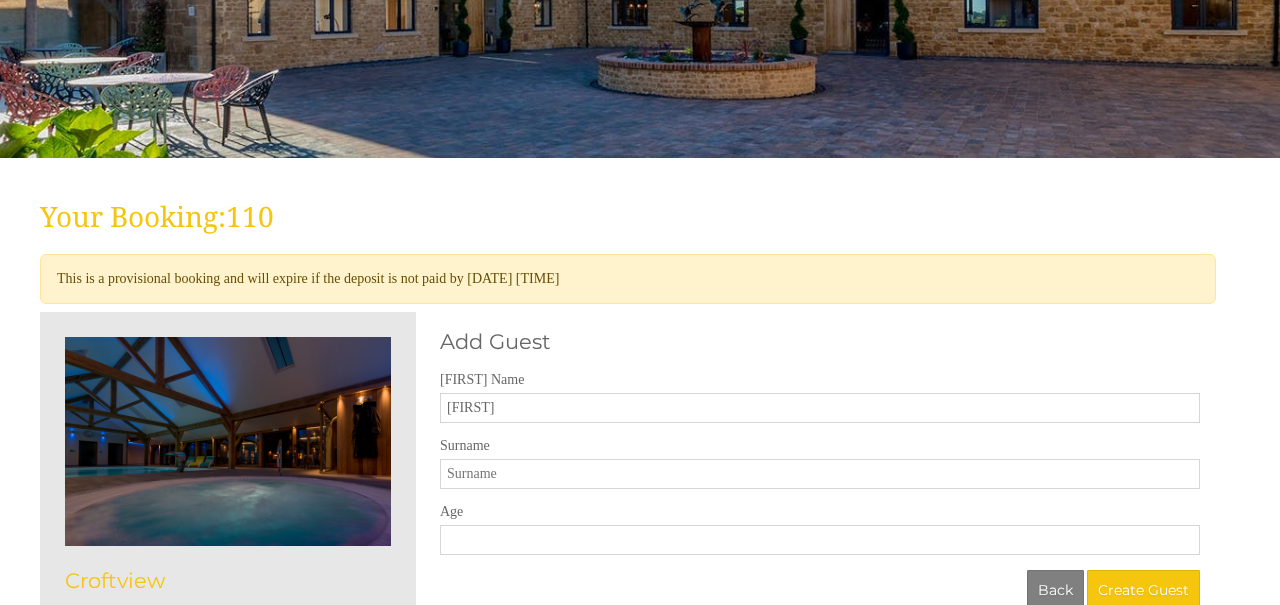 type on "[FIRST]" 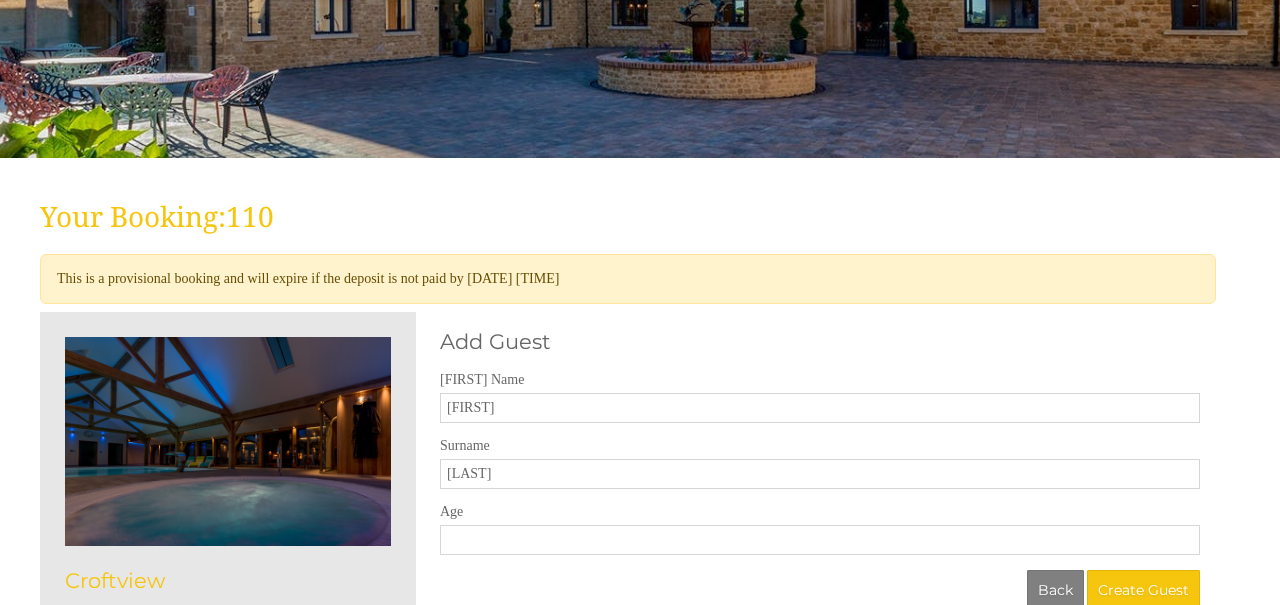 type on "[LAST]" 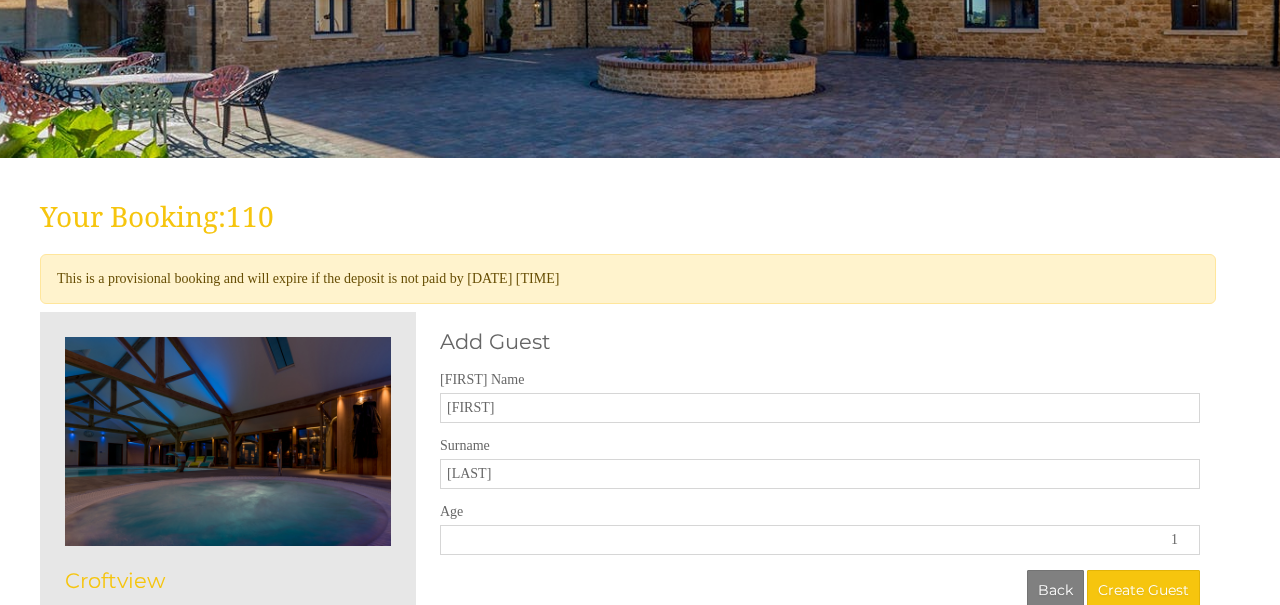 click on "1" at bounding box center [820, 540] 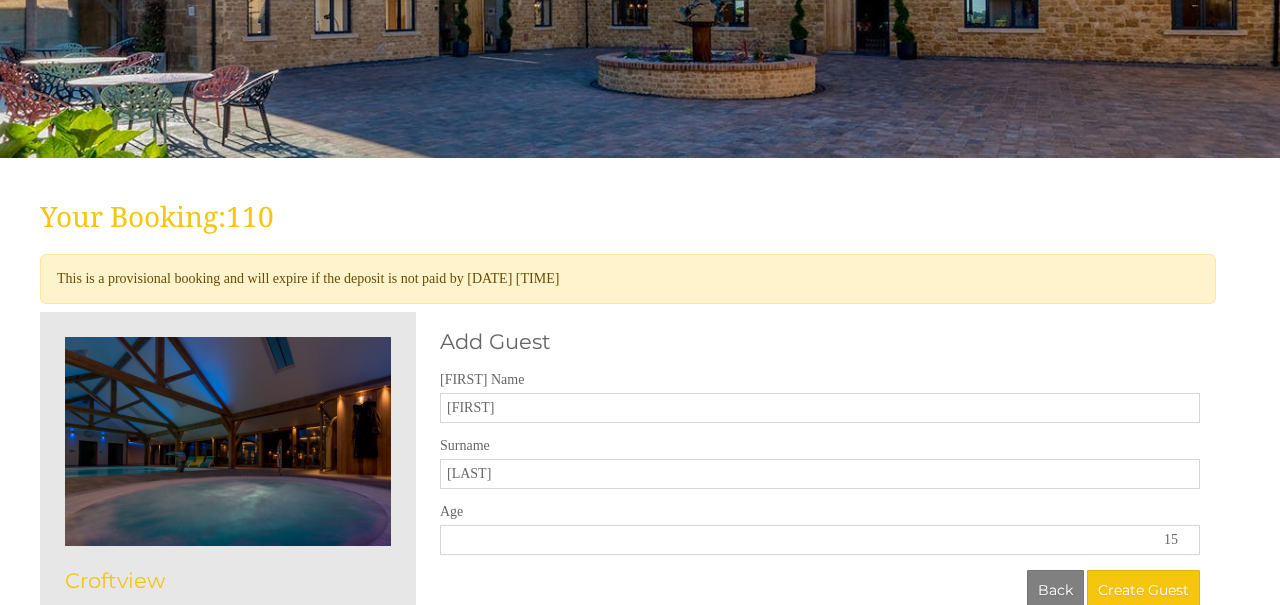 click on "15" at bounding box center (820, 540) 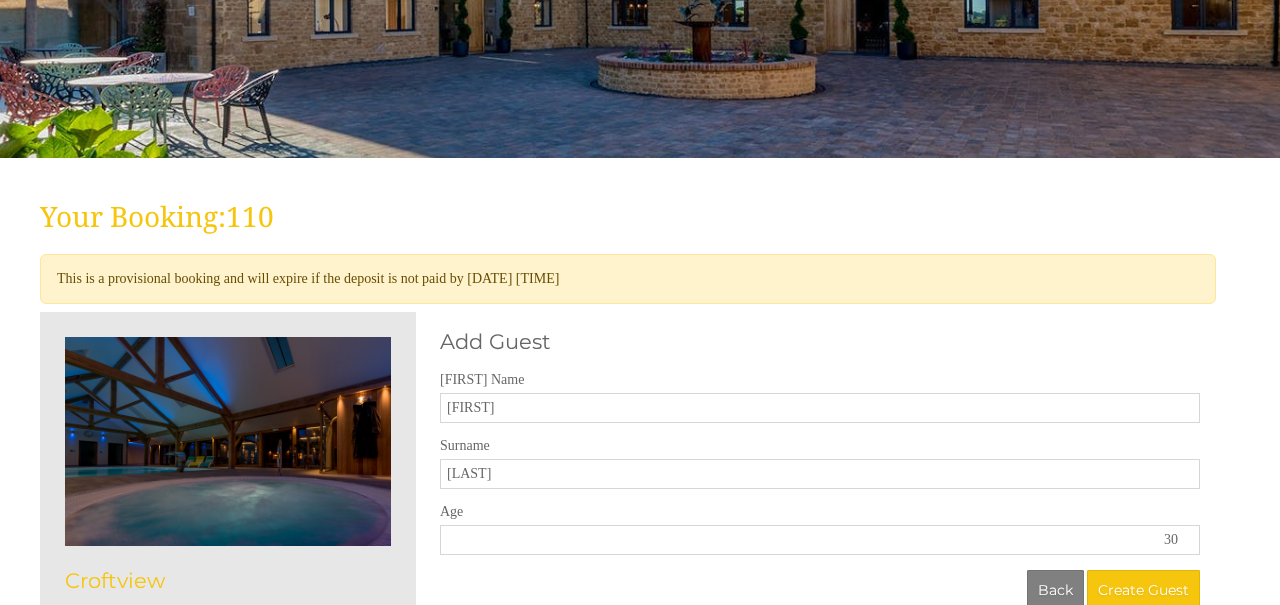 click on "30" at bounding box center (820, 540) 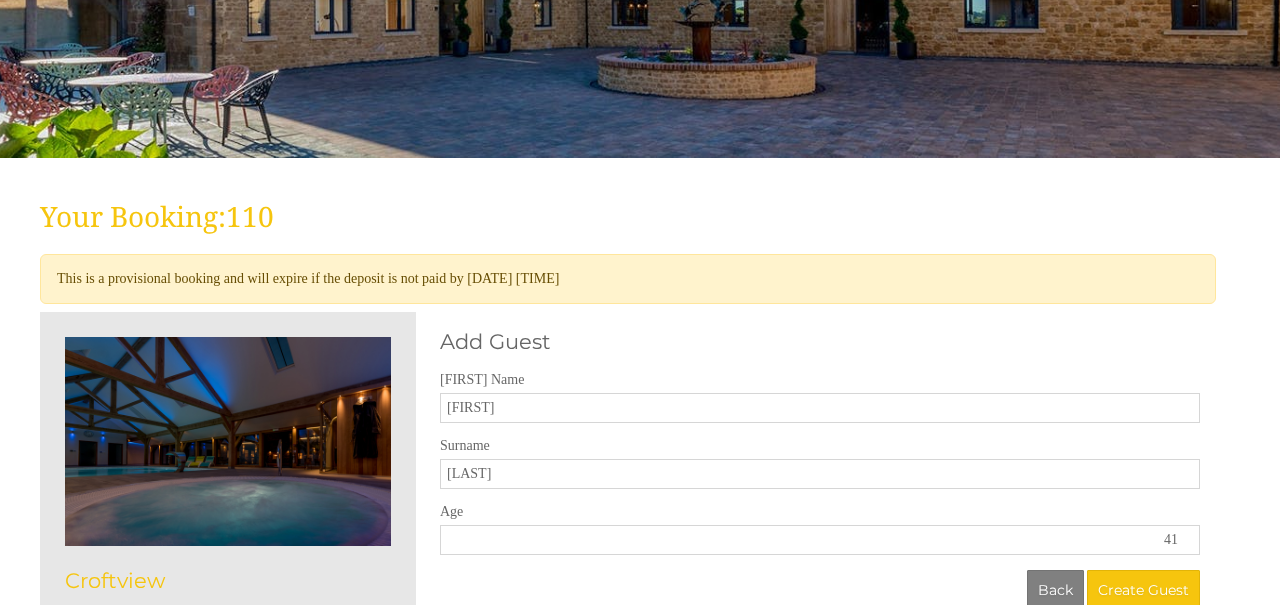 click on "41" at bounding box center (820, 540) 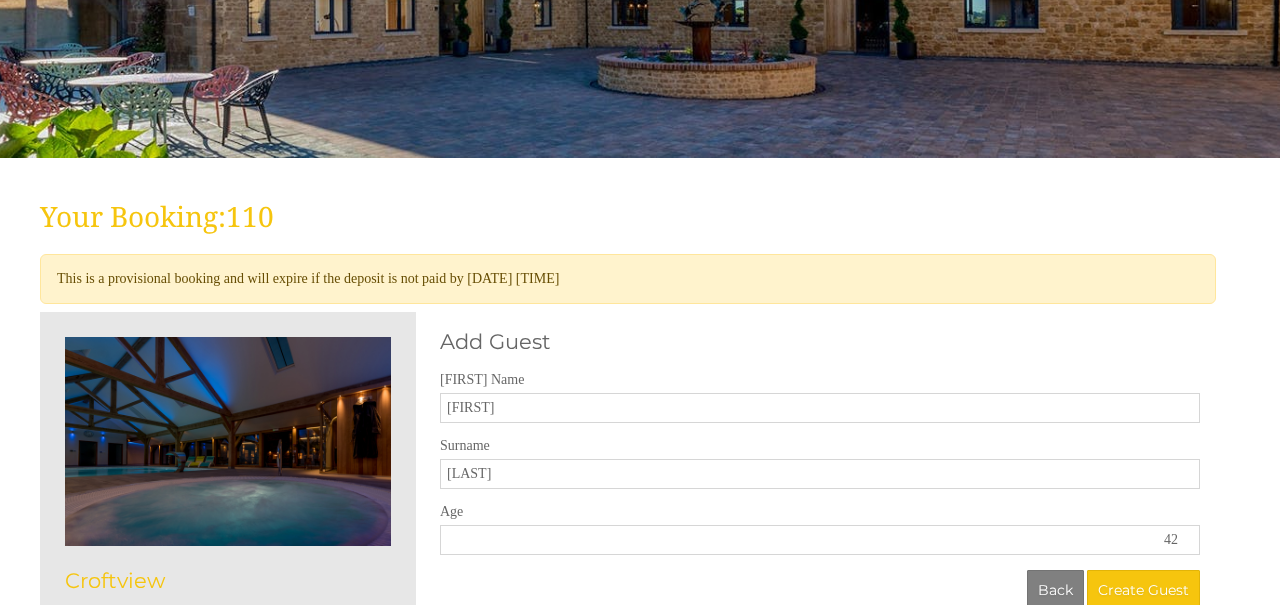 click on "42" at bounding box center [820, 540] 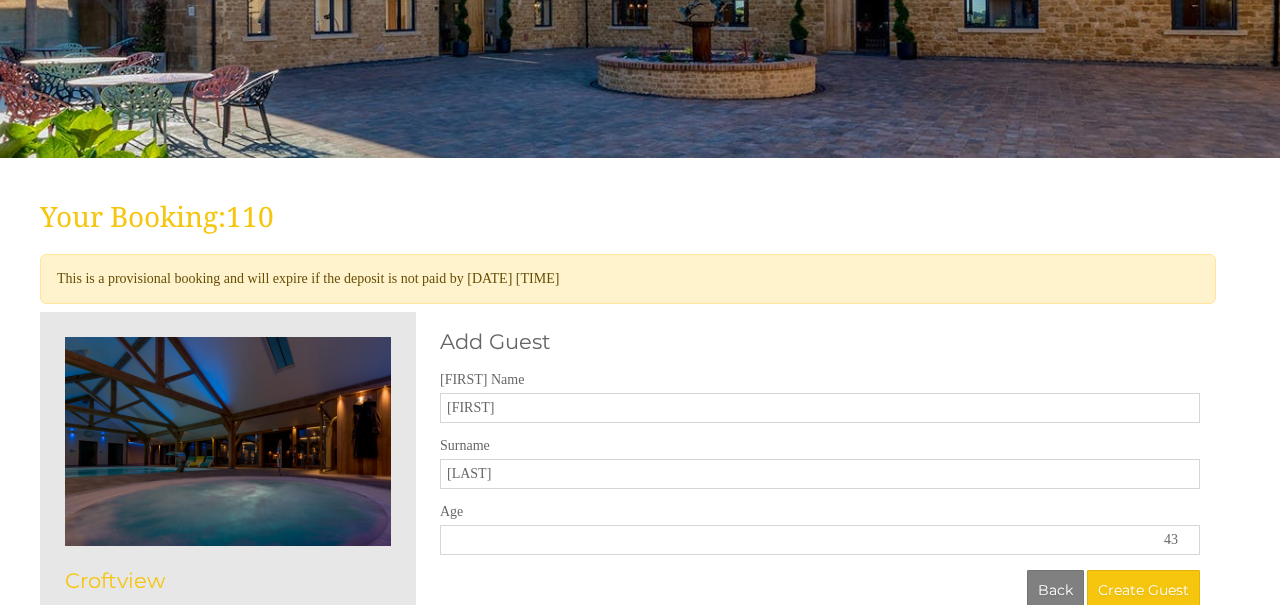 click on "43" at bounding box center (820, 540) 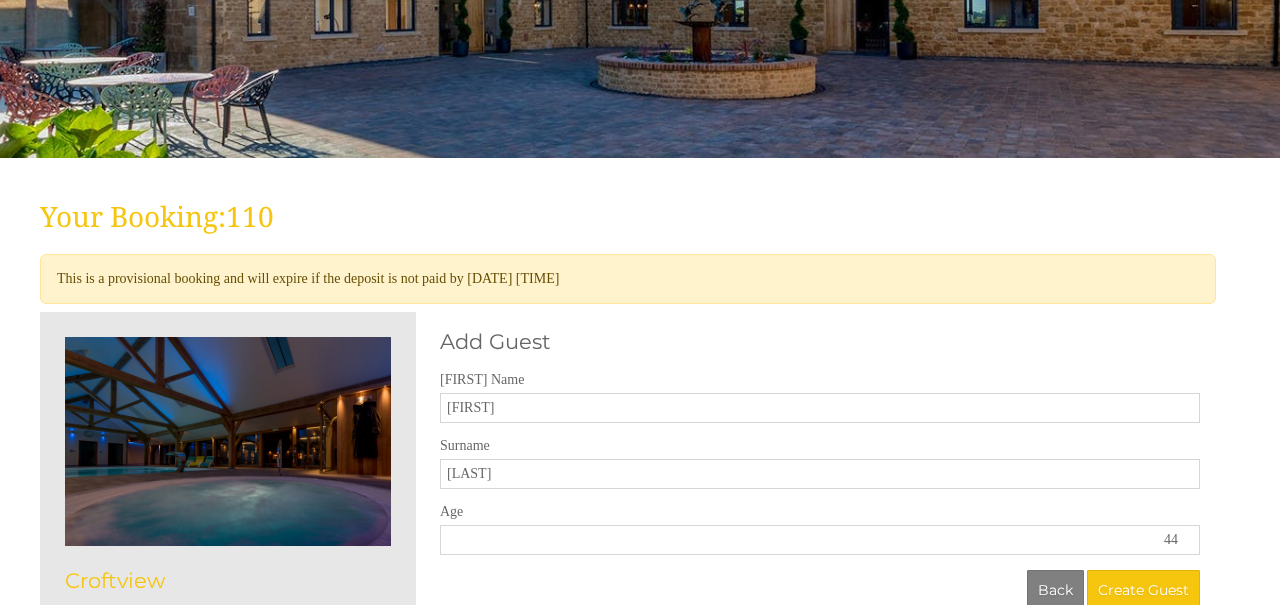 click on "44" at bounding box center (820, 540) 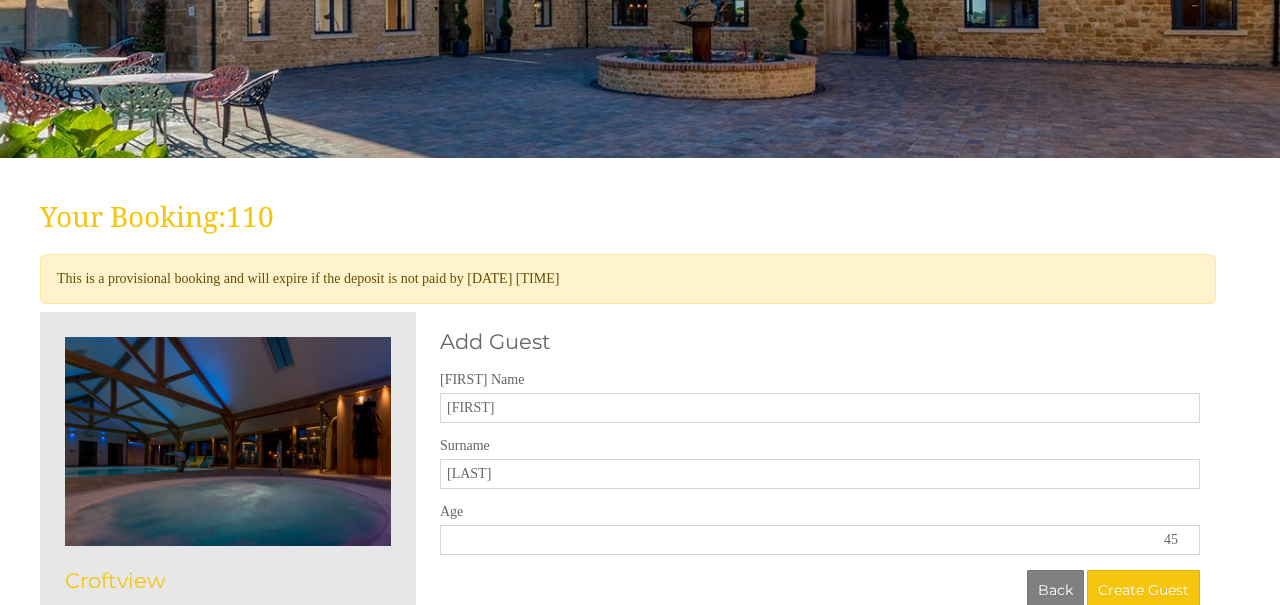click on "45" at bounding box center [820, 540] 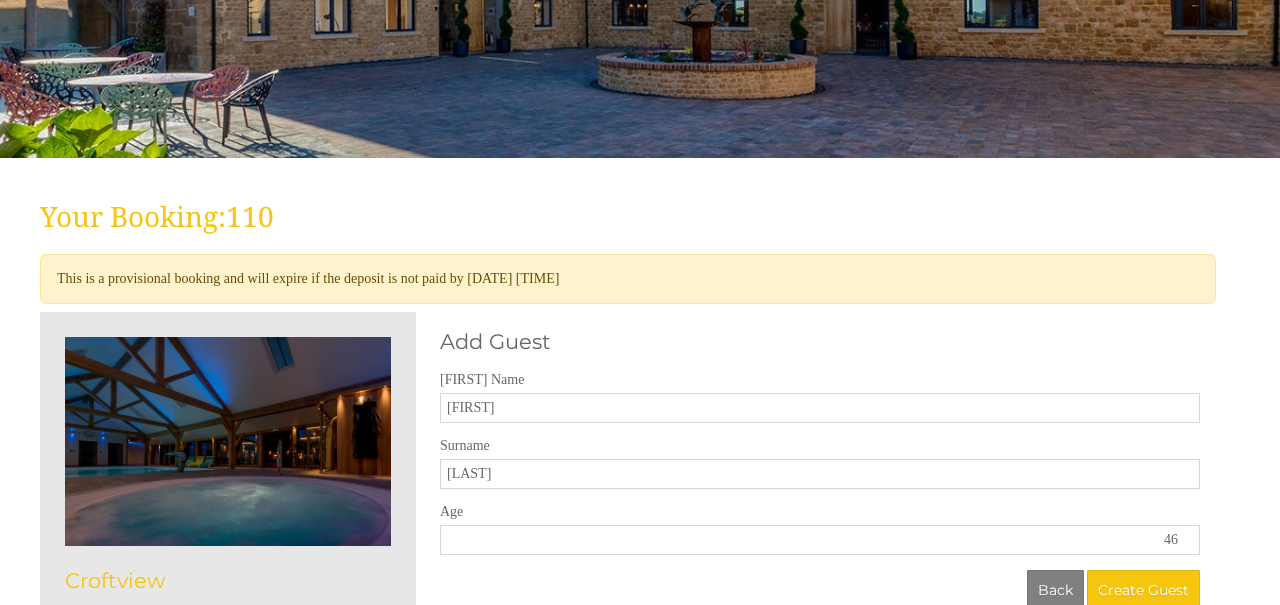 click on "46" at bounding box center [820, 540] 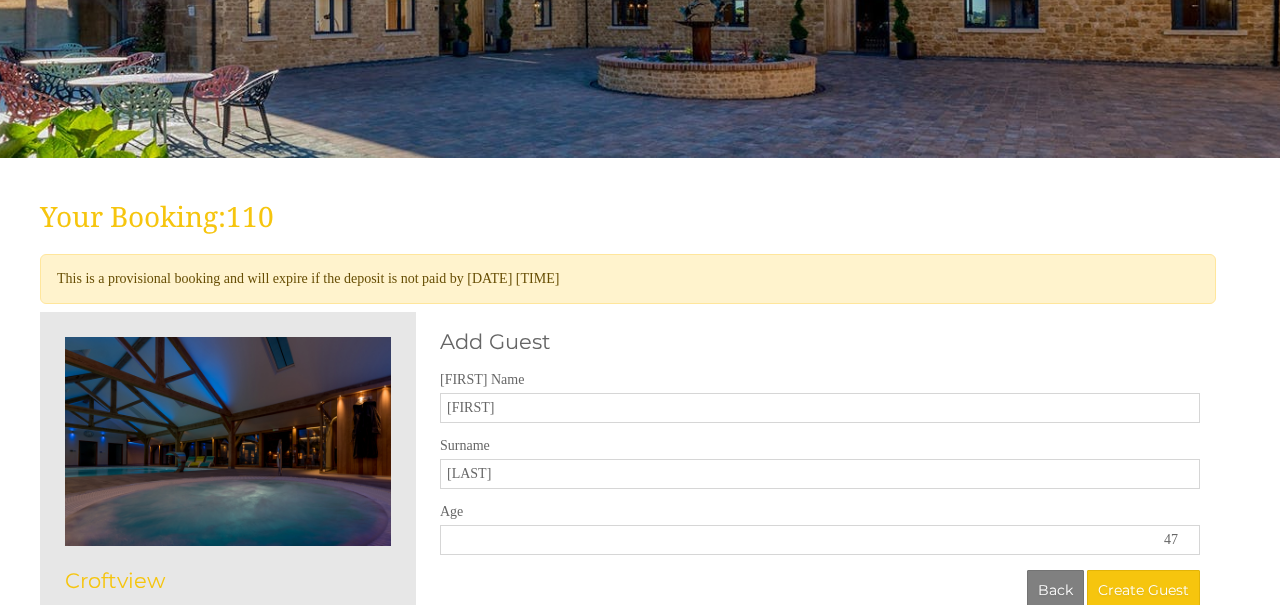 click on "47" at bounding box center (820, 540) 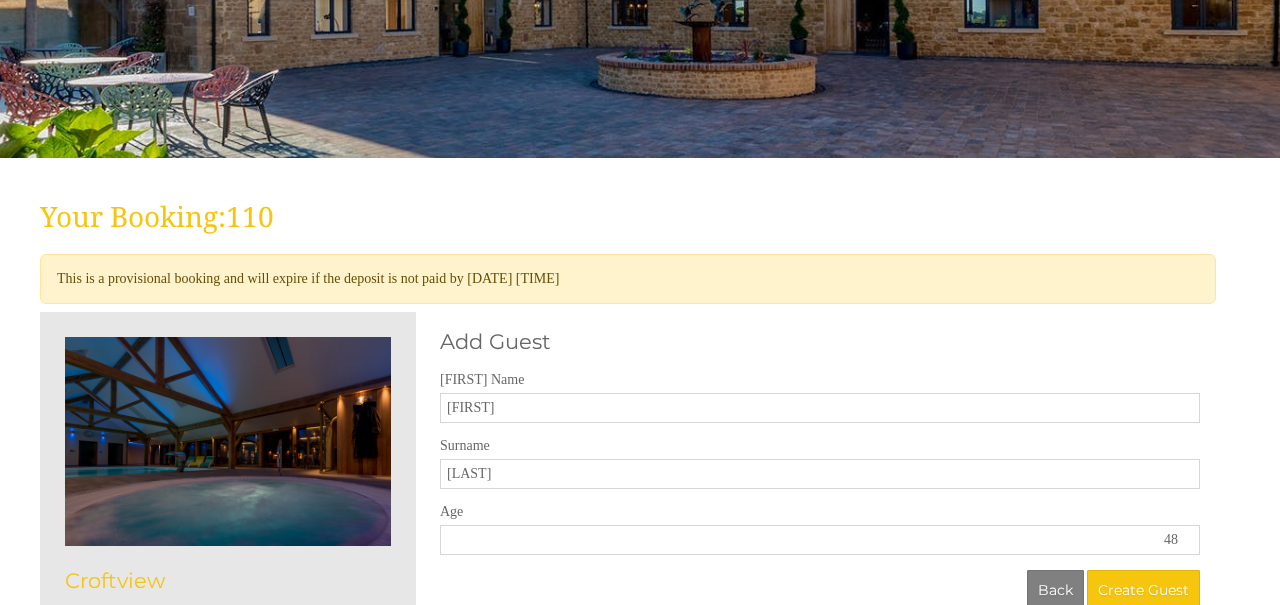 click on "48" at bounding box center [820, 540] 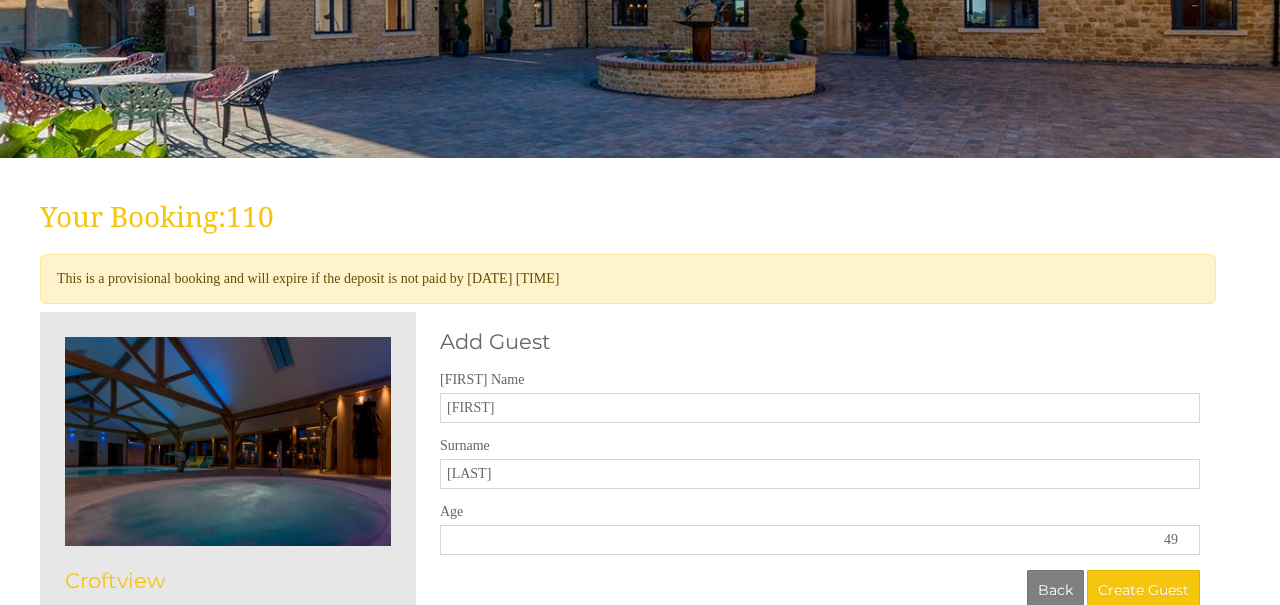 click on "49" at bounding box center (820, 540) 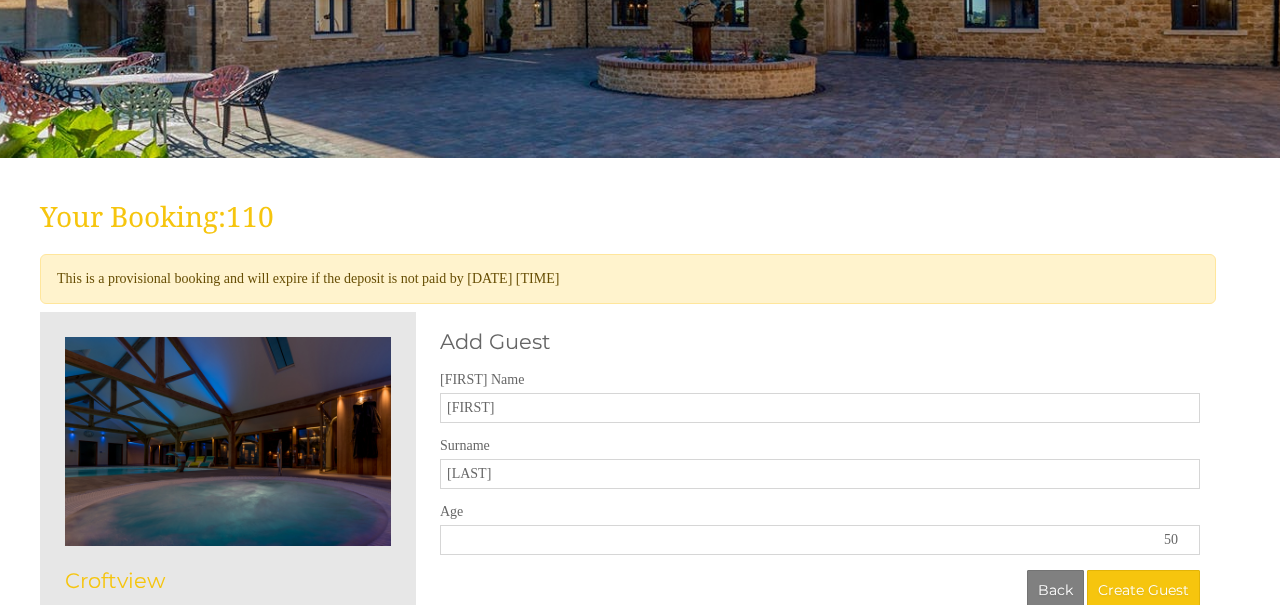 click on "50" at bounding box center [820, 540] 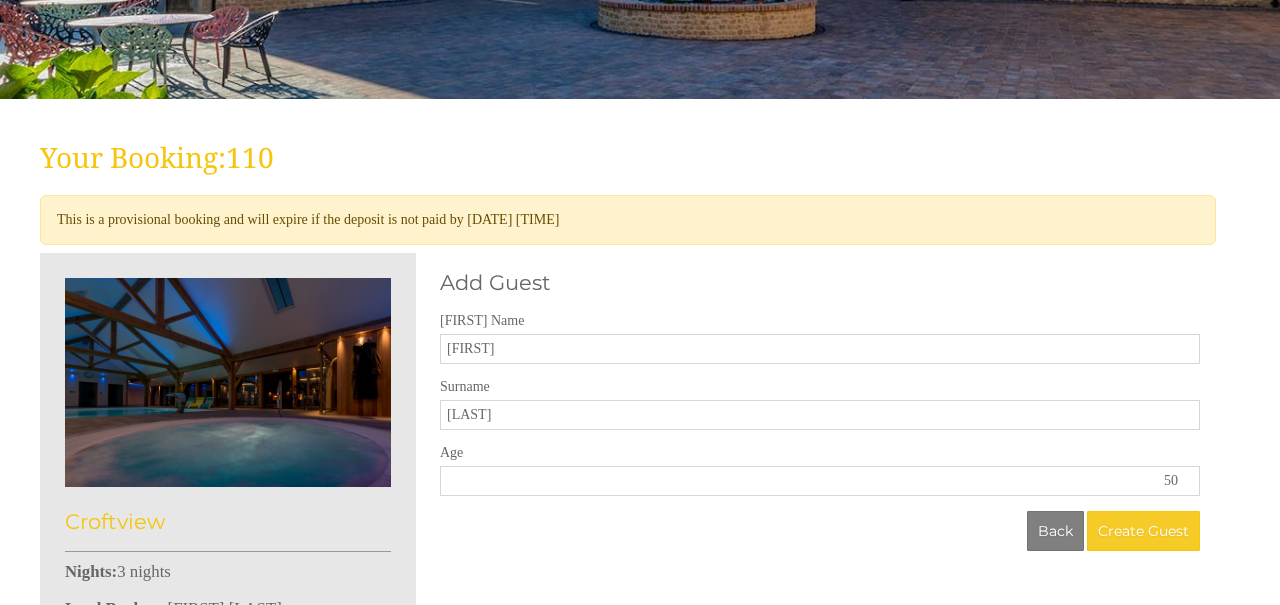 scroll, scrollTop: 402, scrollLeft: 0, axis: vertical 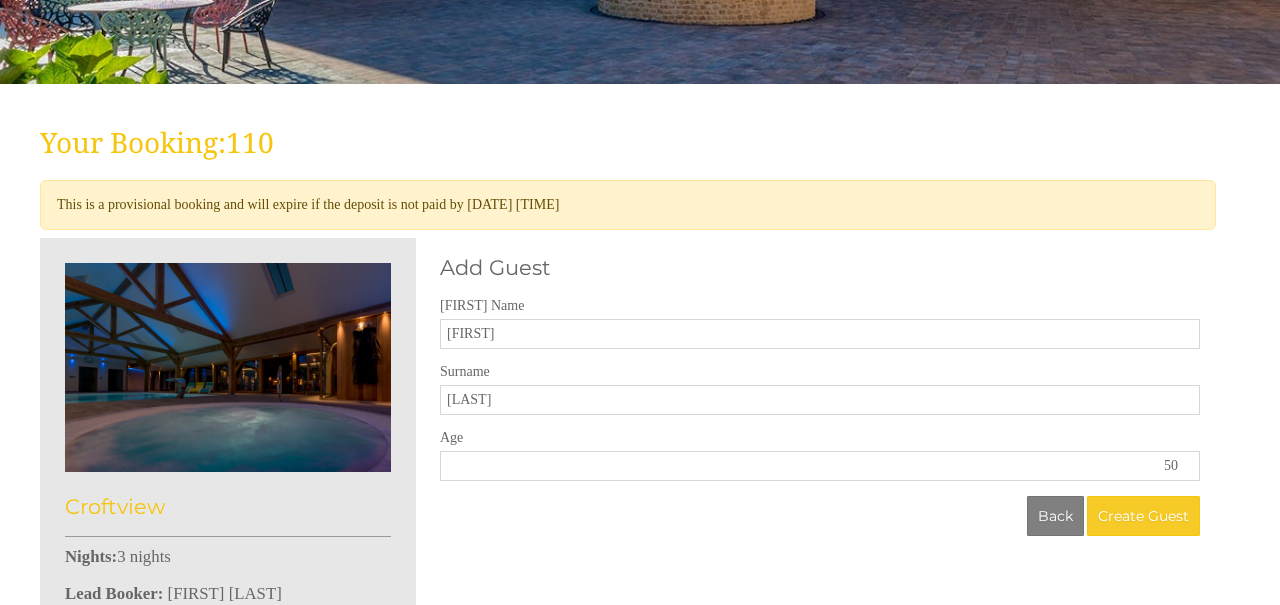 click on "Create Guest" at bounding box center [1143, 516] 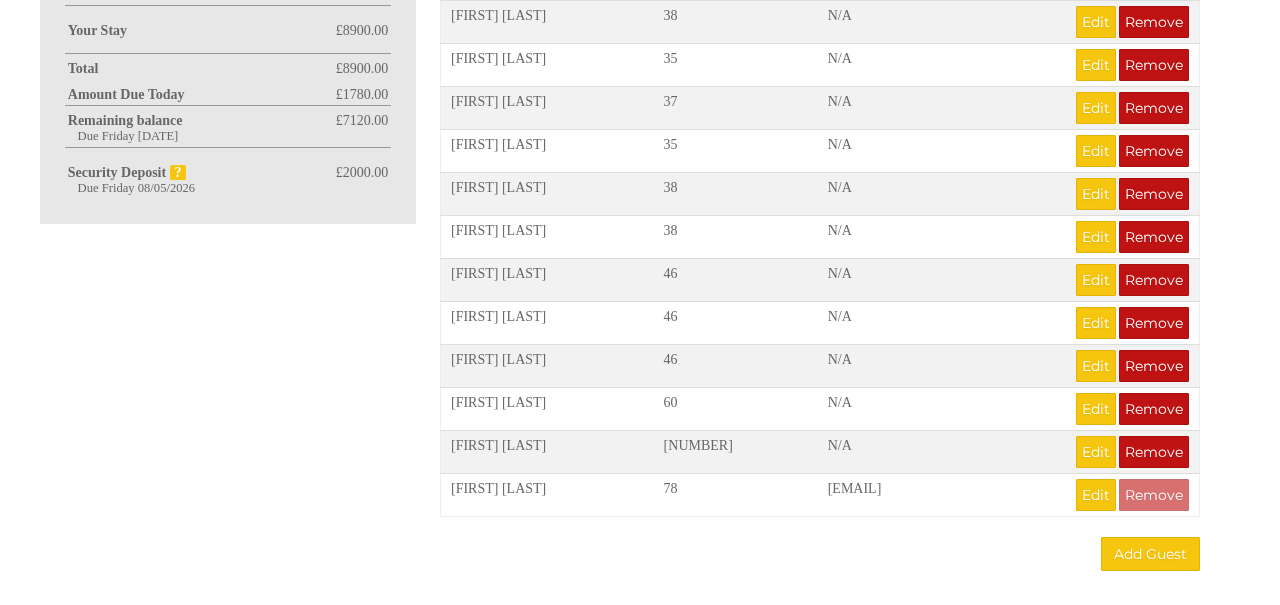 scroll, scrollTop: 1296, scrollLeft: 0, axis: vertical 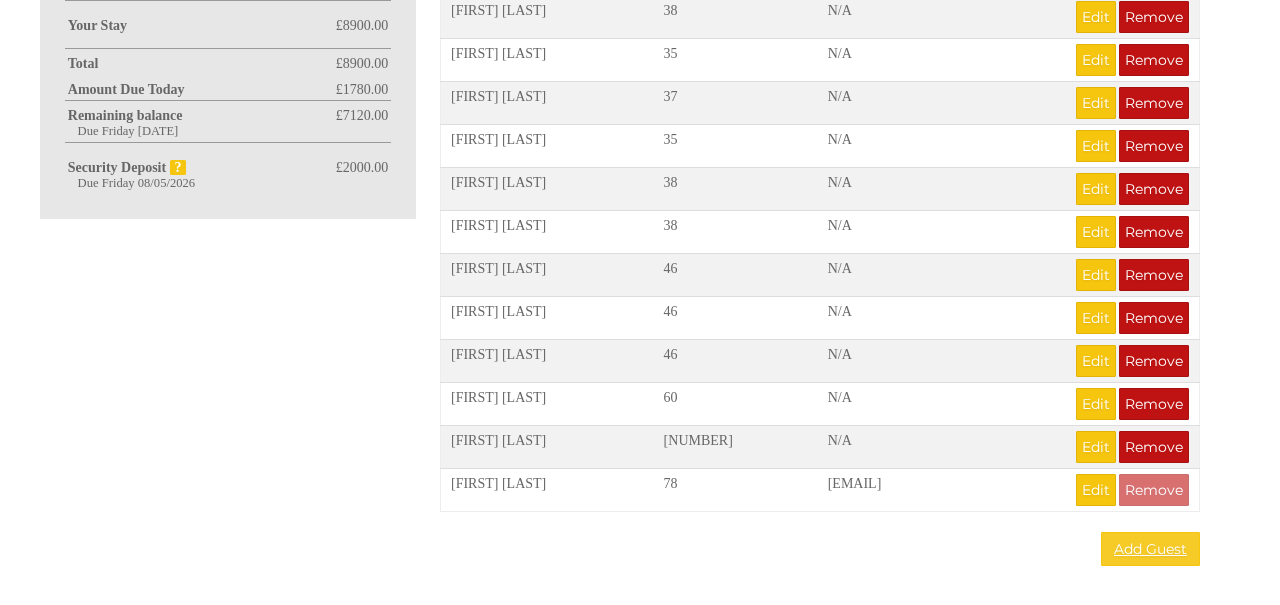 click on "Add Guest" at bounding box center [1150, 549] 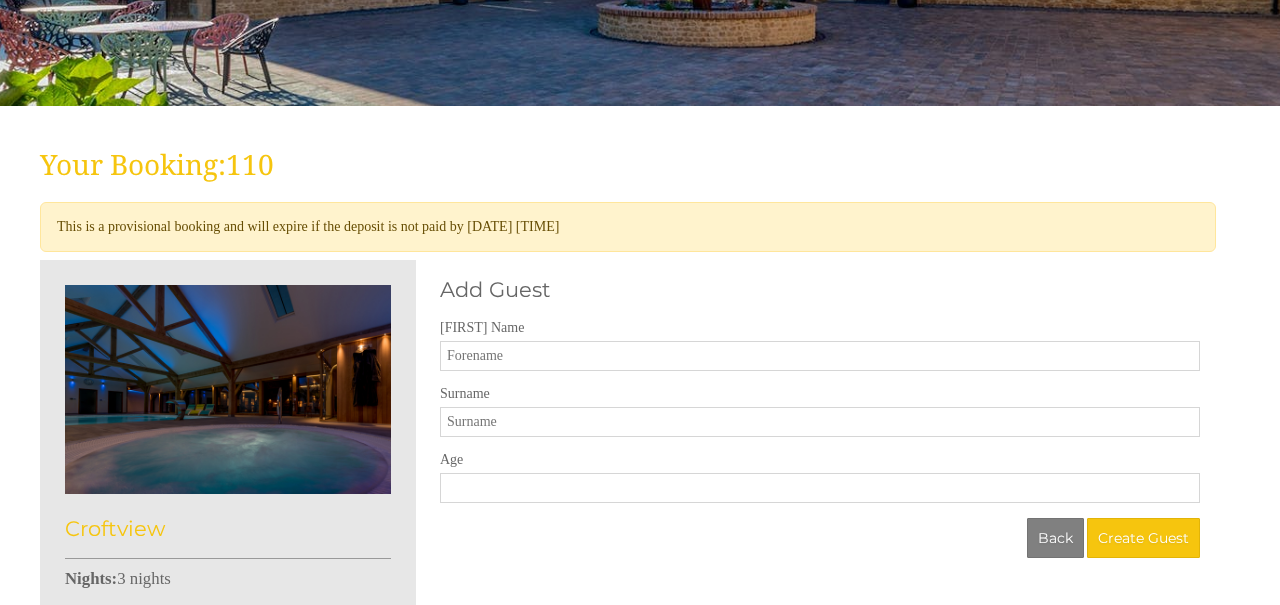 scroll, scrollTop: 381, scrollLeft: 0, axis: vertical 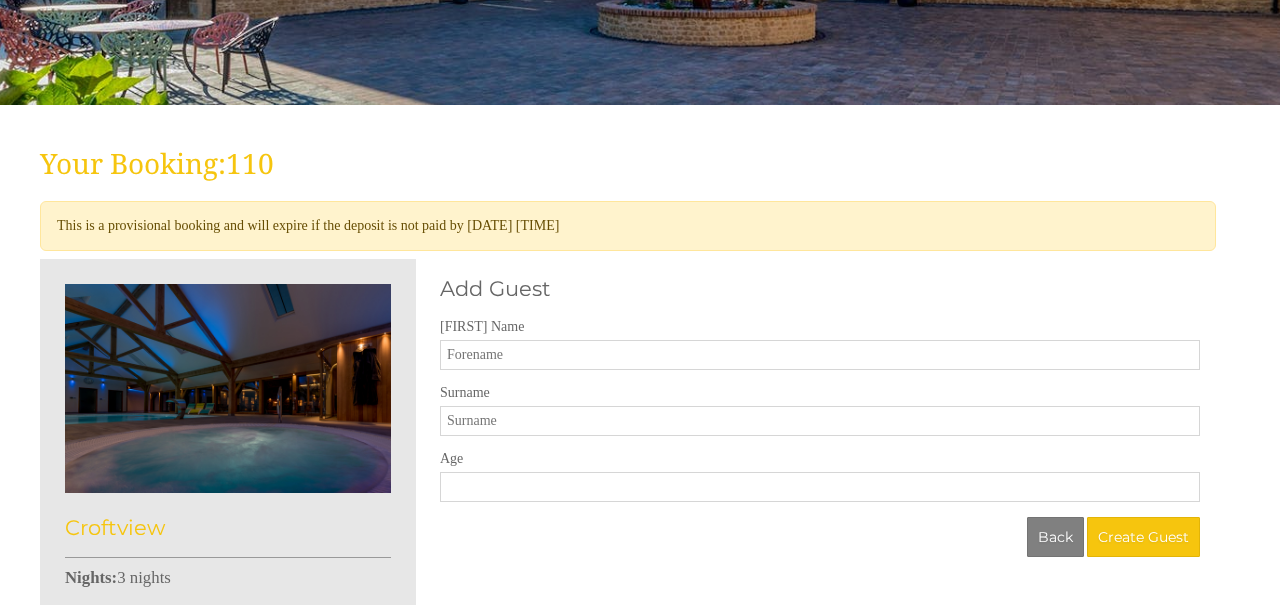 click on "[FIRST] Name" at bounding box center (820, 355) 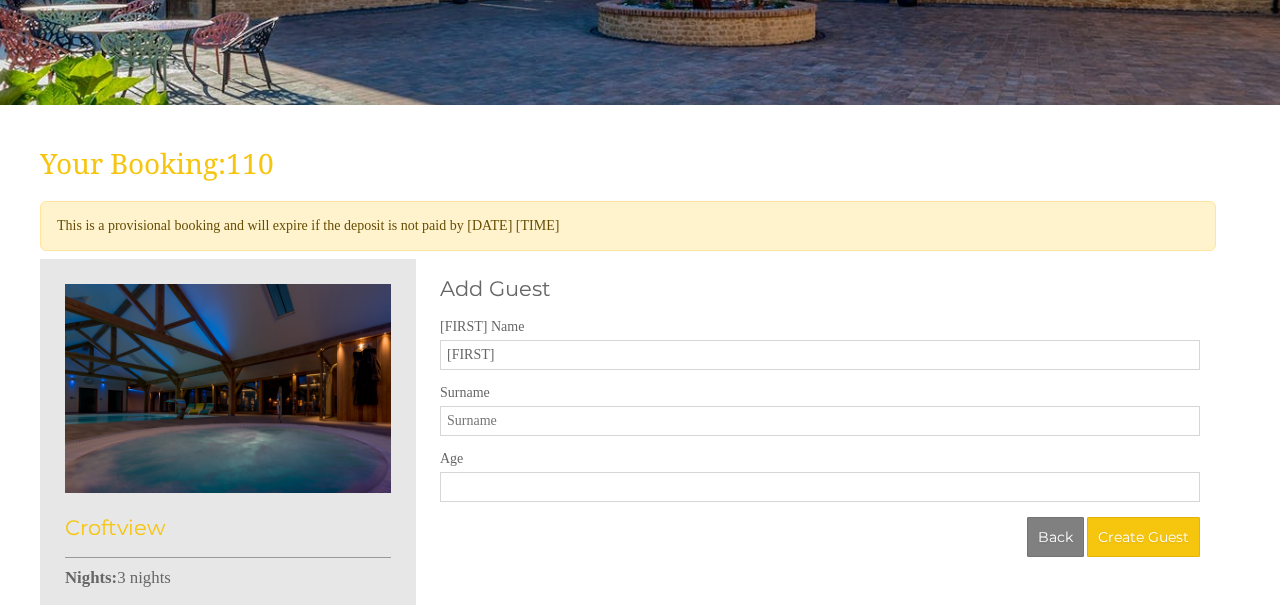 type on "[FIRST]" 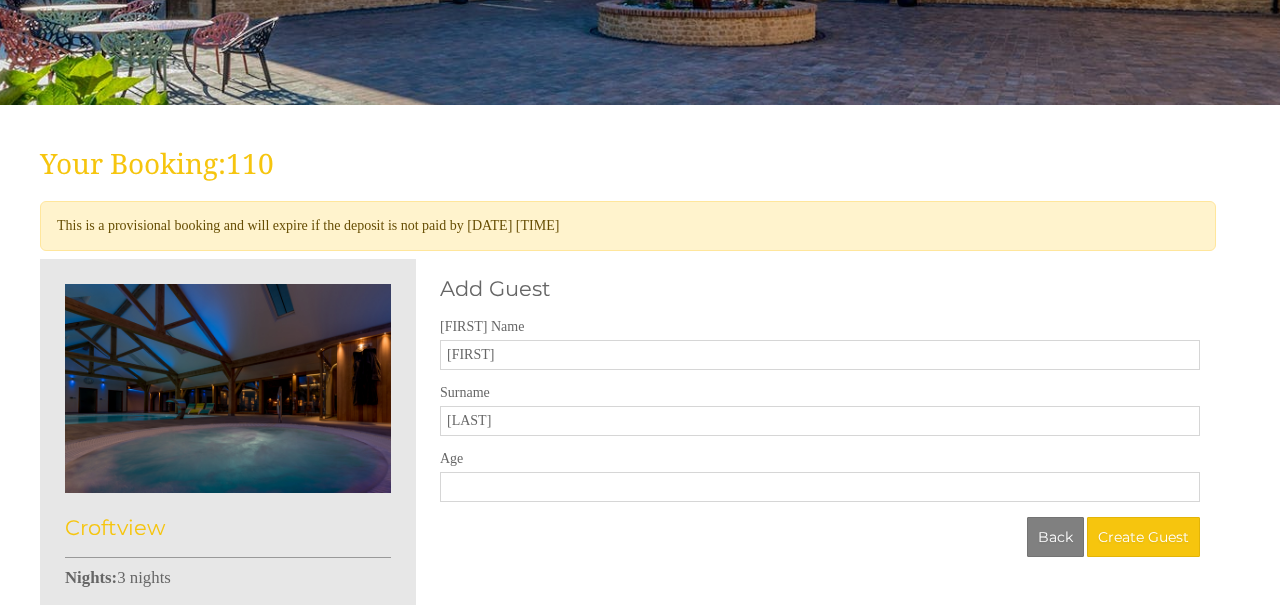 type on "[LAST]" 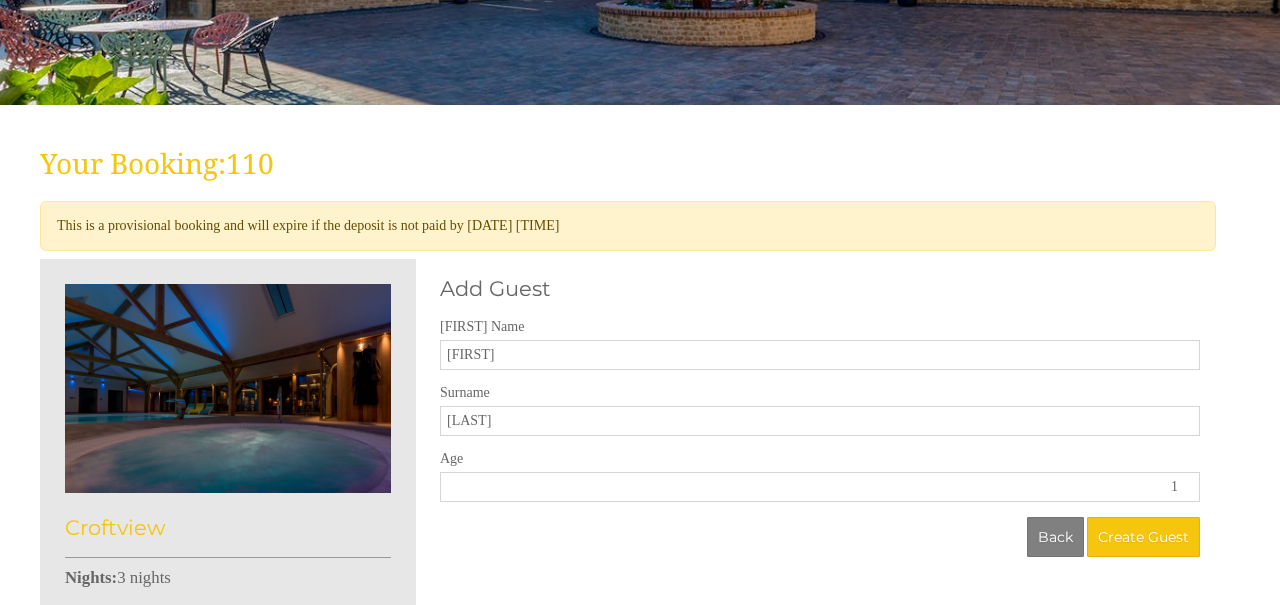 click on "1" at bounding box center (820, 487) 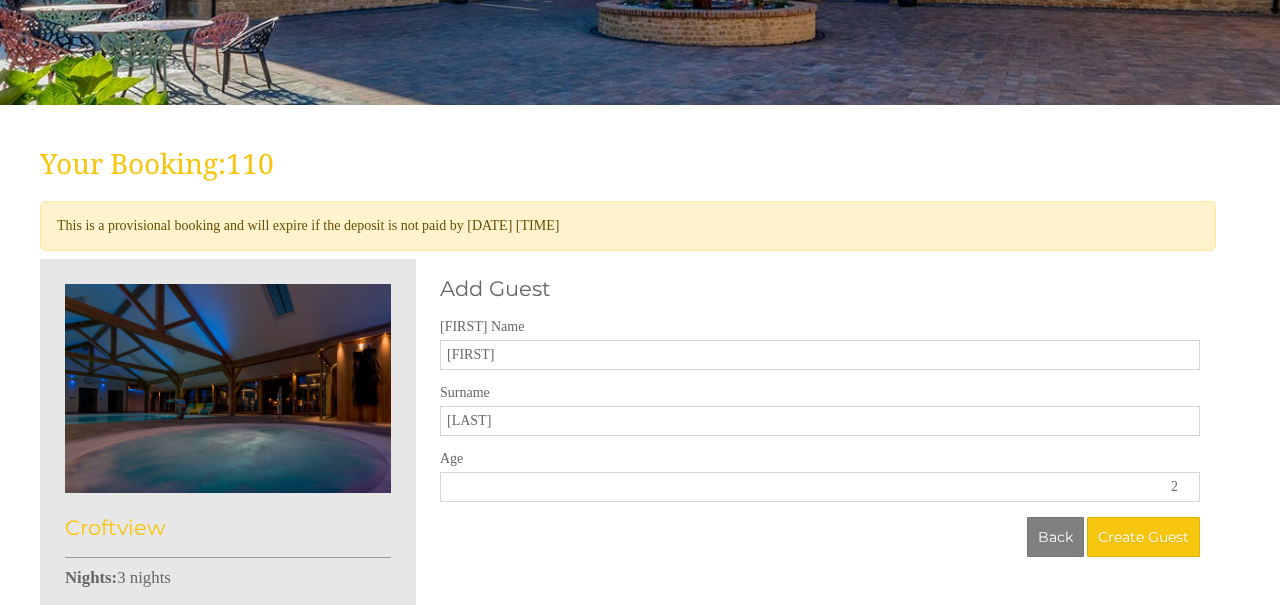click on "2" at bounding box center (820, 487) 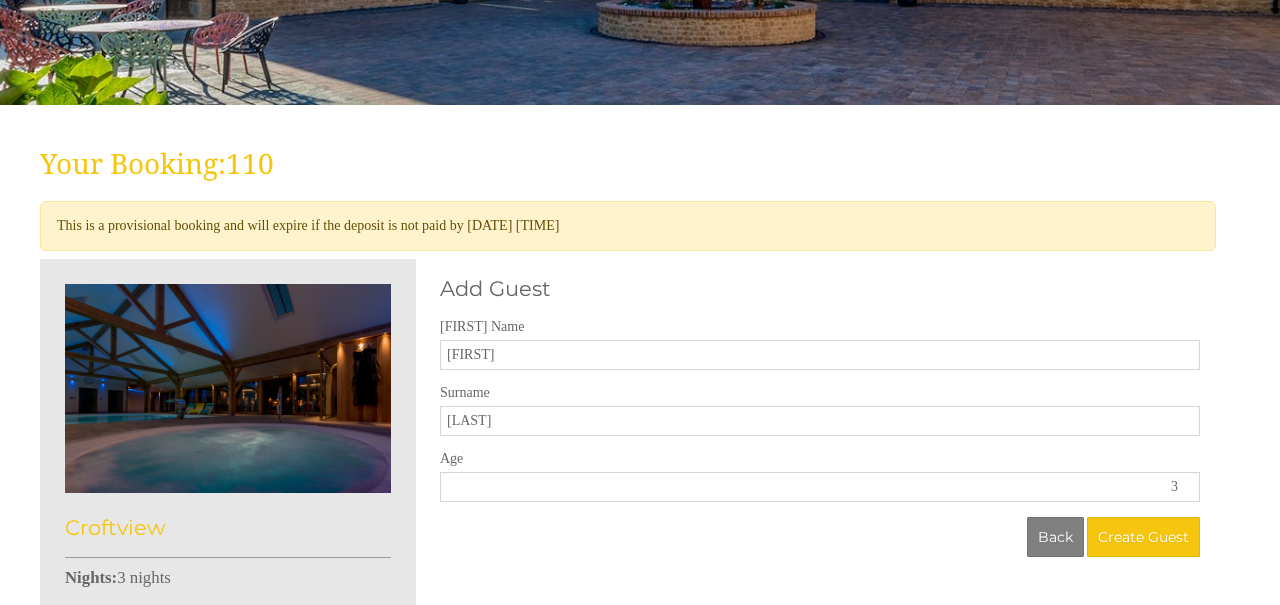 click on "3" at bounding box center [820, 487] 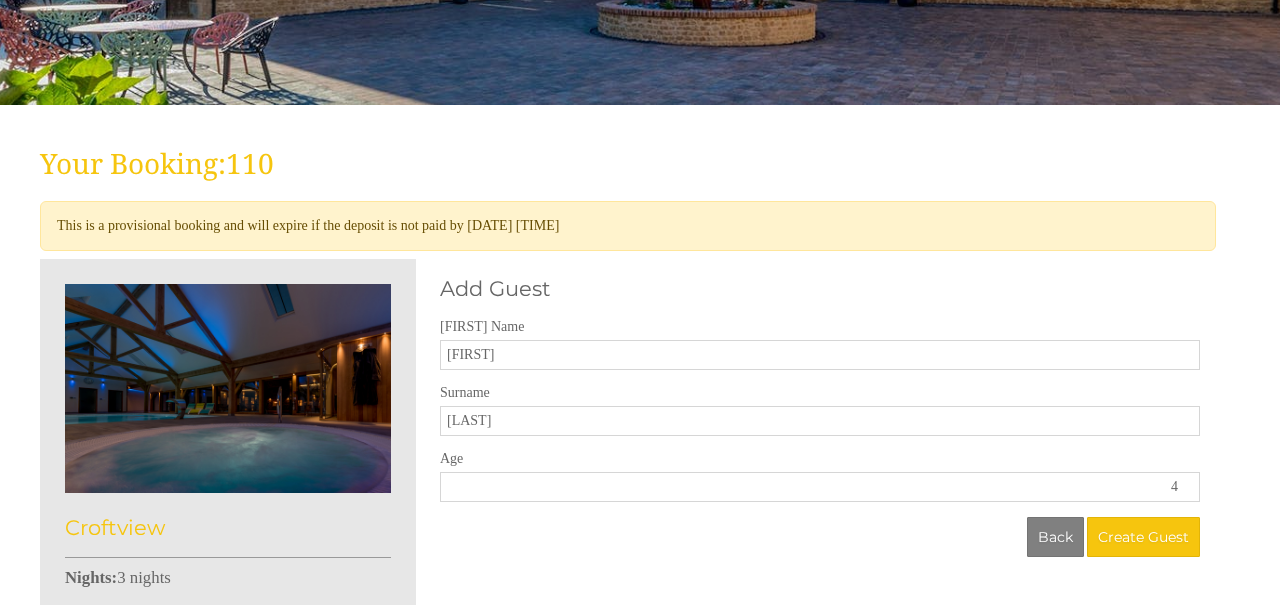 click on "4" at bounding box center [820, 487] 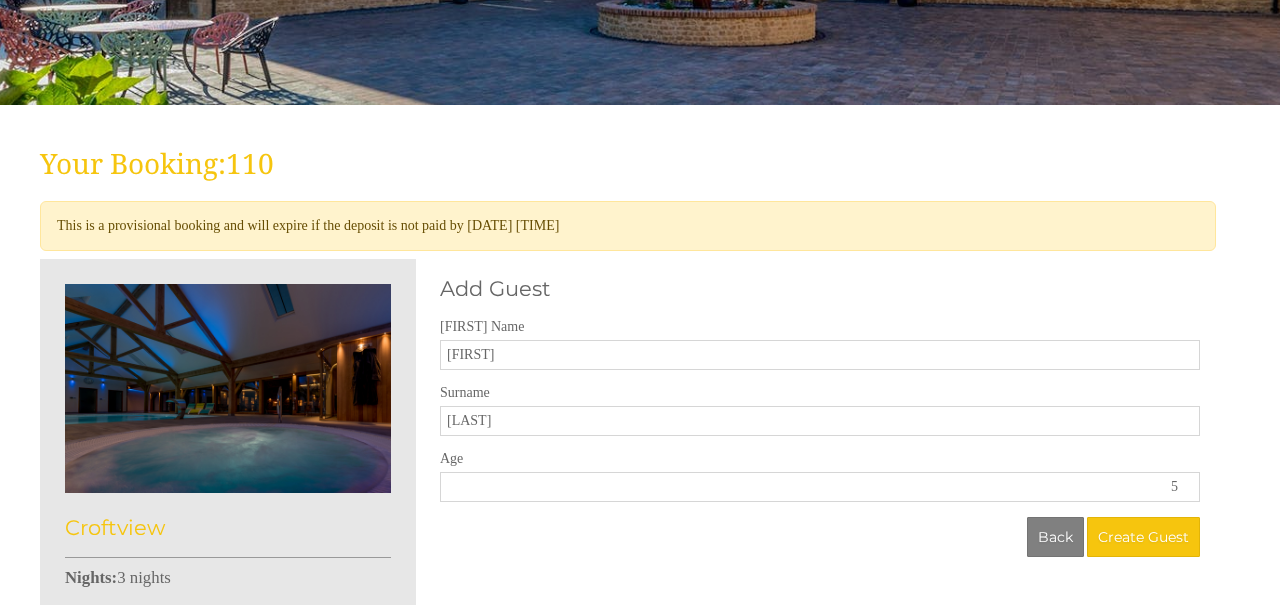 click on "5" at bounding box center (820, 487) 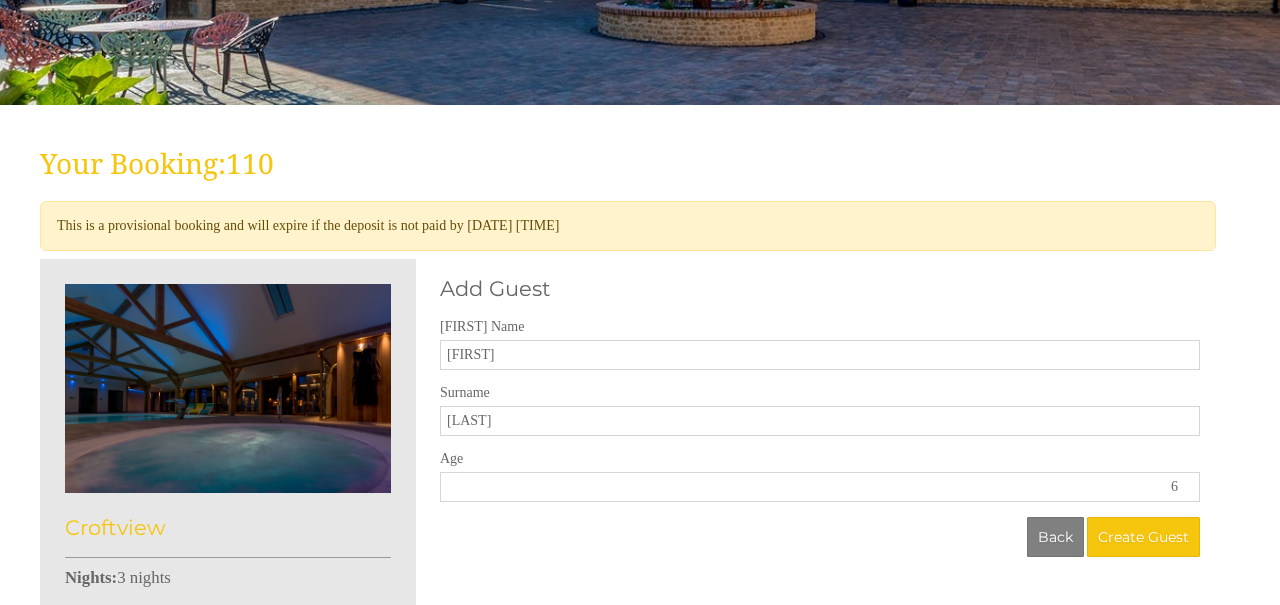 click on "6" at bounding box center (820, 487) 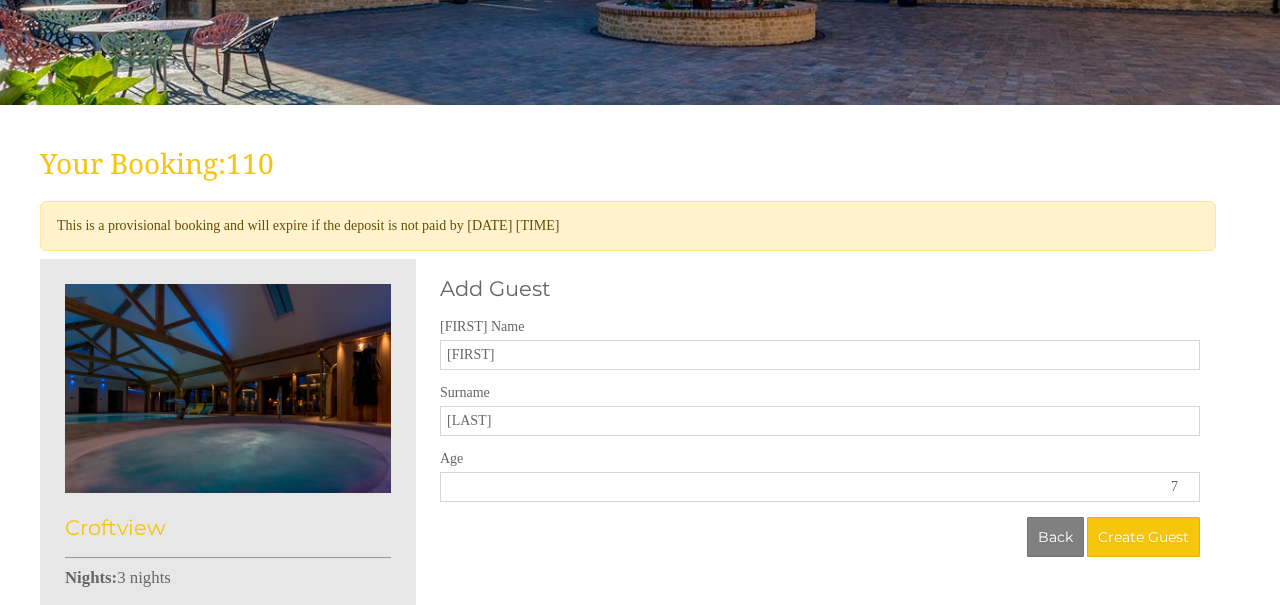 click on "7" at bounding box center (820, 487) 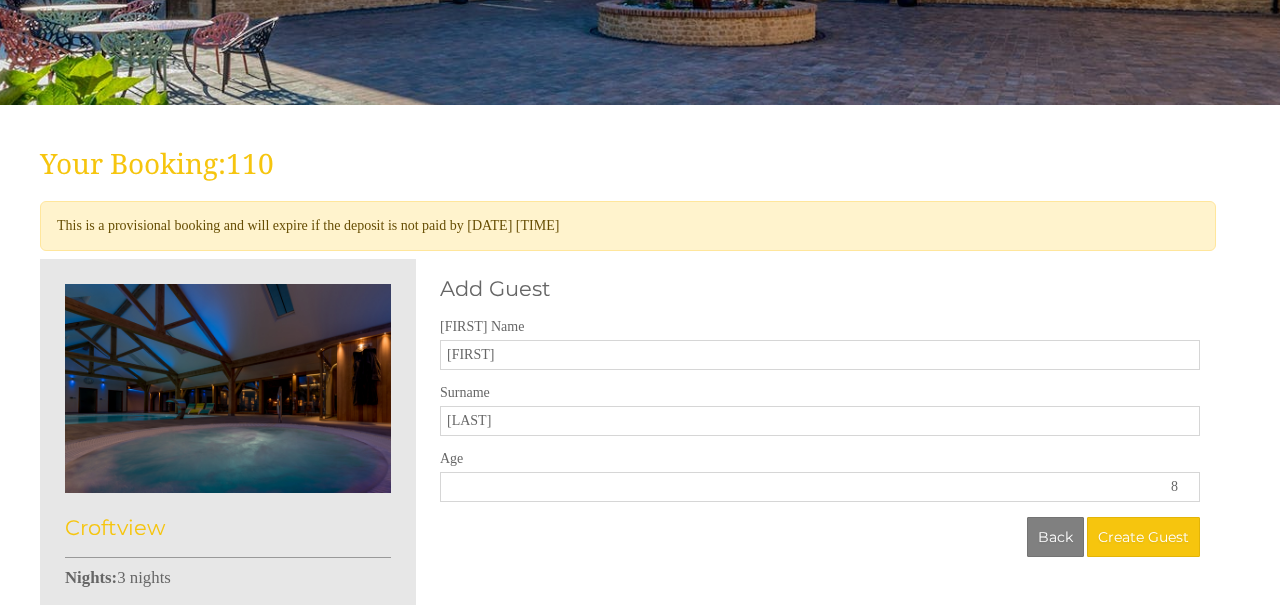 click on "8" at bounding box center (820, 487) 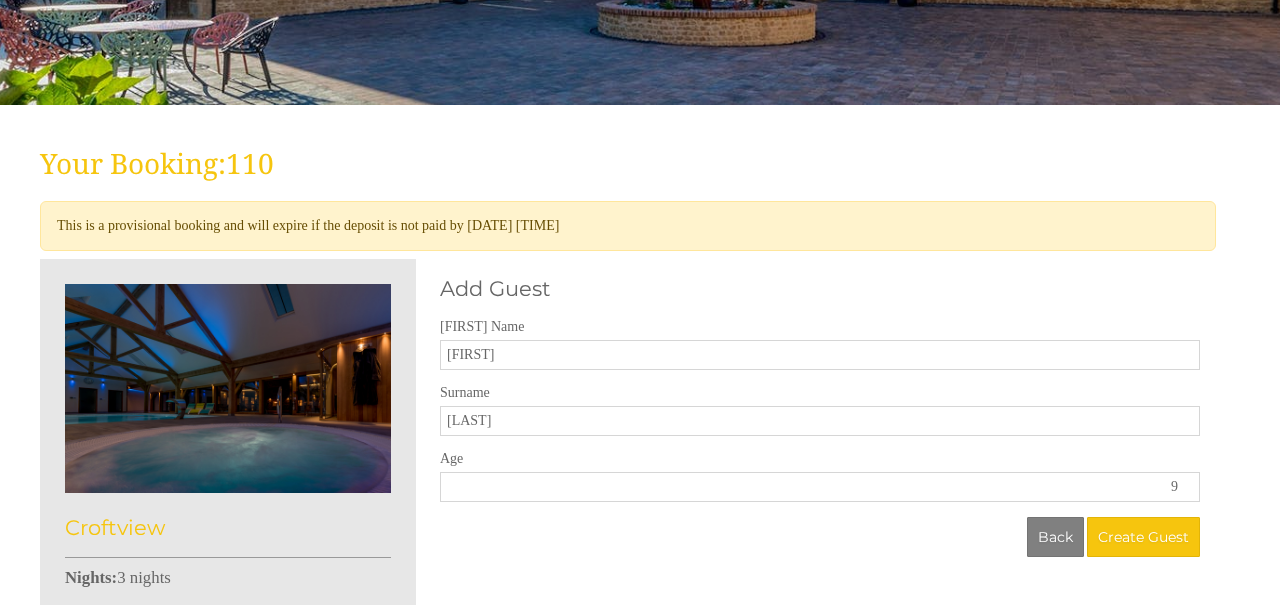 click on "9" at bounding box center [820, 487] 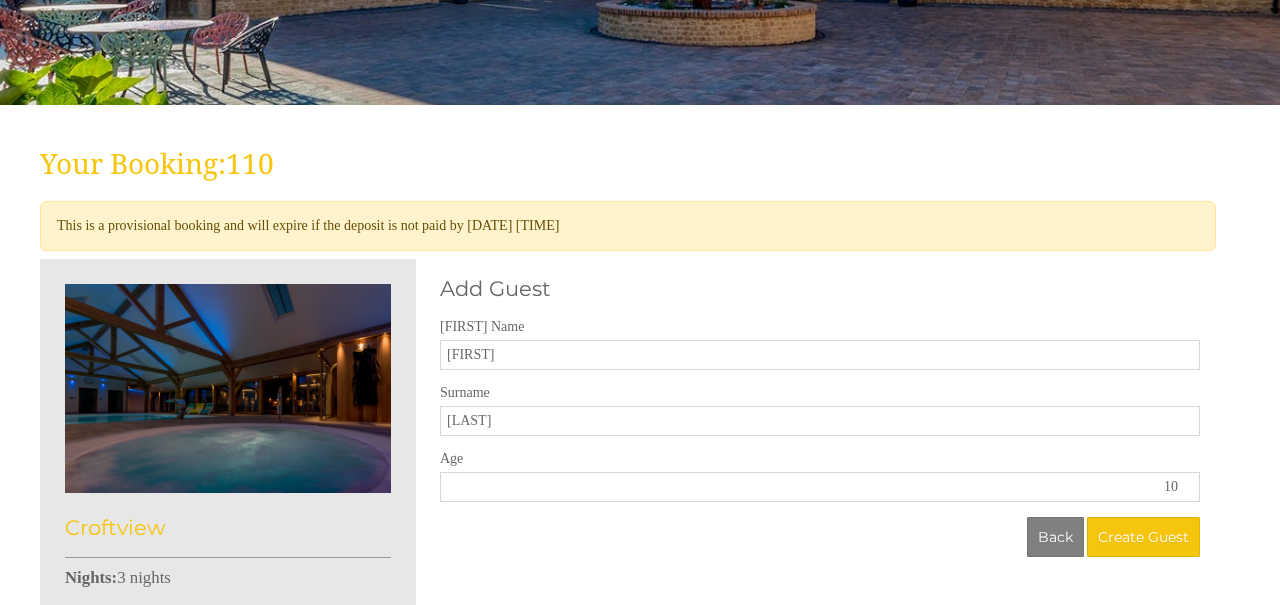 click on "10" at bounding box center [820, 487] 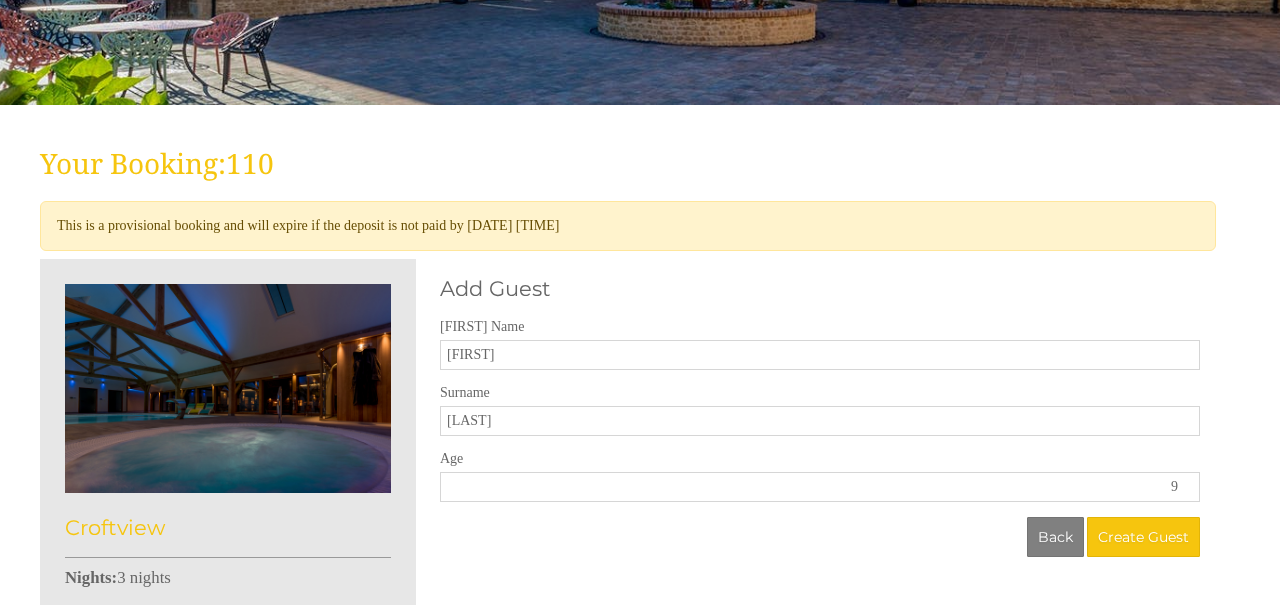 click on "9" at bounding box center (820, 487) 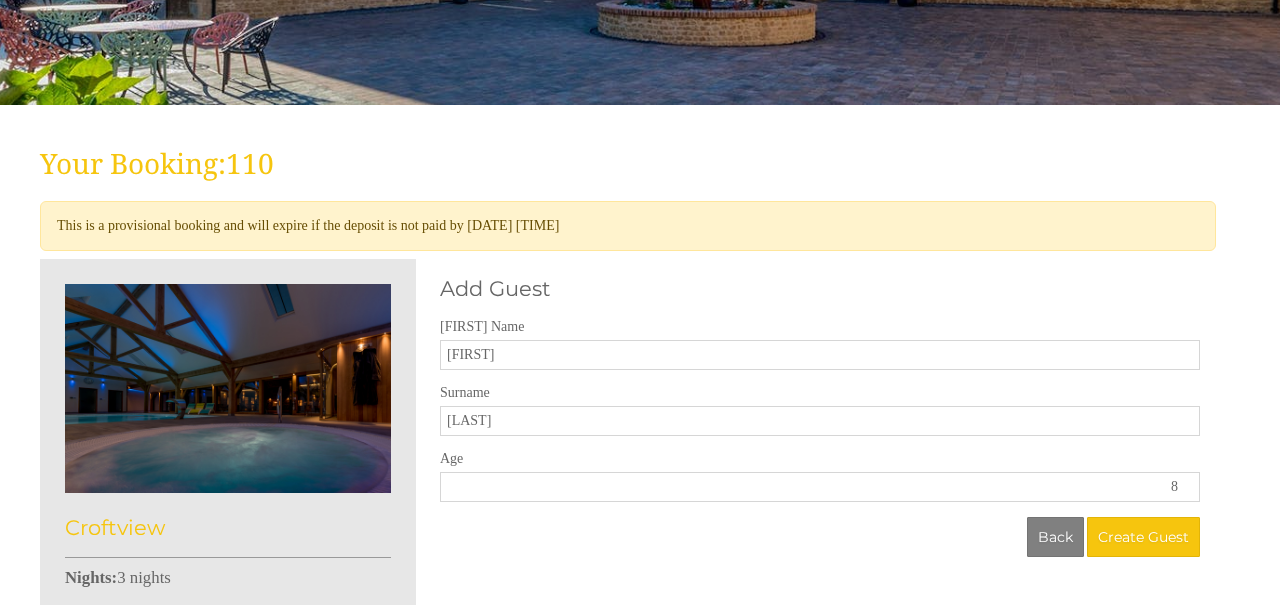 click on "8" at bounding box center (820, 487) 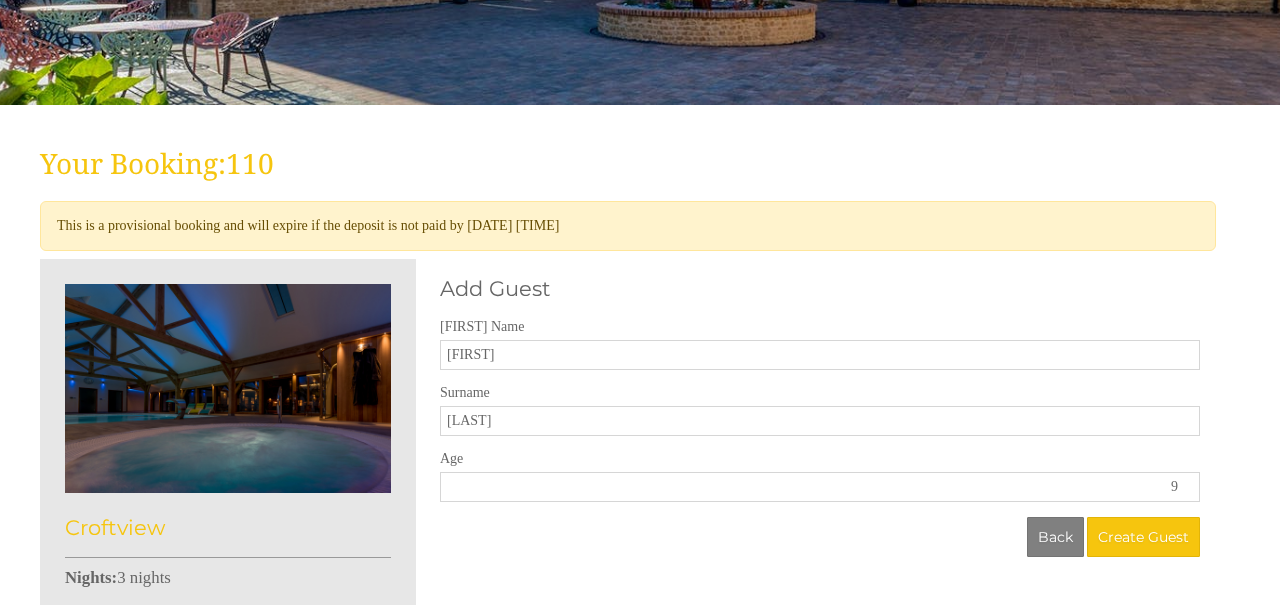 click on "9" at bounding box center (820, 487) 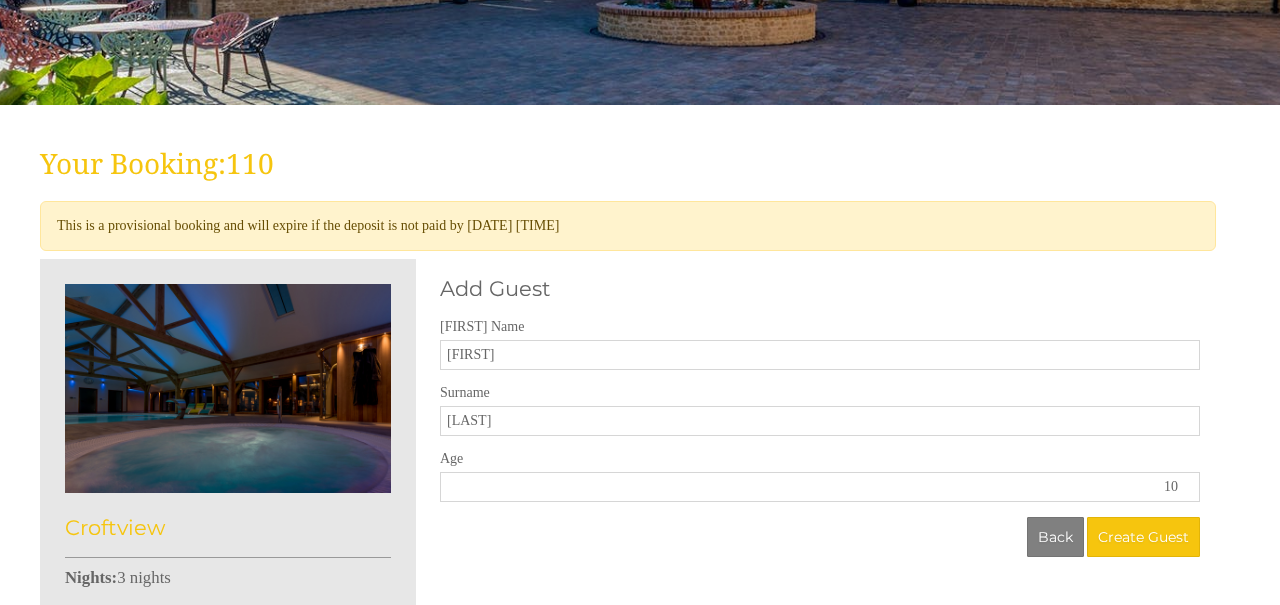 click on "10" at bounding box center (820, 487) 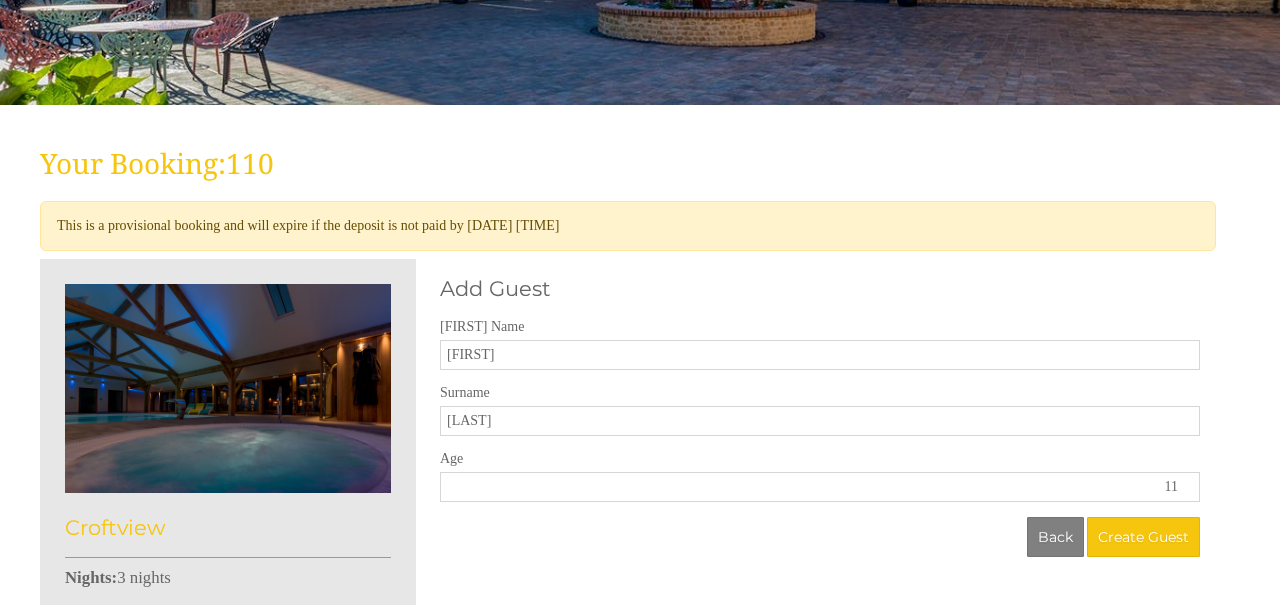 click on "11" at bounding box center (820, 487) 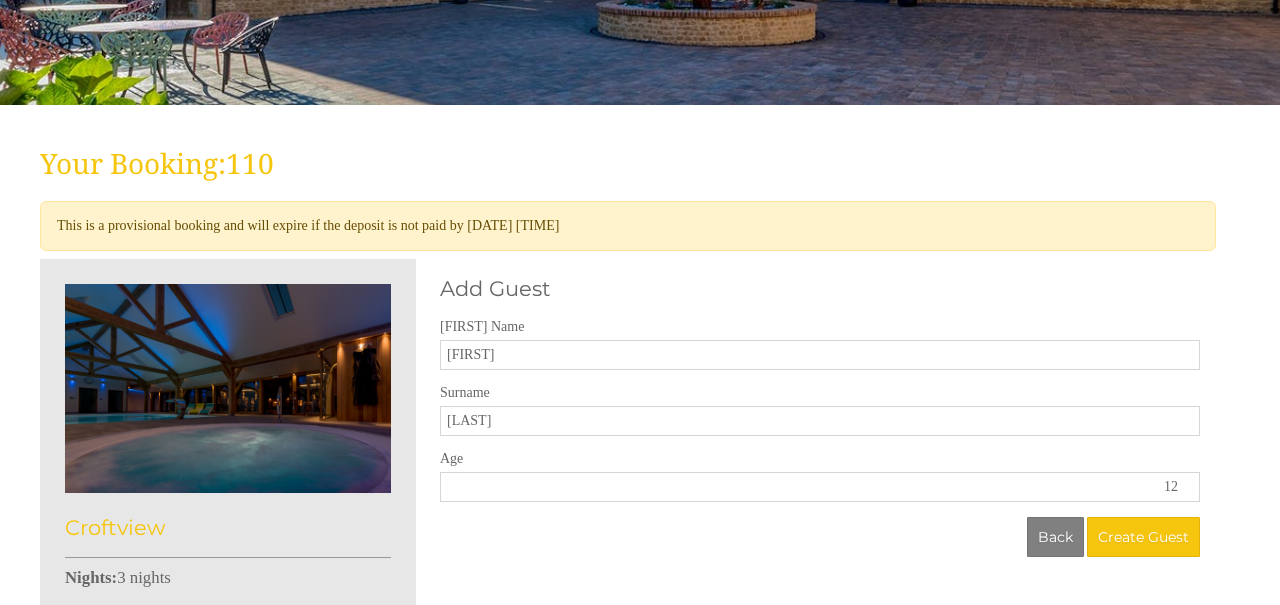 click on "12" at bounding box center [820, 487] 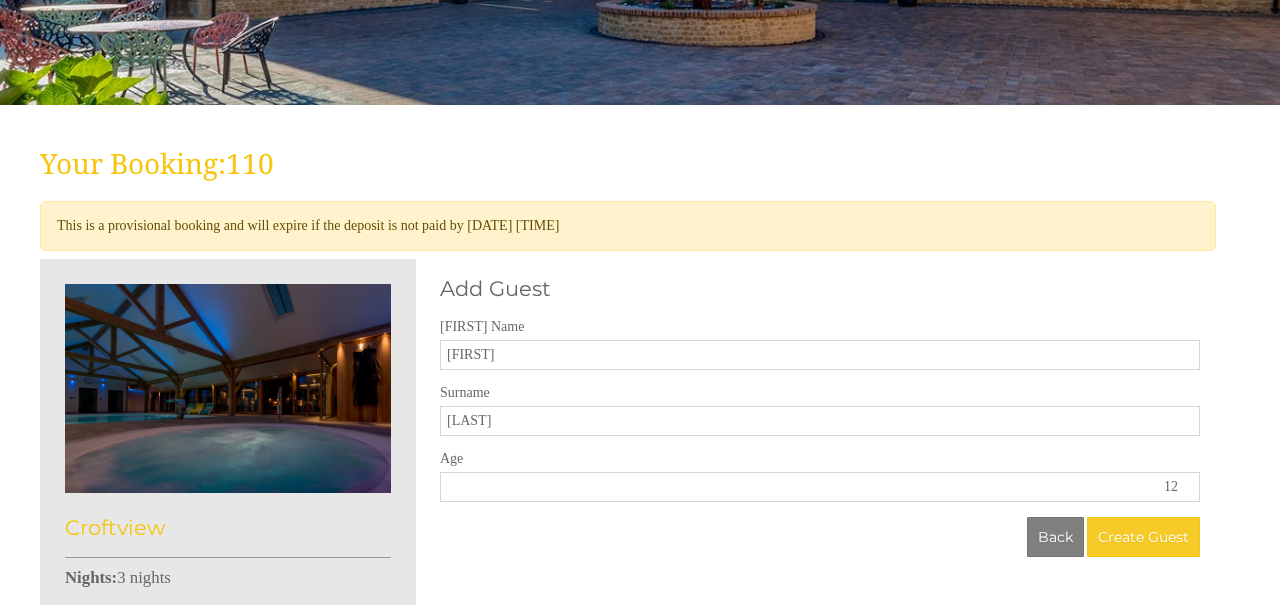 click on "Create Guest" at bounding box center (1143, 537) 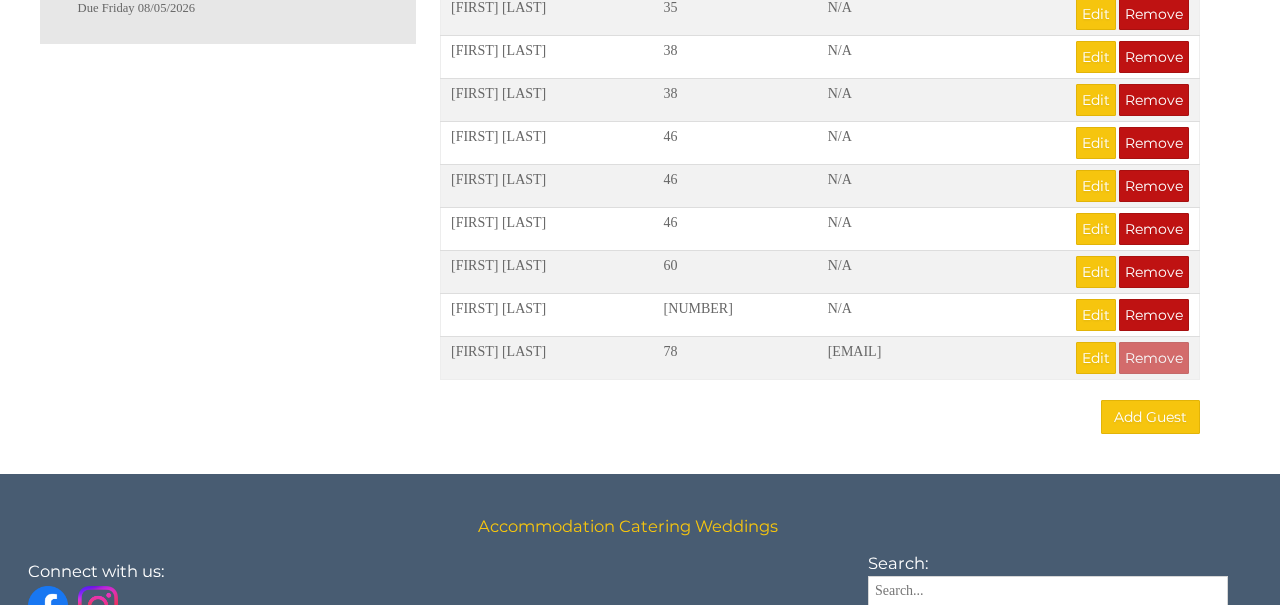 scroll, scrollTop: 1487, scrollLeft: 0, axis: vertical 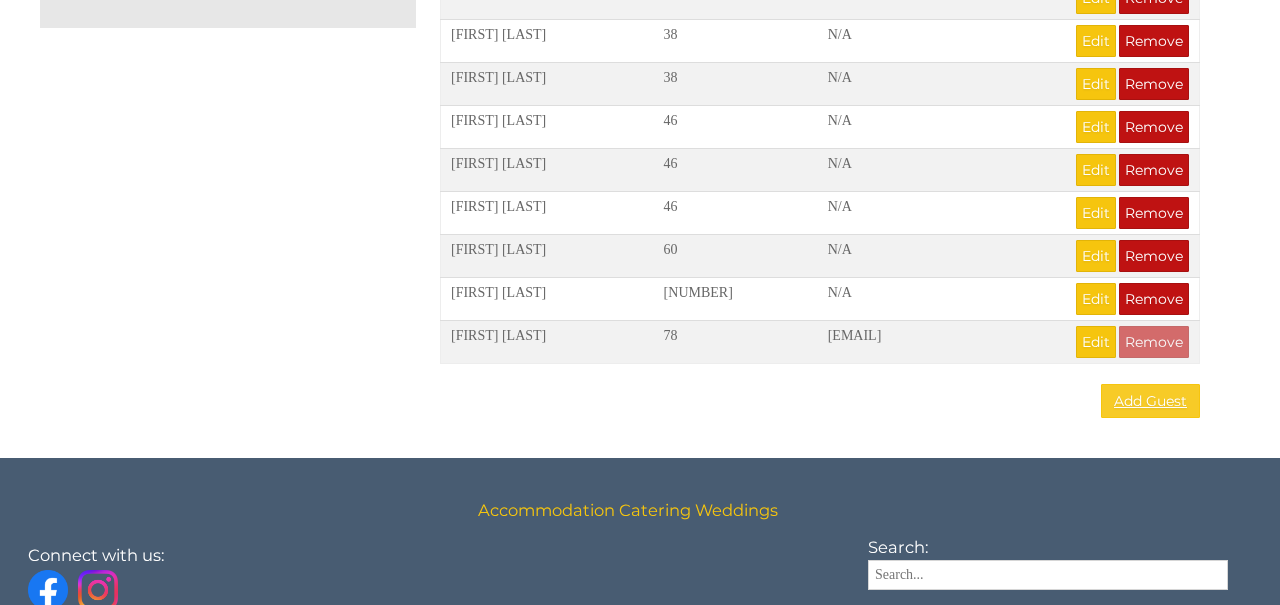 click on "Add Guest" at bounding box center [1150, 401] 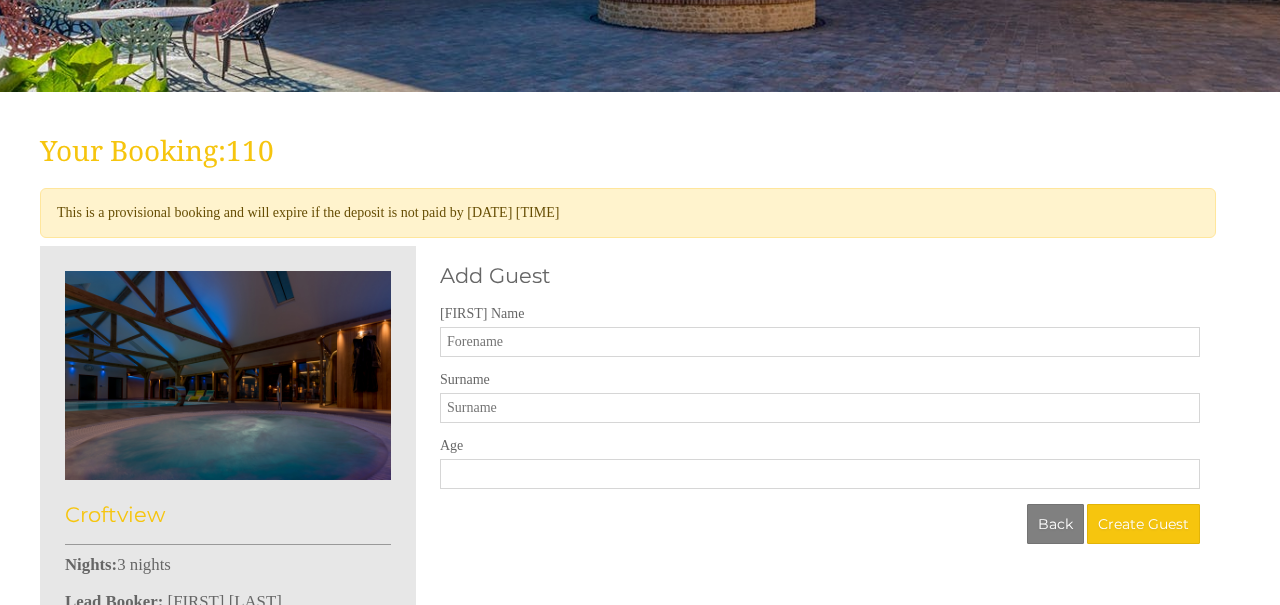 scroll, scrollTop: 403, scrollLeft: 0, axis: vertical 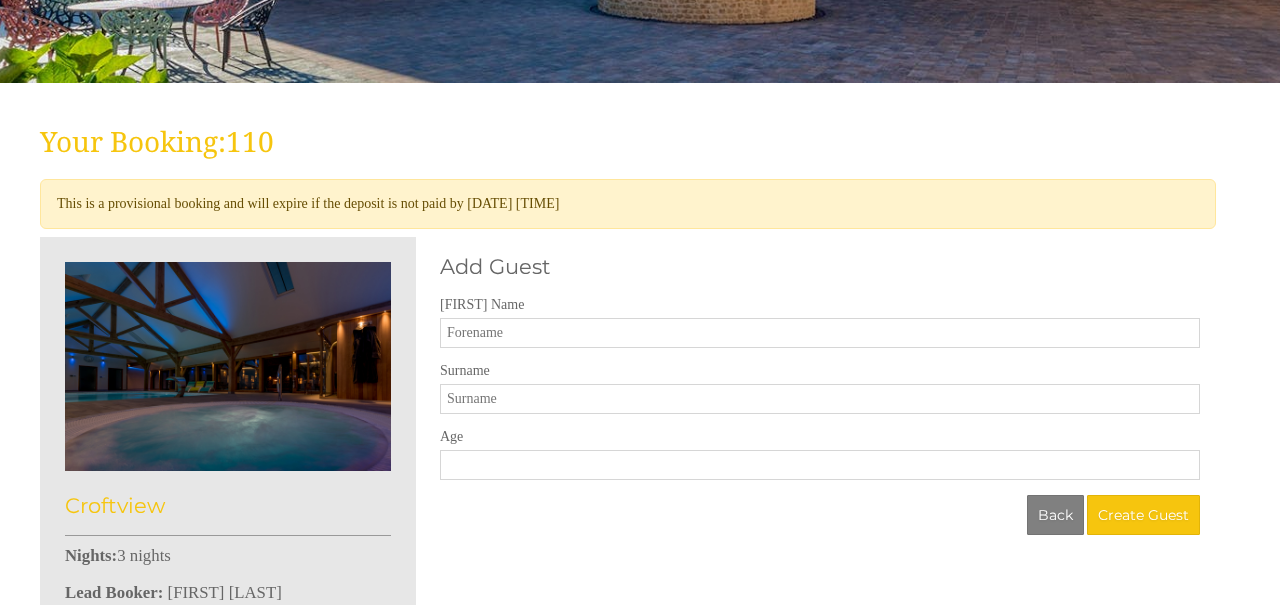 click on "[FIRST] Name" at bounding box center [820, 333] 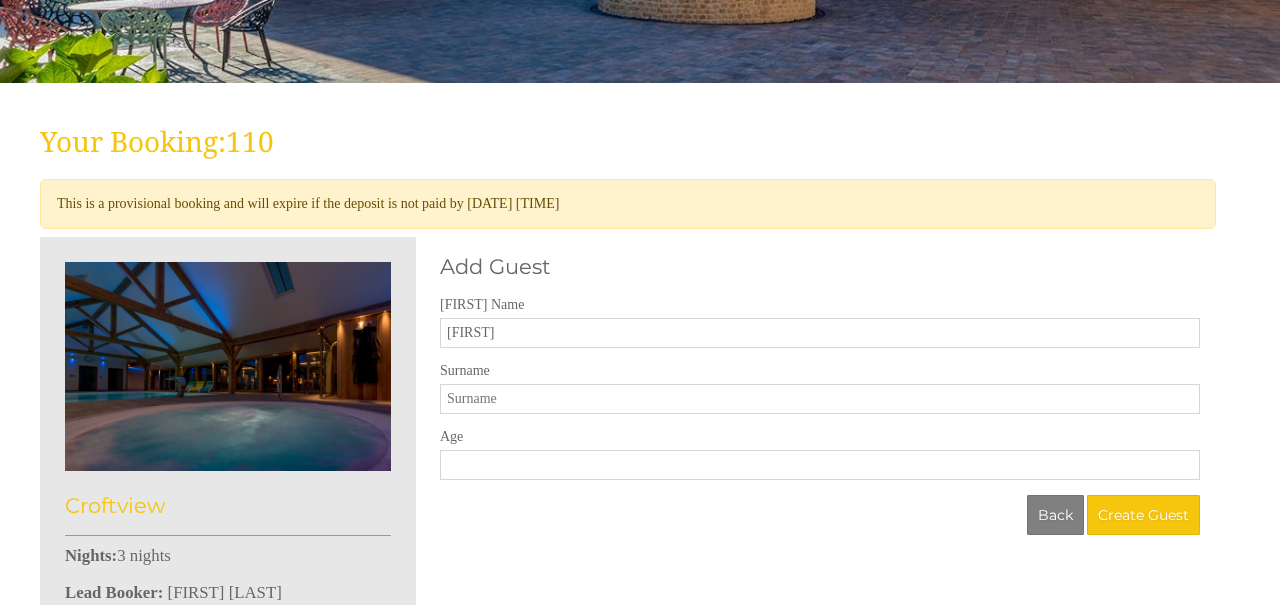 type on "[FIRST]" 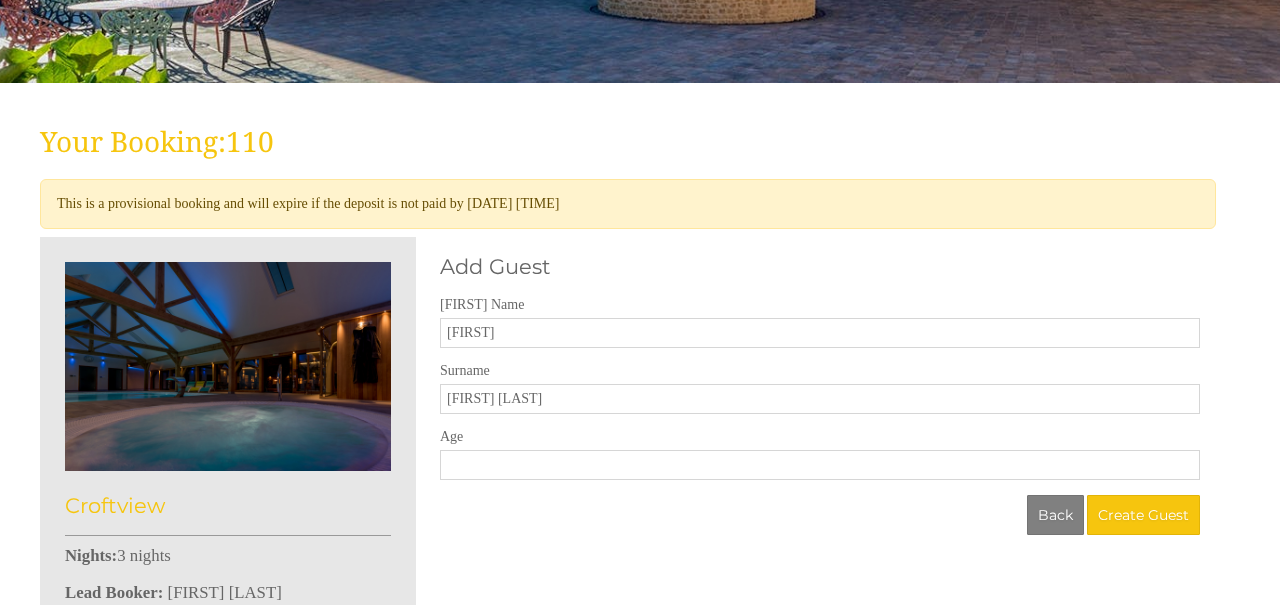 type on "[FIRST] [LAST]" 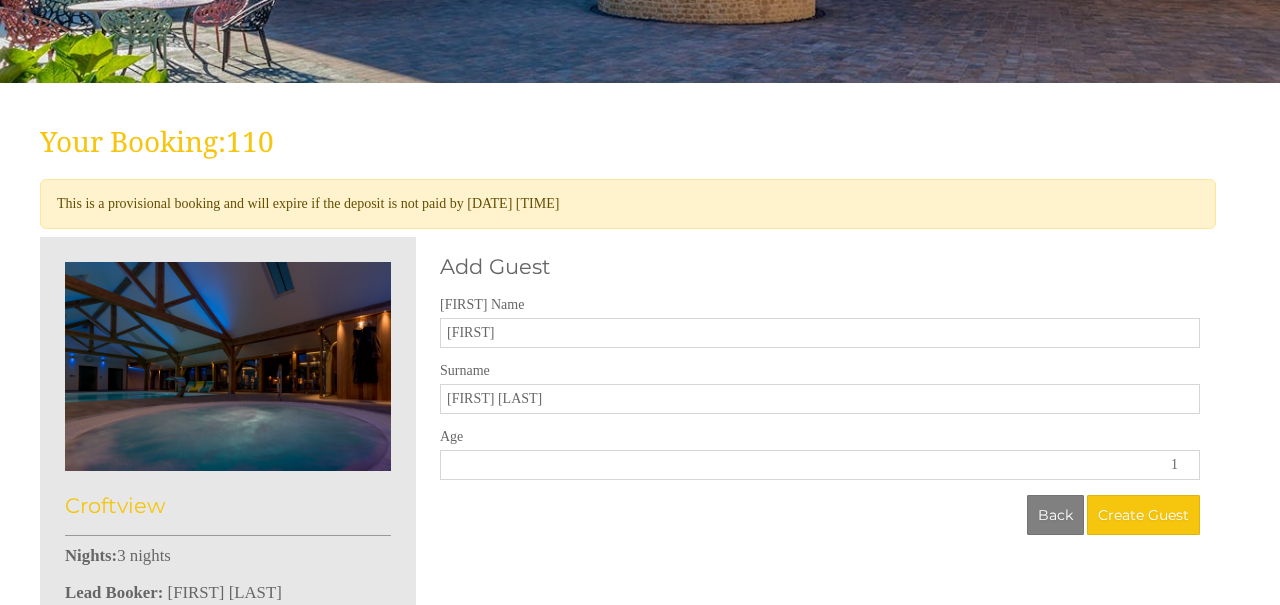 click on "1" at bounding box center [820, 465] 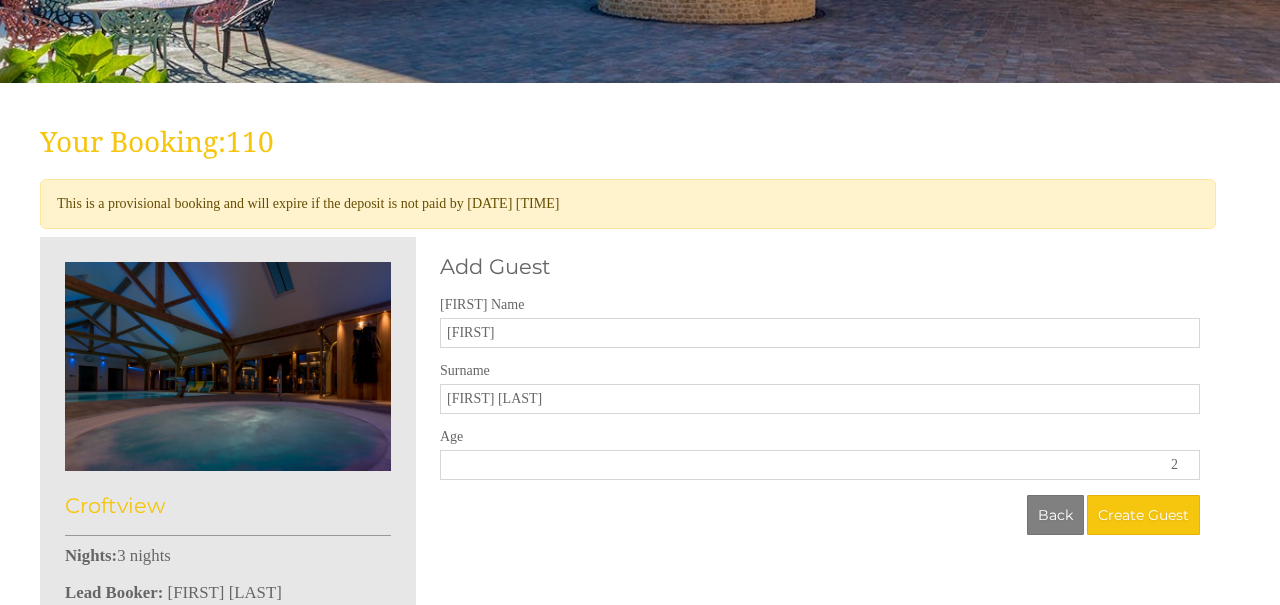 click on "2" at bounding box center (820, 465) 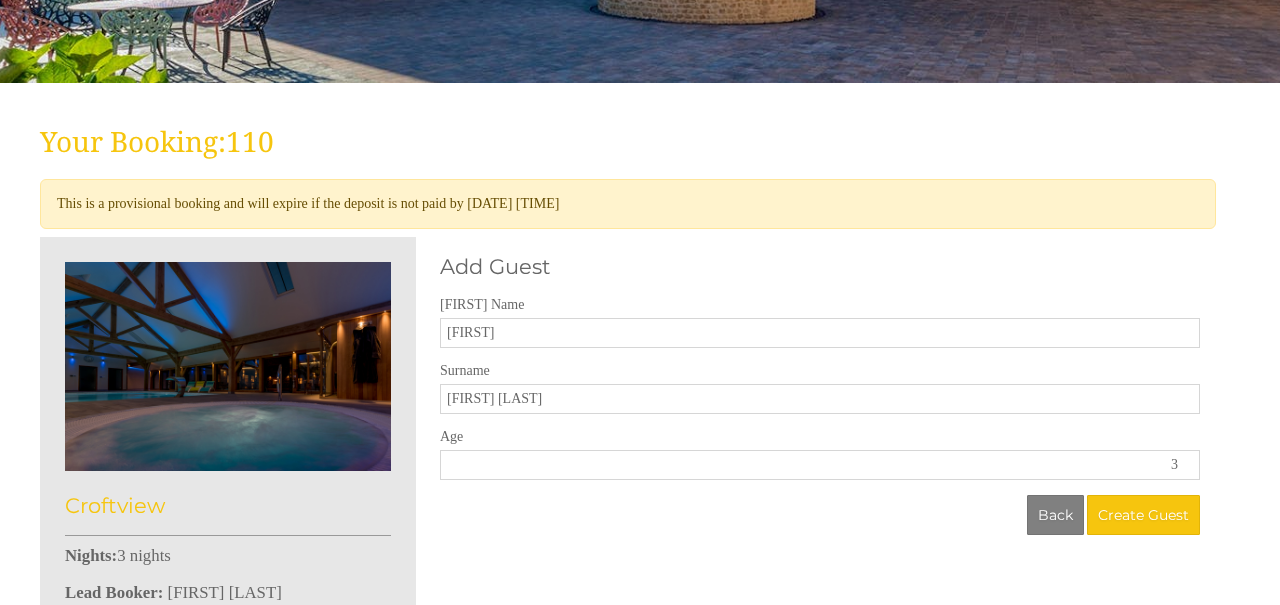 click on "3" at bounding box center [820, 465] 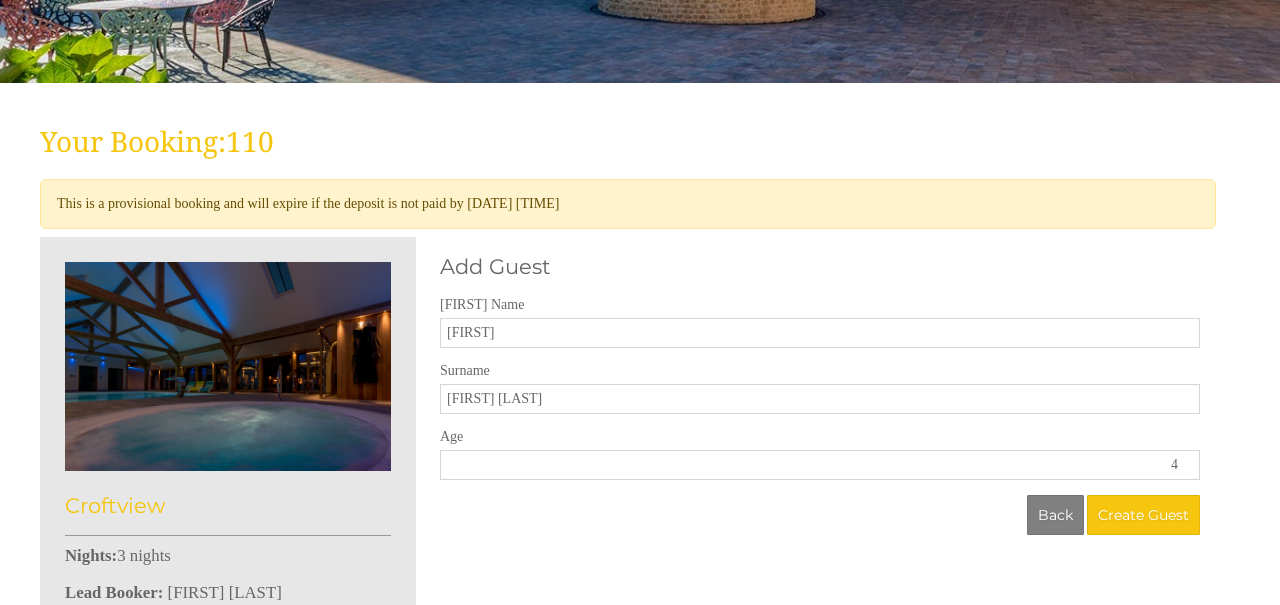 click on "4" at bounding box center [820, 465] 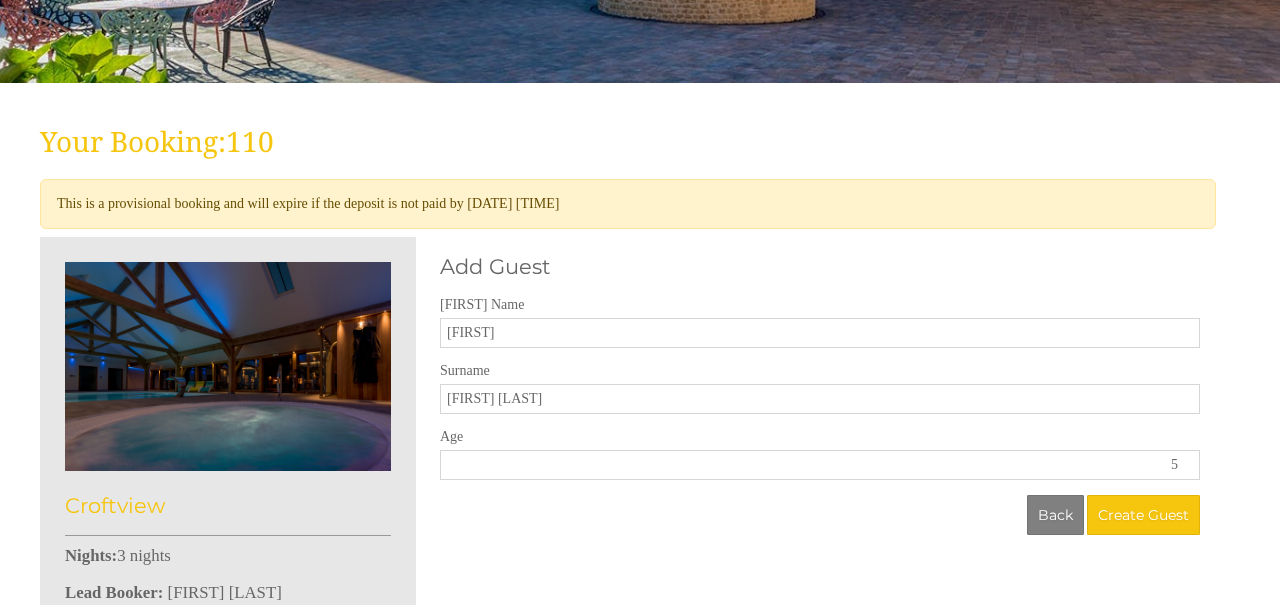click on "5" at bounding box center (820, 465) 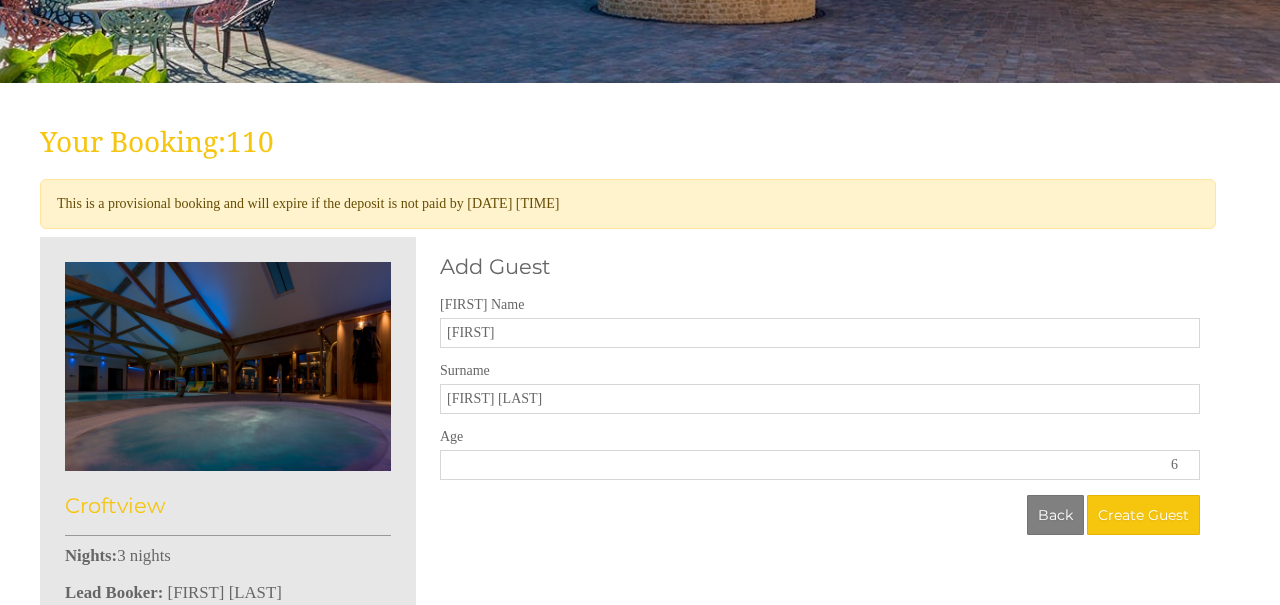 click on "6" at bounding box center [820, 465] 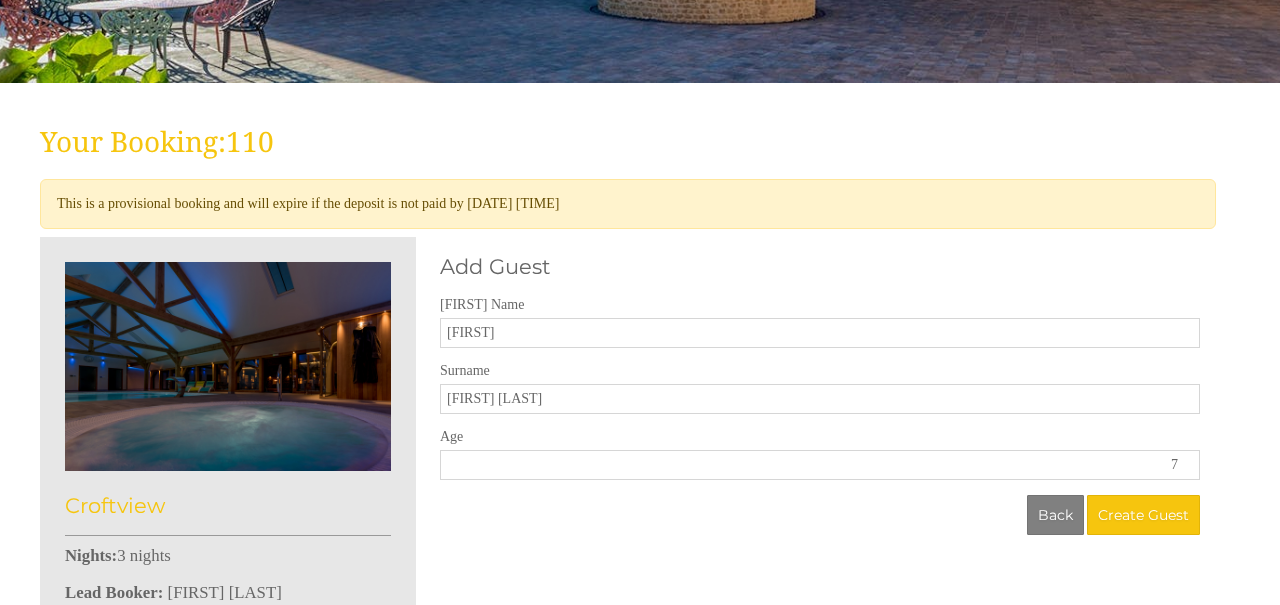 click on "7" at bounding box center [820, 465] 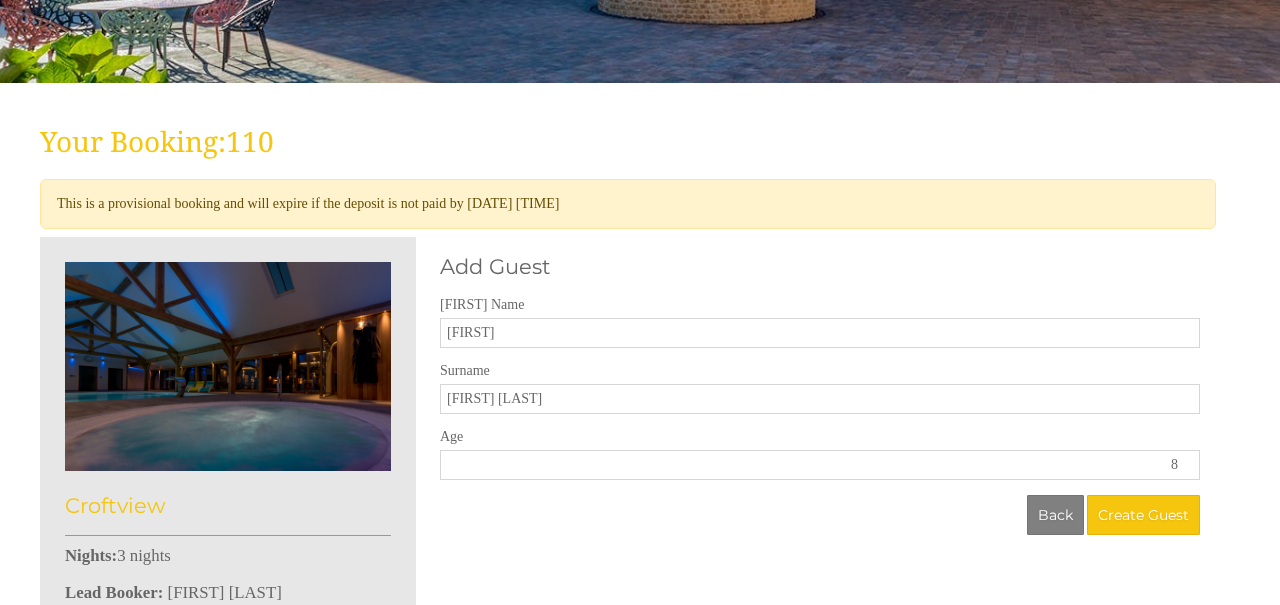 click on "8" at bounding box center [820, 465] 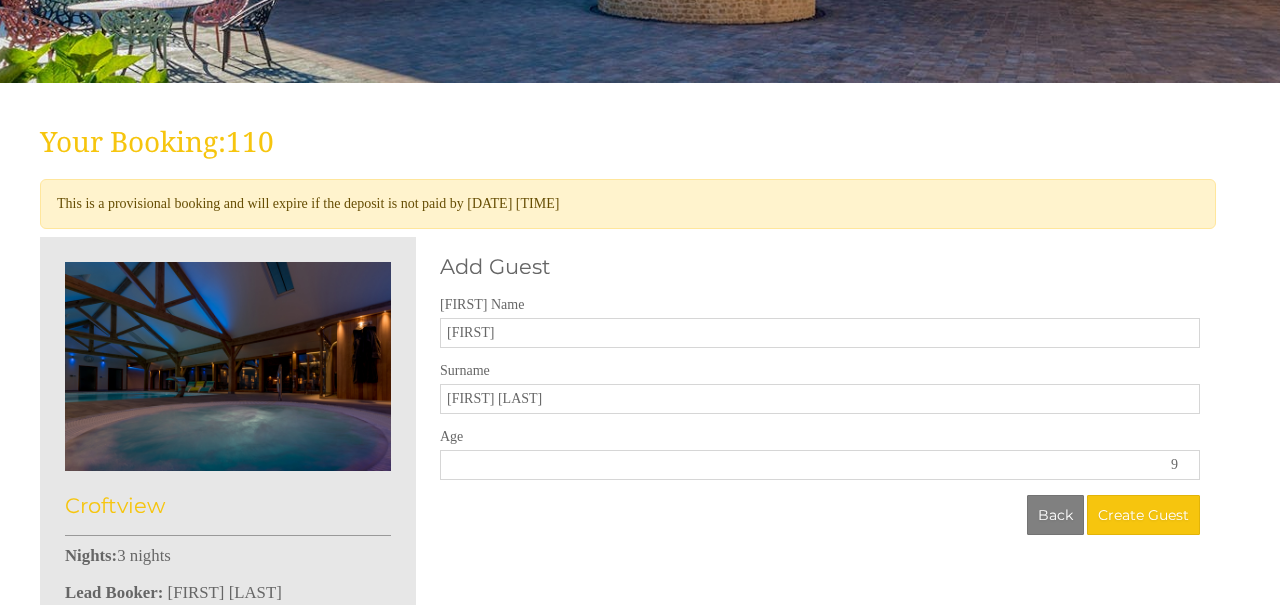 click on "9" at bounding box center (820, 465) 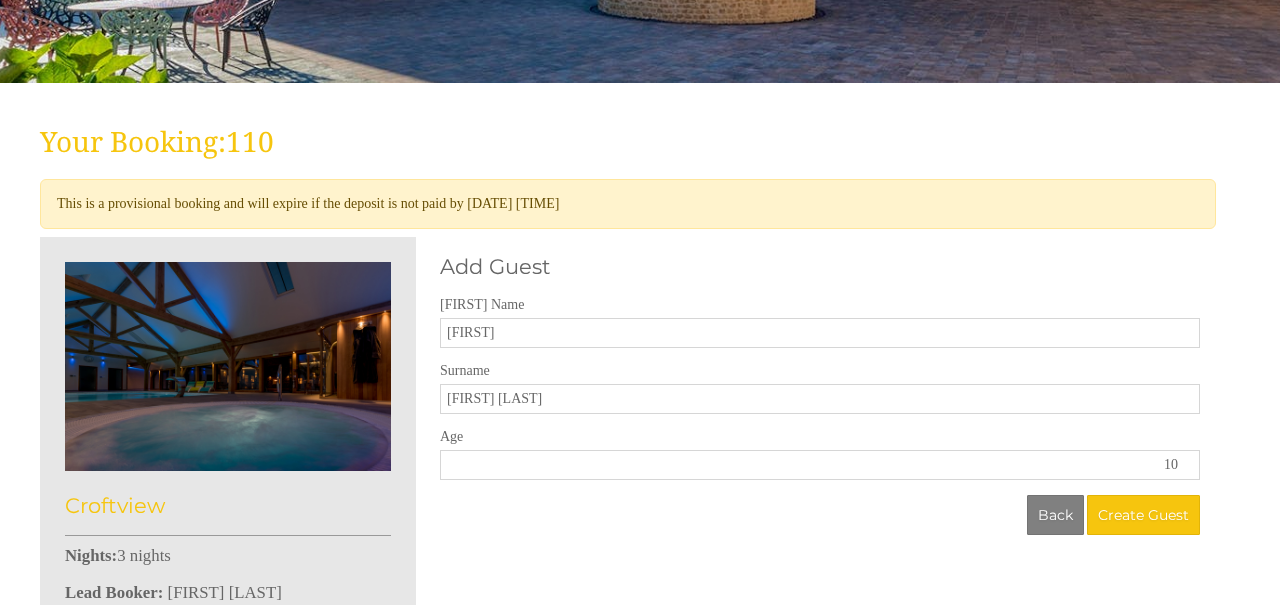click on "10" at bounding box center [820, 465] 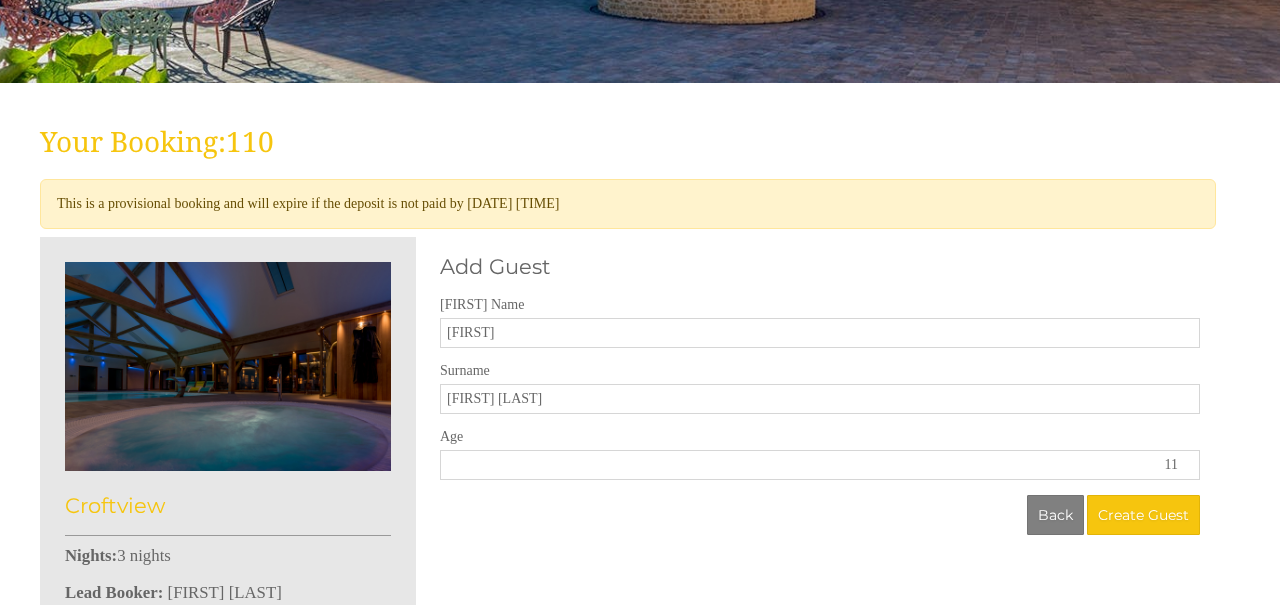 click on "11" at bounding box center (820, 465) 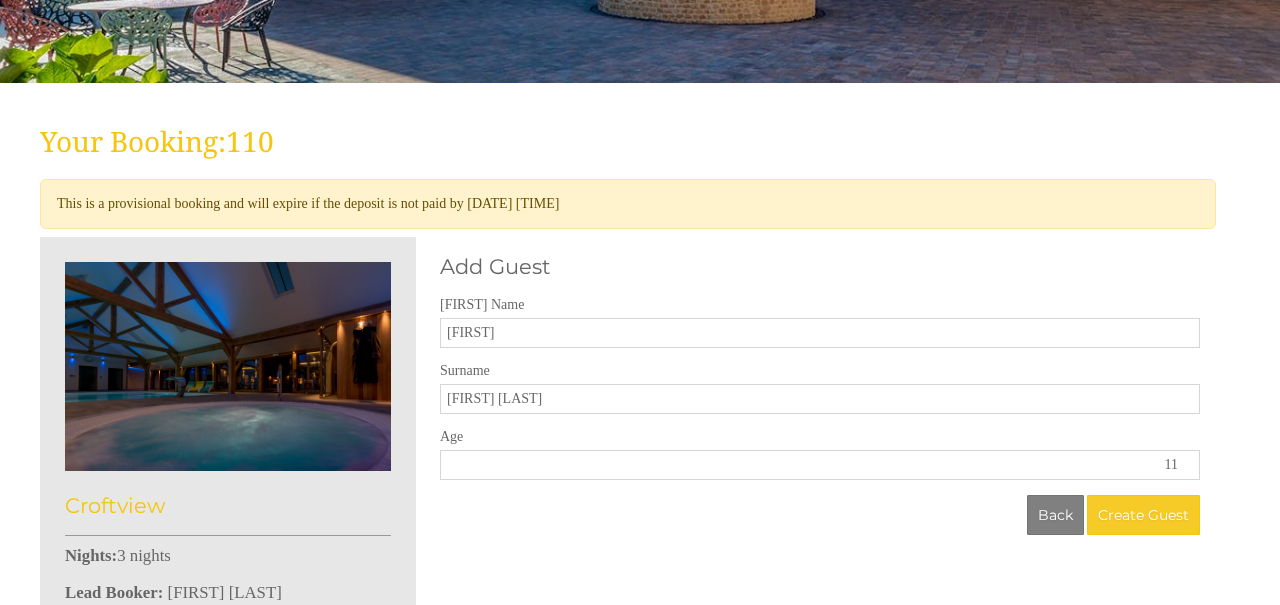 click on "Create Guest" at bounding box center (1143, 515) 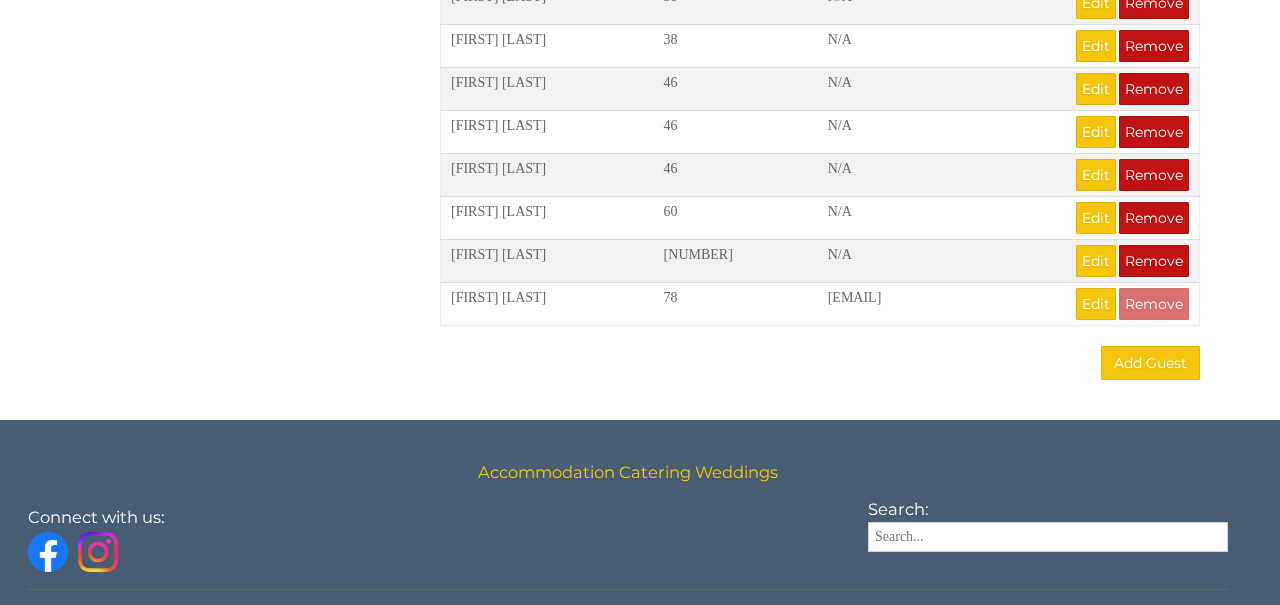 scroll, scrollTop: 1582, scrollLeft: 0, axis: vertical 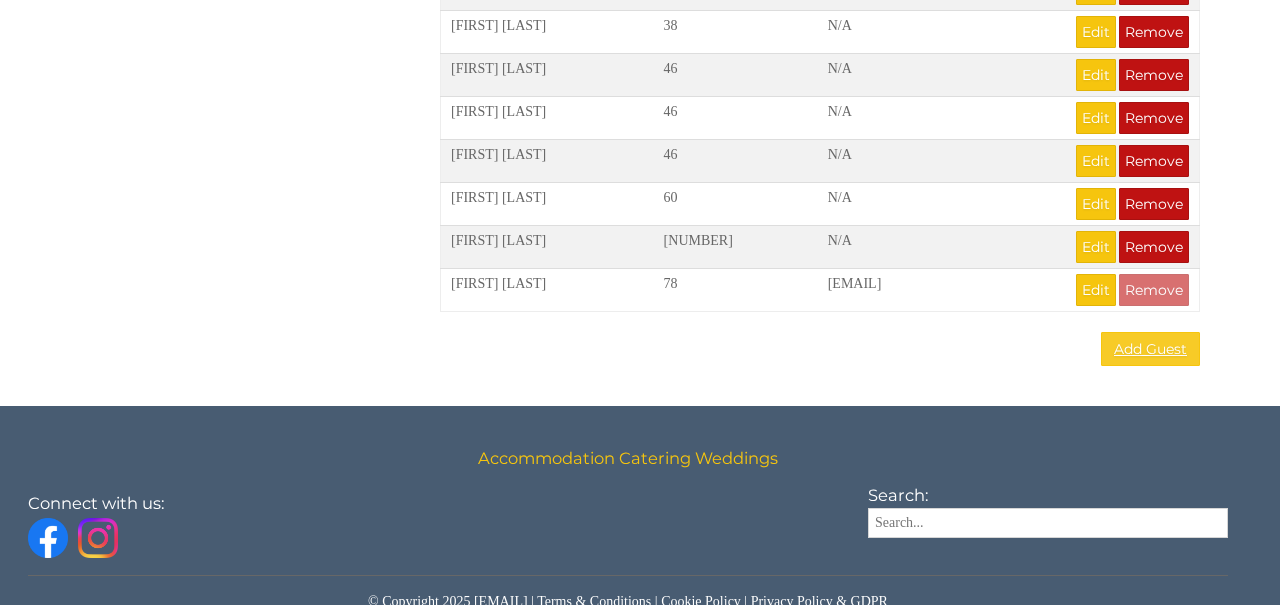 click on "Add Guest" at bounding box center (1150, 349) 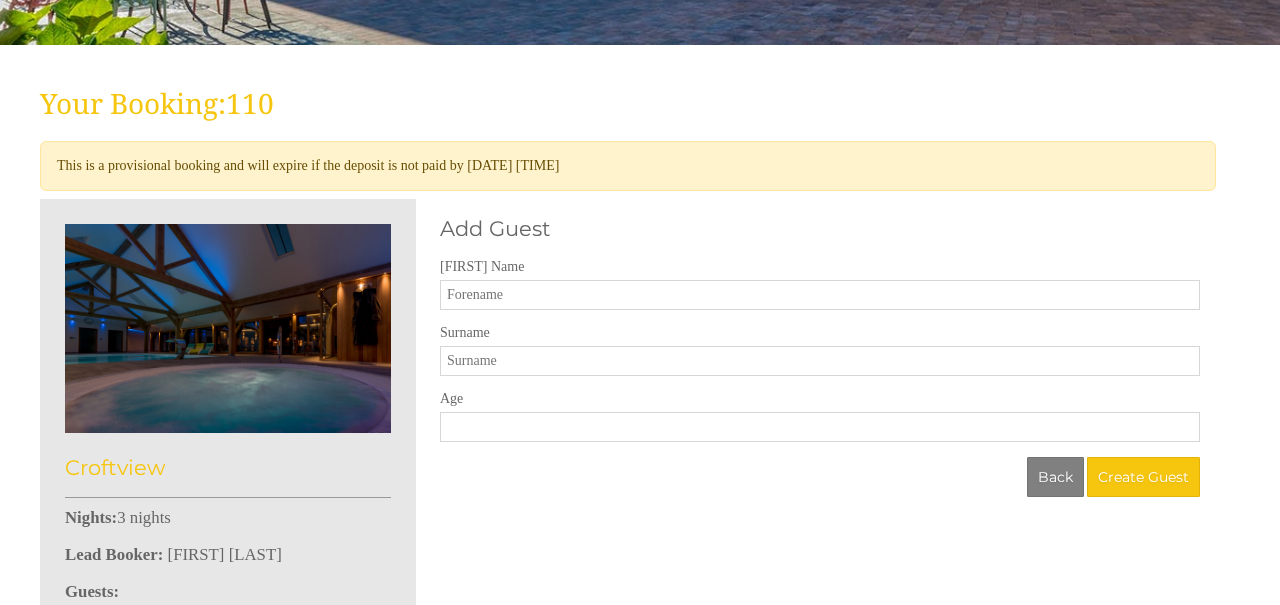 scroll, scrollTop: 445, scrollLeft: 0, axis: vertical 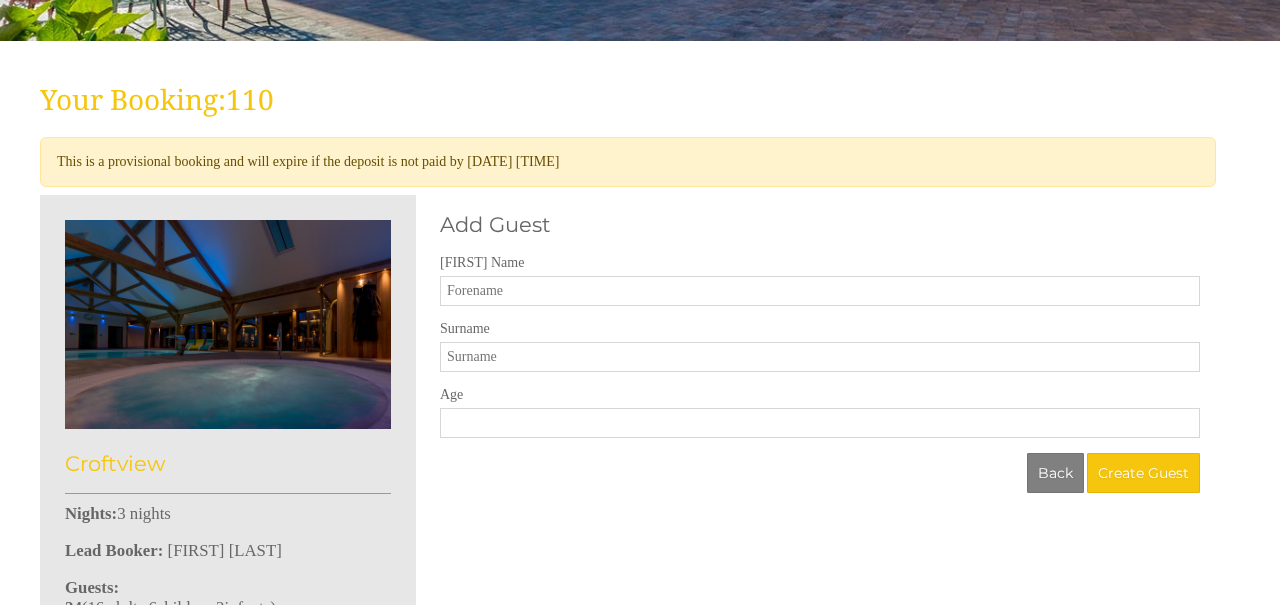 click on "[FIRST] Name" at bounding box center [820, 291] 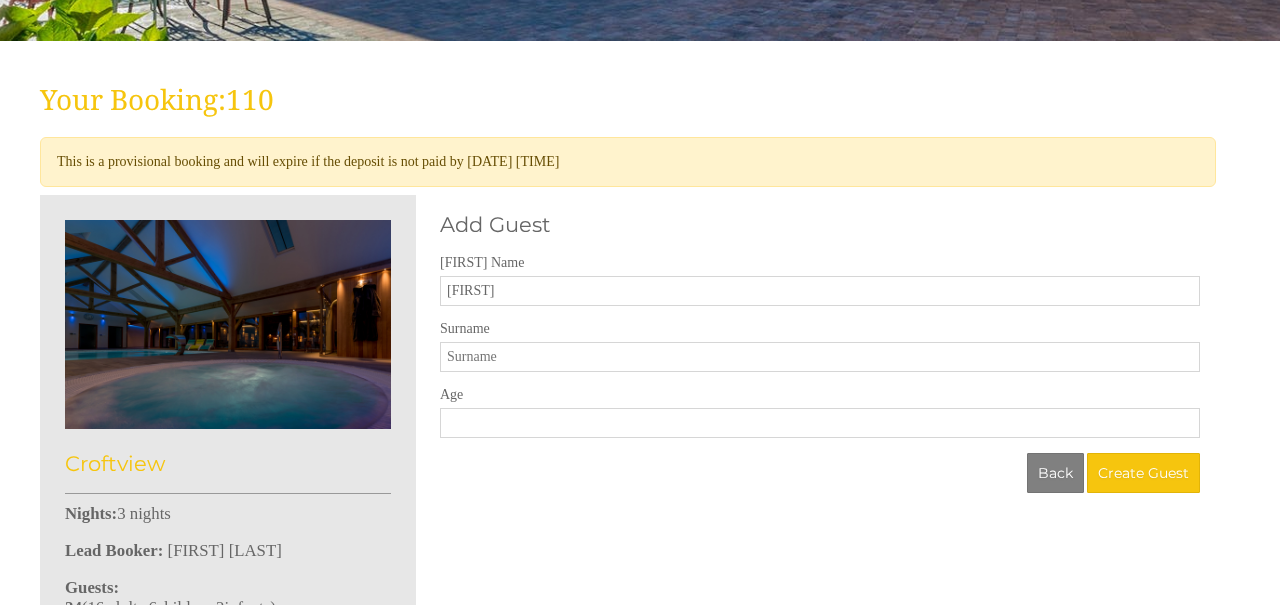 type on "[FIRST]" 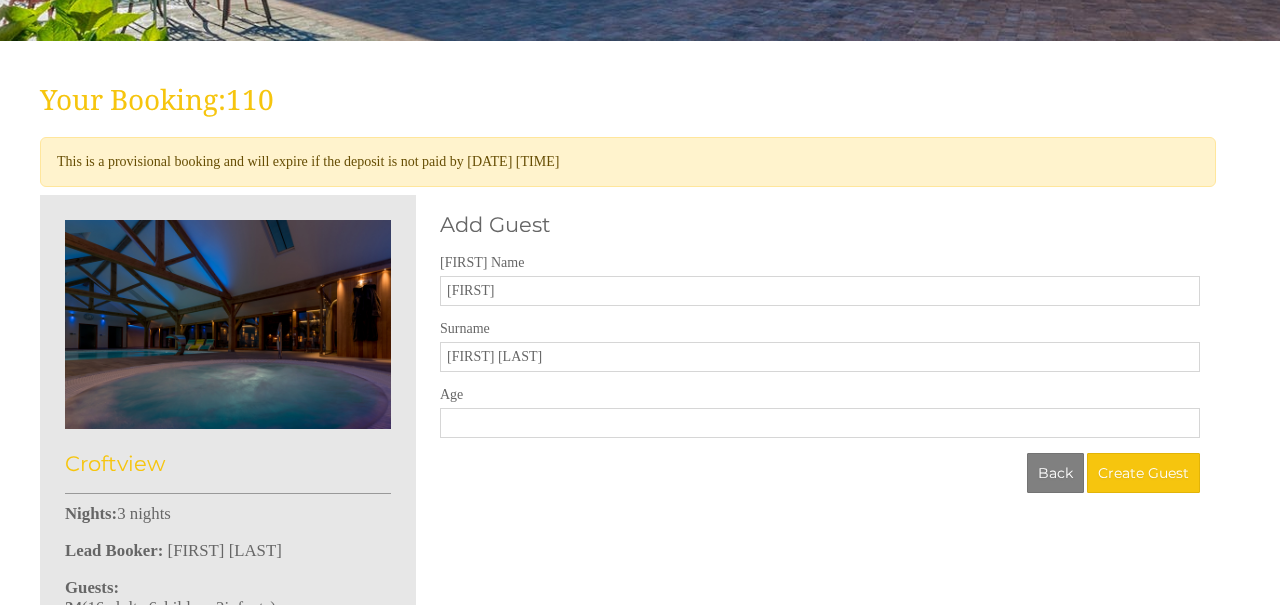 type on "[FIRST] [LAST]" 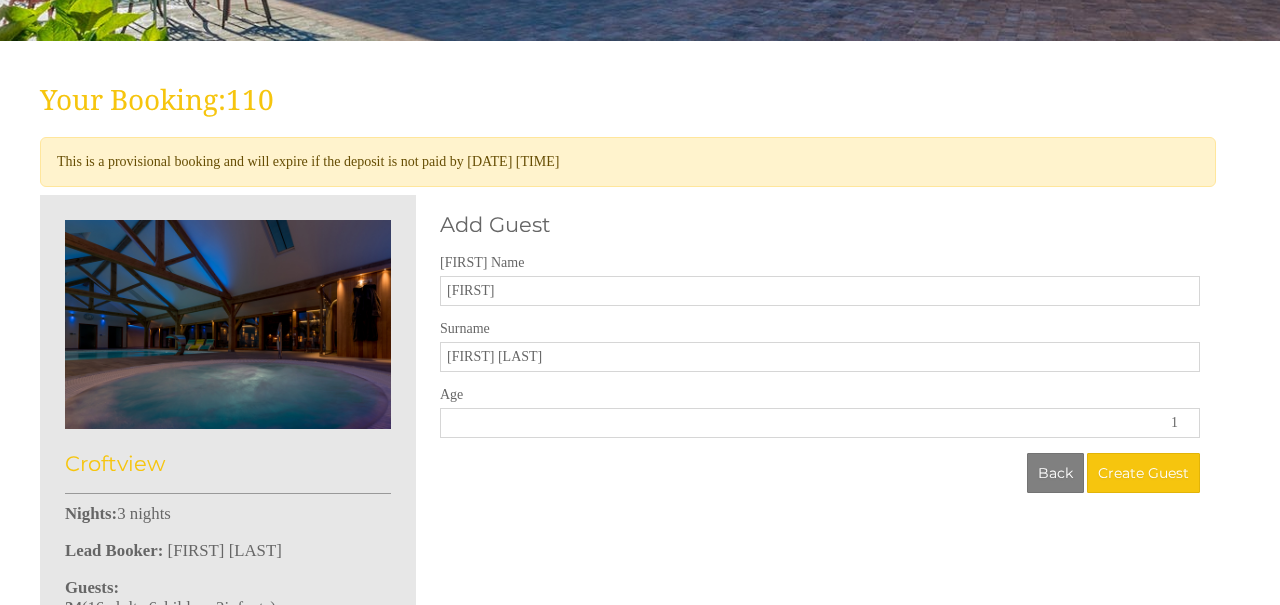 click on "1" at bounding box center (820, 423) 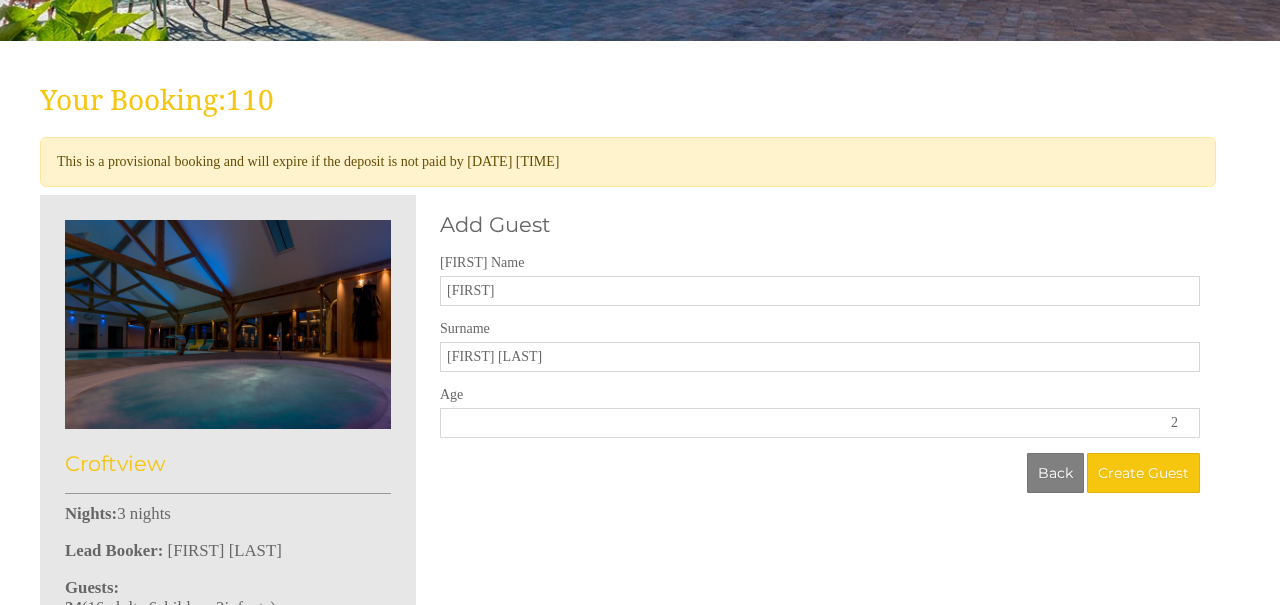 click on "2" at bounding box center (820, 423) 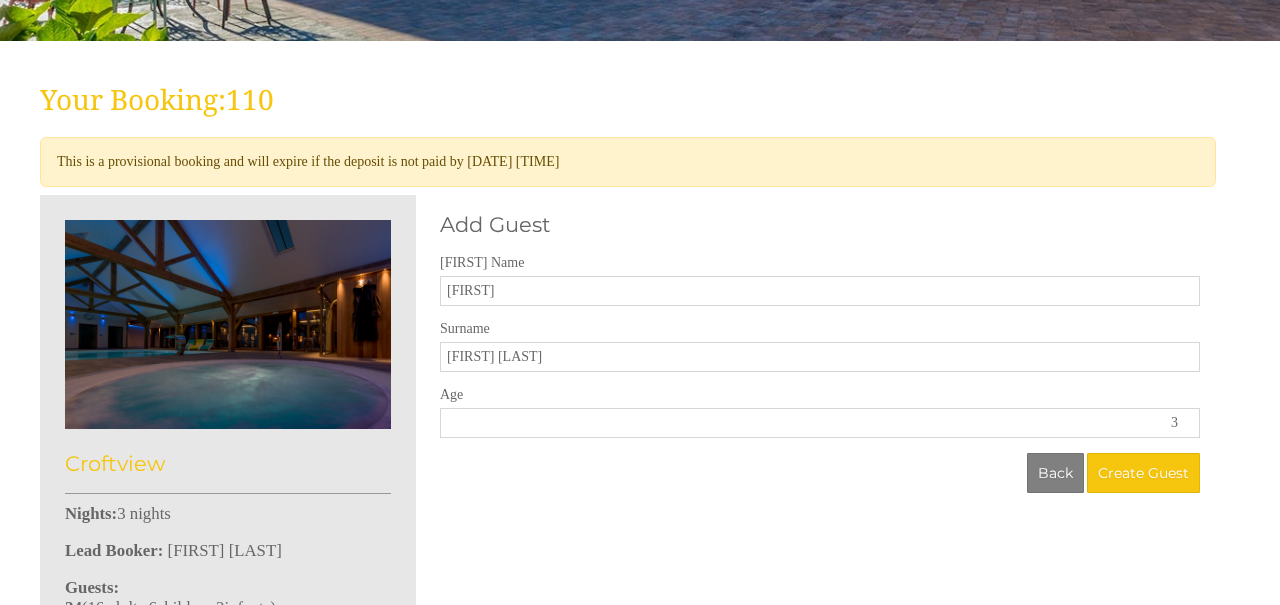 click on "3" at bounding box center (820, 423) 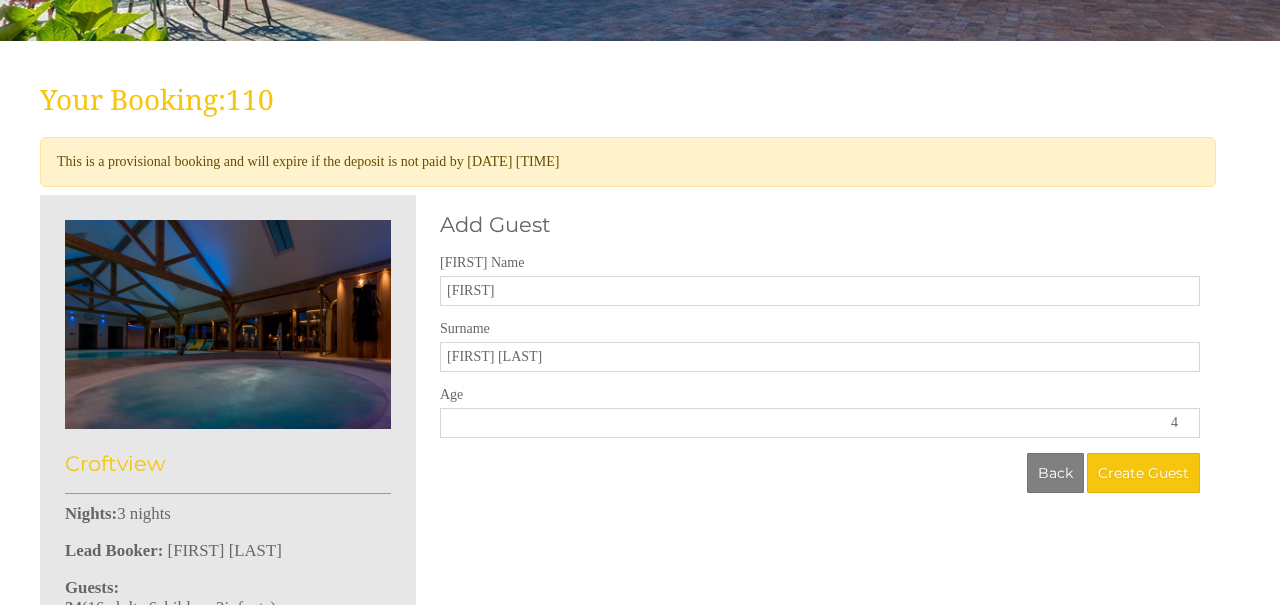 click on "4" at bounding box center (820, 423) 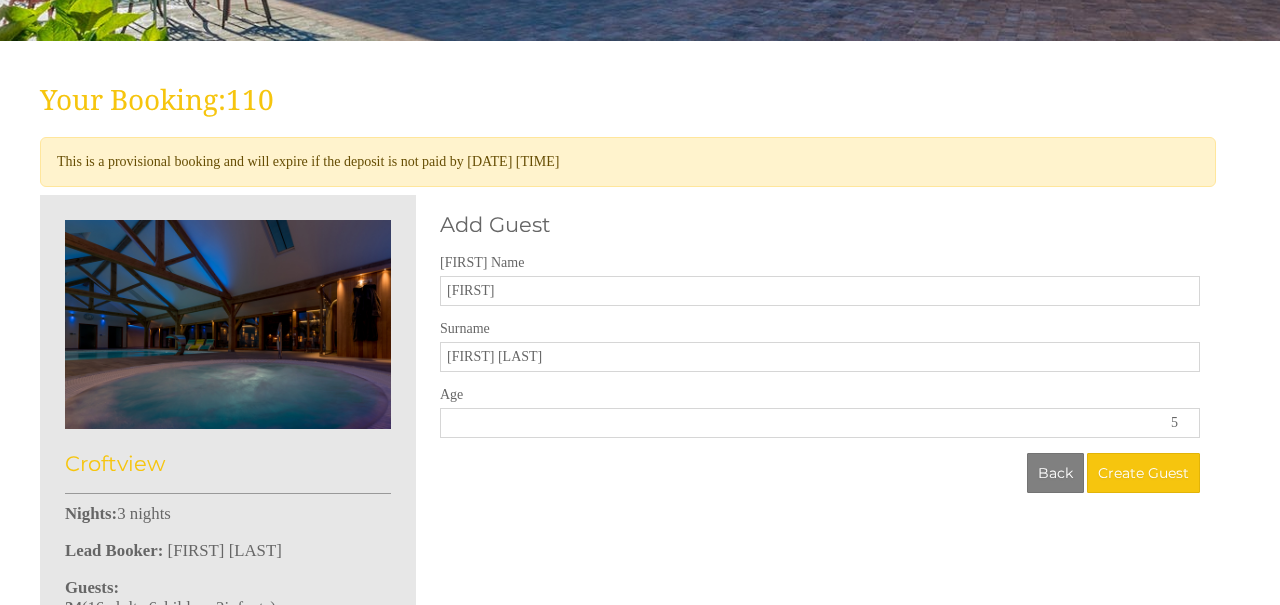 click on "5" at bounding box center (820, 423) 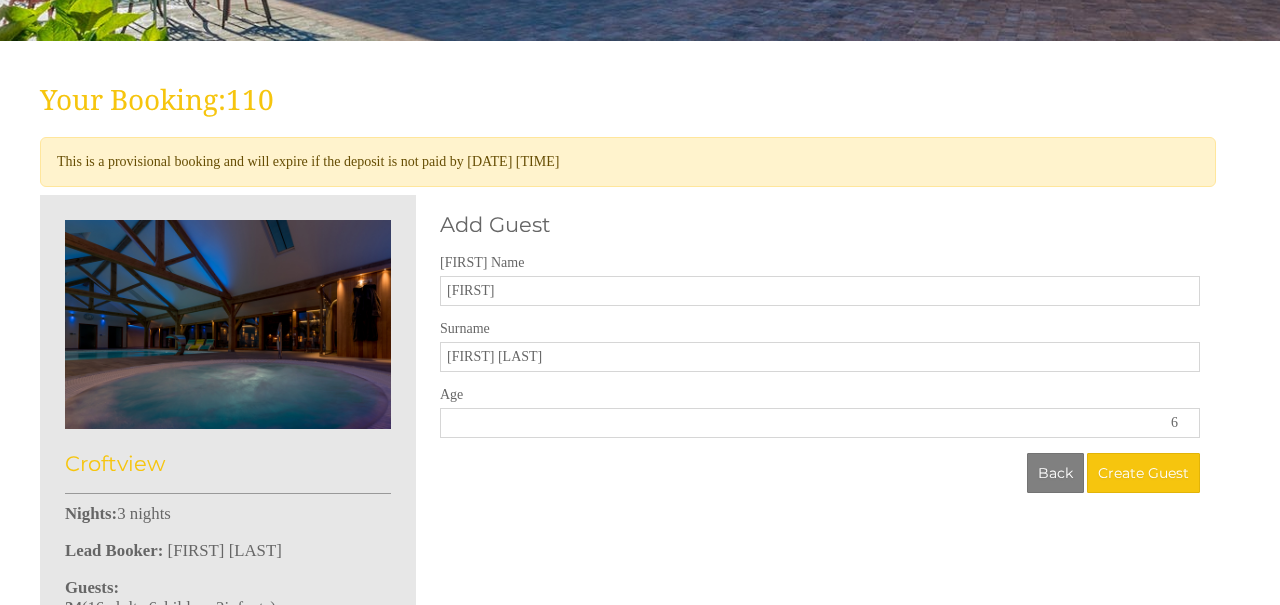 click on "6" at bounding box center (820, 423) 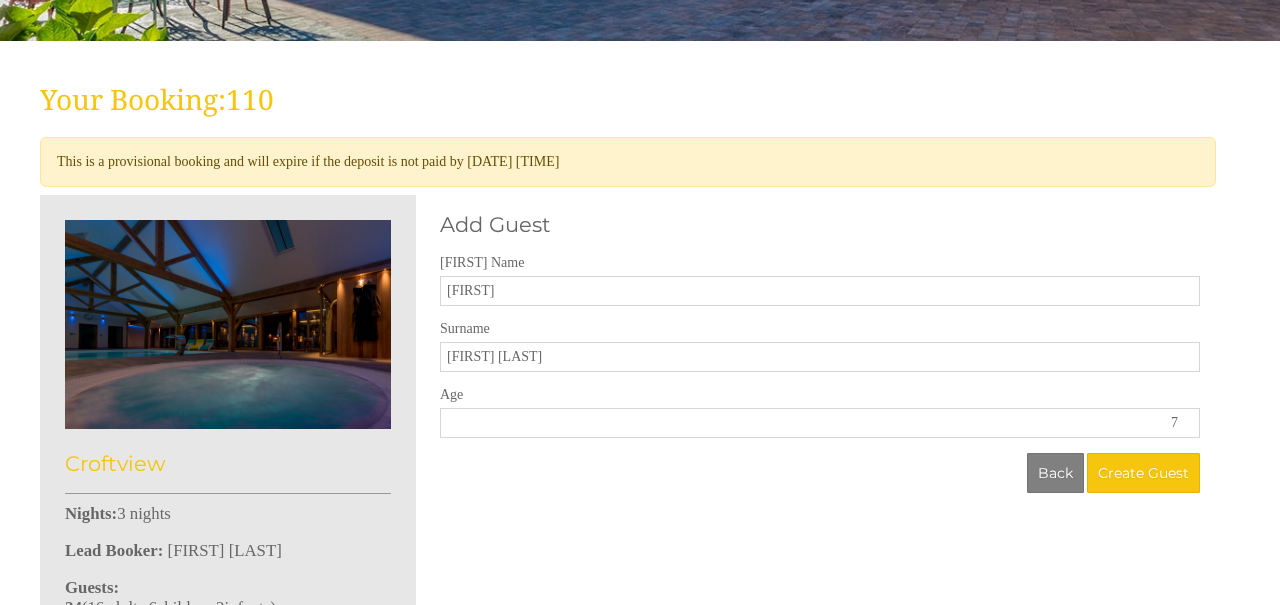 click on "7" at bounding box center [820, 423] 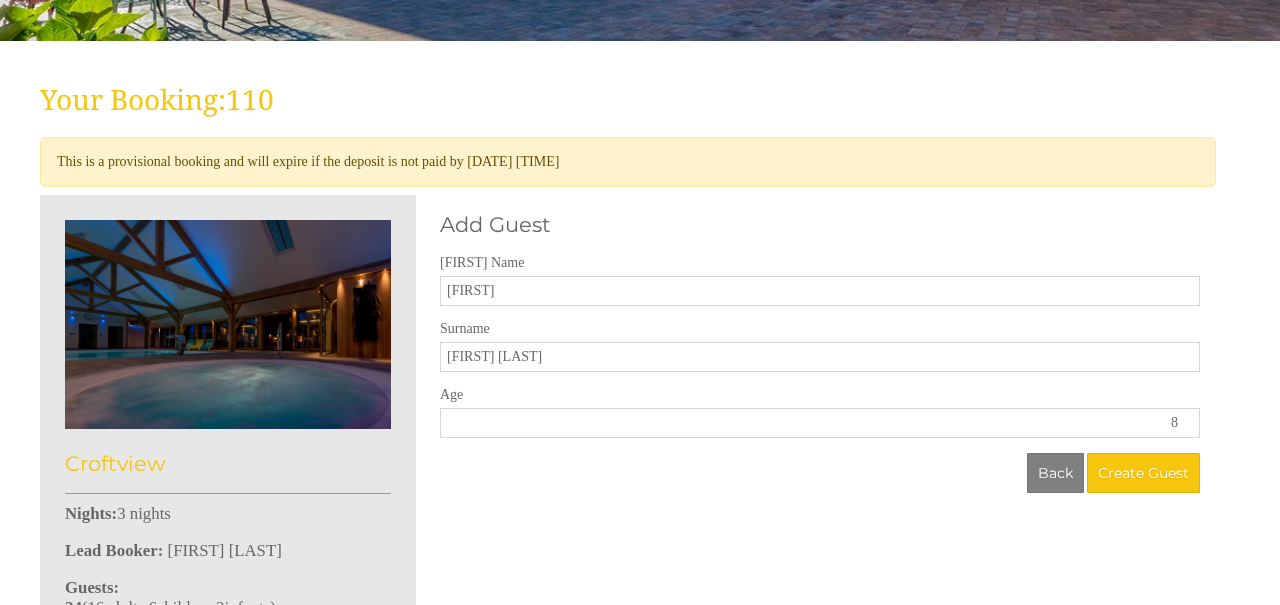 click on "8" at bounding box center [820, 423] 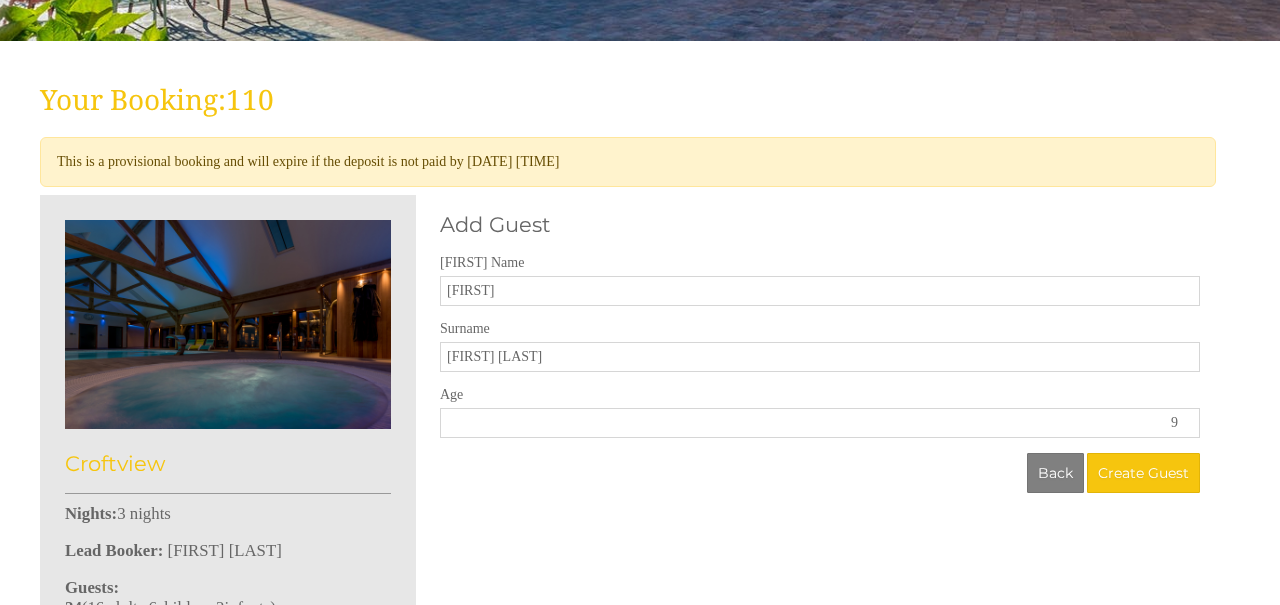 click on "9" at bounding box center [820, 423] 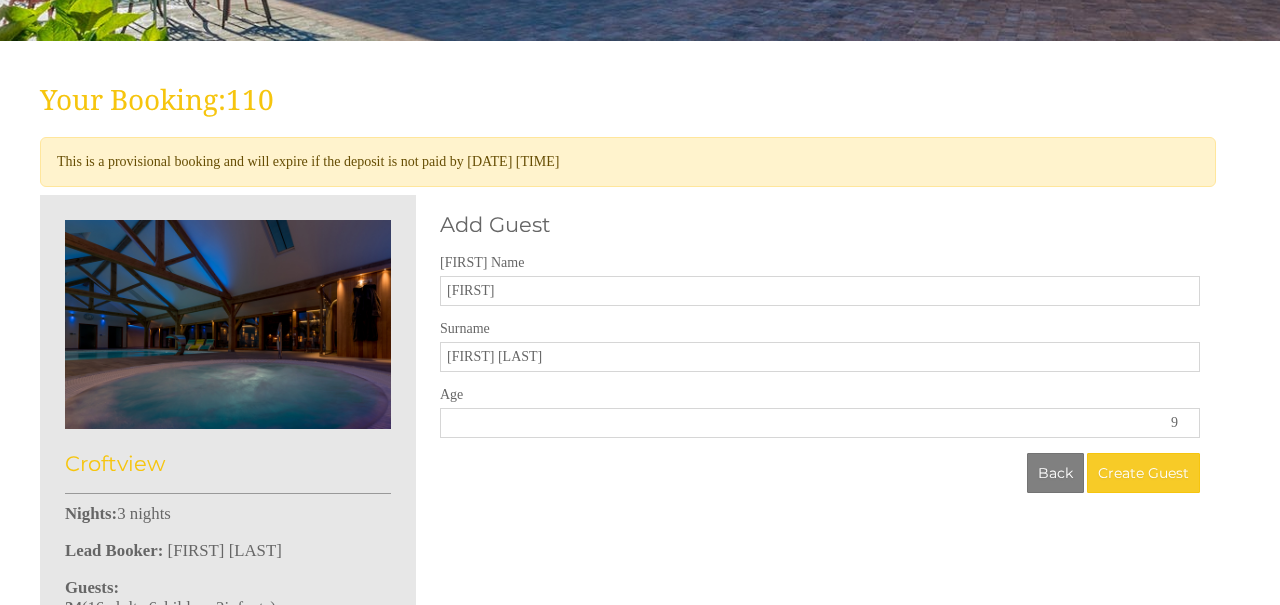 click on "Create Guest" at bounding box center (1143, 473) 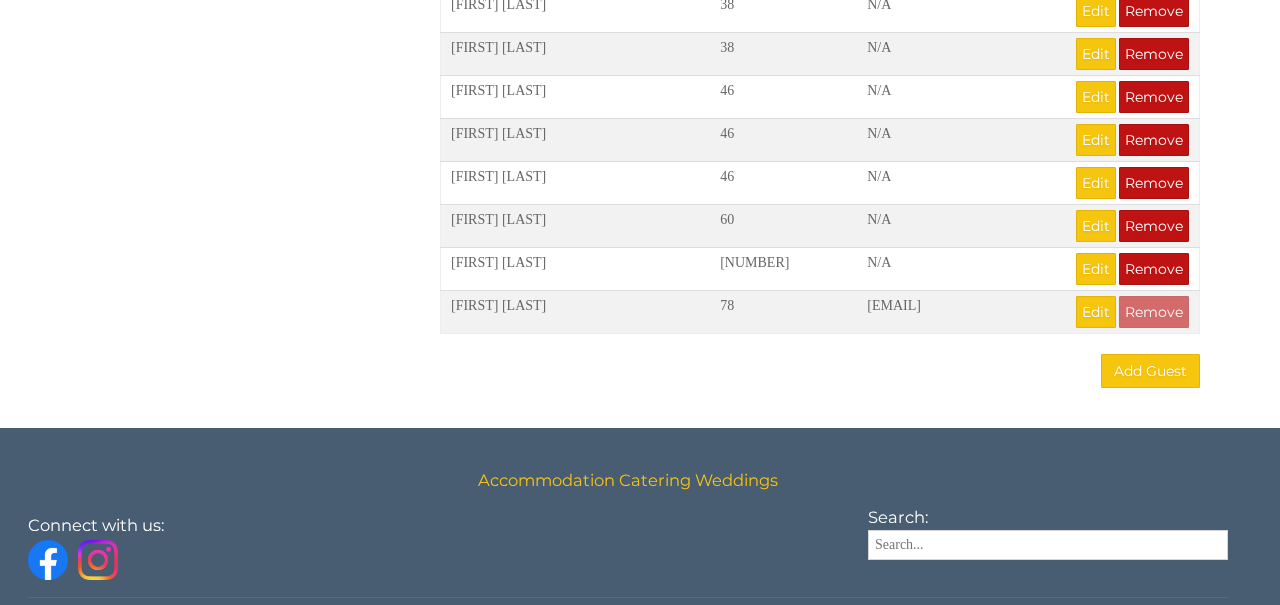 scroll, scrollTop: 1616, scrollLeft: 0, axis: vertical 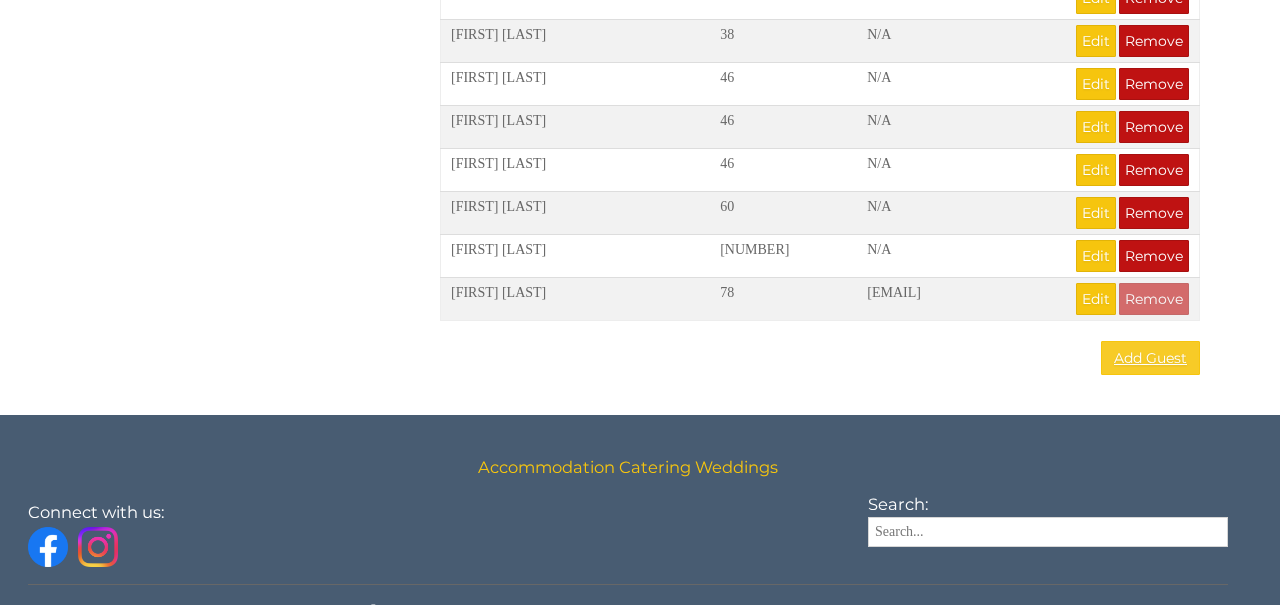 click on "Add Guest" at bounding box center [1150, 358] 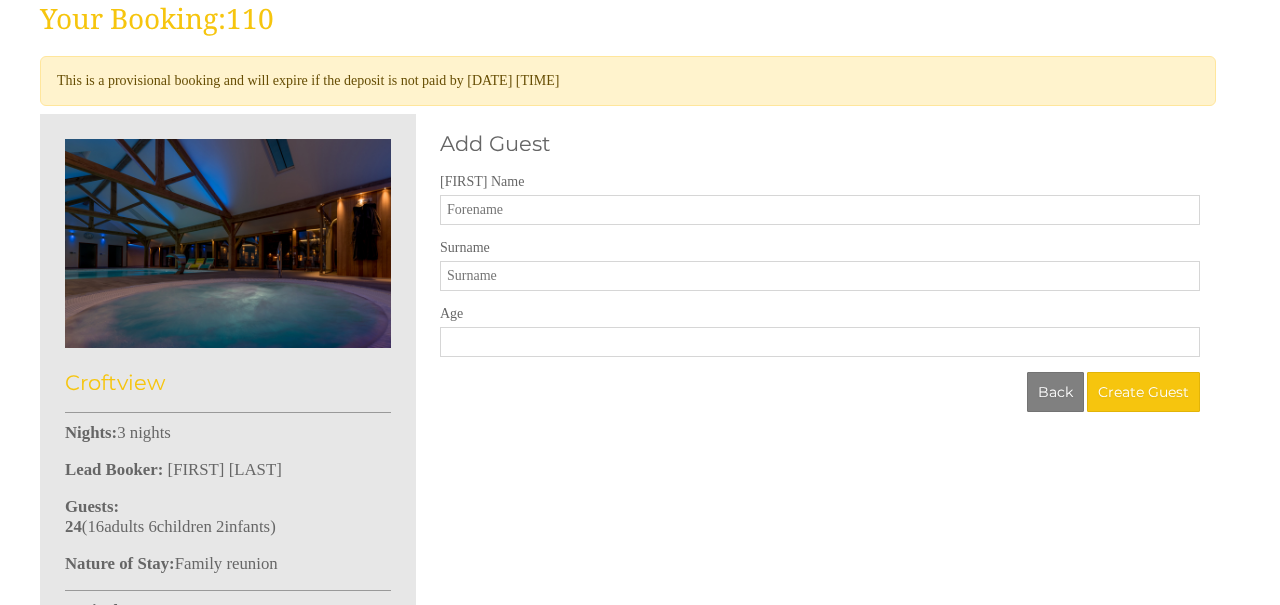scroll, scrollTop: 530, scrollLeft: 0, axis: vertical 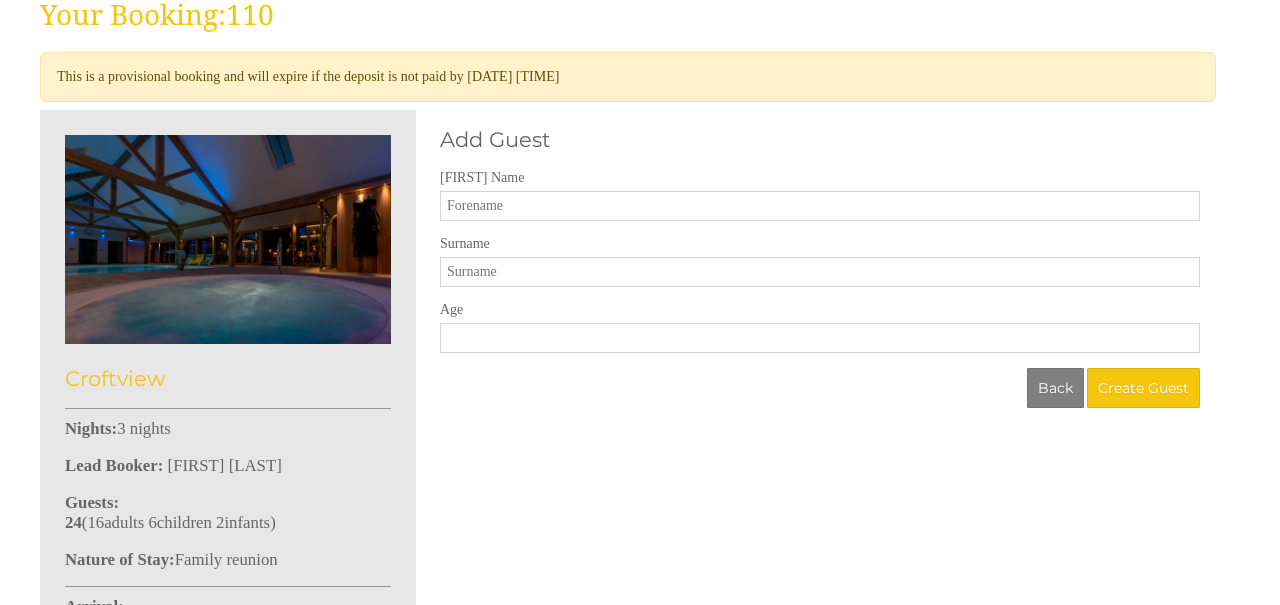 click on "[FIRST] Name" at bounding box center (820, 206) 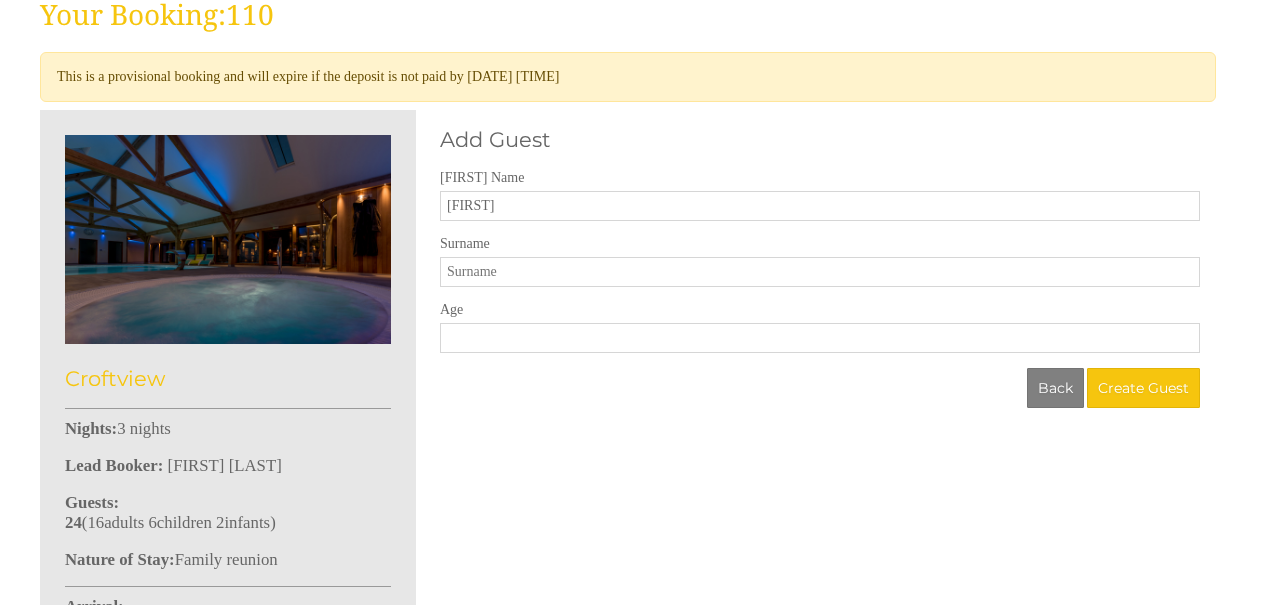 type on "[FIRST]" 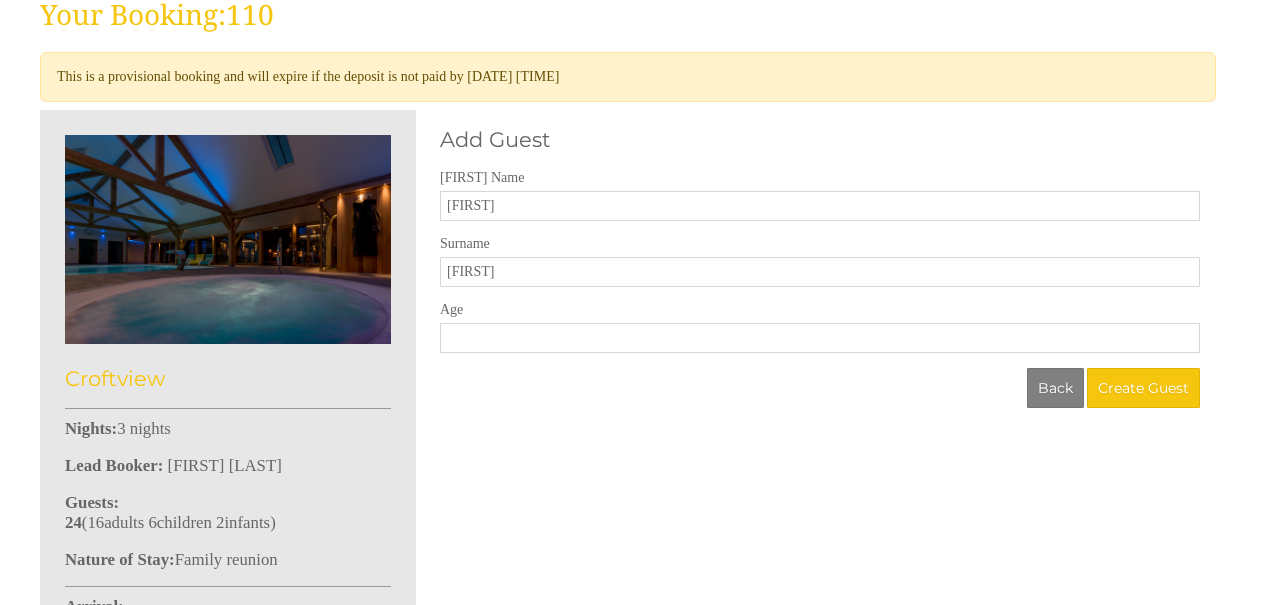 type on "[FIRST]" 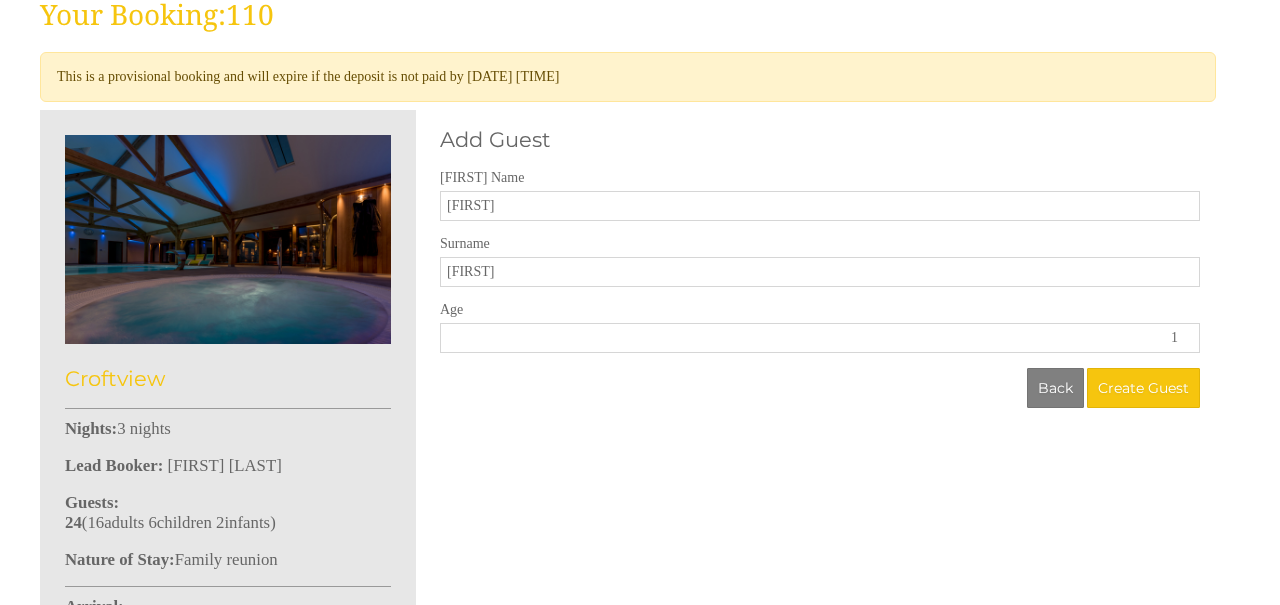 click on "1" at bounding box center (820, 338) 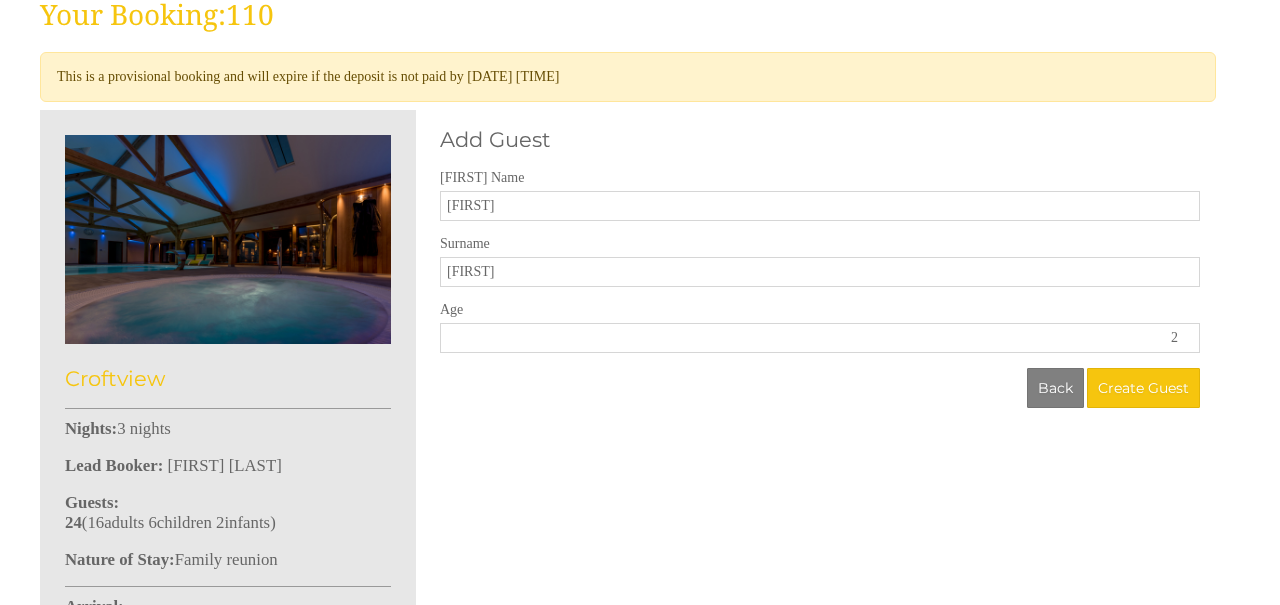 click on "2" at bounding box center (820, 338) 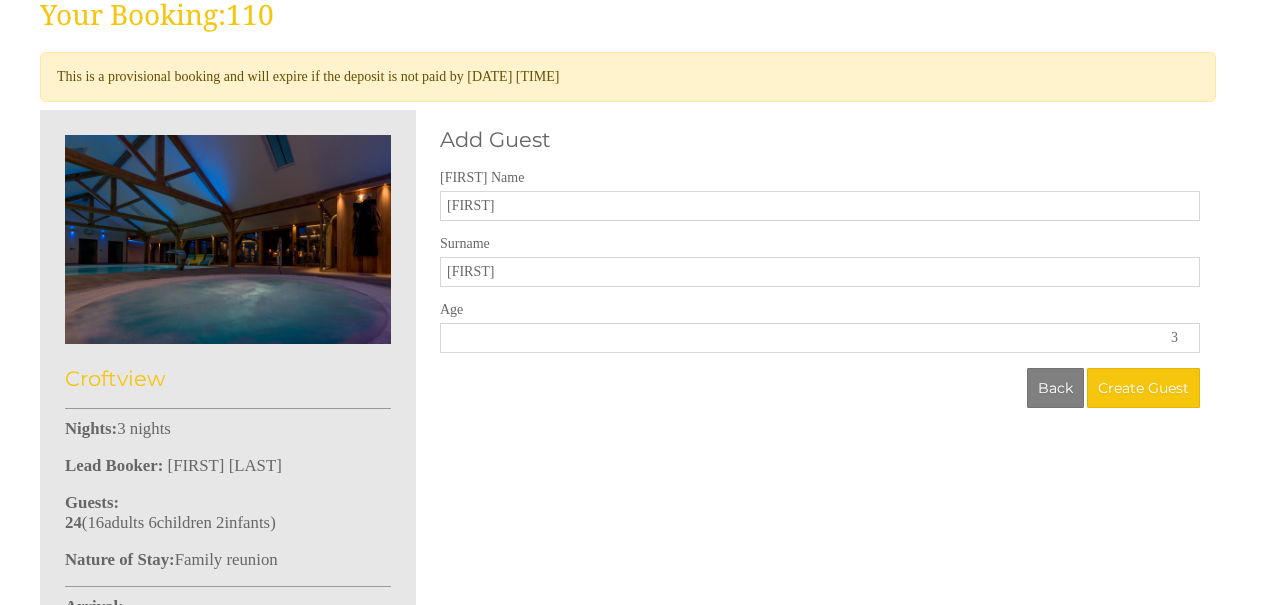 click on "3" at bounding box center [820, 338] 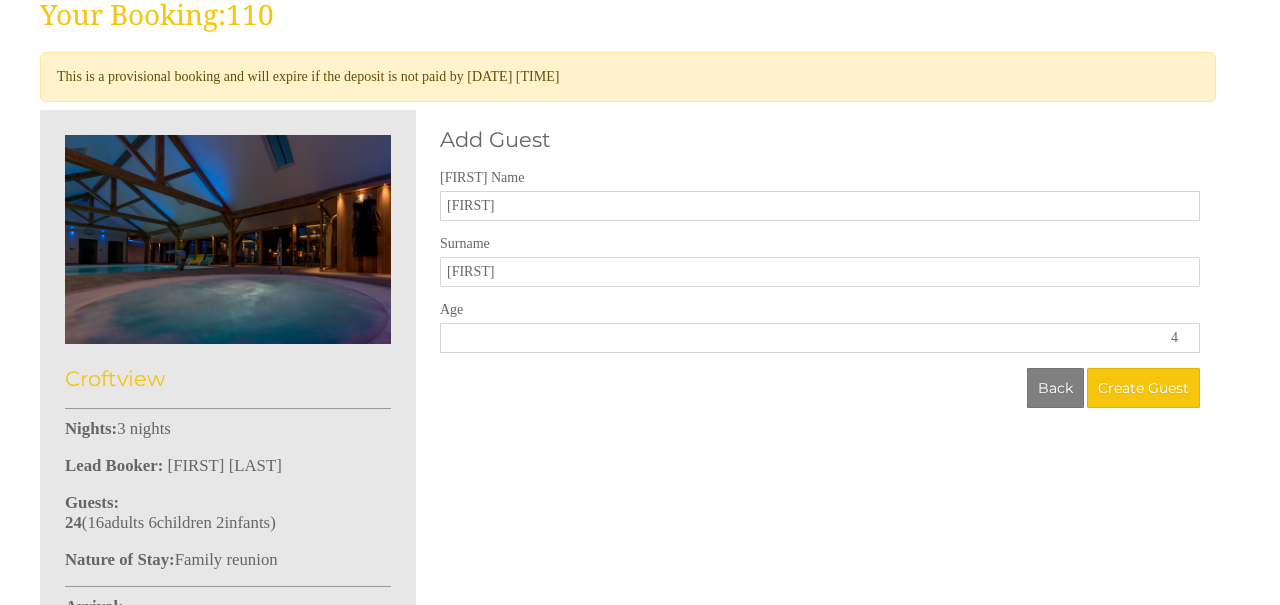 click on "4" at bounding box center (820, 338) 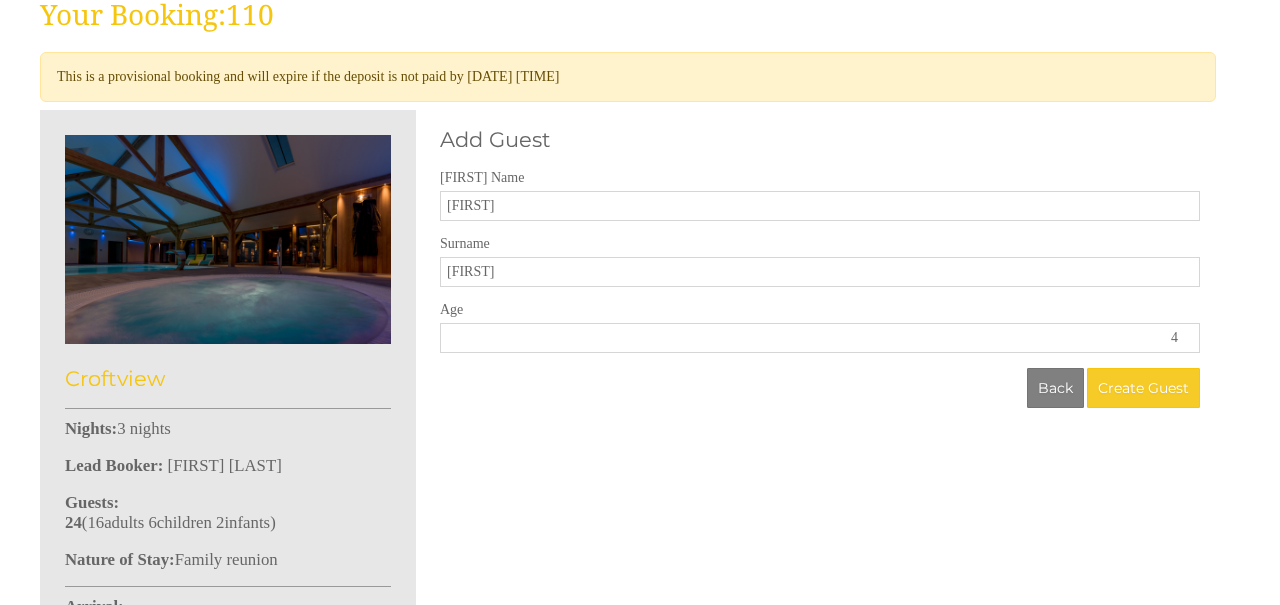 click on "Create Guest" at bounding box center (1143, 388) 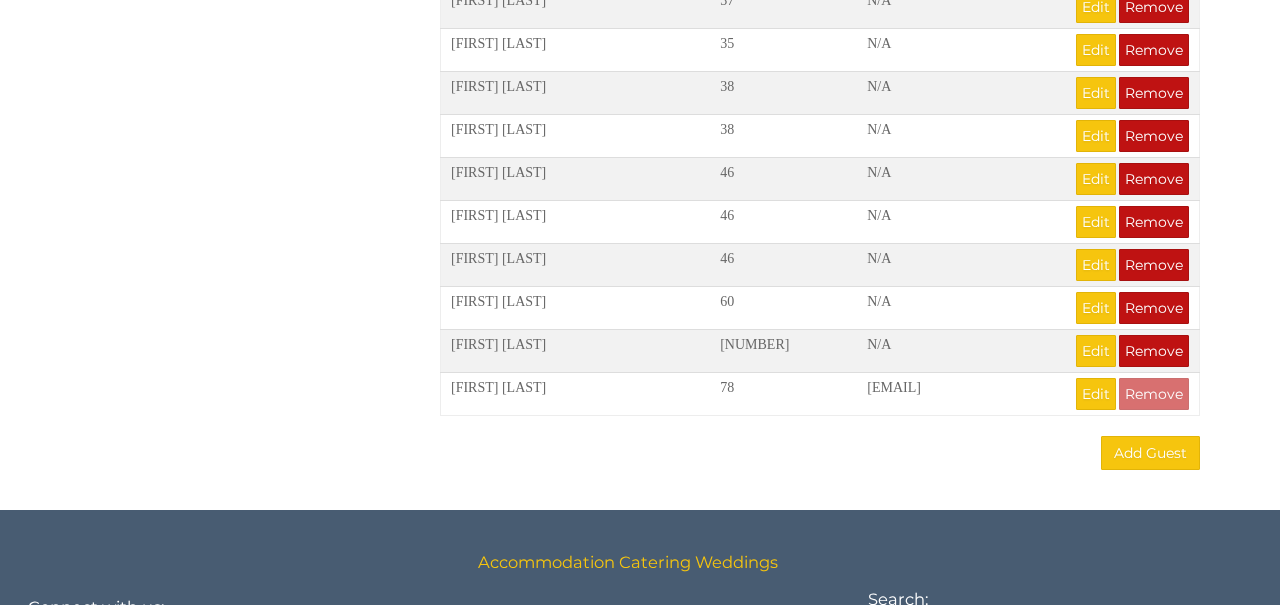 scroll, scrollTop: 1571, scrollLeft: 0, axis: vertical 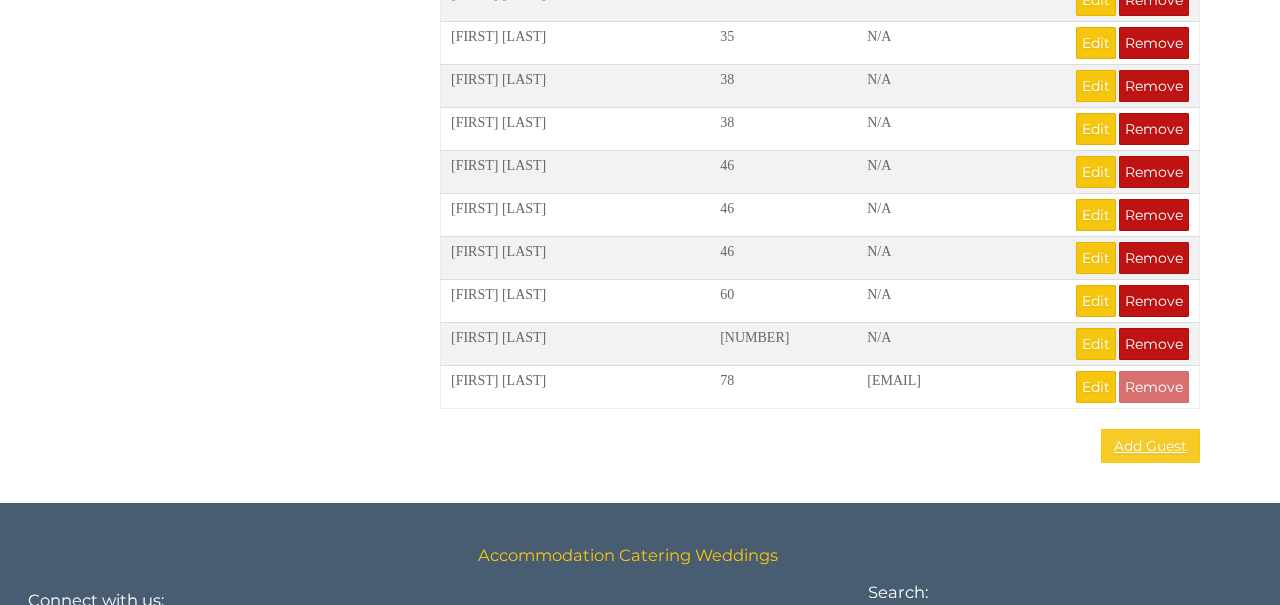 click on "Add Guest" at bounding box center (1150, 446) 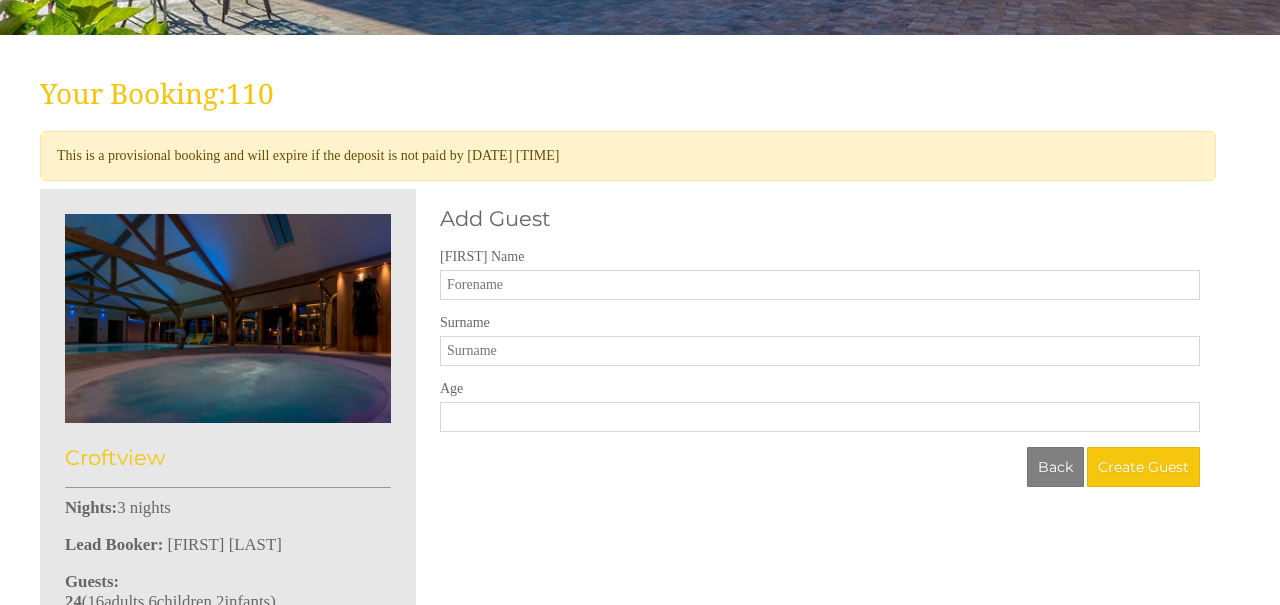 scroll, scrollTop: 455, scrollLeft: 0, axis: vertical 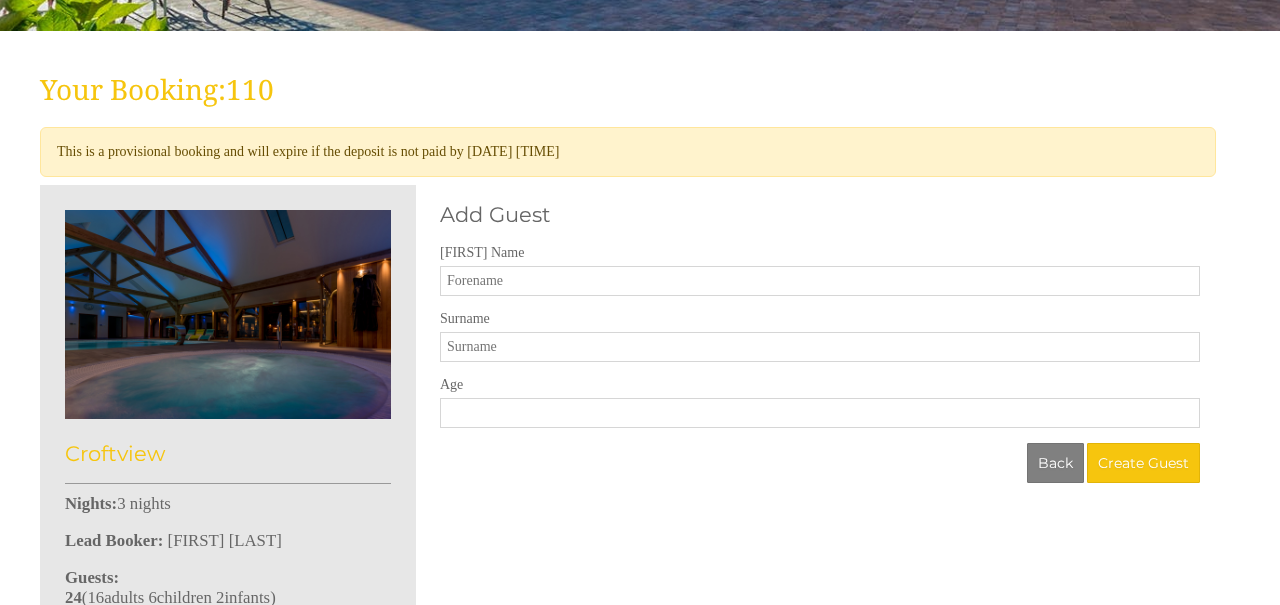 click on "[FIRST] Name" at bounding box center [820, 281] 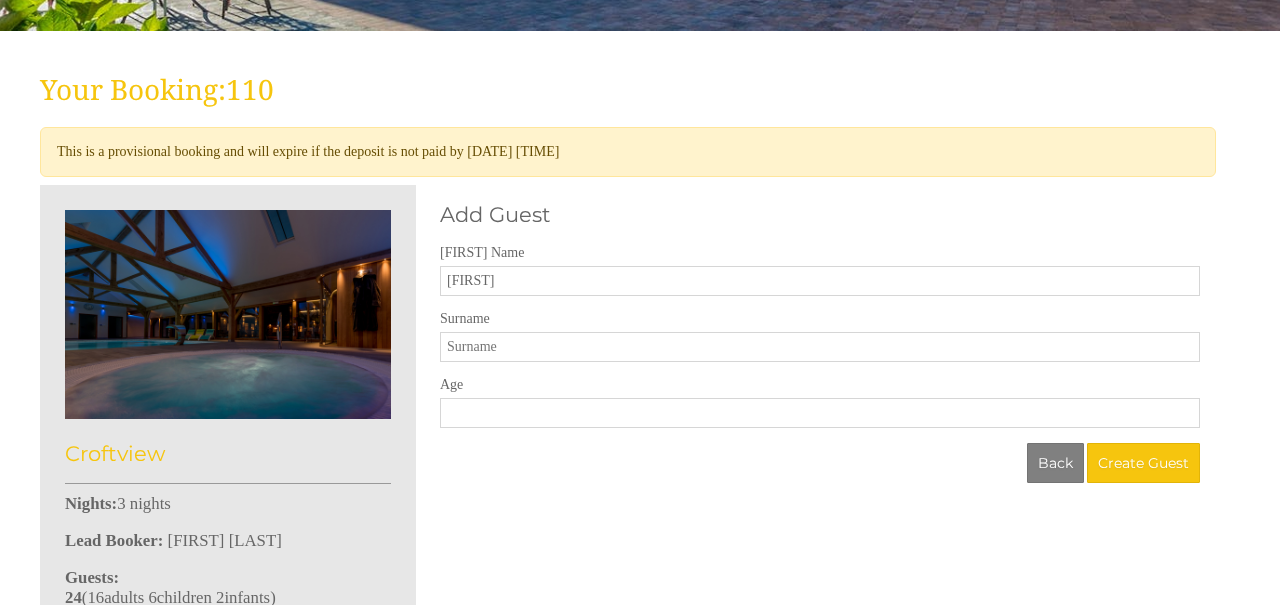 click on "[FIRST]" at bounding box center [820, 281] 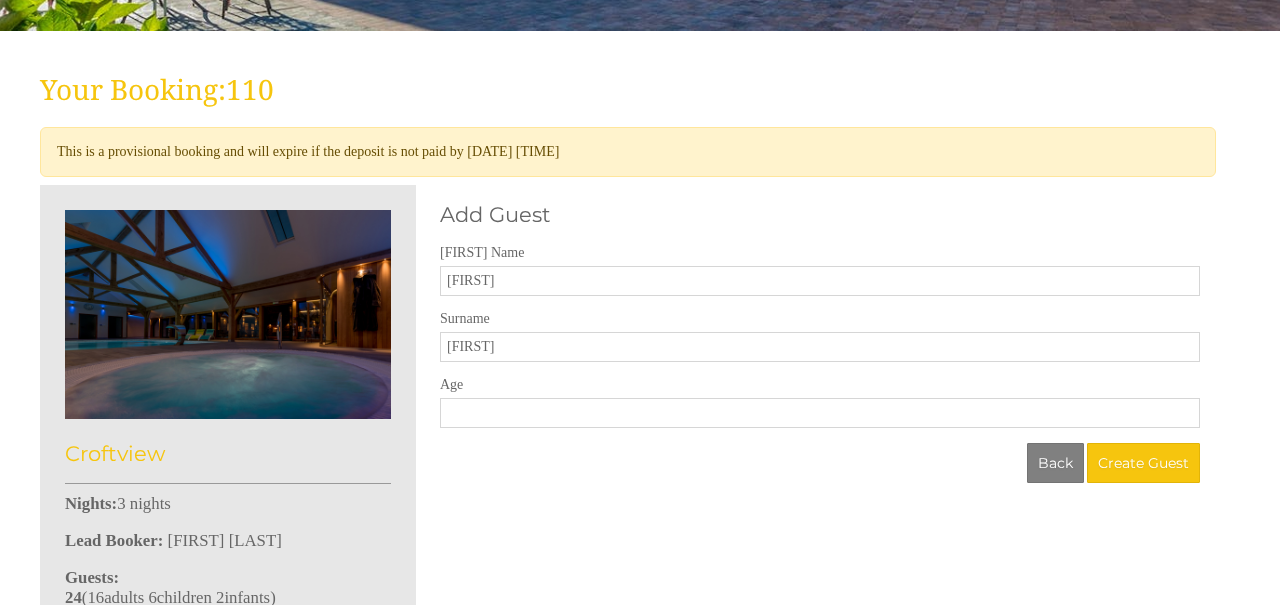 type on "[FIRST]" 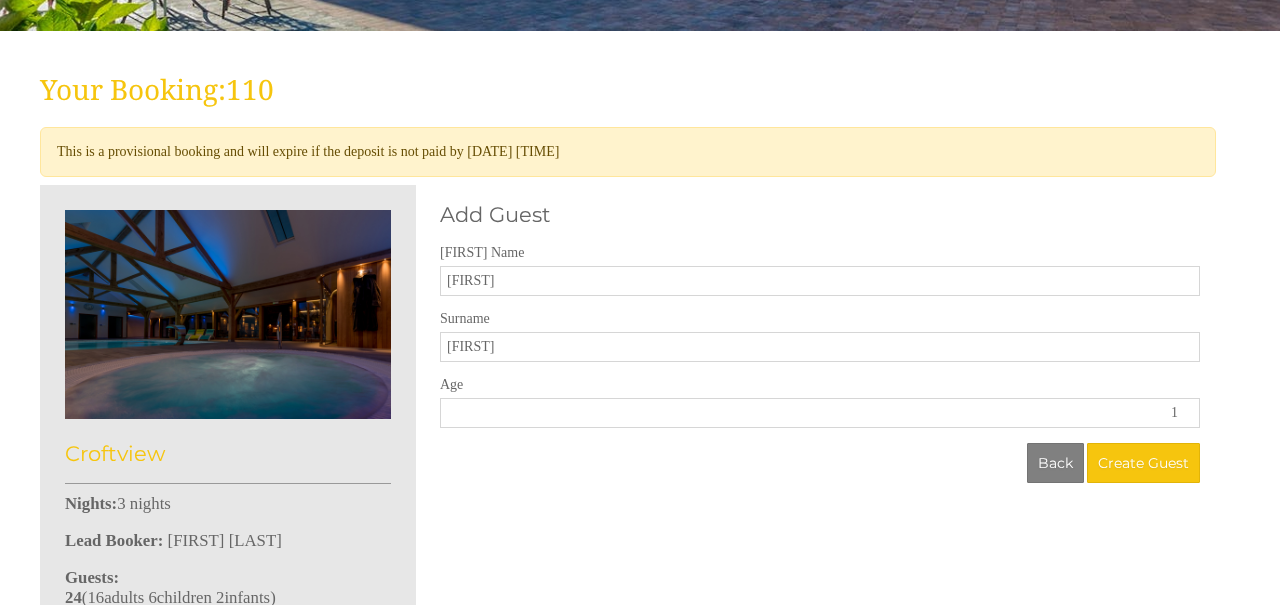 click on "1" at bounding box center [820, 413] 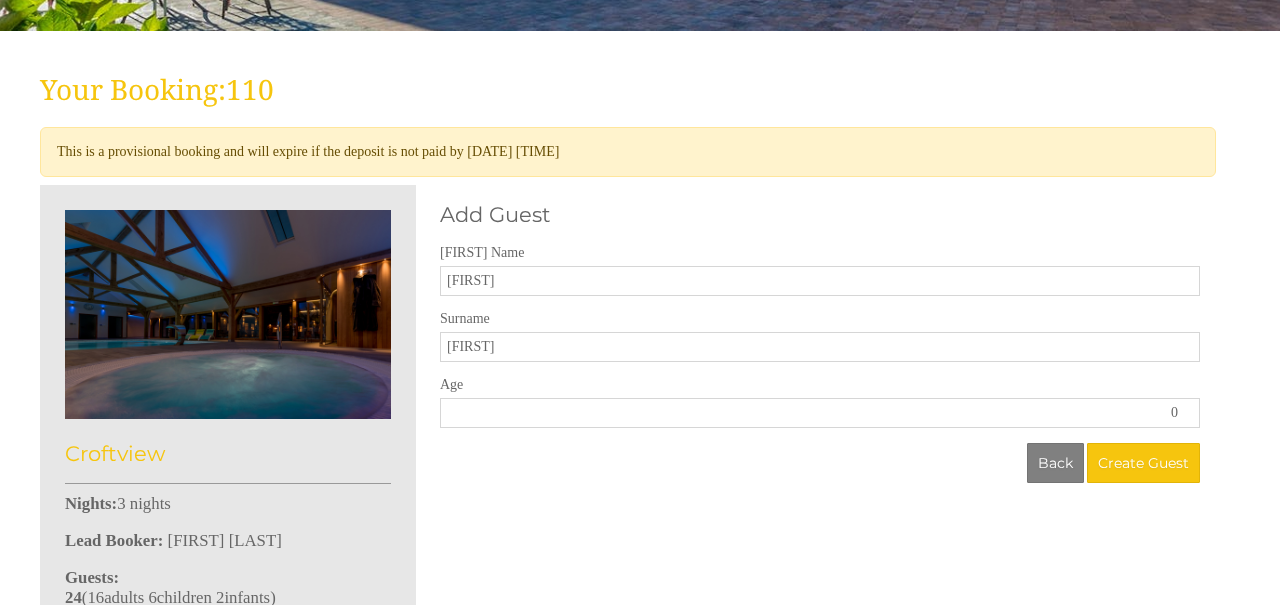 click on "0" at bounding box center [820, 413] 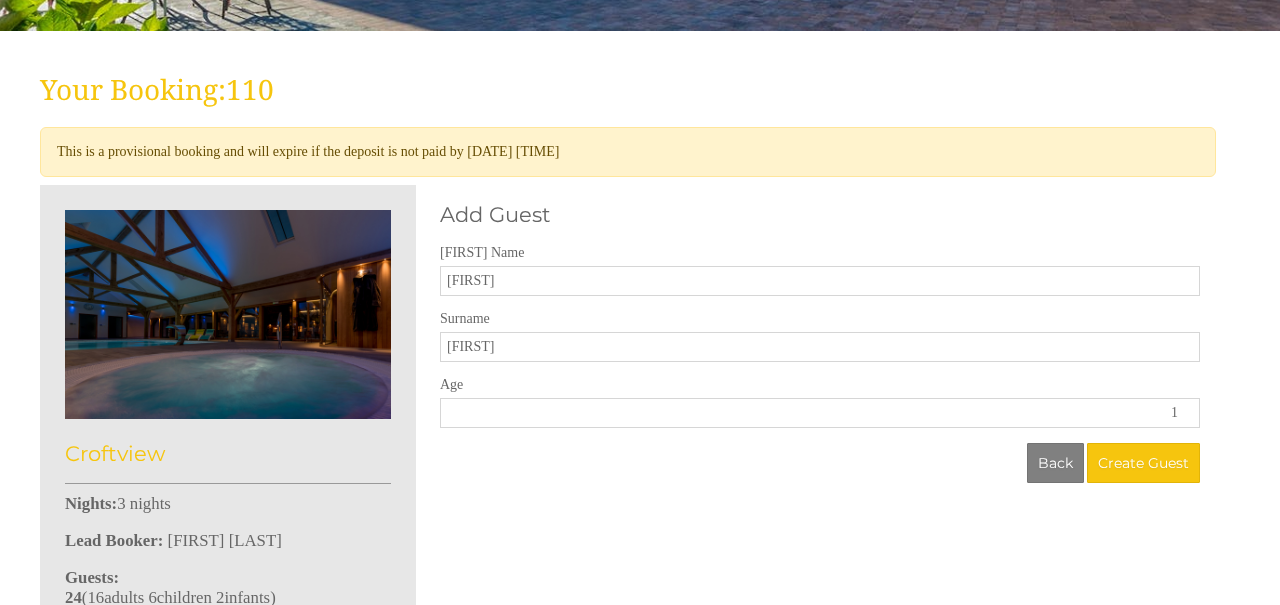 click on "1" at bounding box center [820, 413] 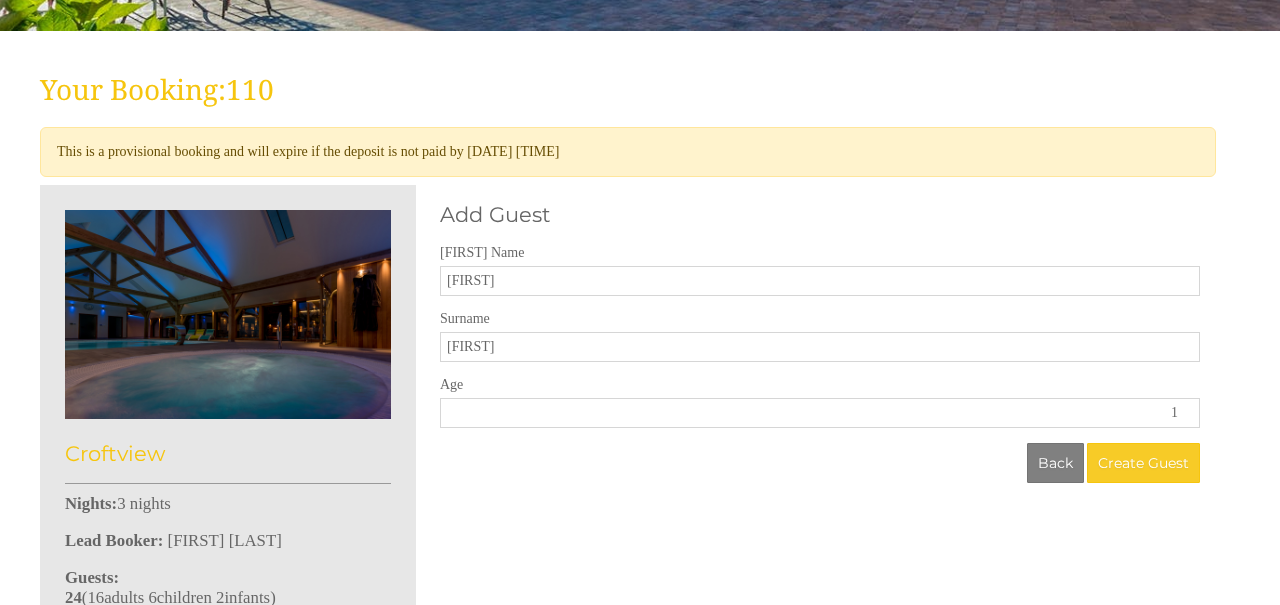 click on "Create Guest" at bounding box center [1143, 463] 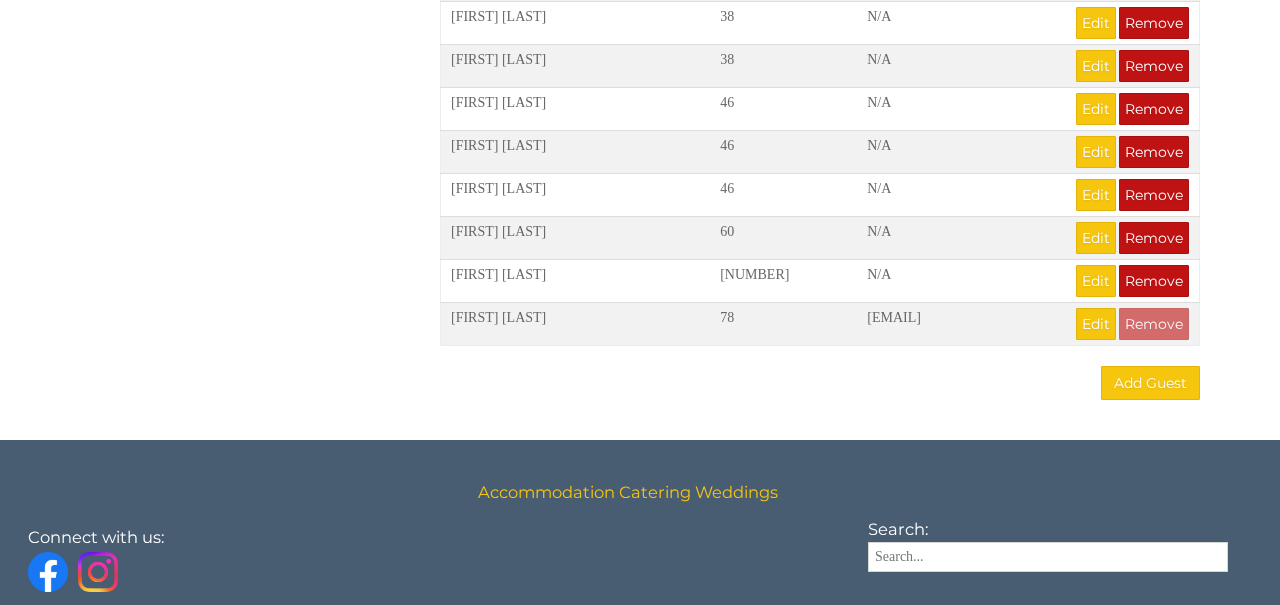 scroll, scrollTop: 1691, scrollLeft: 0, axis: vertical 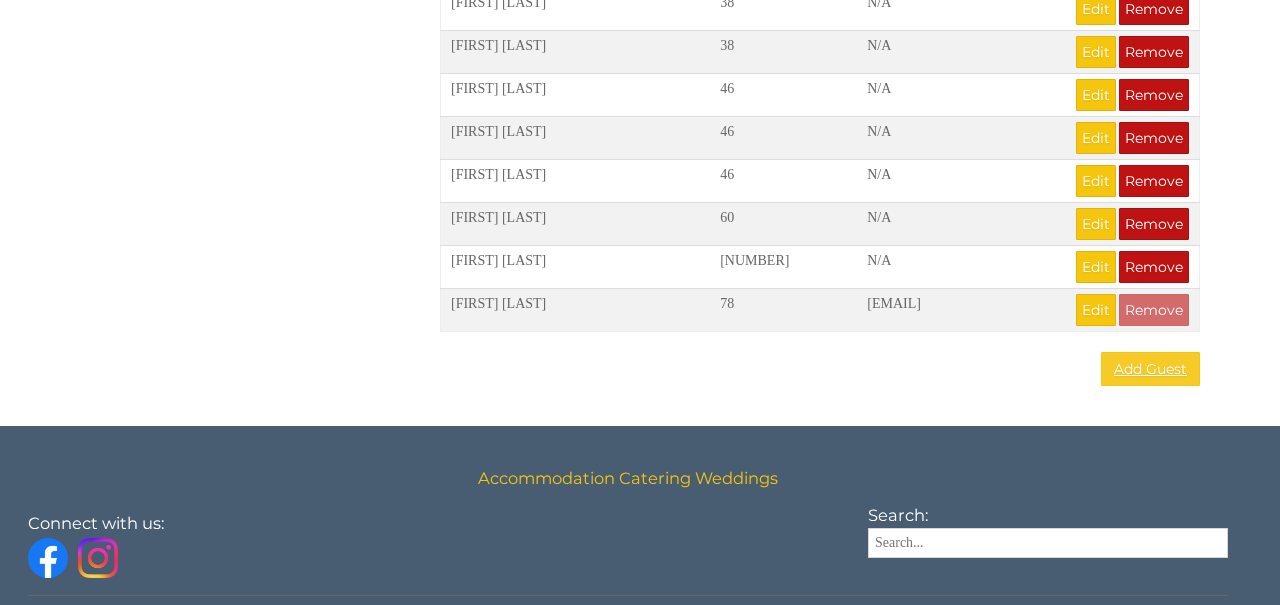 click on "Add Guest" at bounding box center (1150, 369) 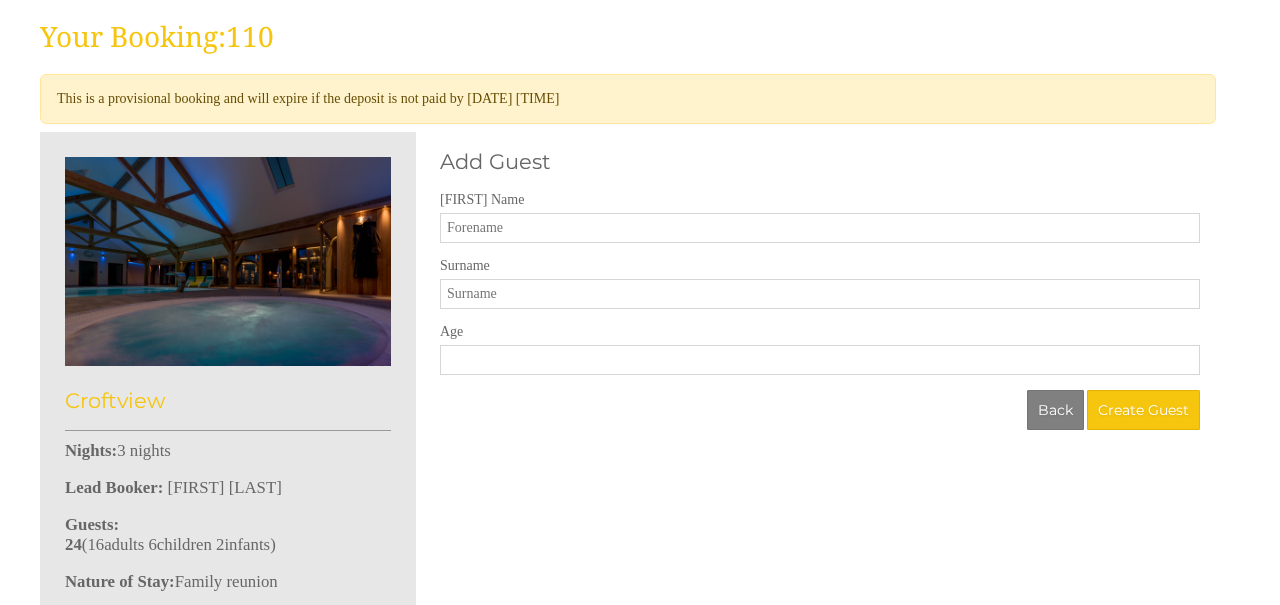 scroll, scrollTop: 509, scrollLeft: 0, axis: vertical 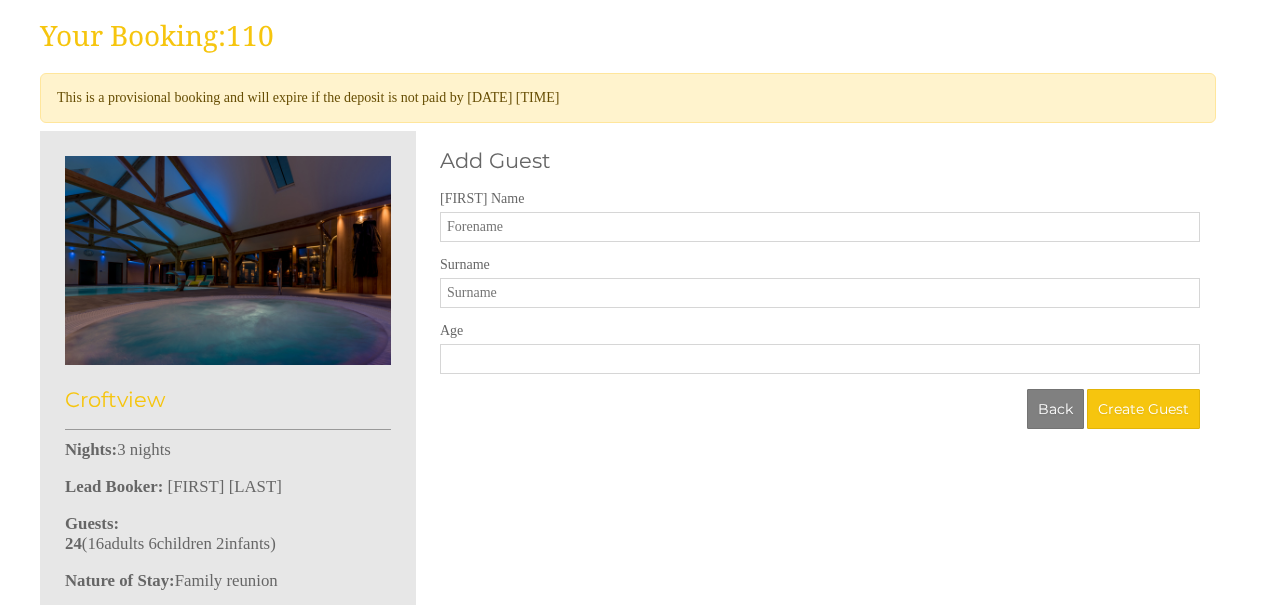 click on "[FIRST] Name" at bounding box center [820, 227] 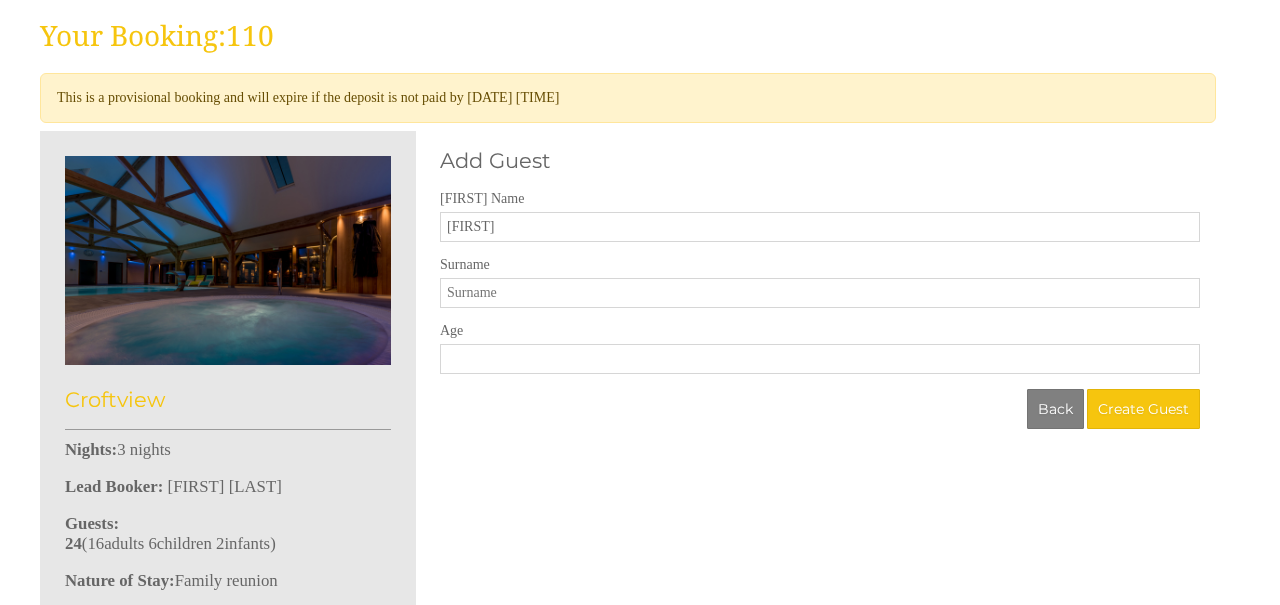 type on "[FIRST]" 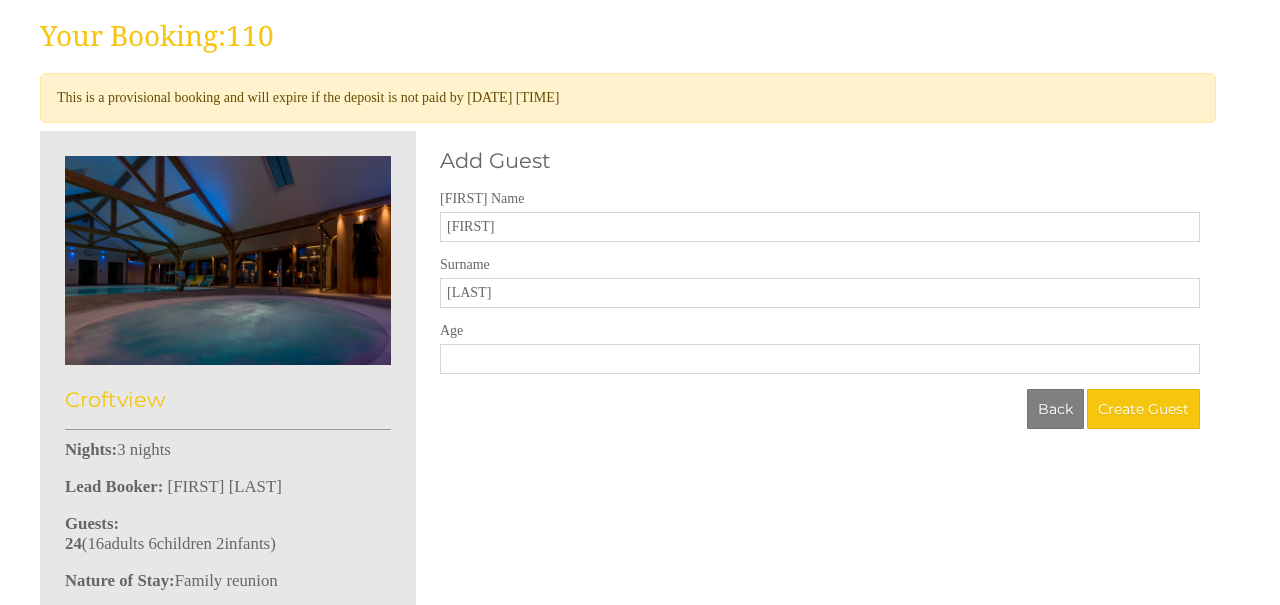 type on "[LAST]" 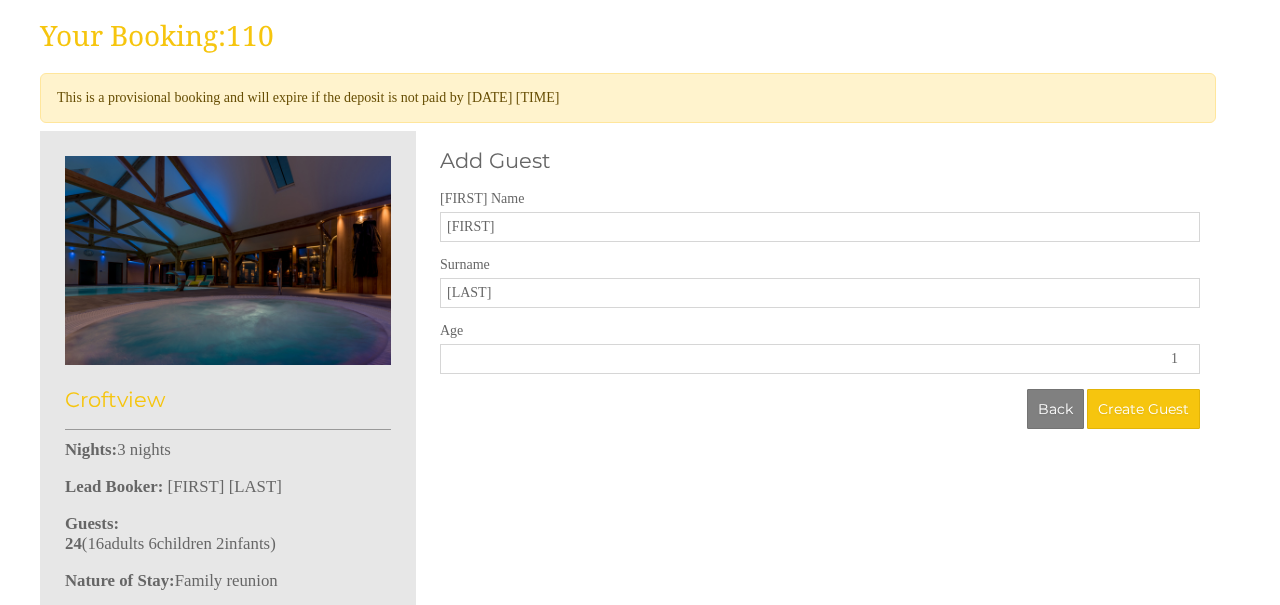 click on "1" at bounding box center [820, 359] 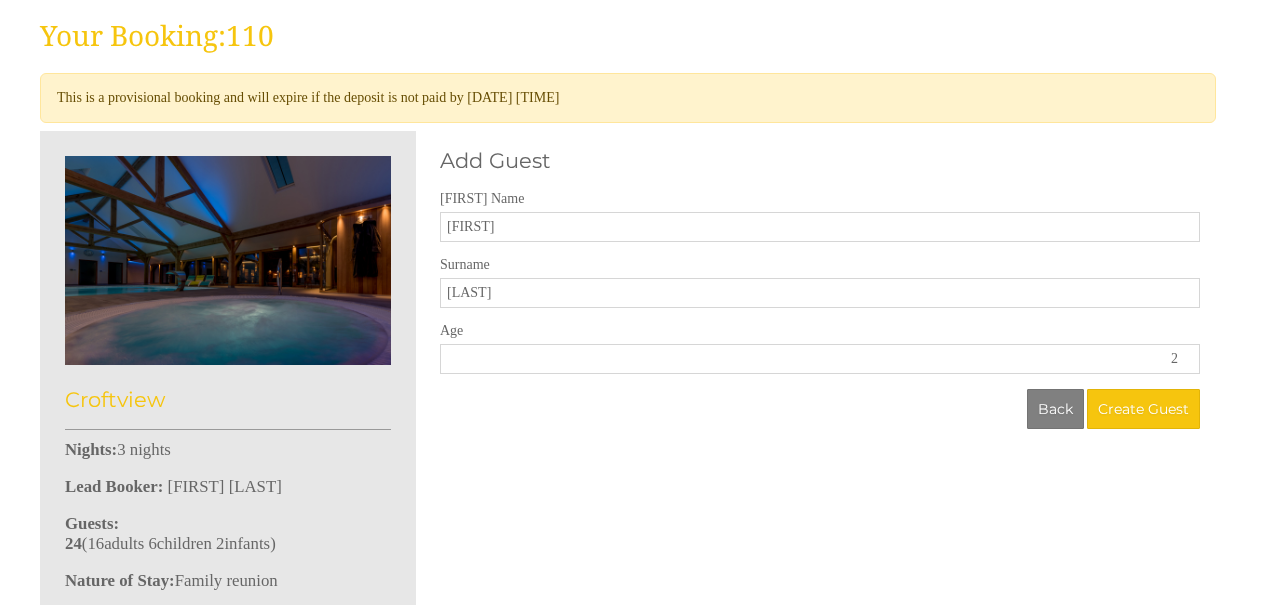 click on "2" at bounding box center (820, 359) 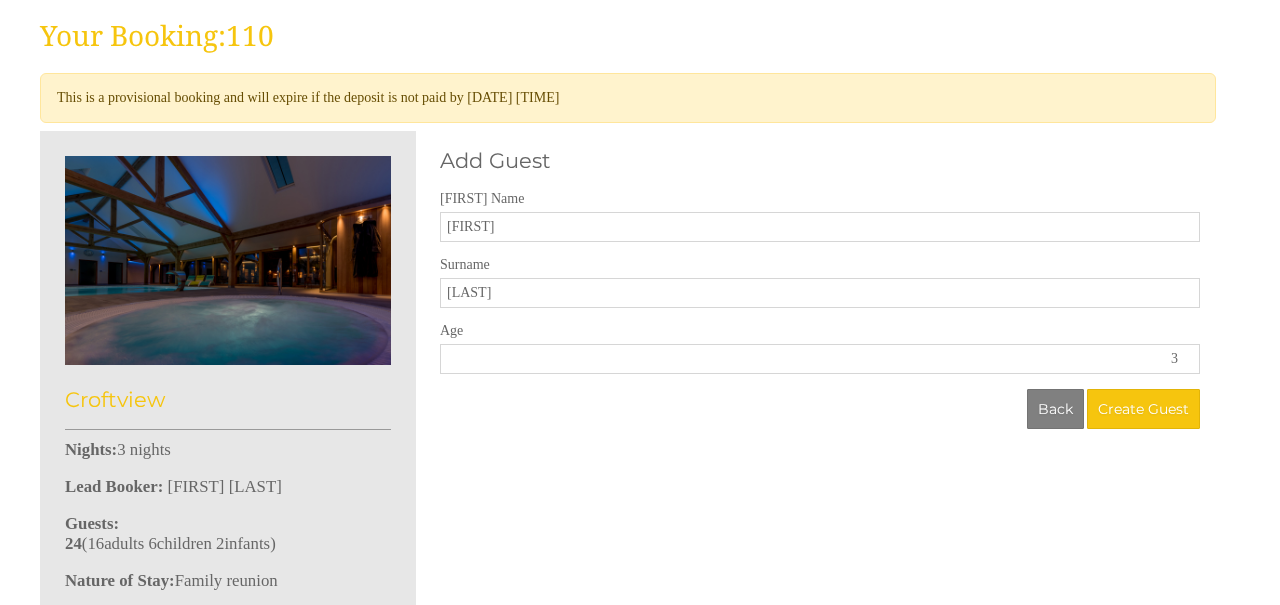 click on "3" at bounding box center [820, 359] 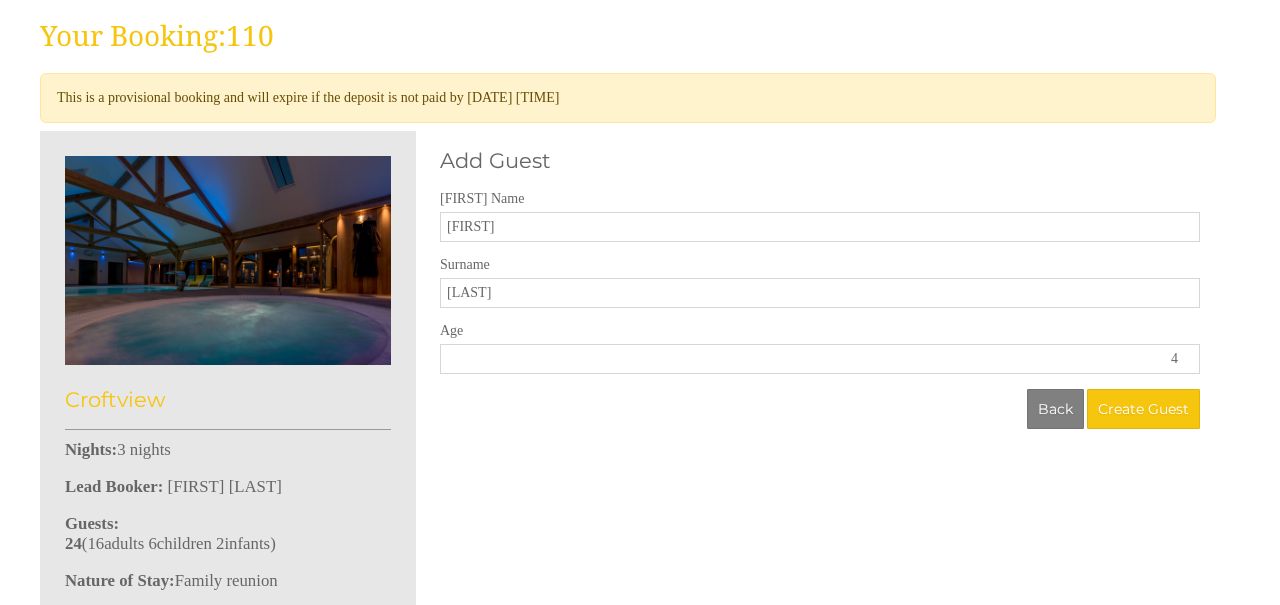 click on "4" at bounding box center [820, 359] 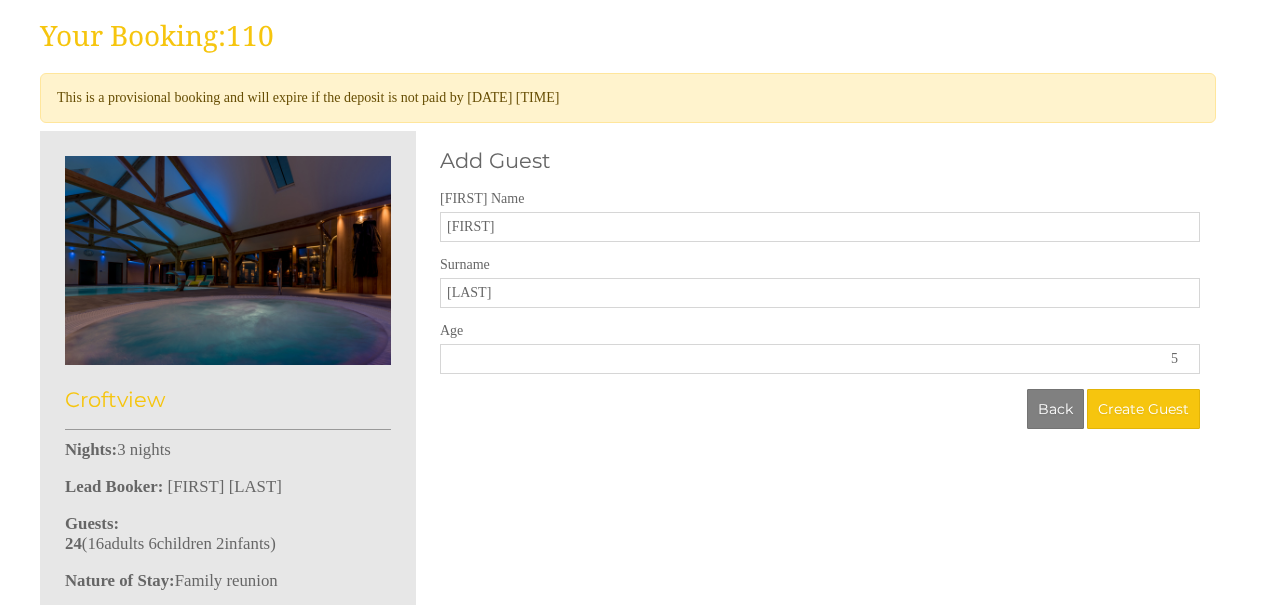 click on "5" at bounding box center [820, 359] 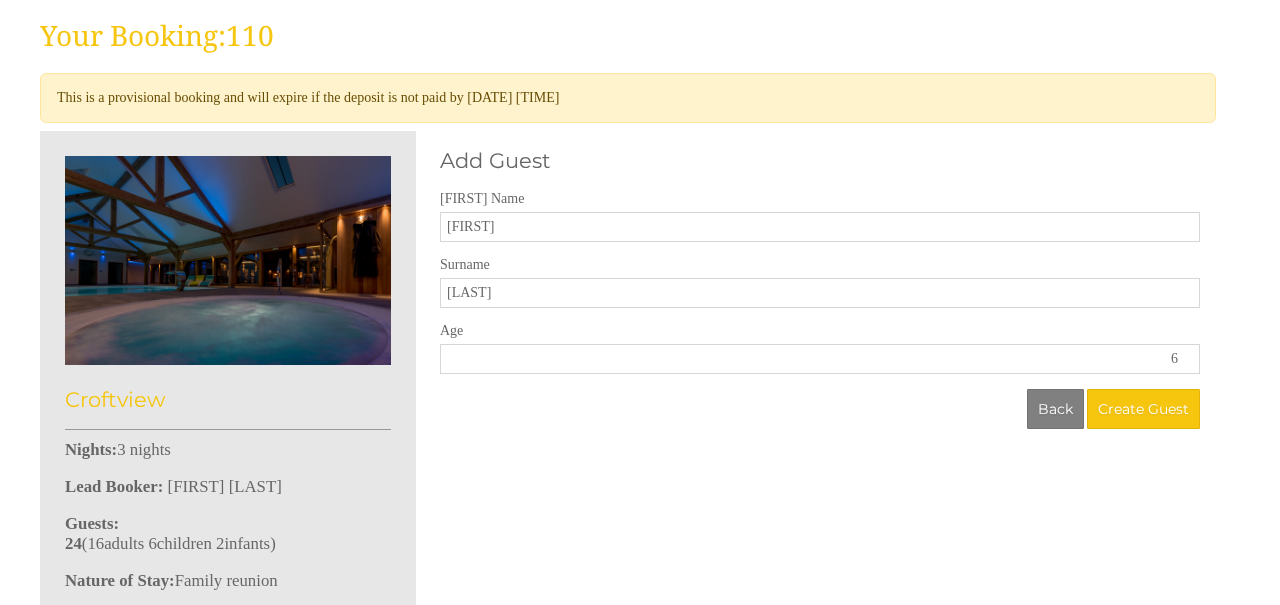 click on "6" at bounding box center (820, 359) 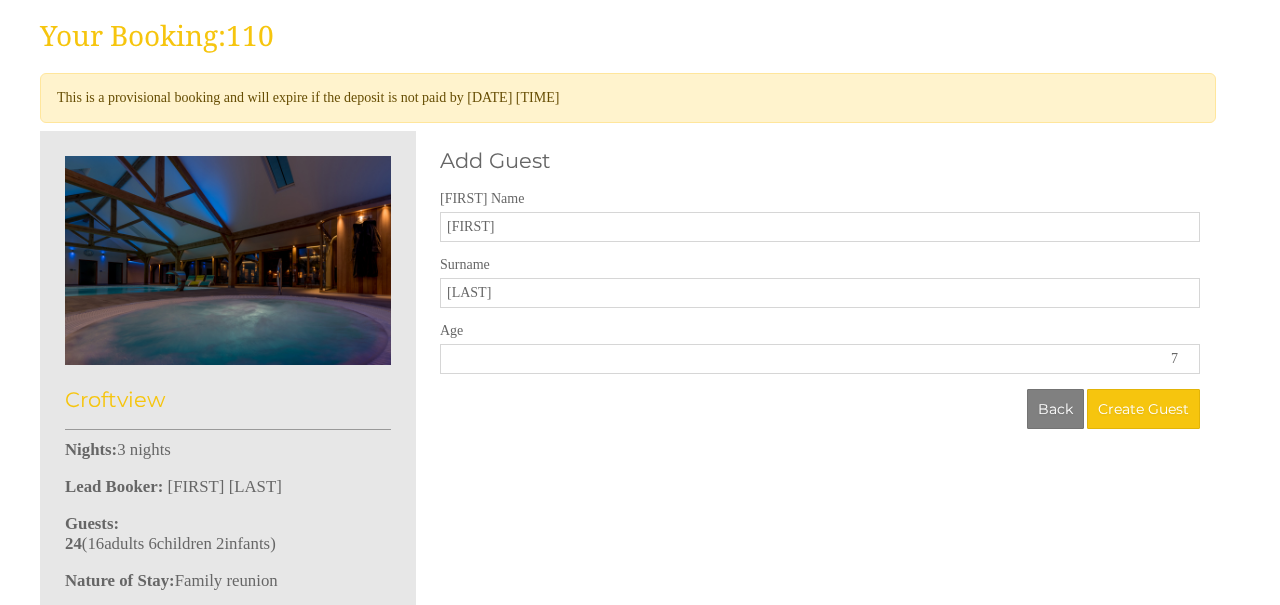 click on "7" at bounding box center (820, 359) 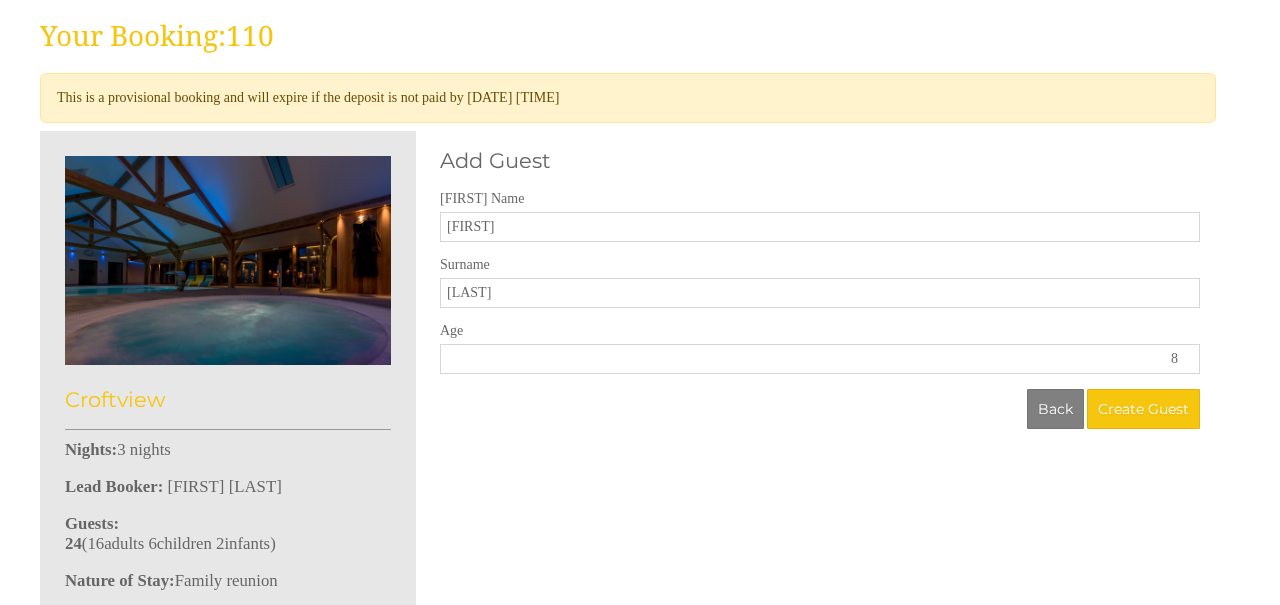 click on "8" at bounding box center (820, 359) 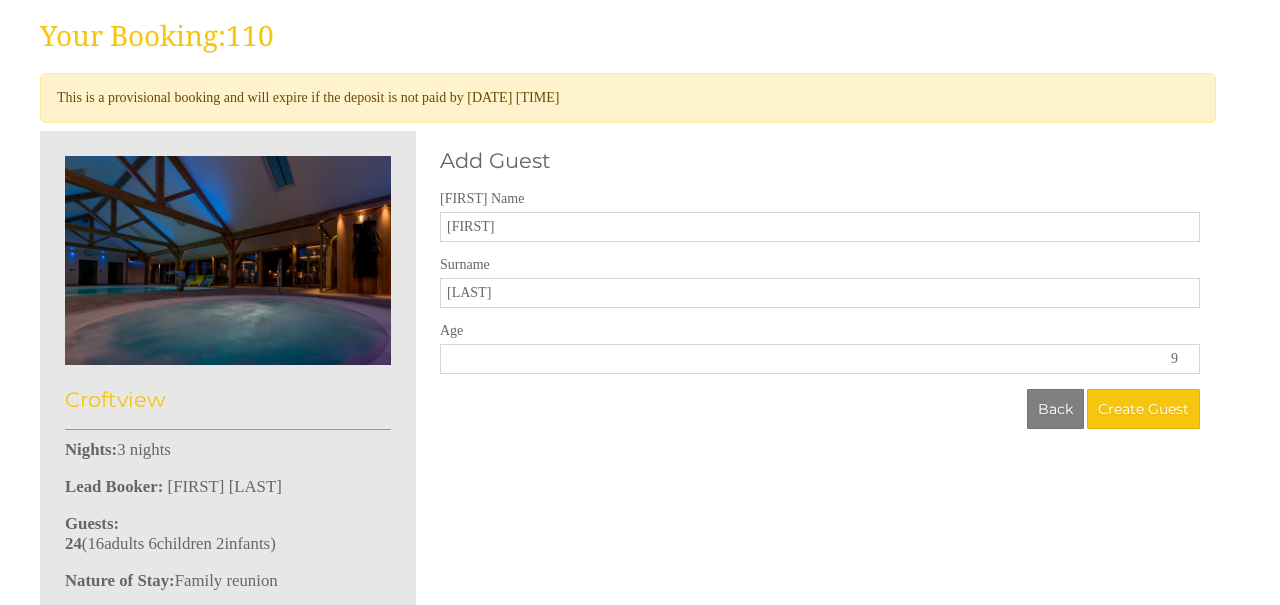click on "9" at bounding box center [820, 359] 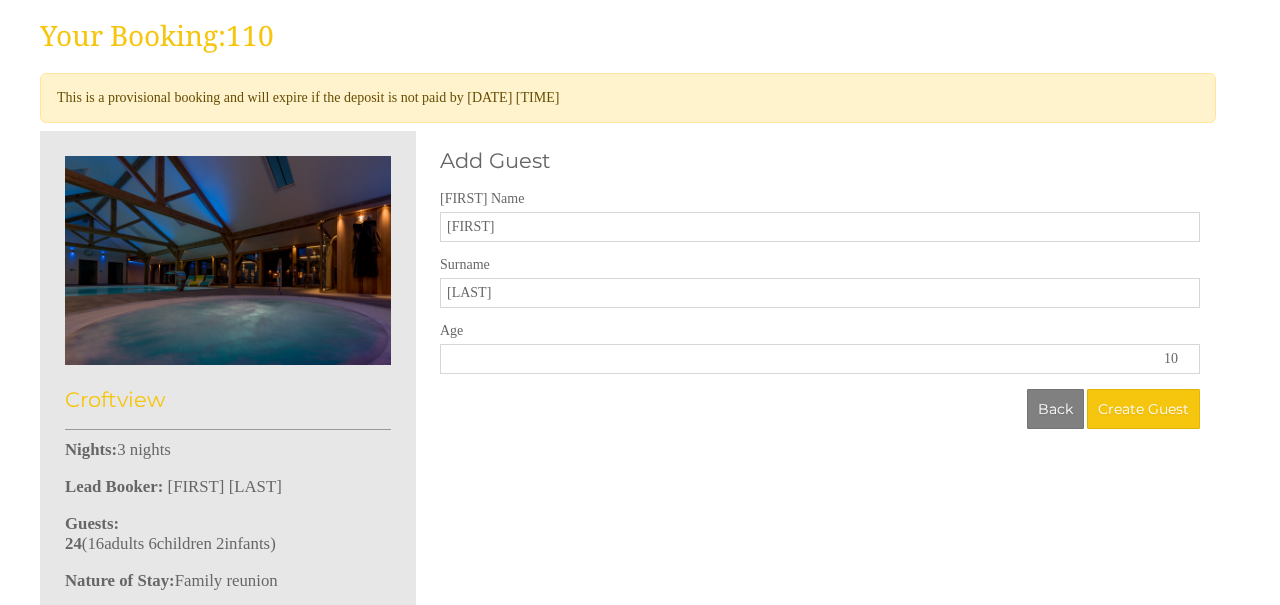 click on "10" at bounding box center [820, 359] 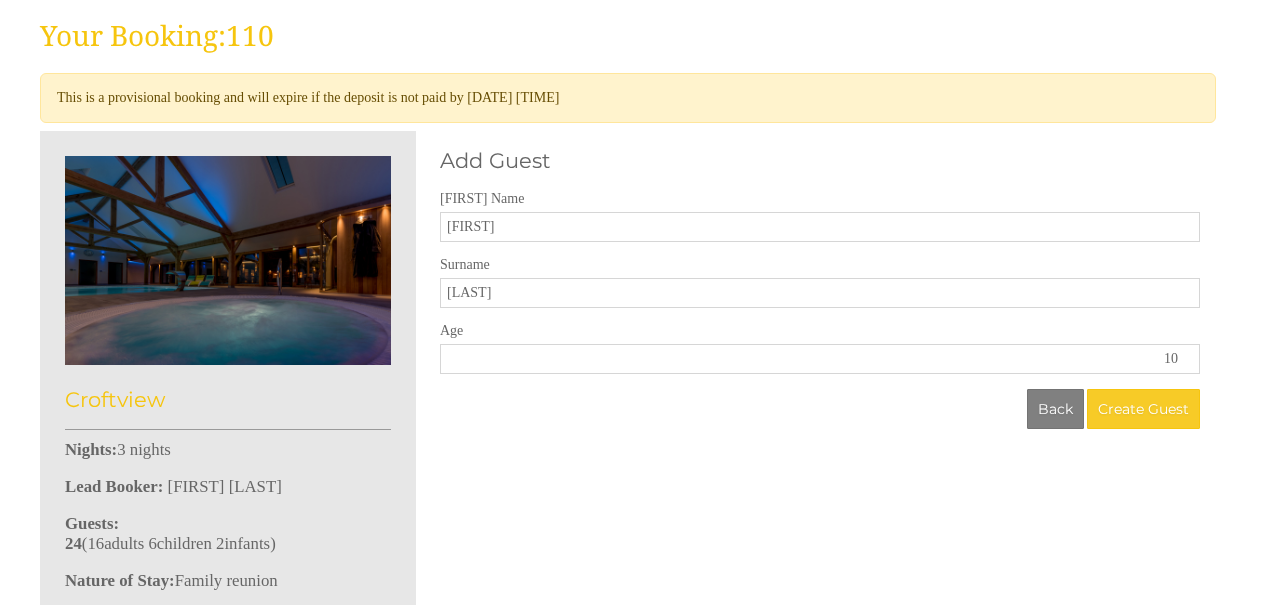 click on "Create Guest" at bounding box center (1143, 409) 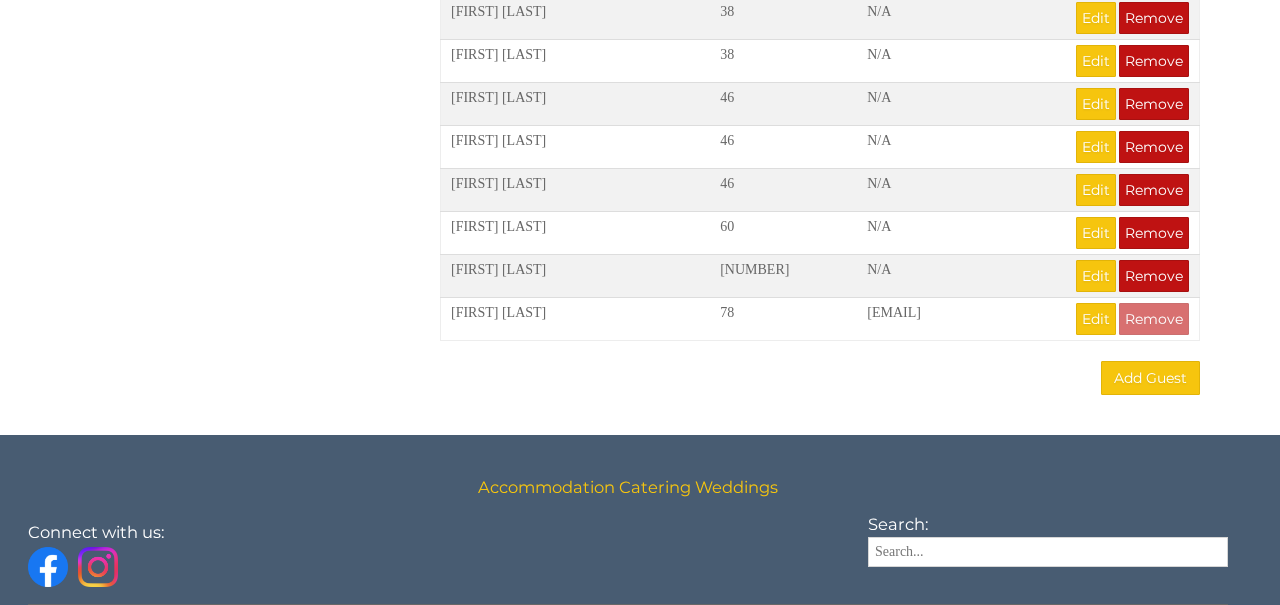 scroll, scrollTop: 1736, scrollLeft: 0, axis: vertical 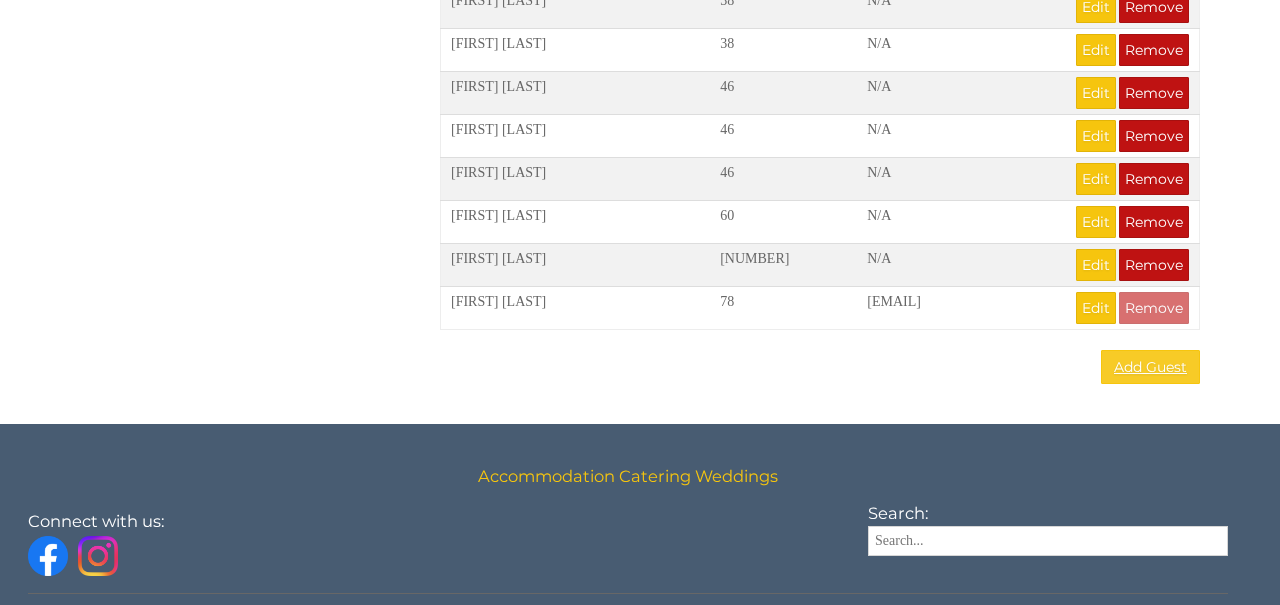 click on "Add Guest" at bounding box center (1150, 367) 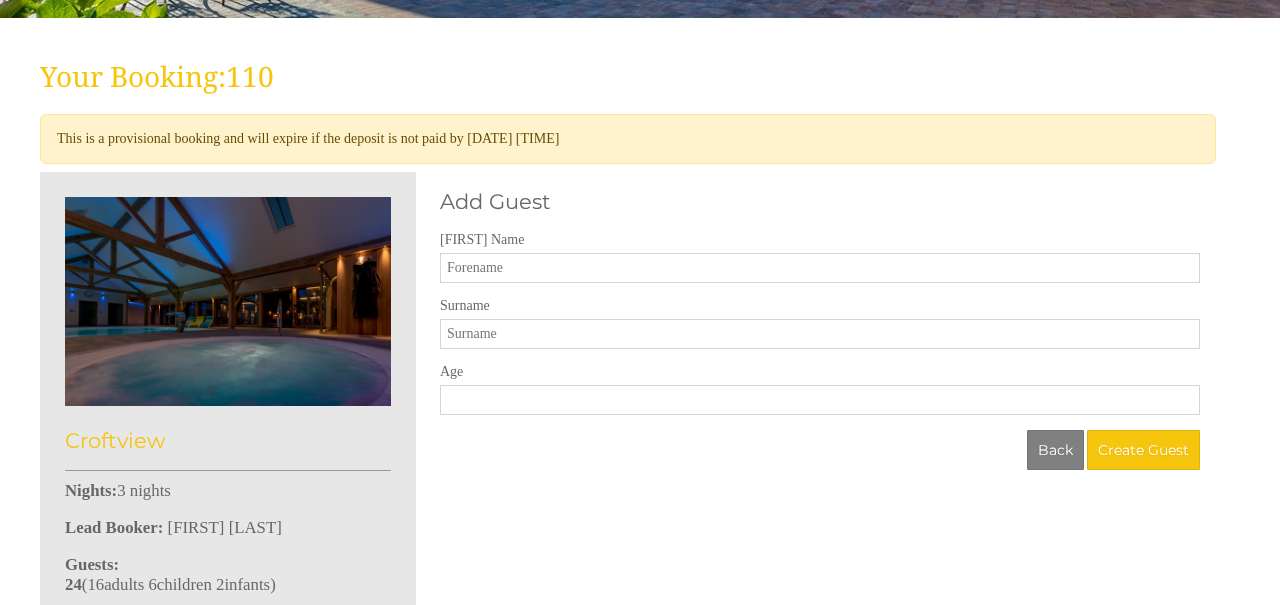 scroll, scrollTop: 470, scrollLeft: 0, axis: vertical 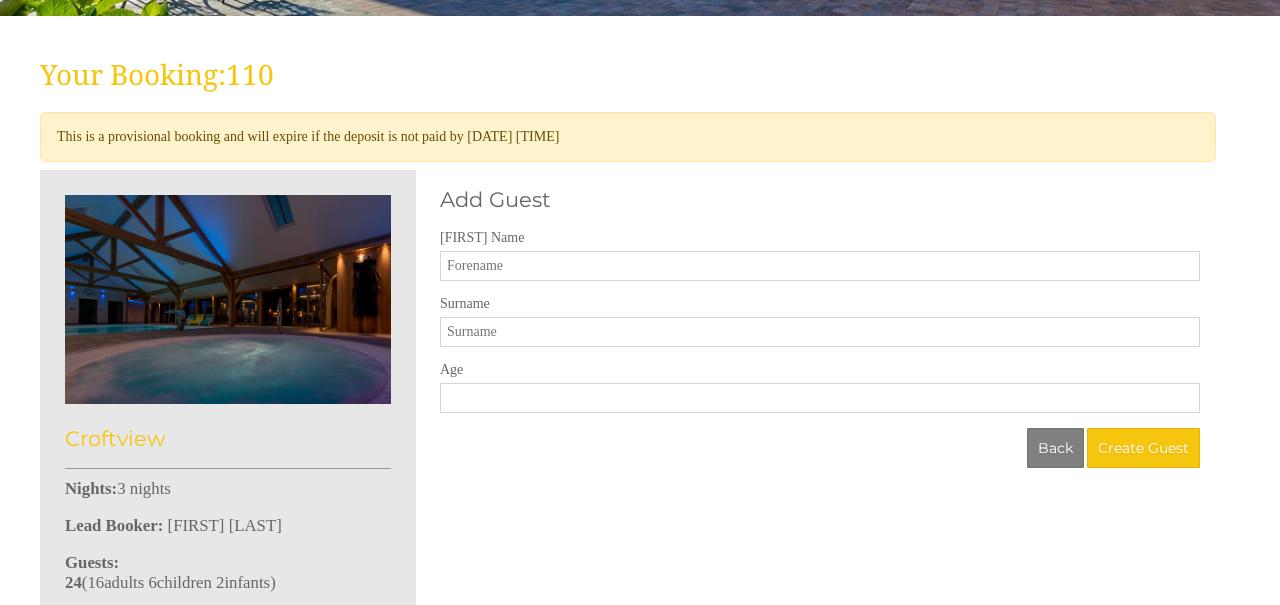 click on "[FIRST] Name" at bounding box center [820, 266] 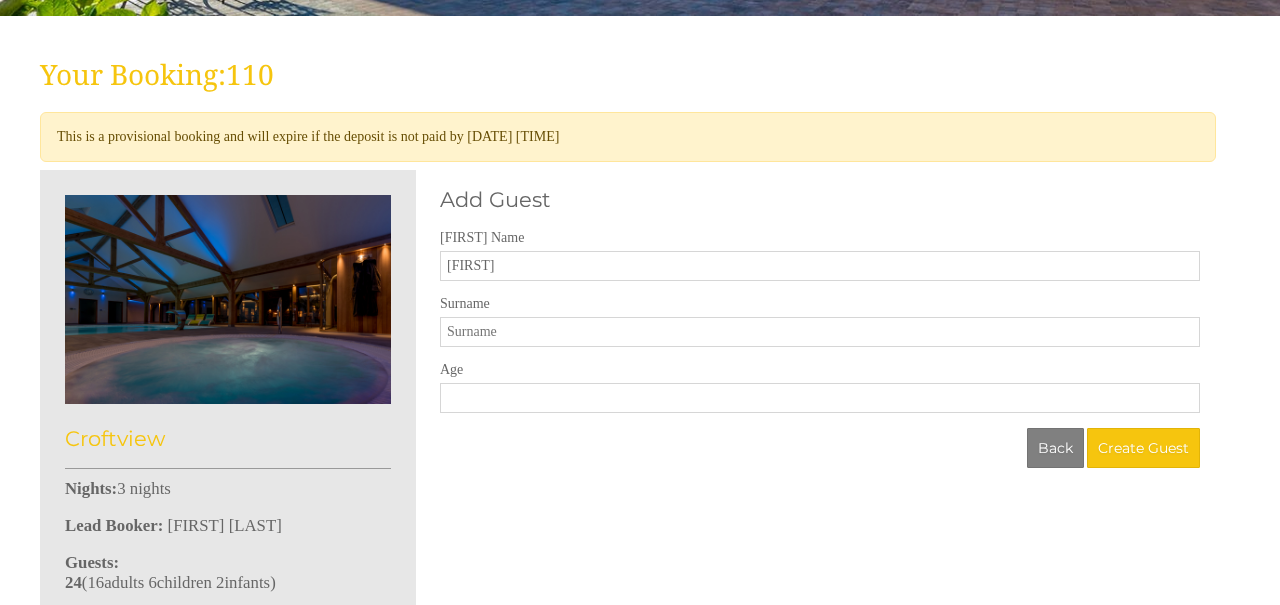 type on "[FIRST]" 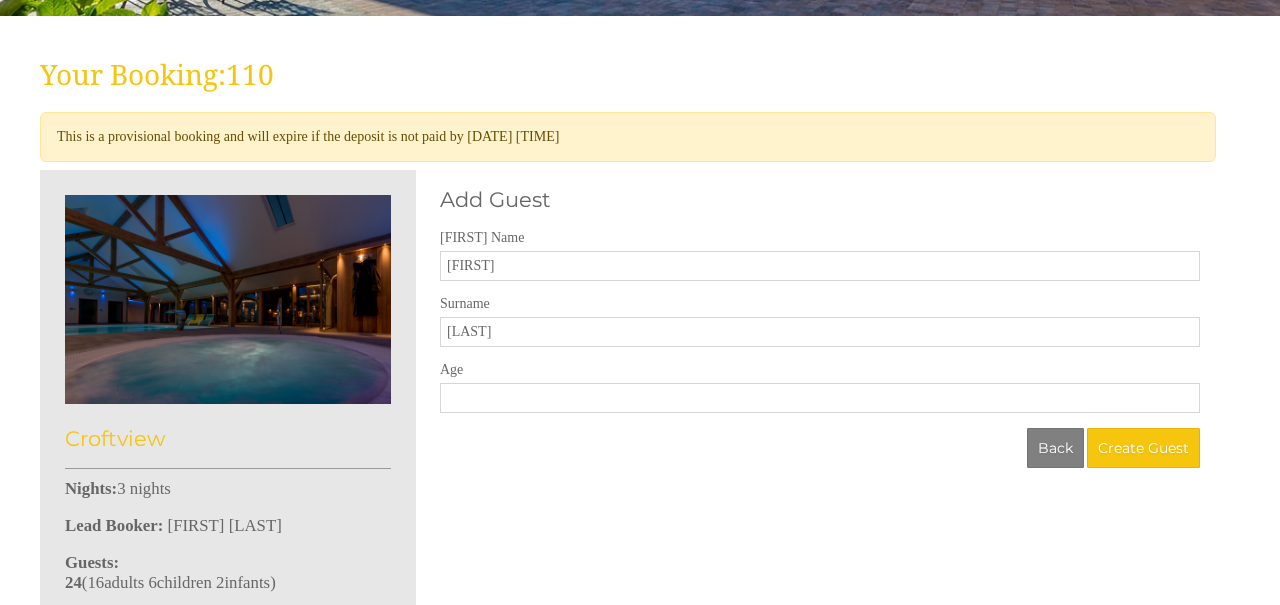 type on "[LAST]" 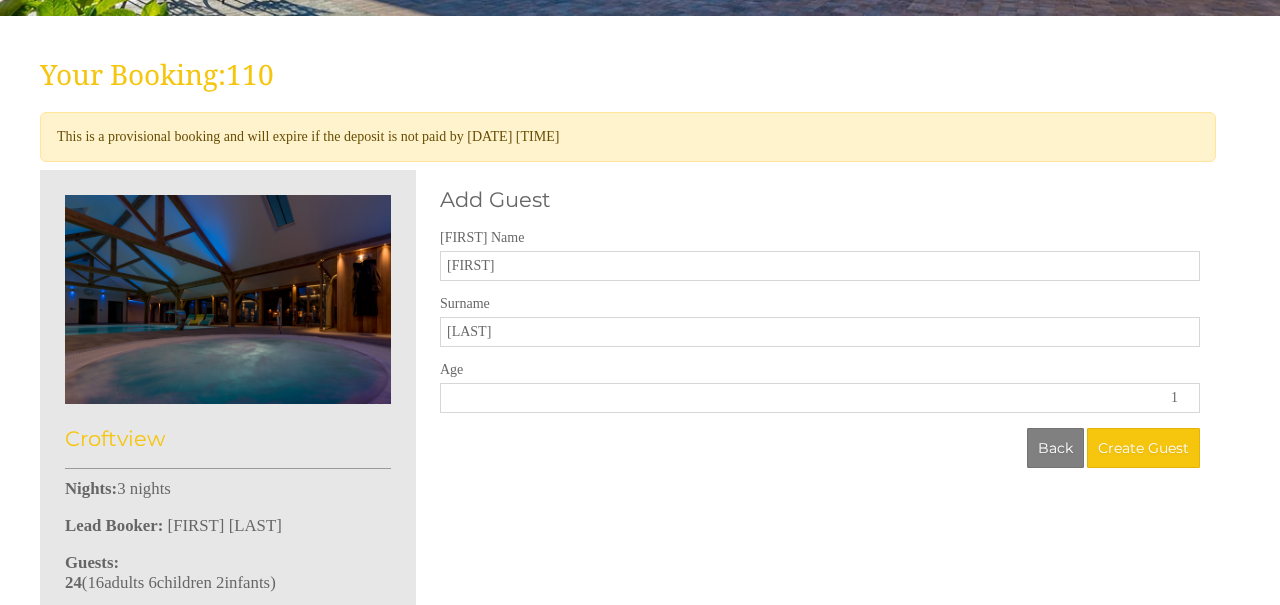 click on "1" at bounding box center (820, 398) 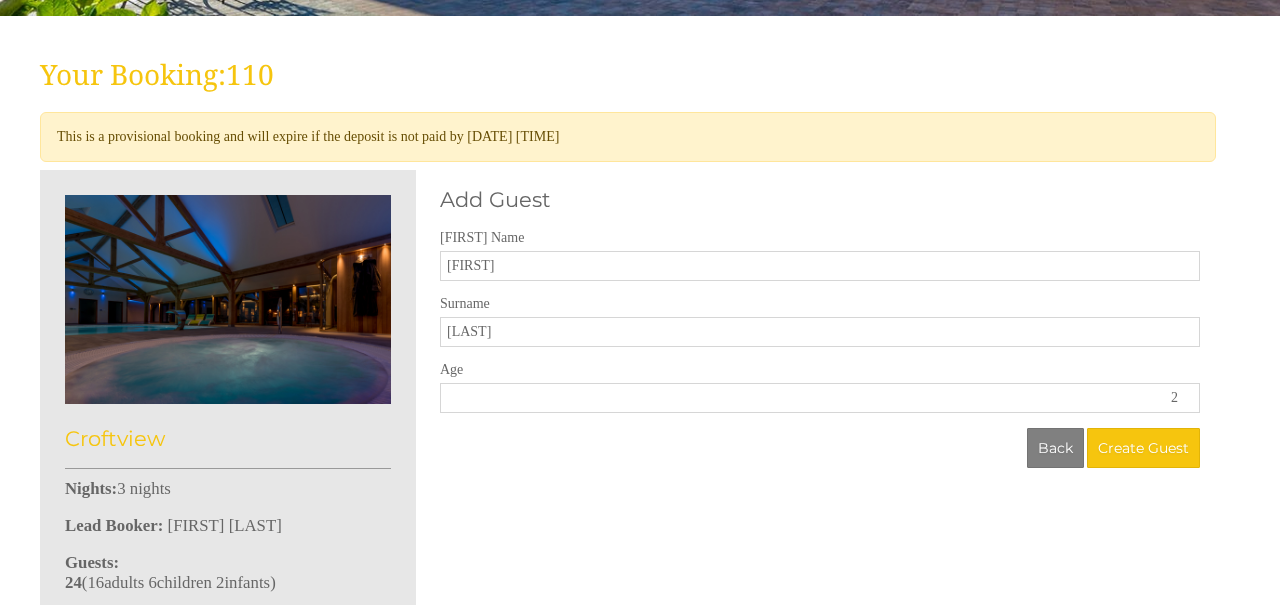 click on "2" at bounding box center [820, 398] 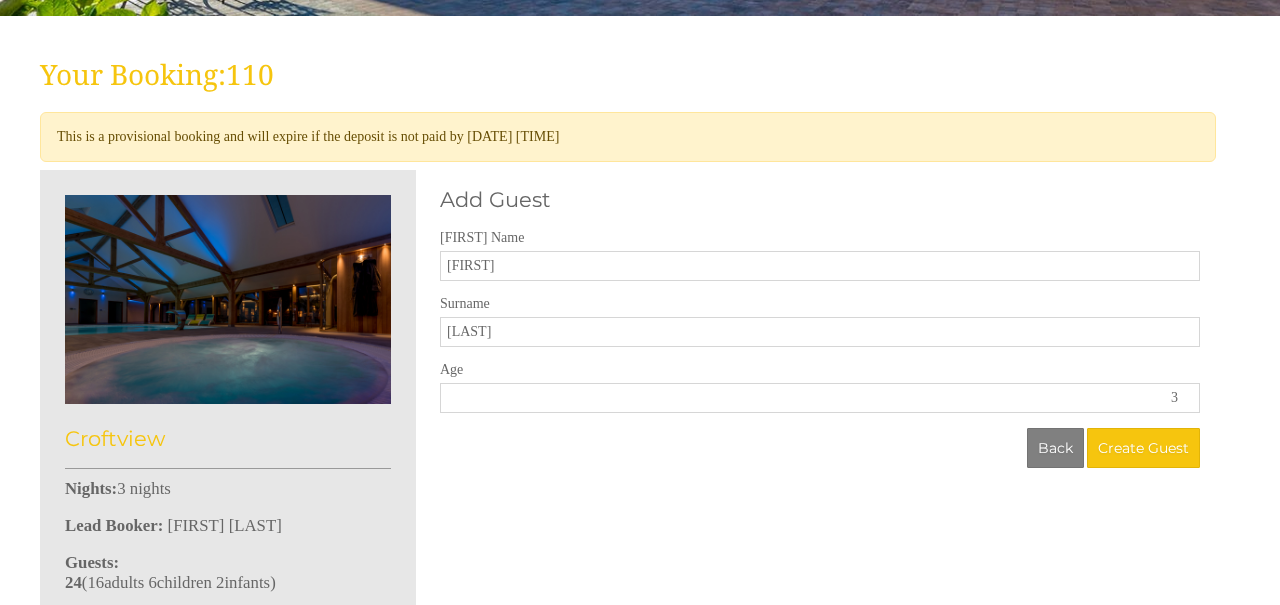 click on "3" at bounding box center (820, 398) 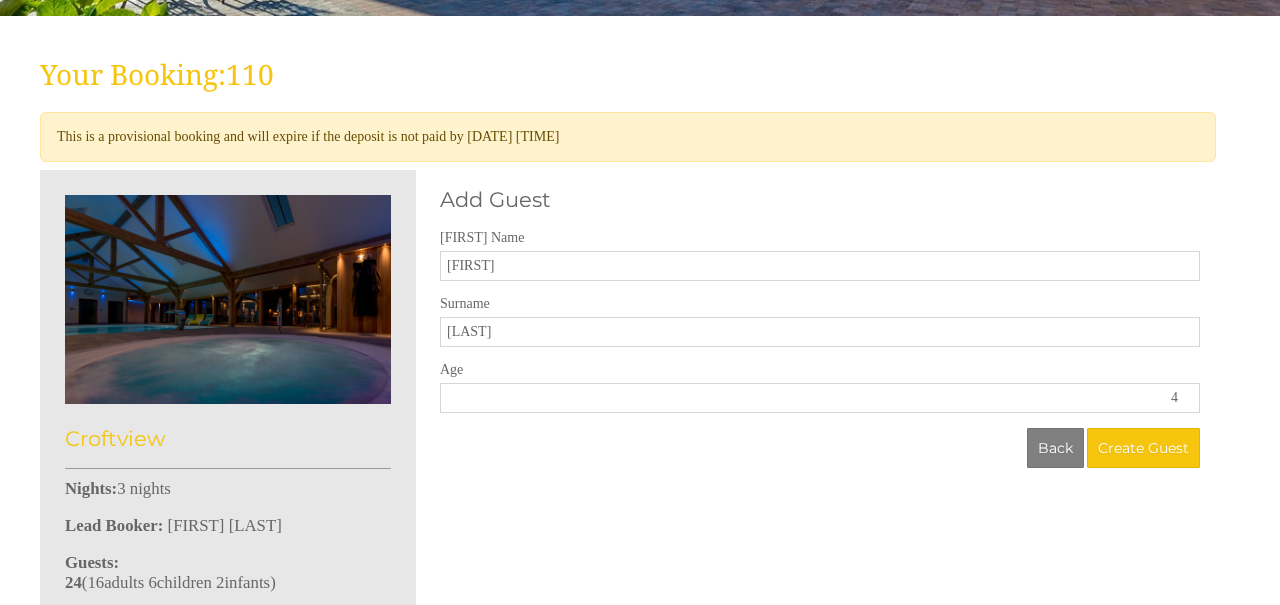 click on "4" at bounding box center [820, 398] 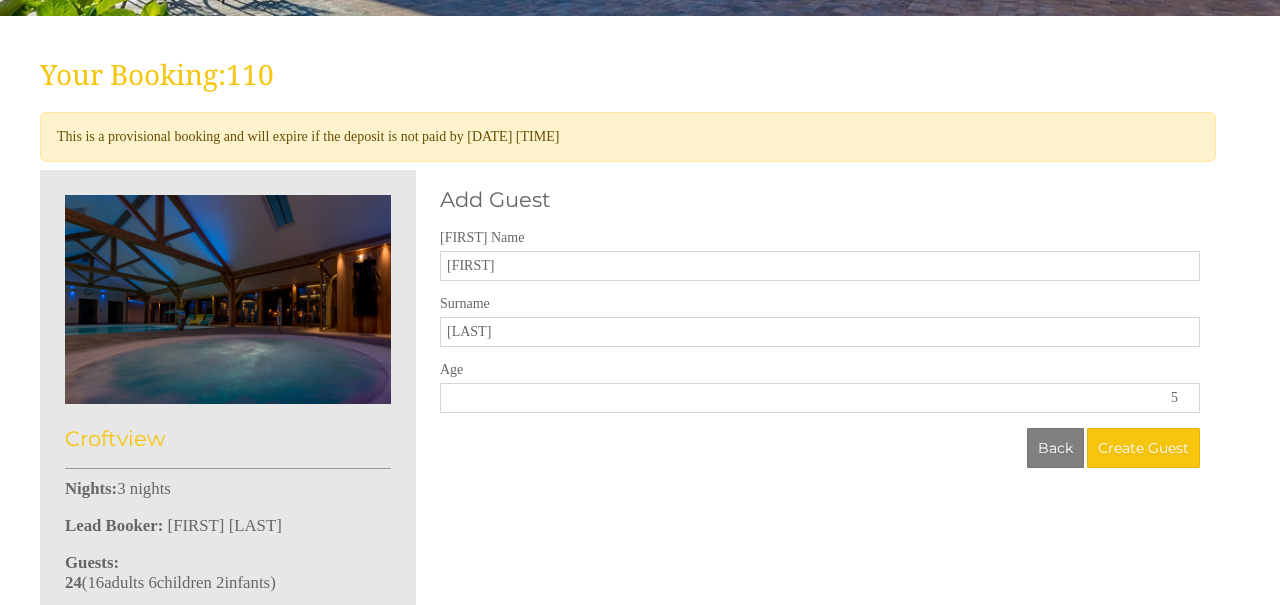 click on "5" at bounding box center (820, 398) 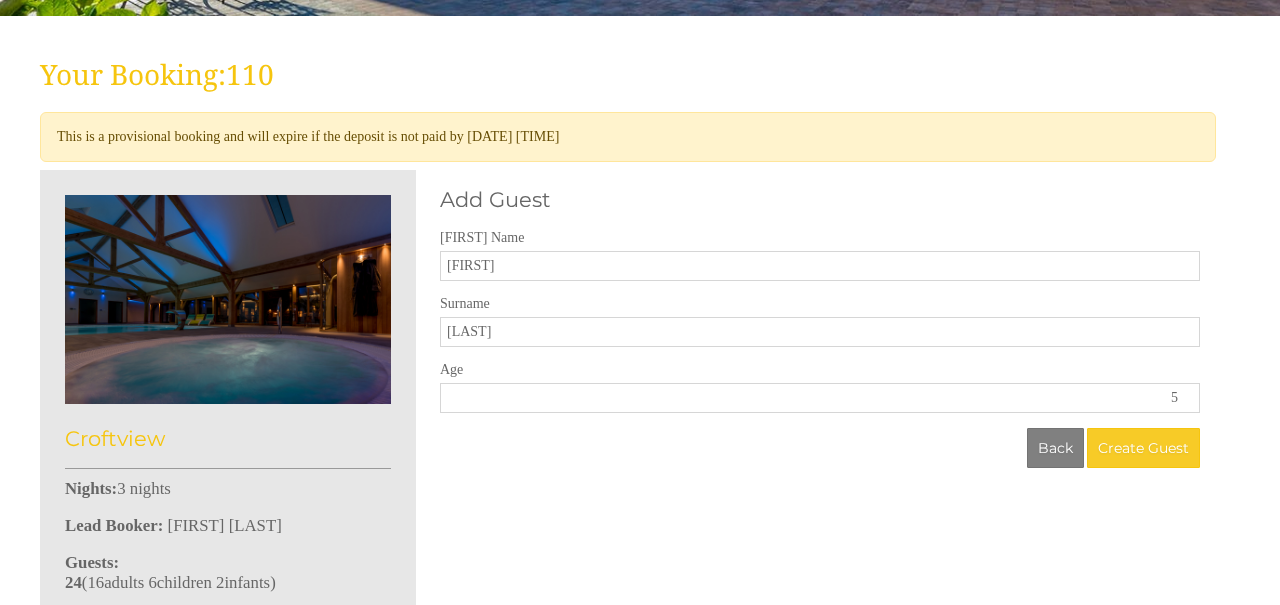 click on "Create Guest" at bounding box center (1143, 448) 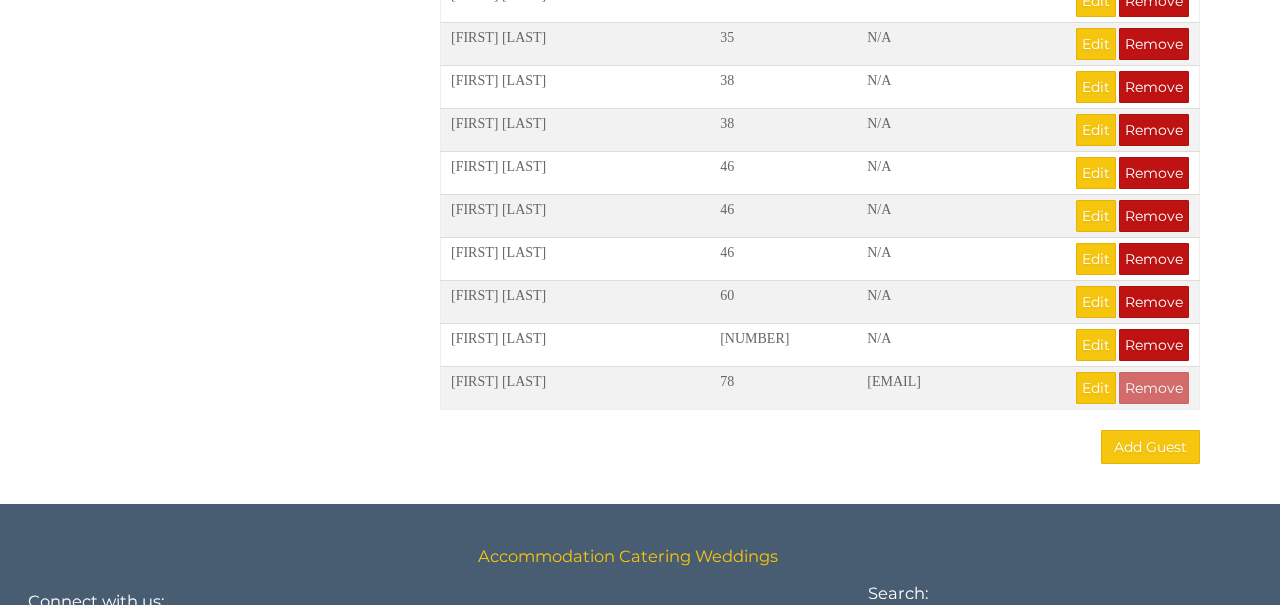 scroll, scrollTop: 1700, scrollLeft: 0, axis: vertical 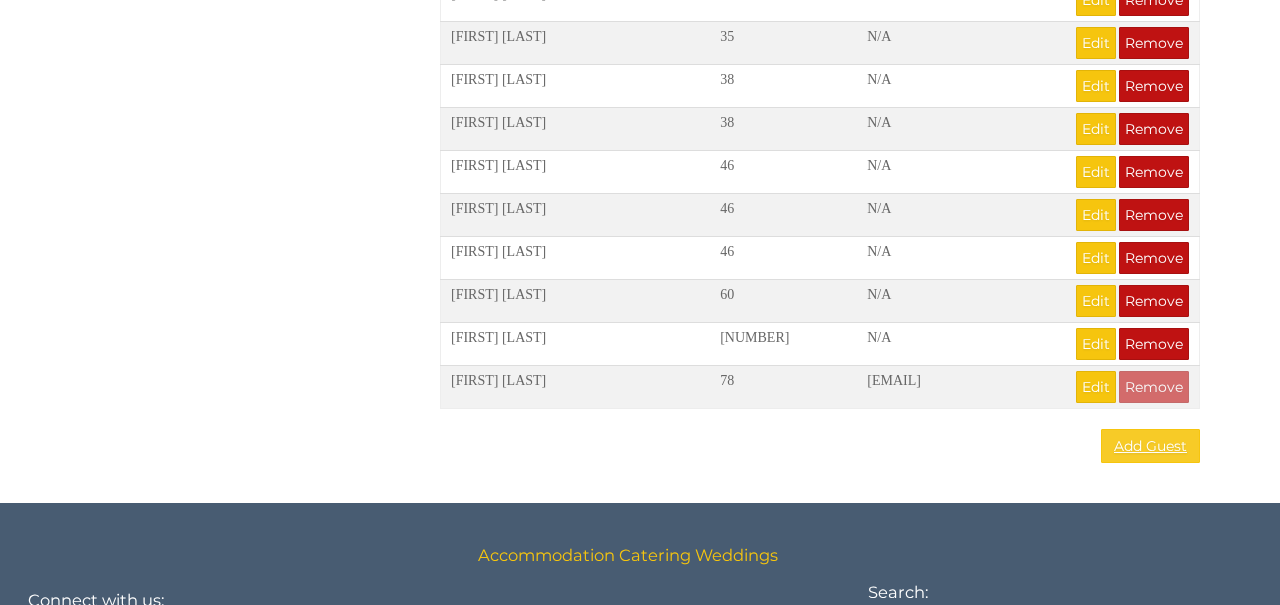 click on "Add Guest" at bounding box center [1150, 446] 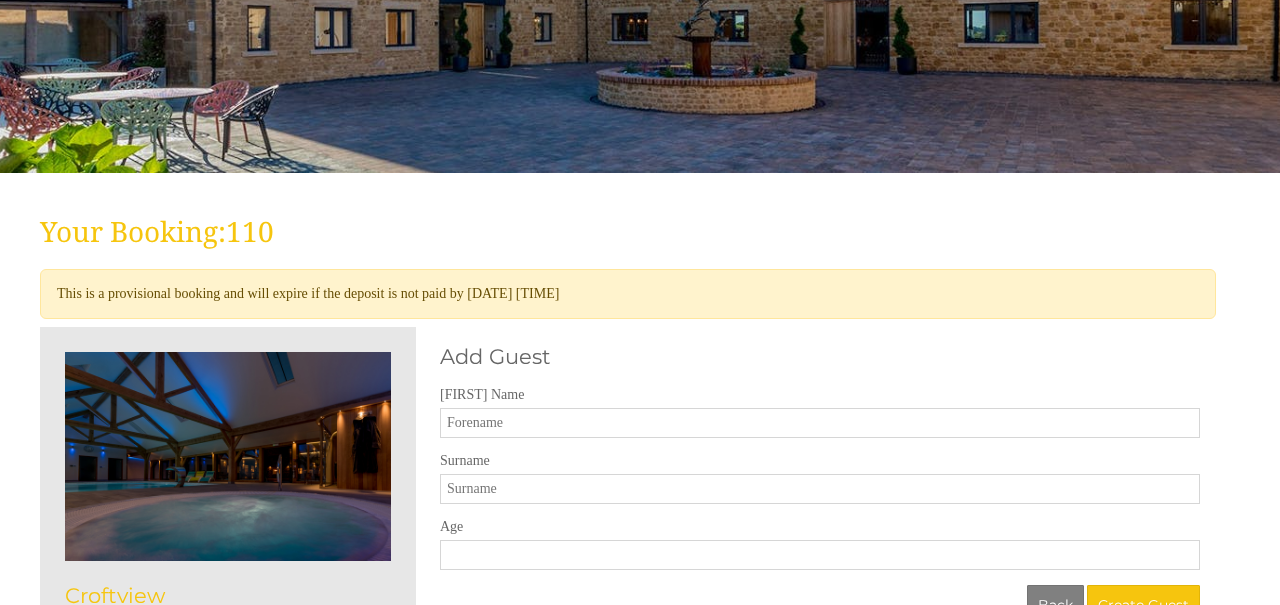 scroll, scrollTop: 318, scrollLeft: 0, axis: vertical 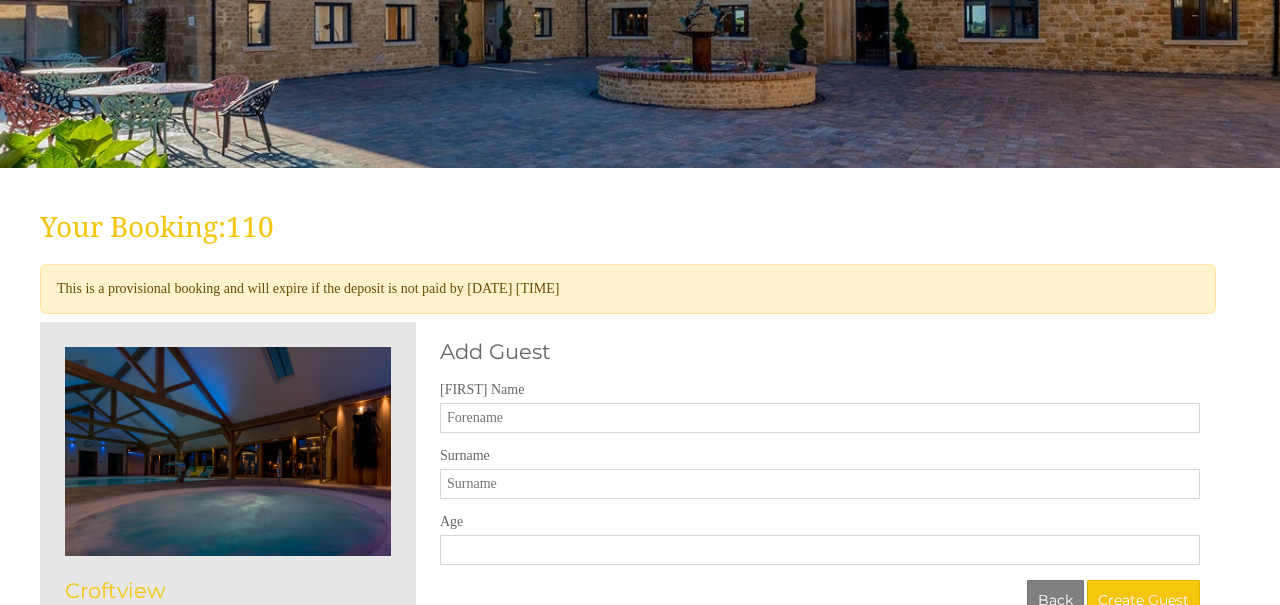 click on "[FIRST] Name" at bounding box center (820, 418) 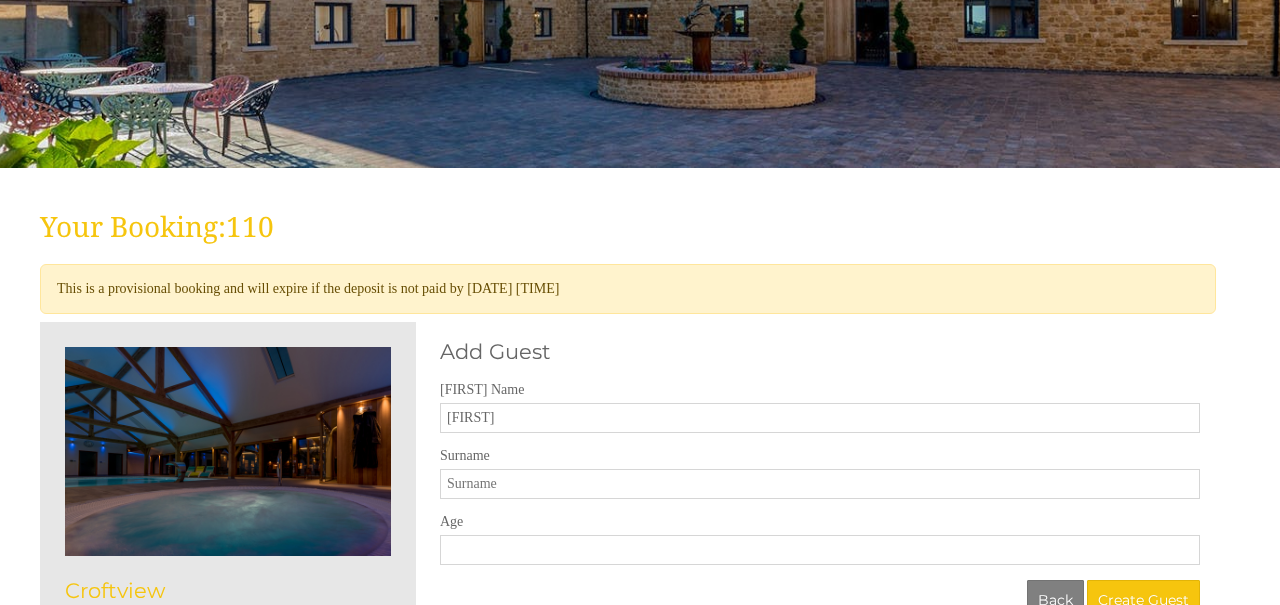 type on "[FIRST]" 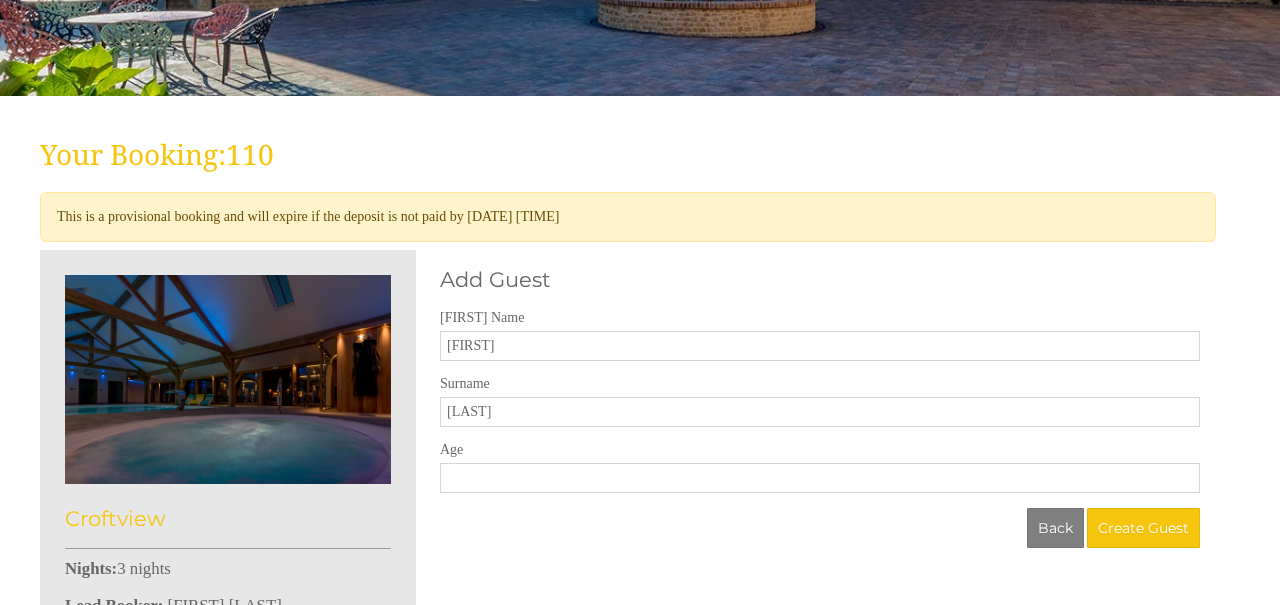scroll, scrollTop: 411, scrollLeft: 0, axis: vertical 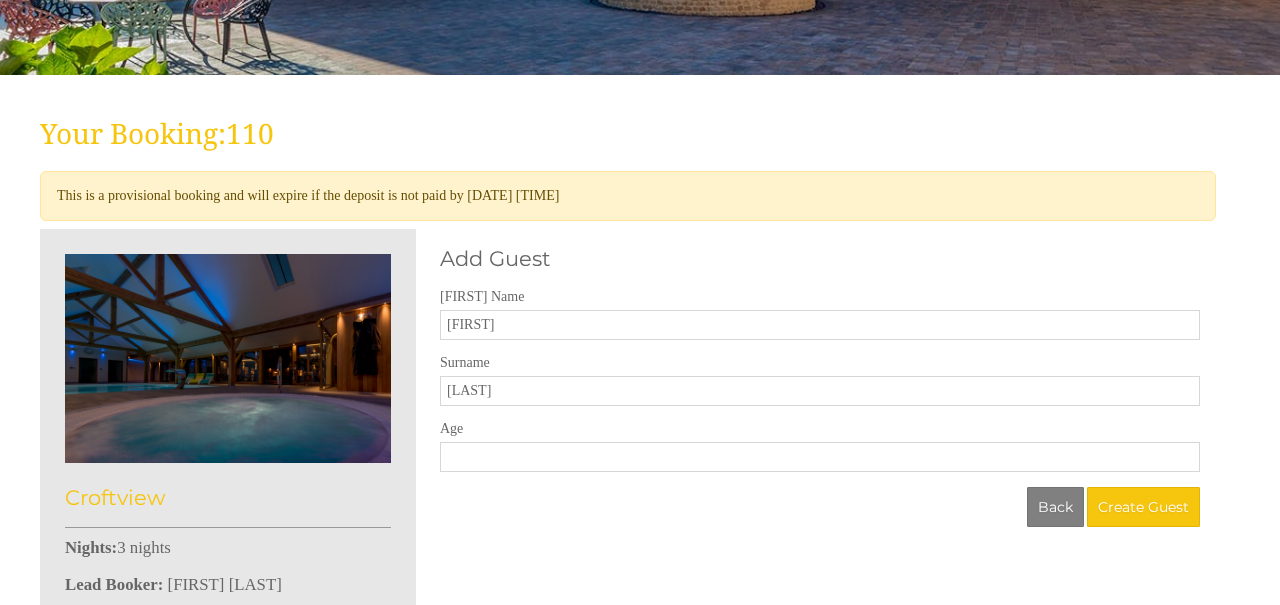 type on "[LAST]" 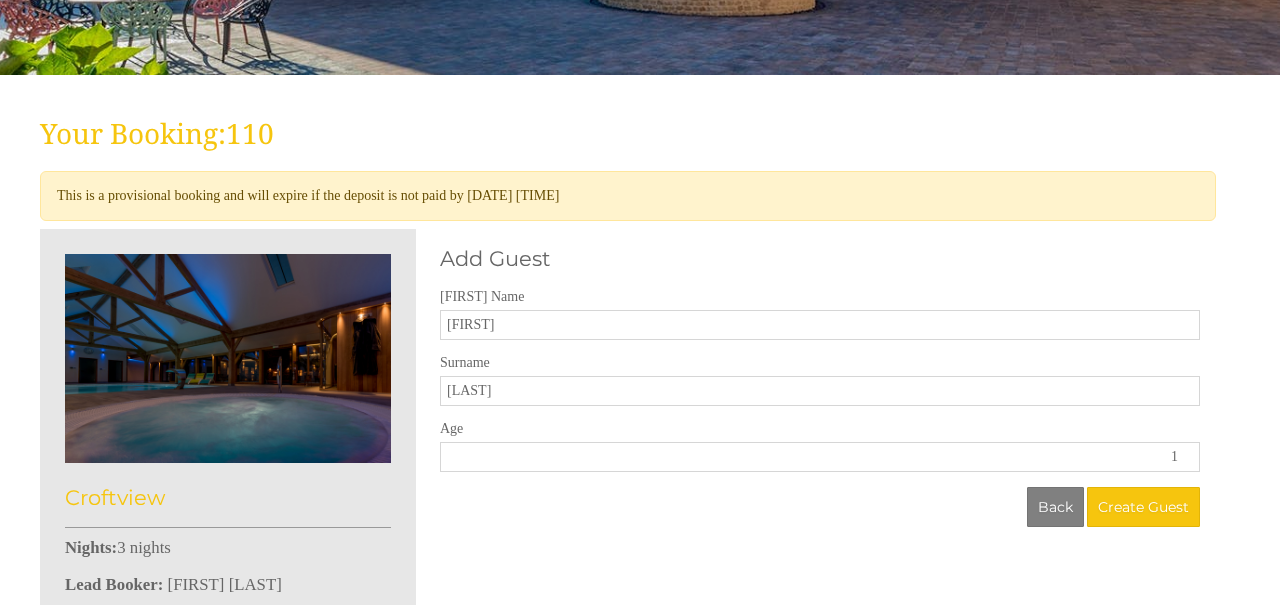 click on "1" at bounding box center (820, 457) 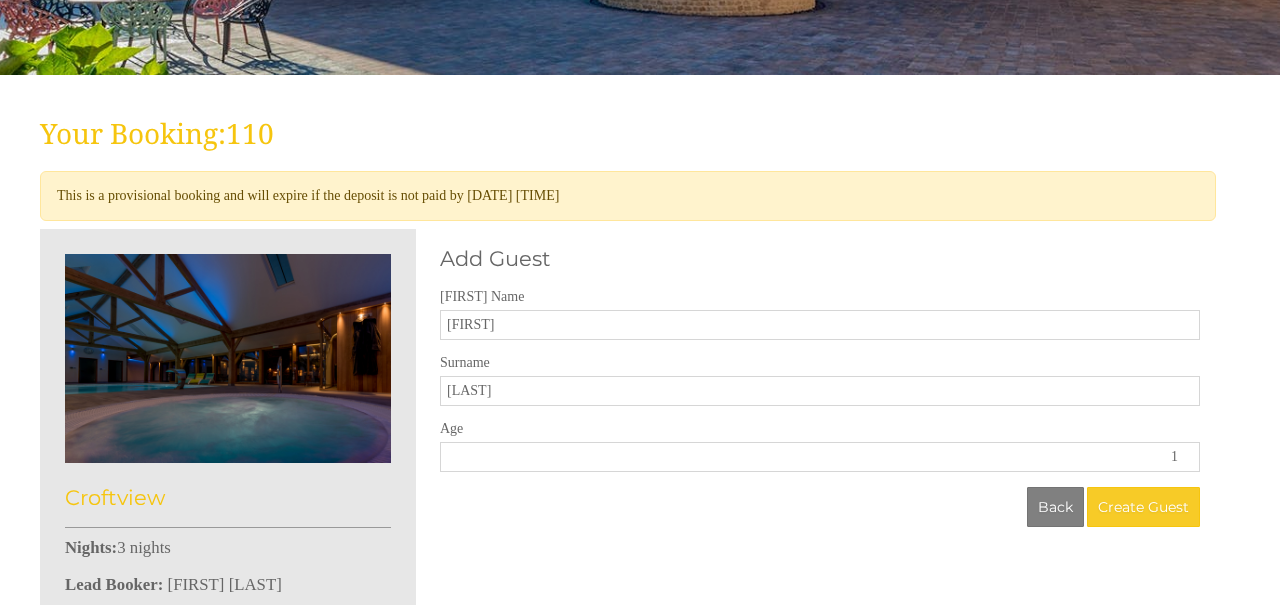 click on "Create Guest" at bounding box center (1143, 507) 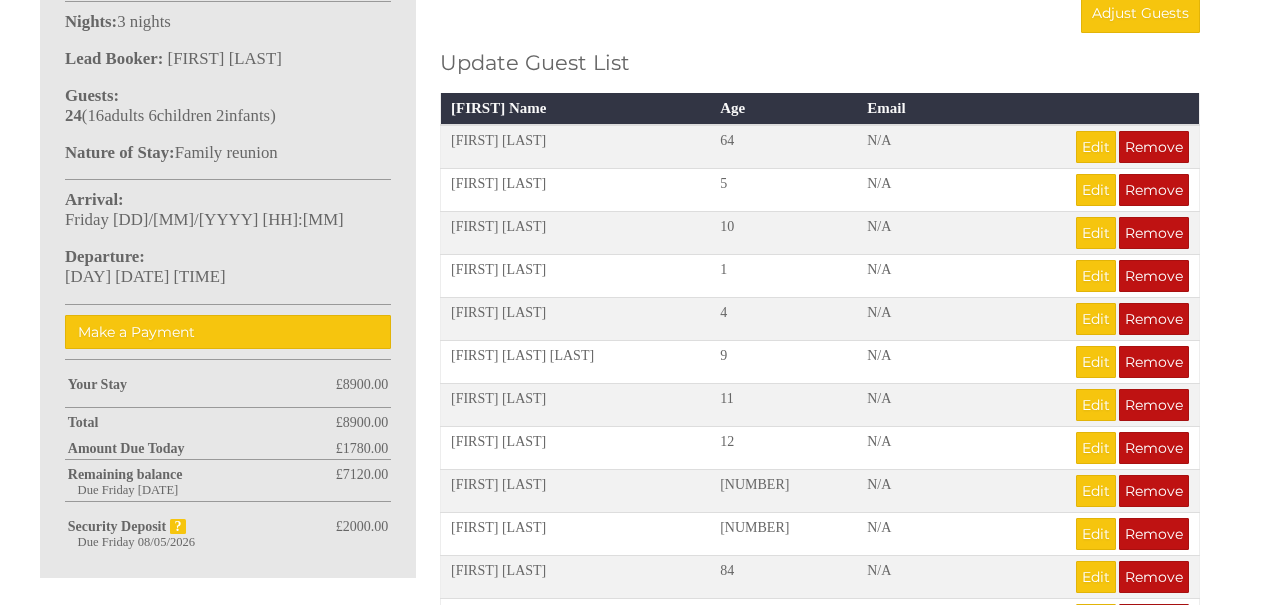 scroll, scrollTop: 940, scrollLeft: 0, axis: vertical 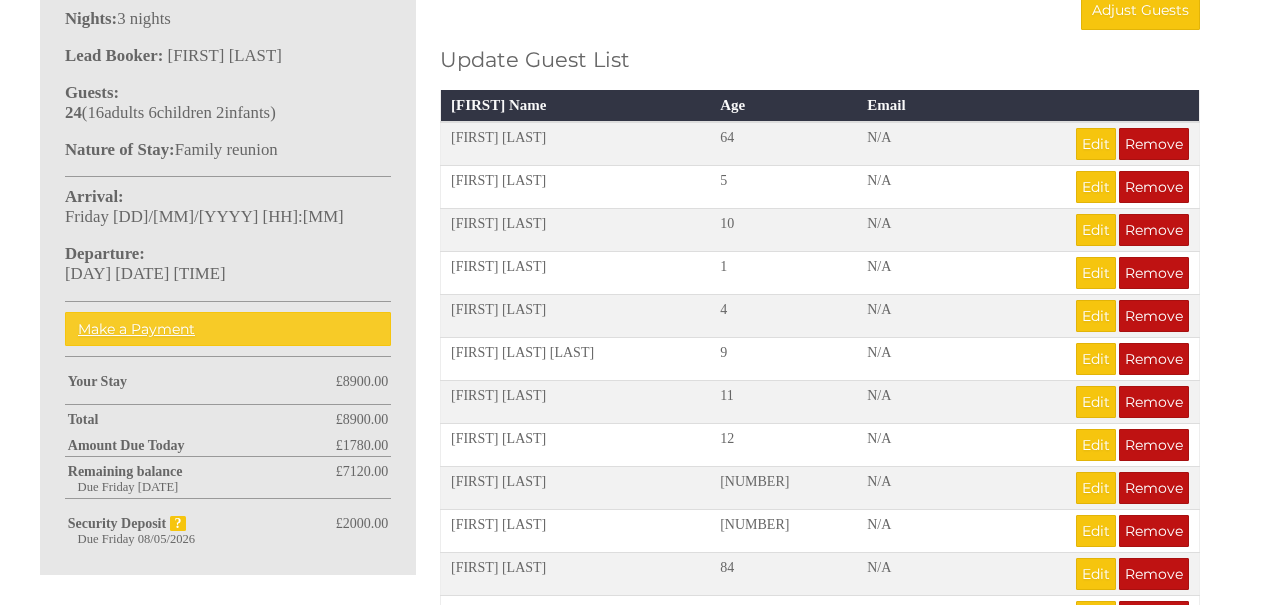 click on "Make a Payment" at bounding box center (228, 329) 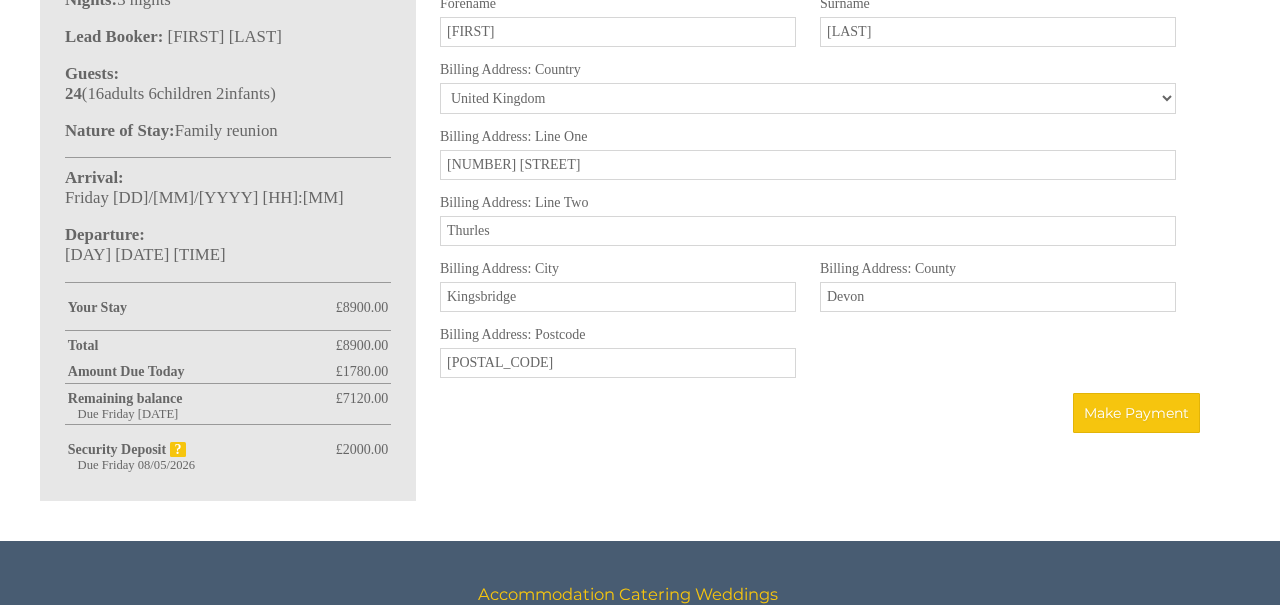 scroll, scrollTop: 976, scrollLeft: 0, axis: vertical 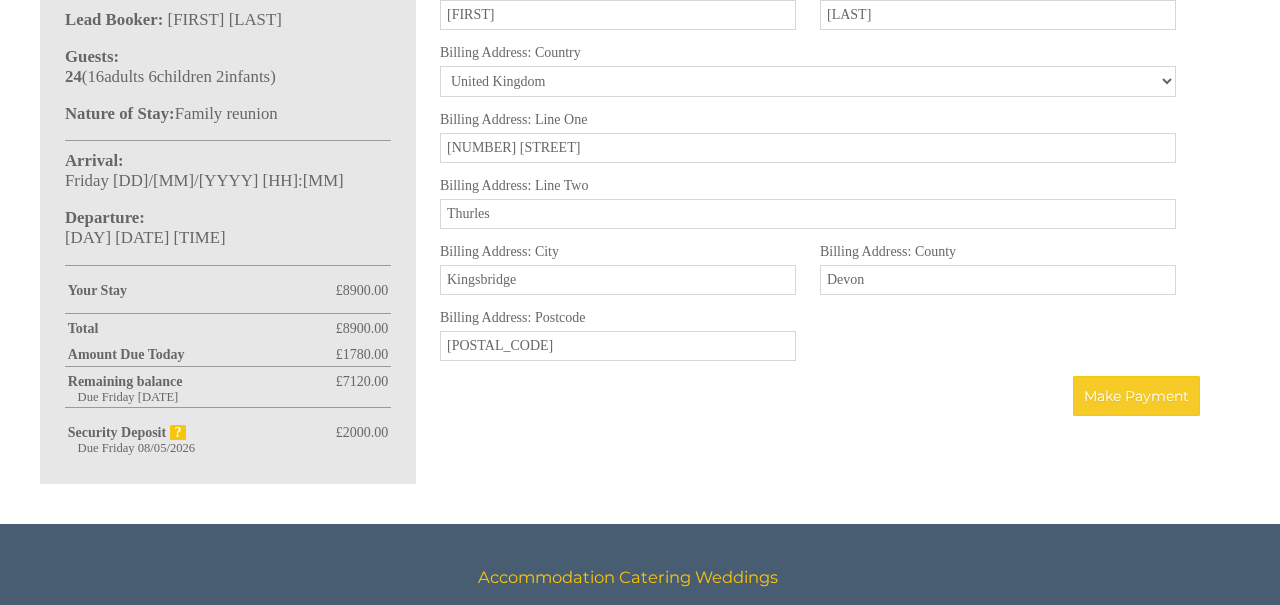 click on "Make Payment" at bounding box center (1136, 396) 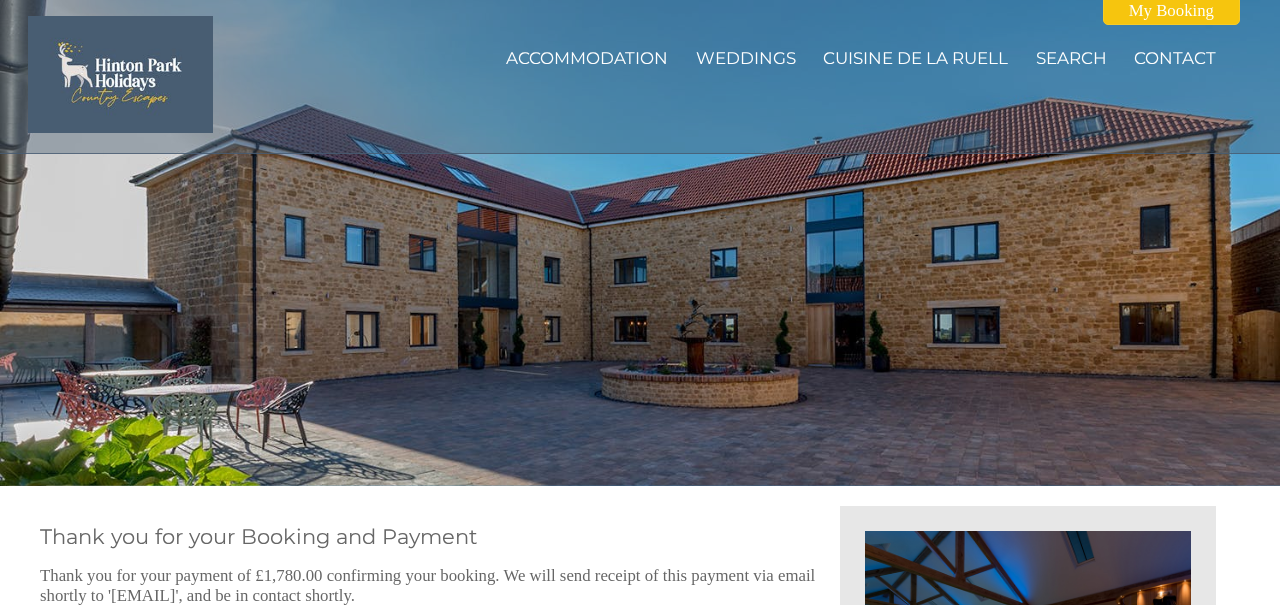 scroll, scrollTop: 0, scrollLeft: 0, axis: both 